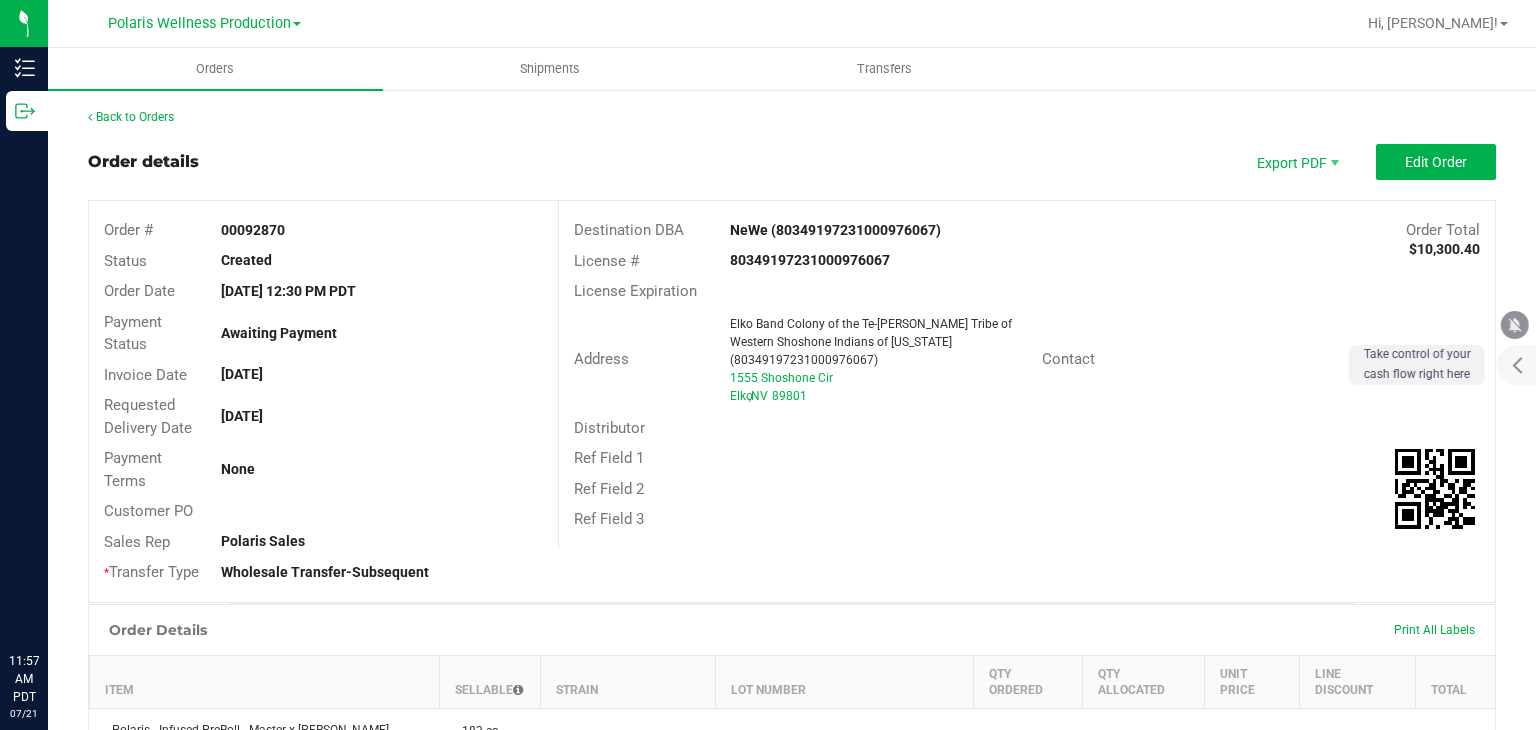 scroll, scrollTop: 0, scrollLeft: 0, axis: both 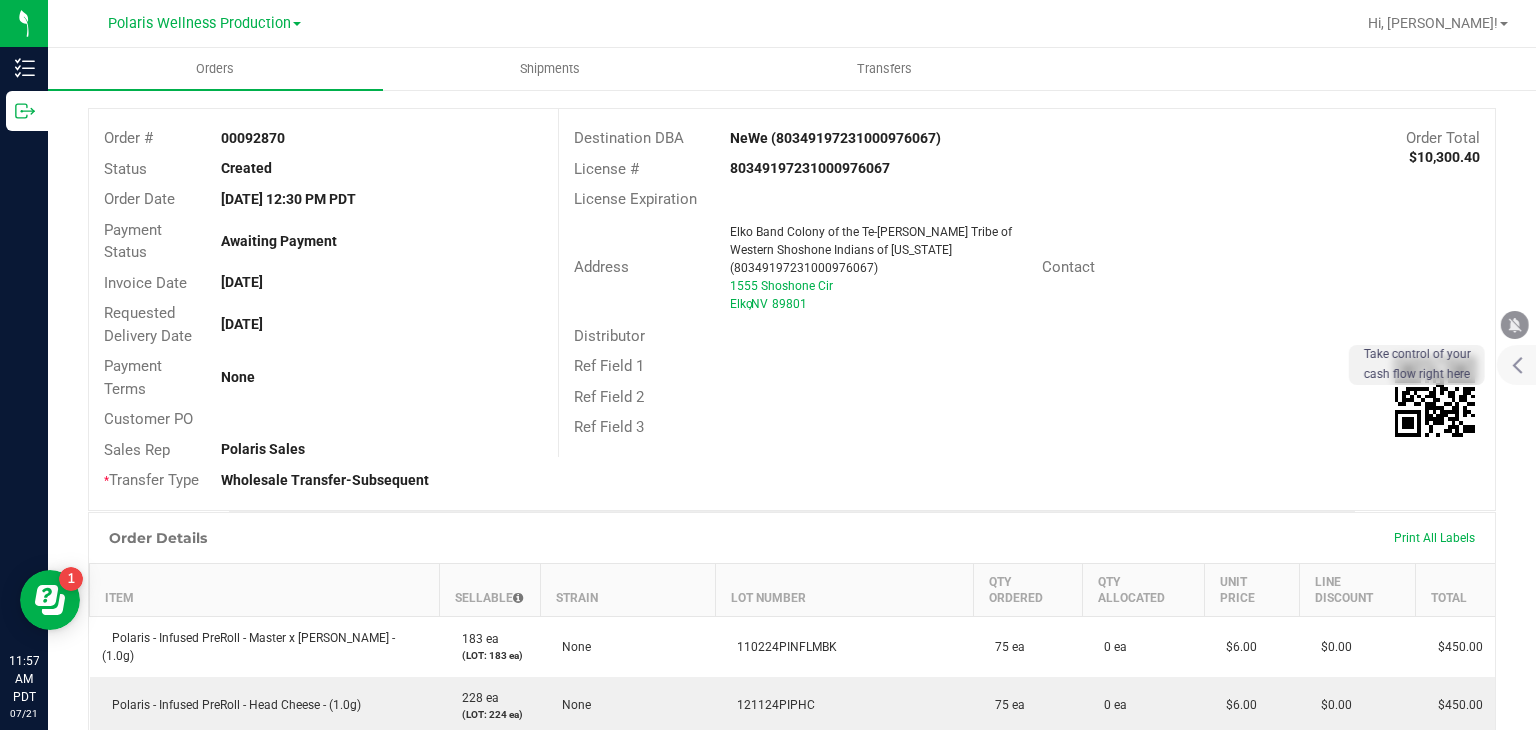 click on "Order #   00092870   Status   Created   Order Date   [DATE] 12:30 PM PDT   Payment Status   Awaiting Payment   Invoice Date   [DATE]   Requested Delivery Date   [DATE]   Payment Terms   None   Customer PO      Sales Rep   Polaris Sales  *  Transfer Type   Wholesale Transfer-Subsequent   Destination DBA   NeWe (80349197231000976067)   Order Total   $10,300.40   License #   80349197231000976067   License Expiration   Address  [GEOGRAPHIC_DATA] of the Te-[PERSON_NAME] Tribe of Western Shoshone Indians of [US_STATE] (80349197231000976067) [STREET_ADDRESS]  Contact   Distributor      Ref Field 1      Ref Field 2      Ref Field 3" at bounding box center [792, 309] 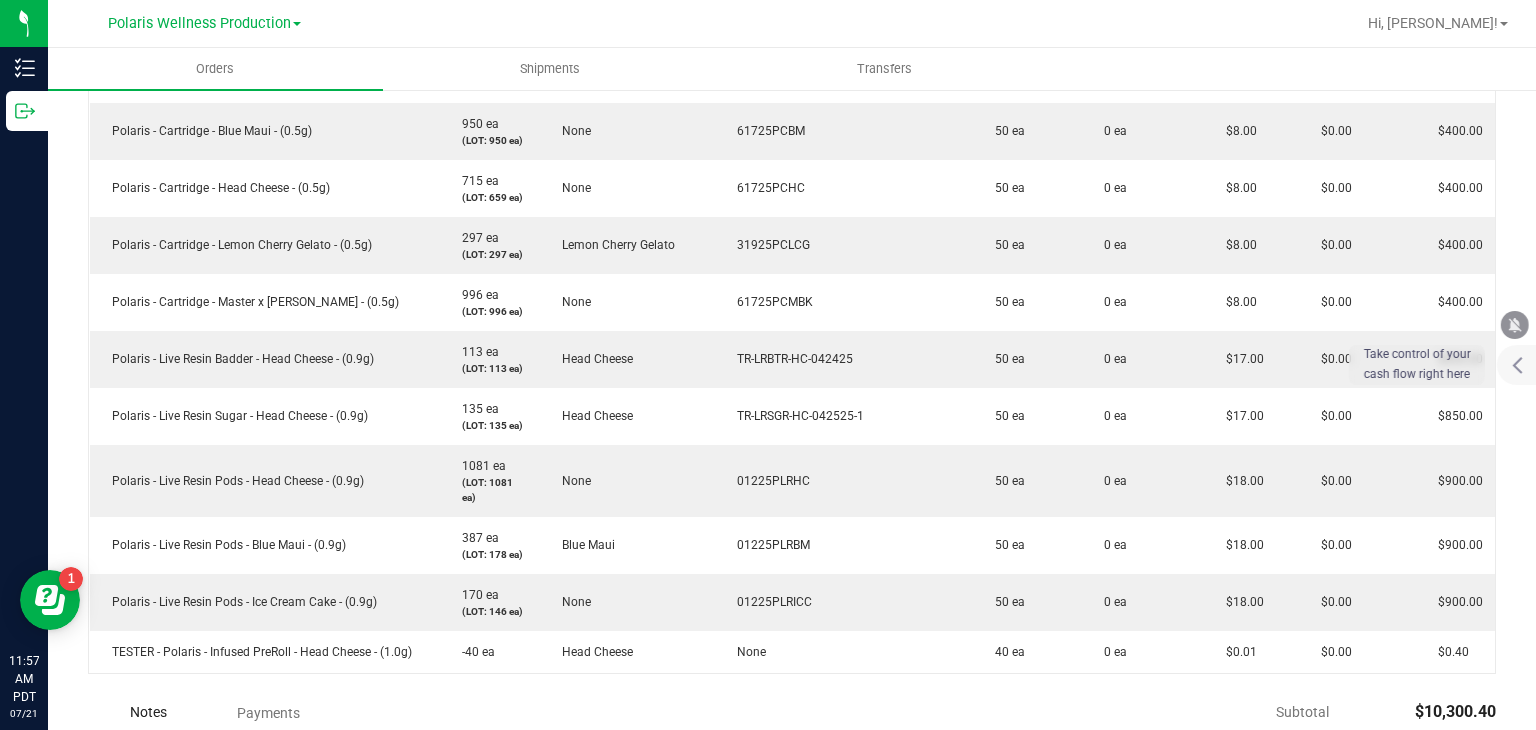scroll, scrollTop: 1042, scrollLeft: 0, axis: vertical 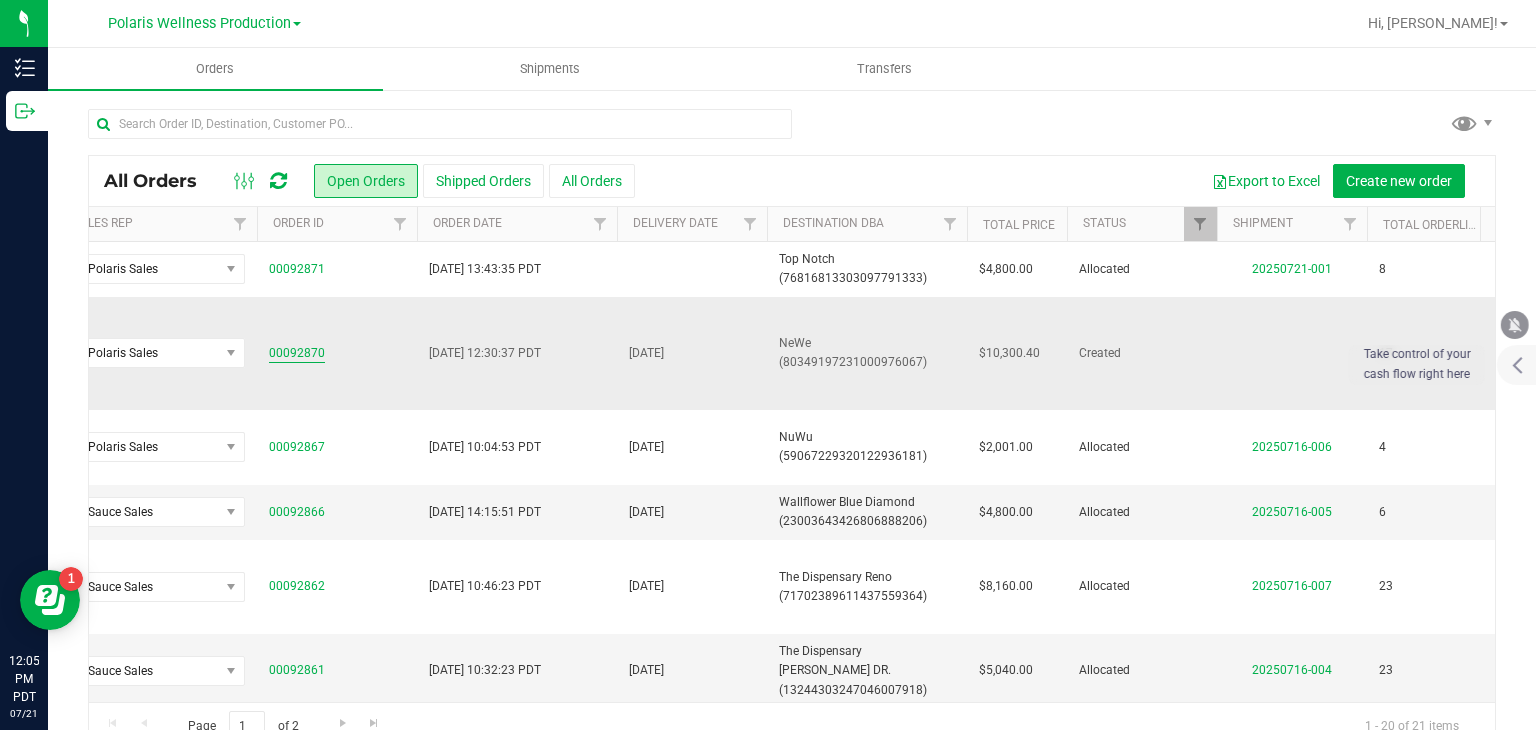 click on "00092870" at bounding box center (297, 353) 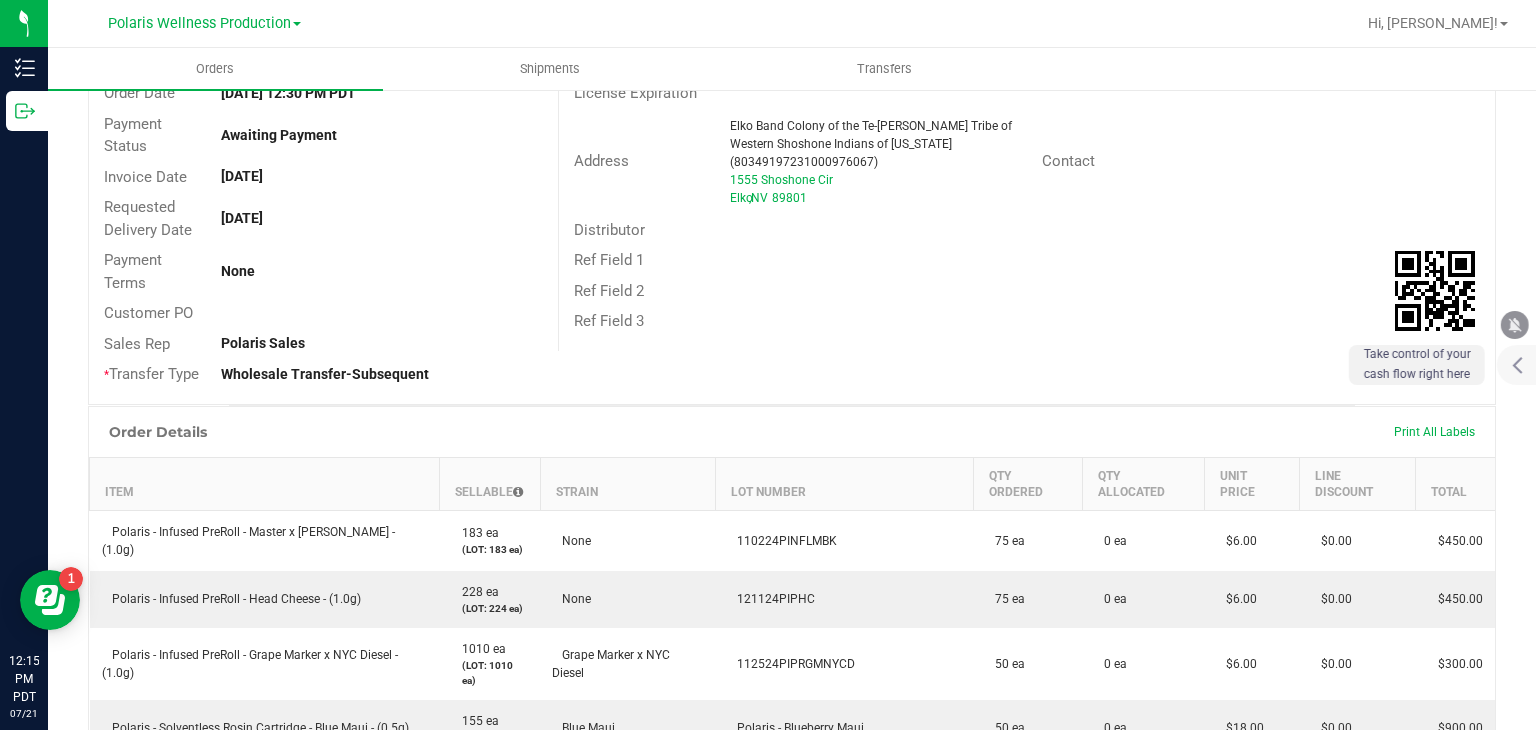 scroll, scrollTop: 0, scrollLeft: 0, axis: both 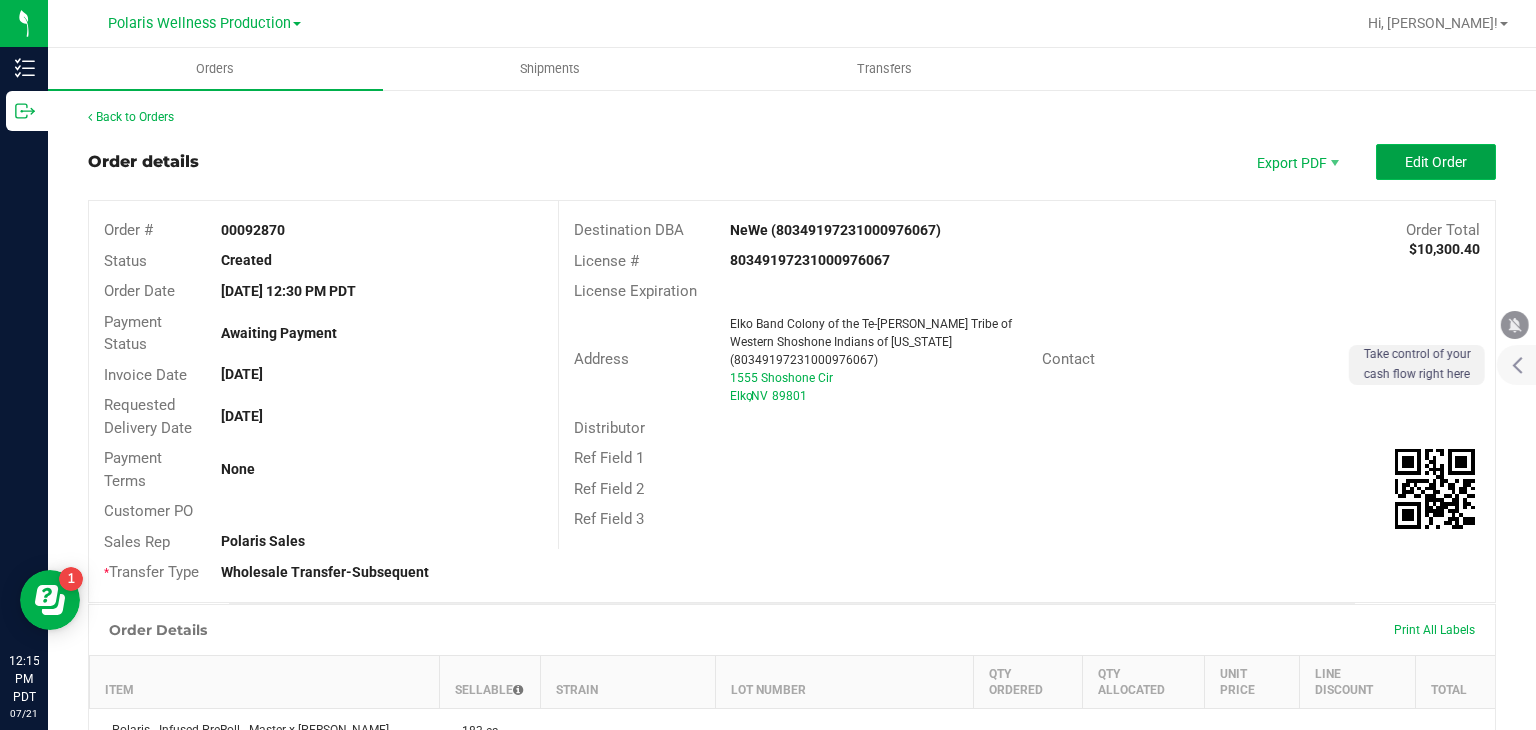 click on "Edit Order" at bounding box center [1436, 162] 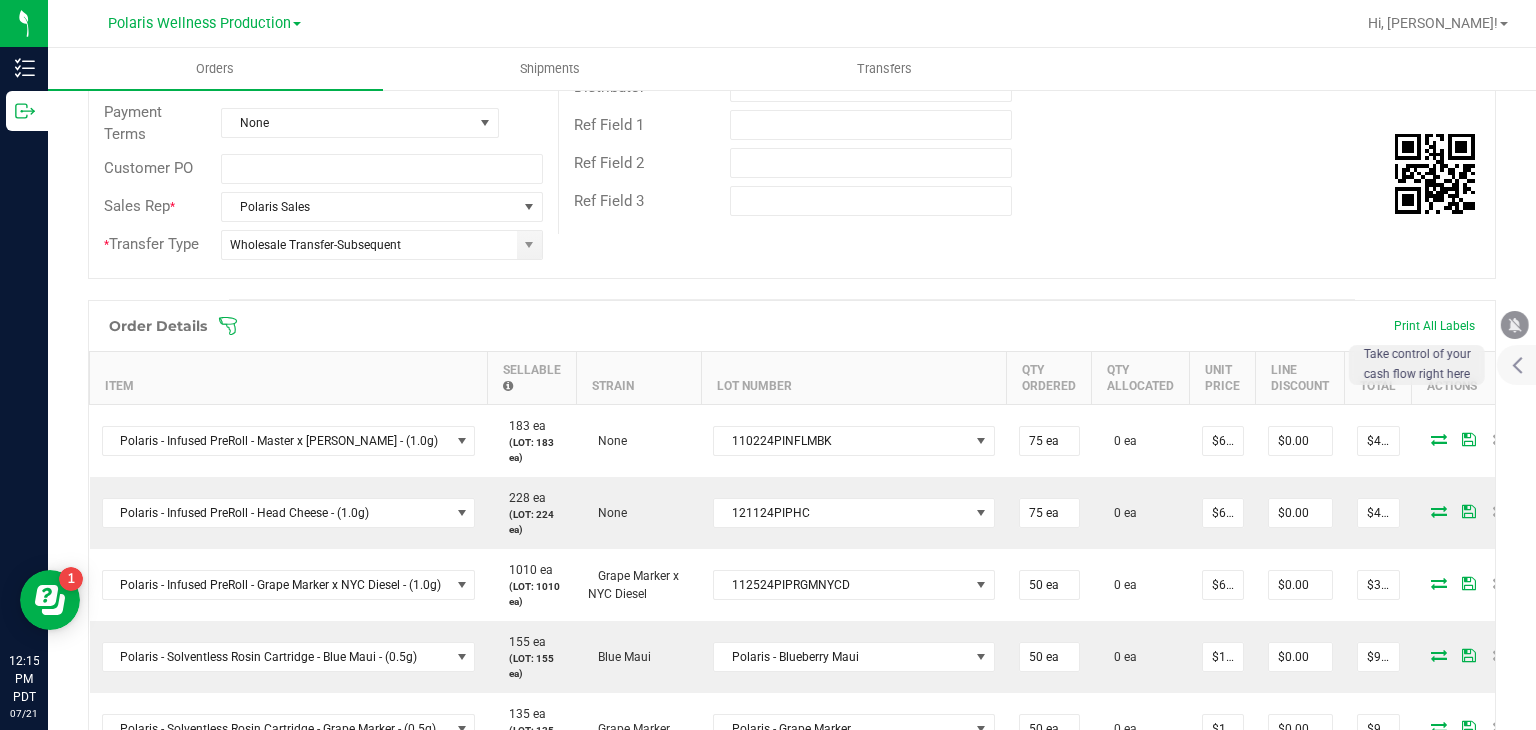 scroll, scrollTop: 388, scrollLeft: 0, axis: vertical 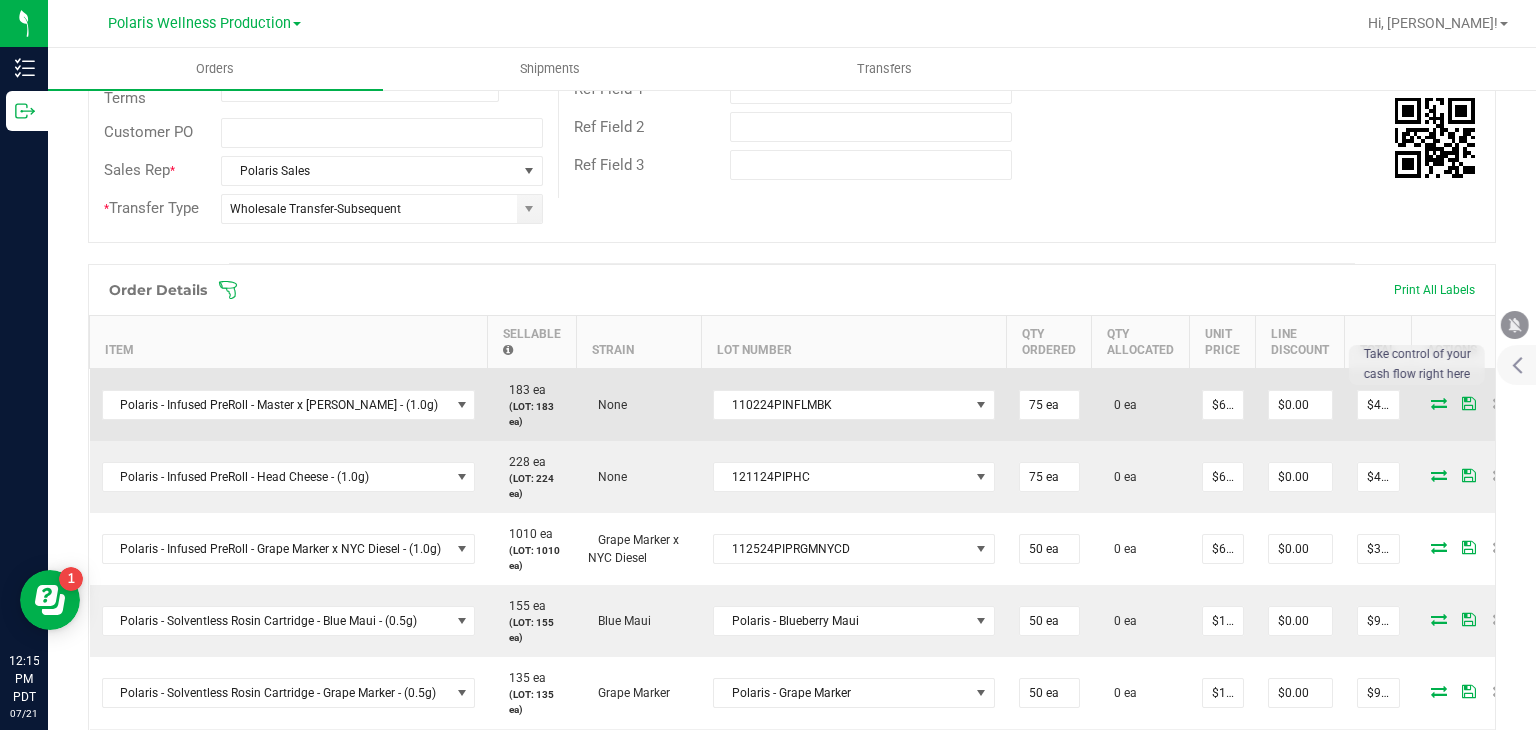 click at bounding box center [1439, 403] 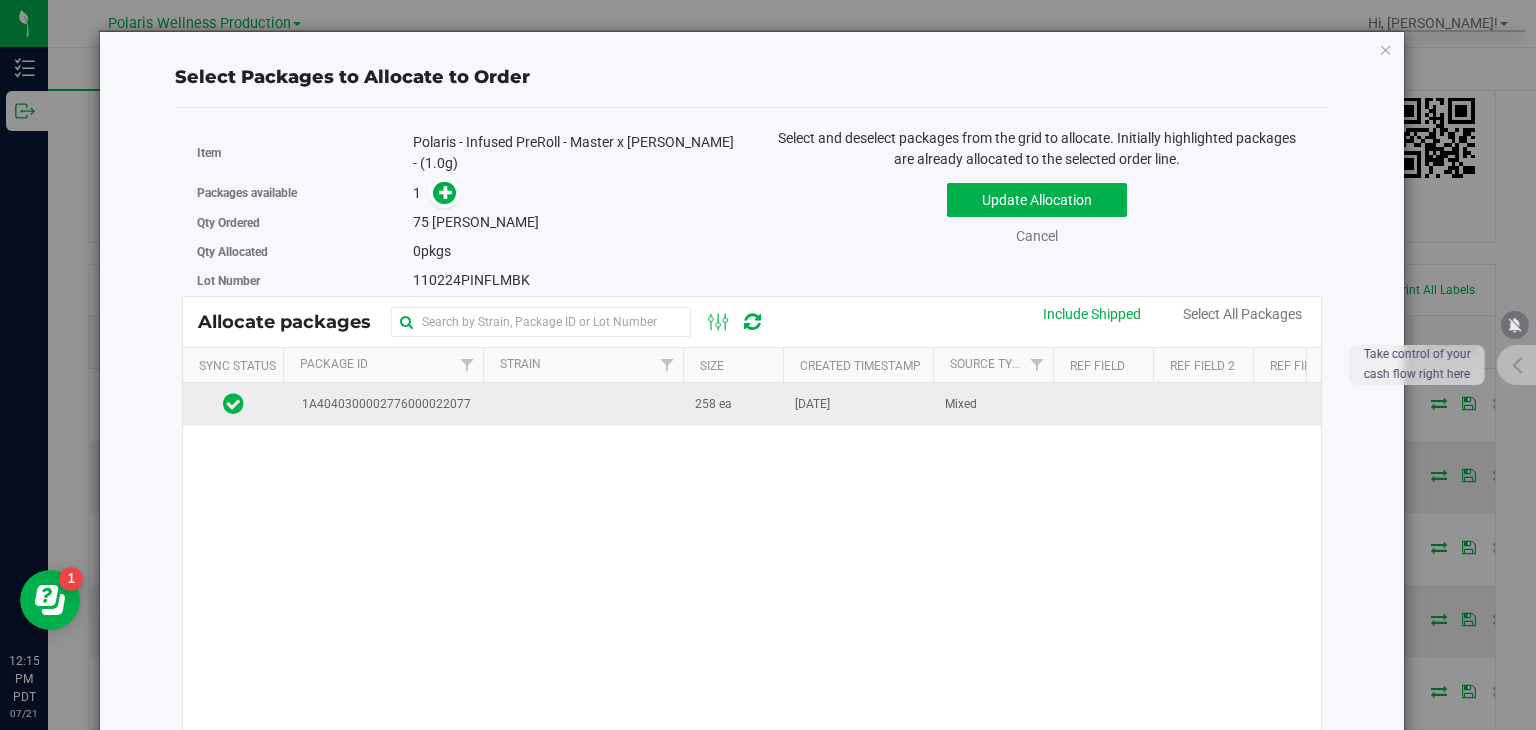 click at bounding box center [1203, 404] 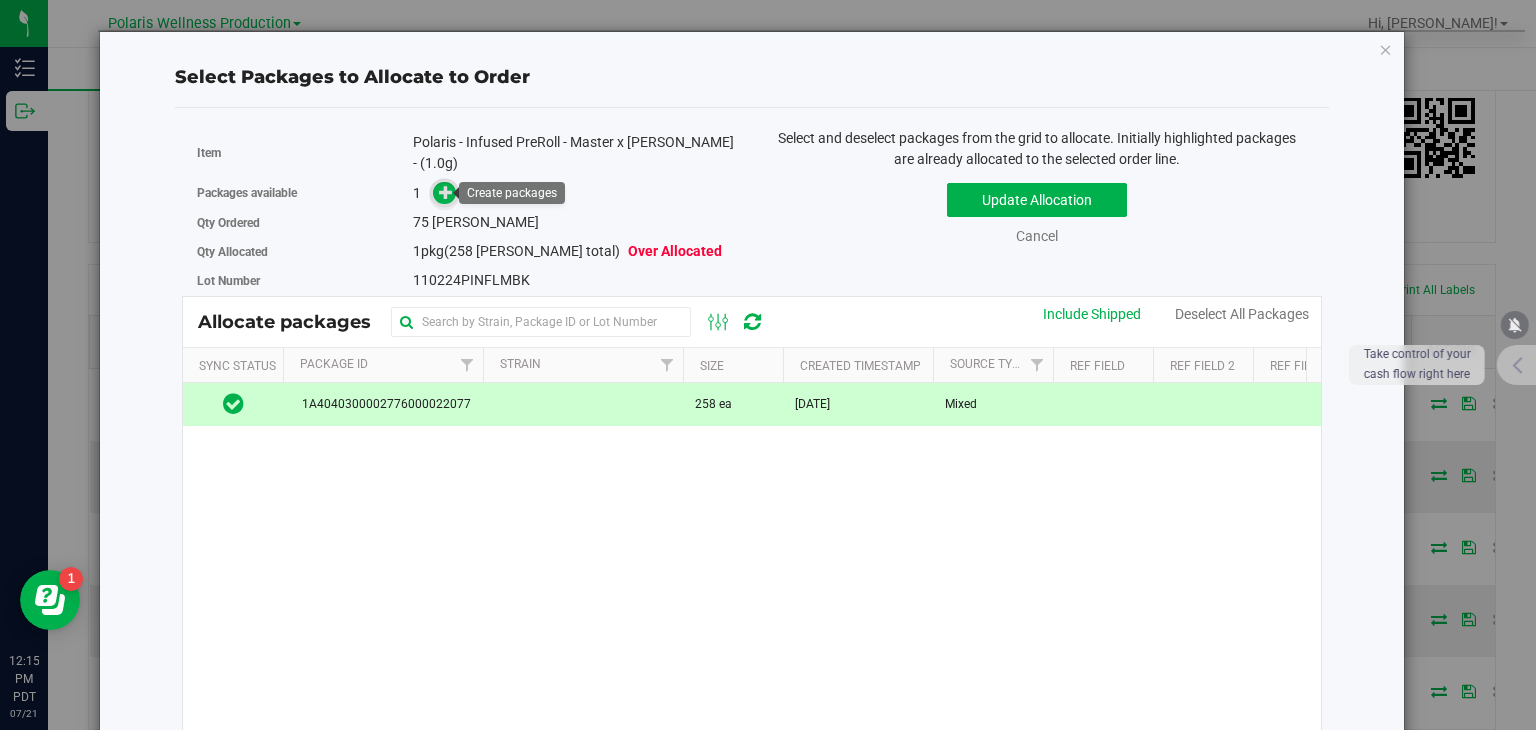 click at bounding box center [446, 191] 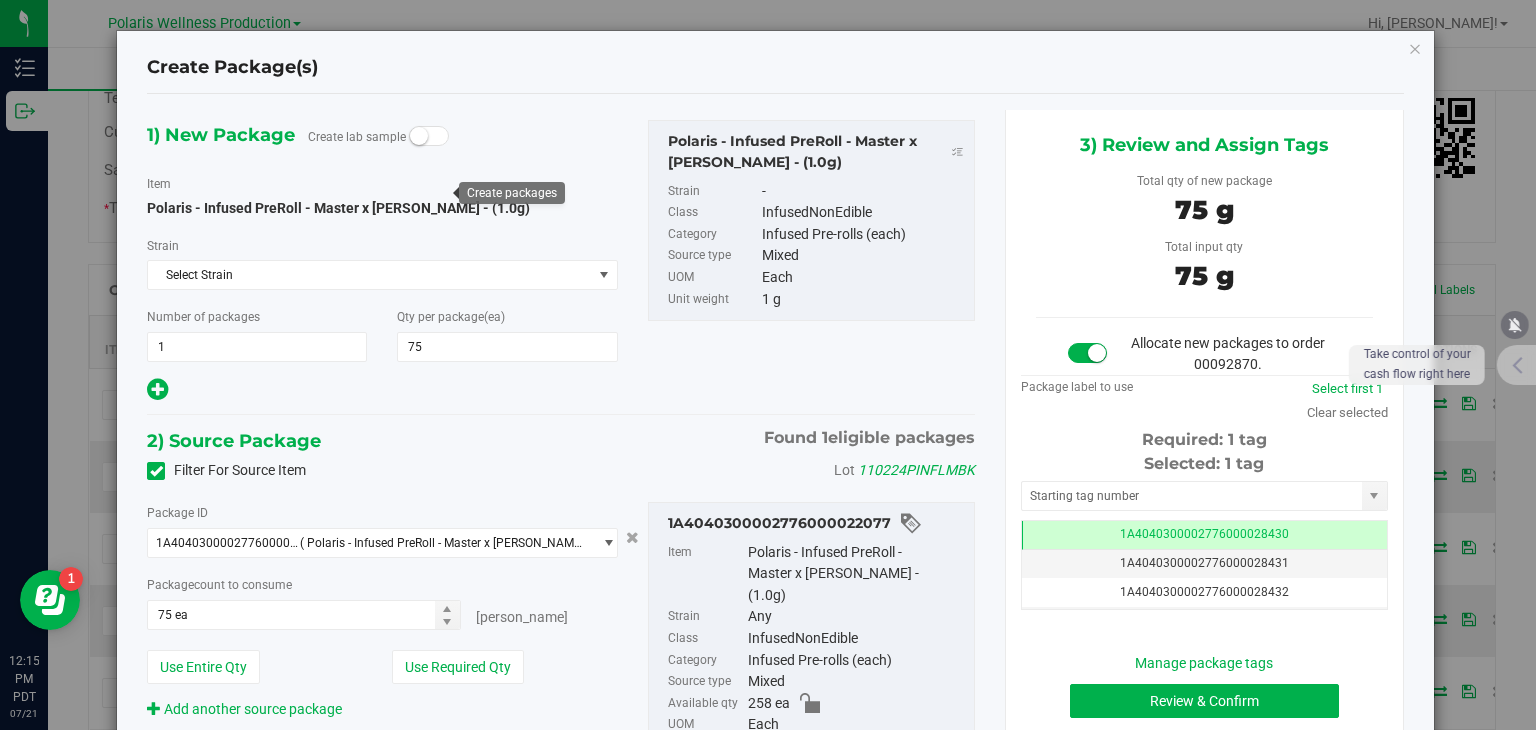 type on "75" 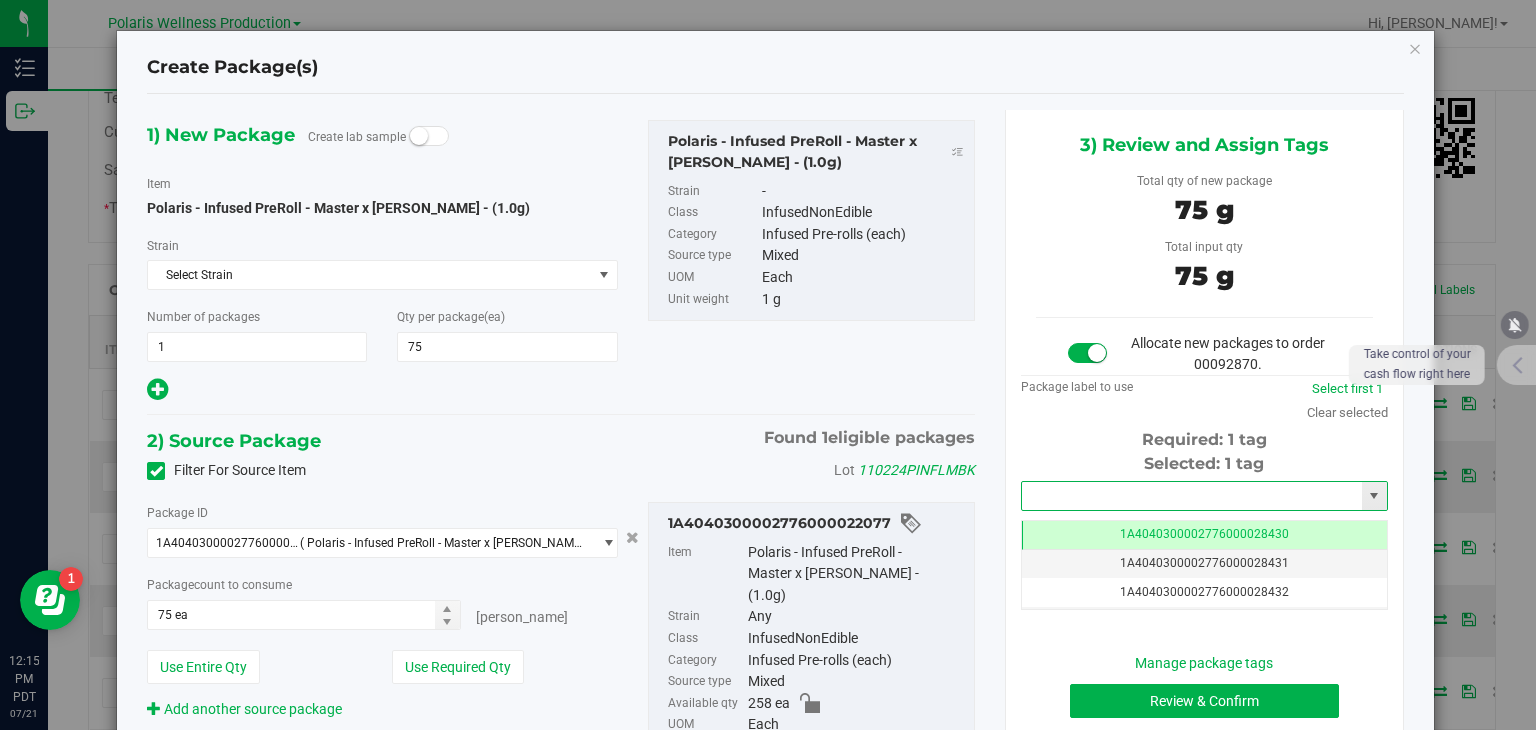 click at bounding box center [1192, 496] 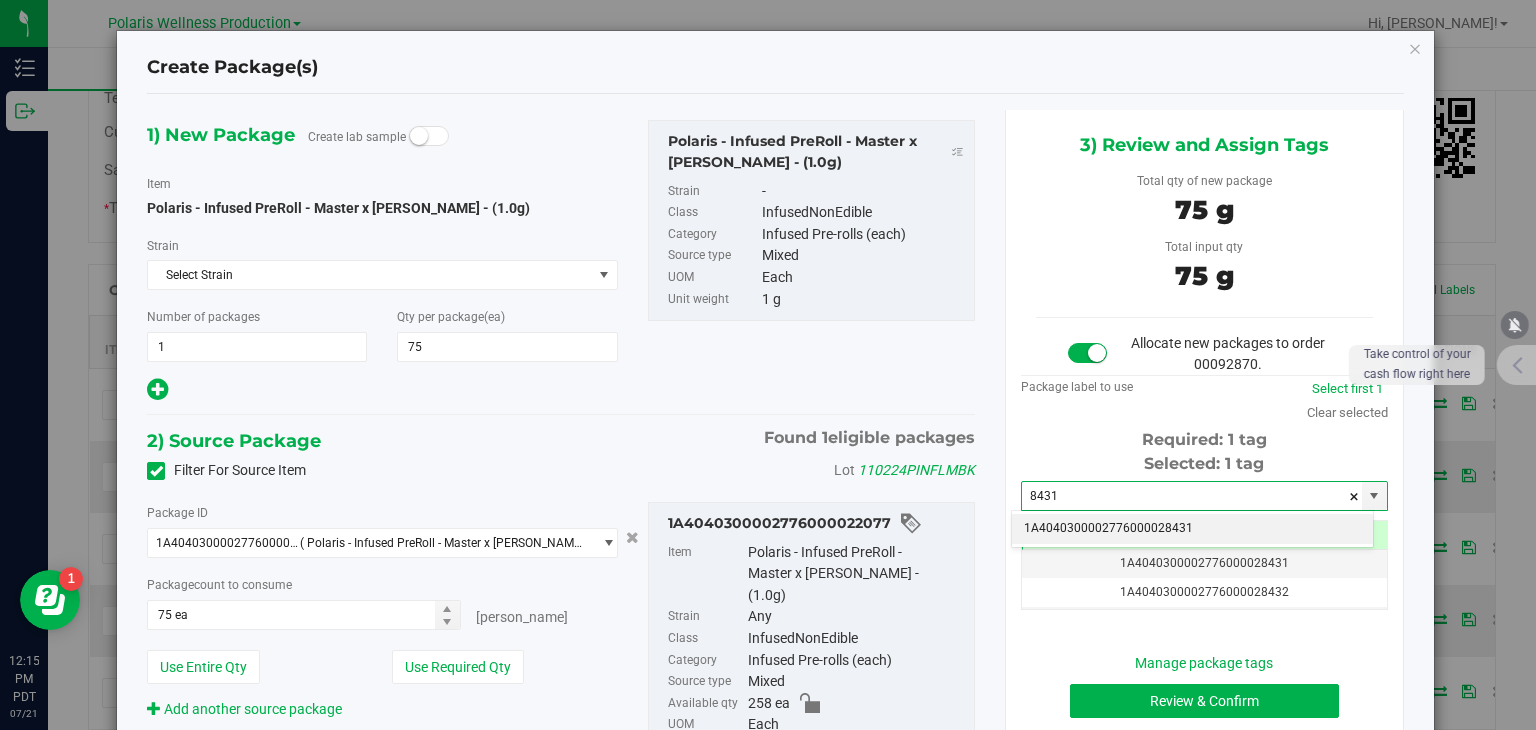 click on "1A4040300002776000028431" at bounding box center (1192, 529) 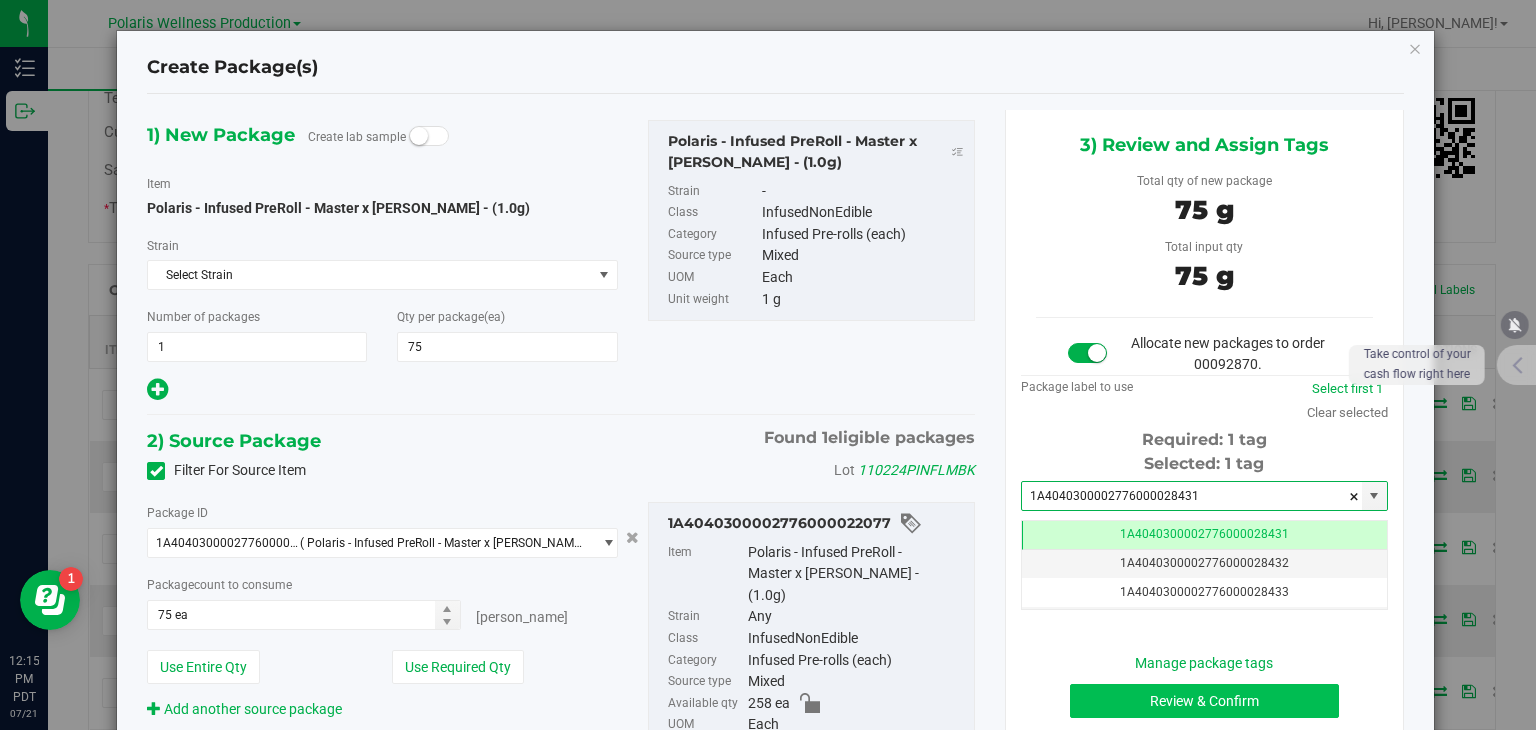 type on "1A4040300002776000028431" 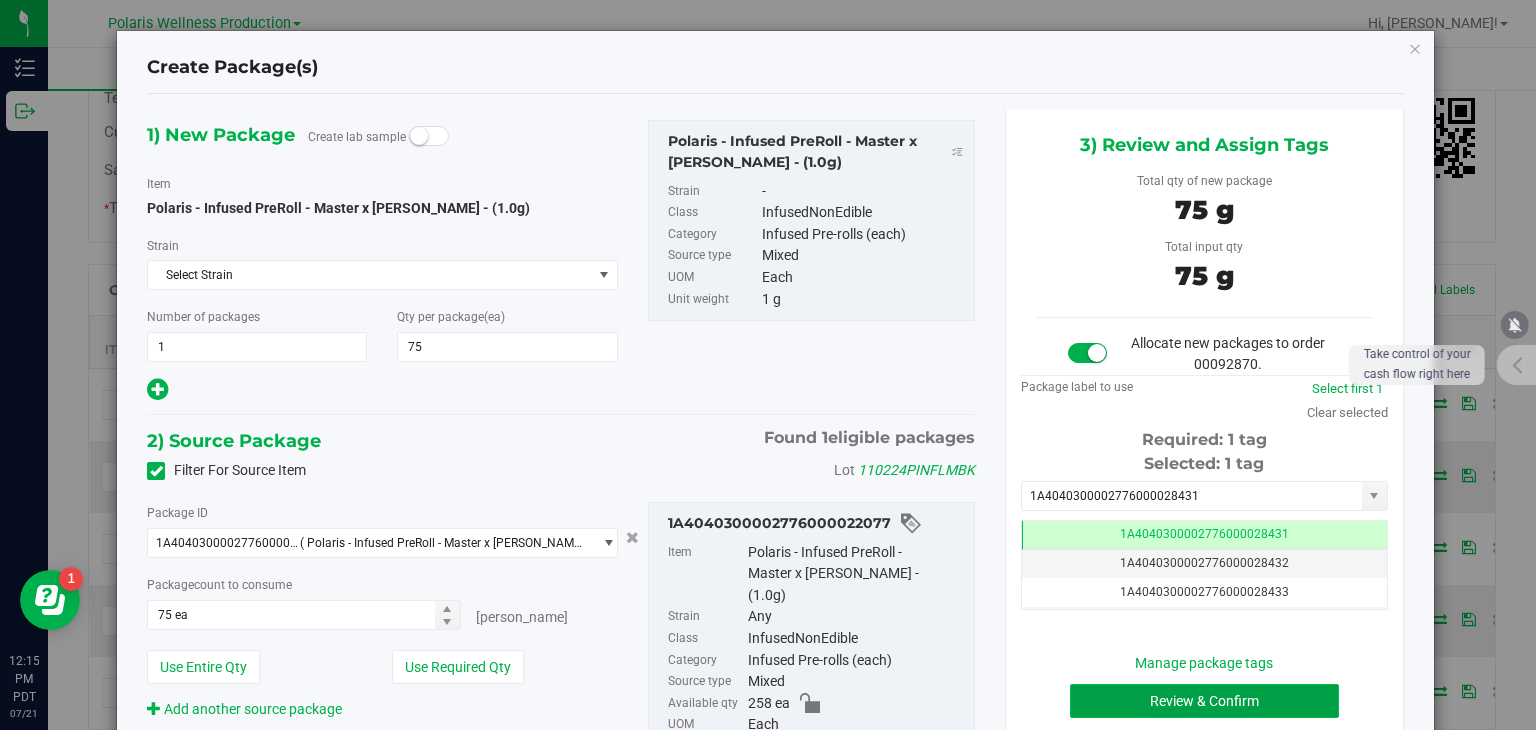 click on "Review & Confirm" at bounding box center [1204, 701] 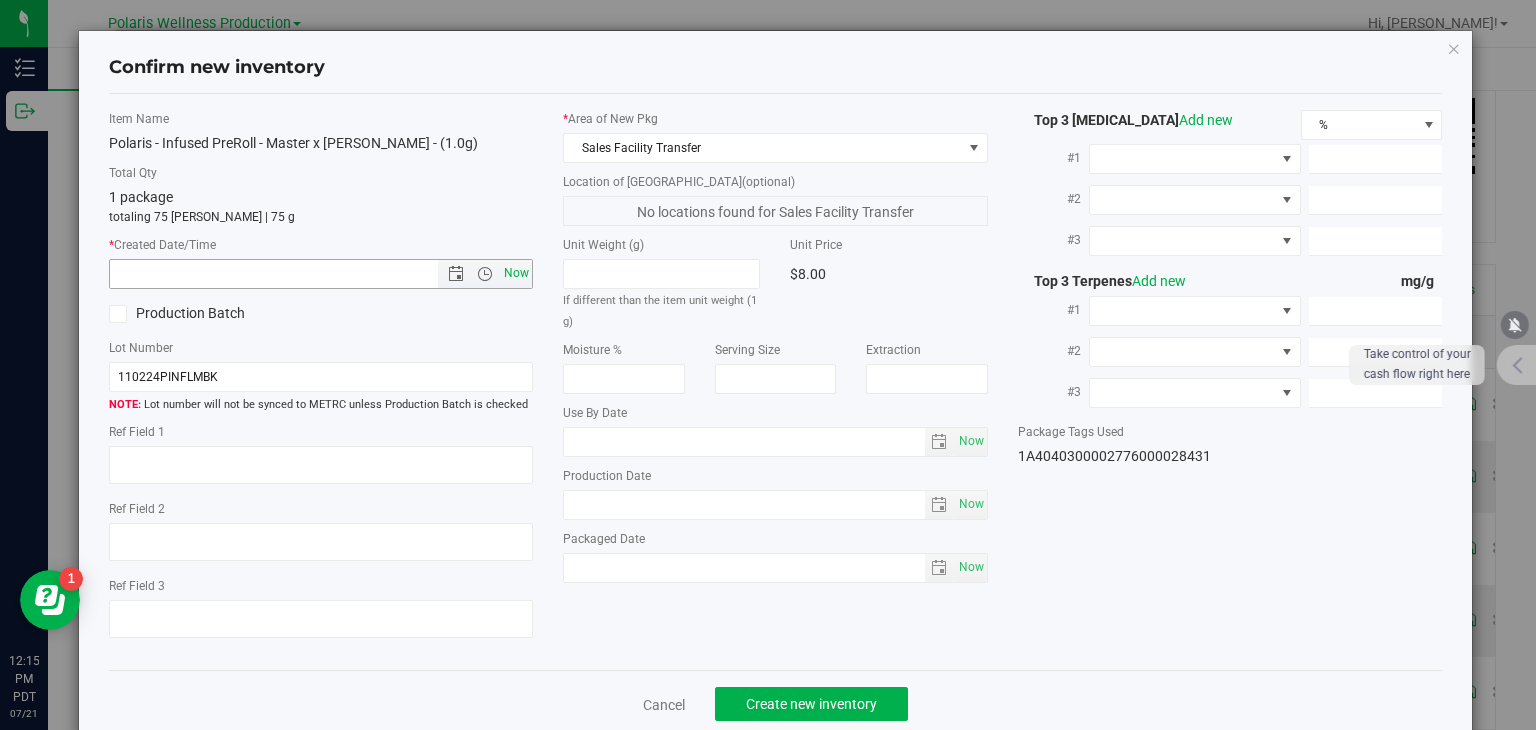 click on "Now" at bounding box center [517, 273] 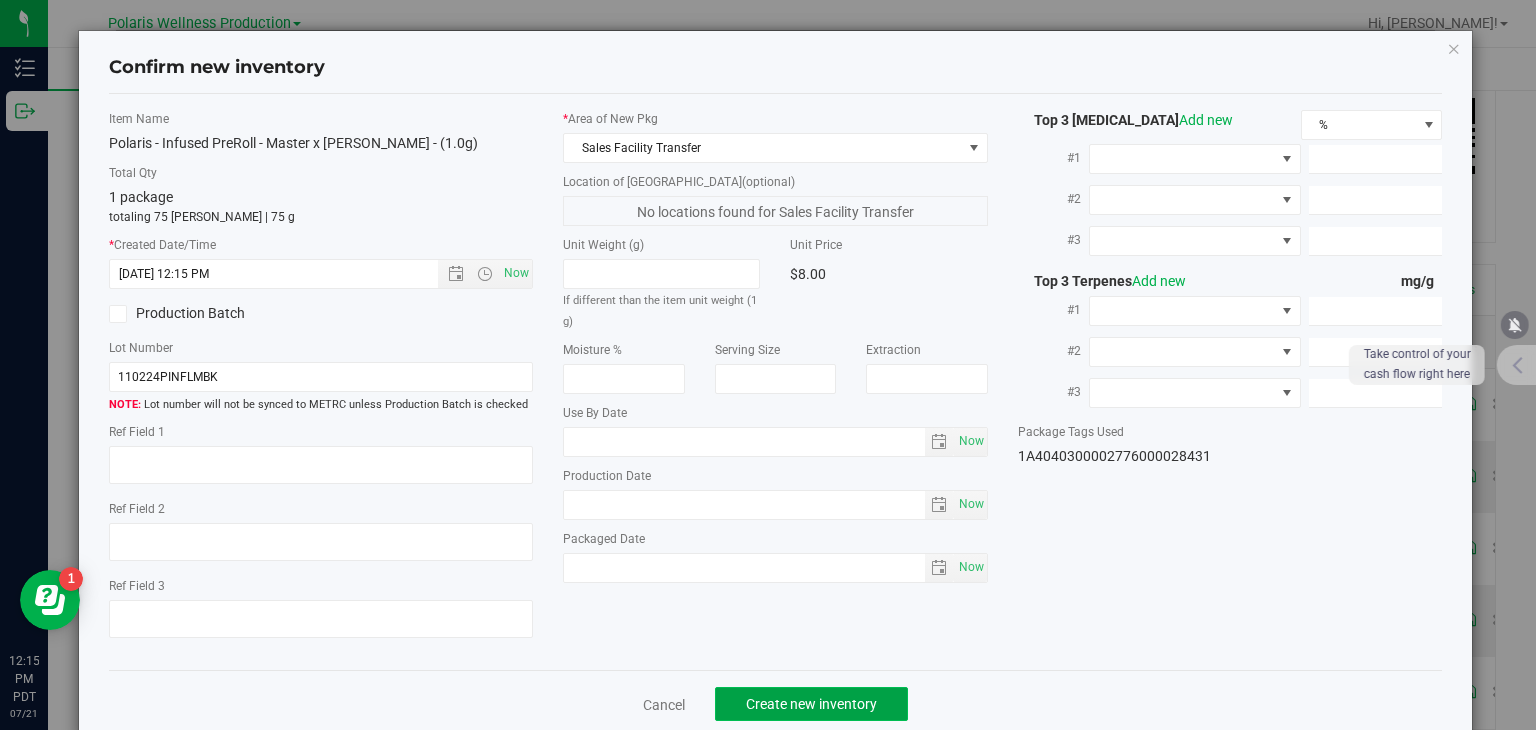 click on "Create new inventory" 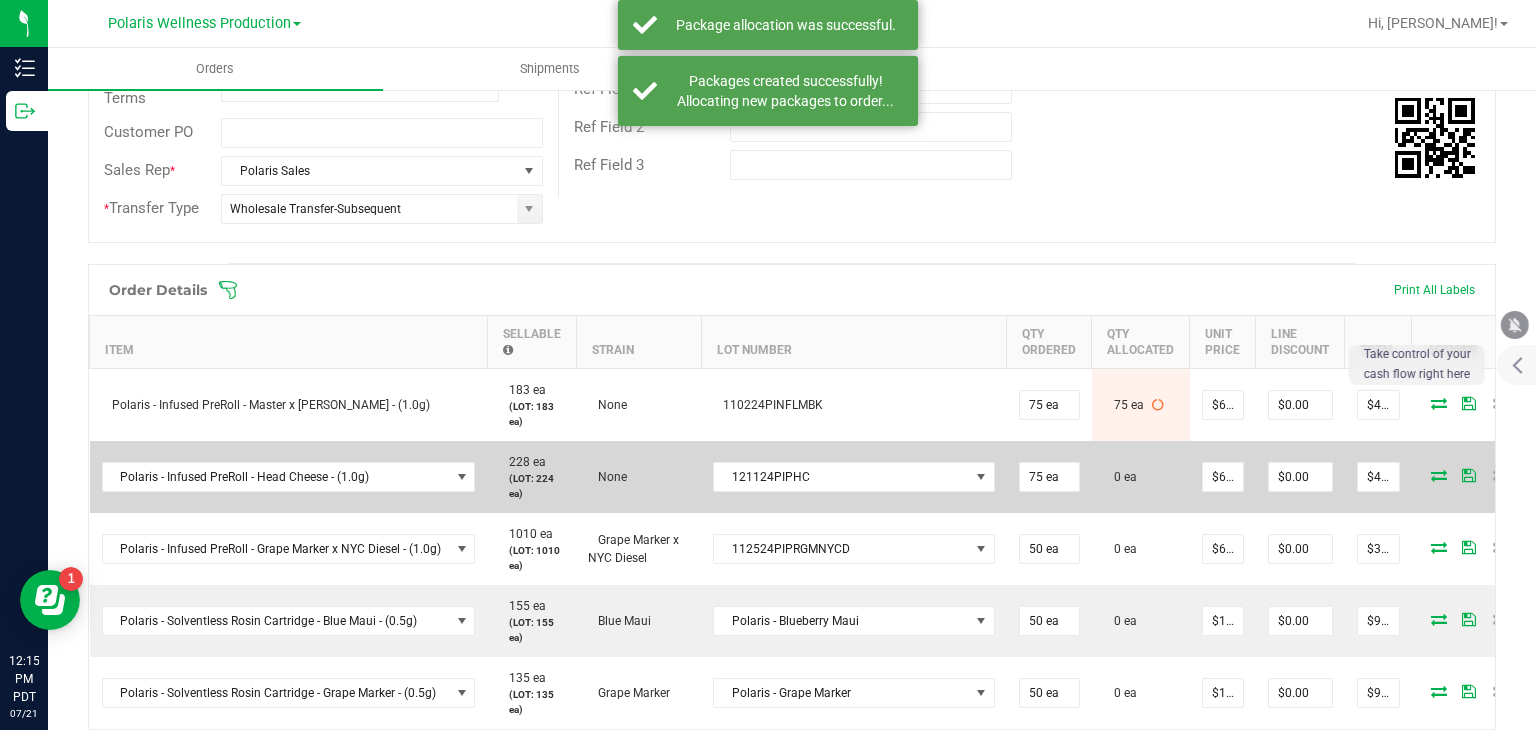 click at bounding box center (1439, 475) 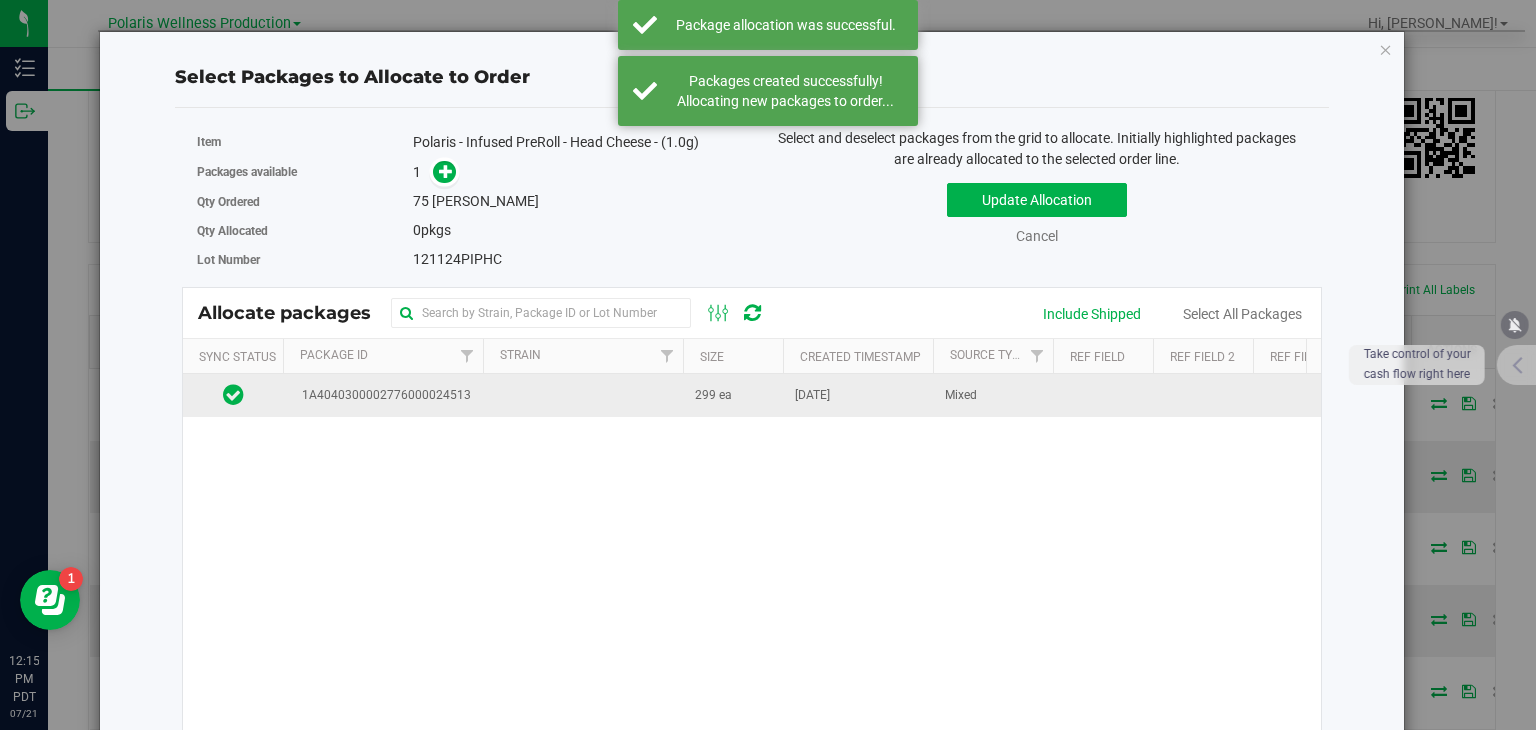 click on "Mixed" at bounding box center [993, 395] 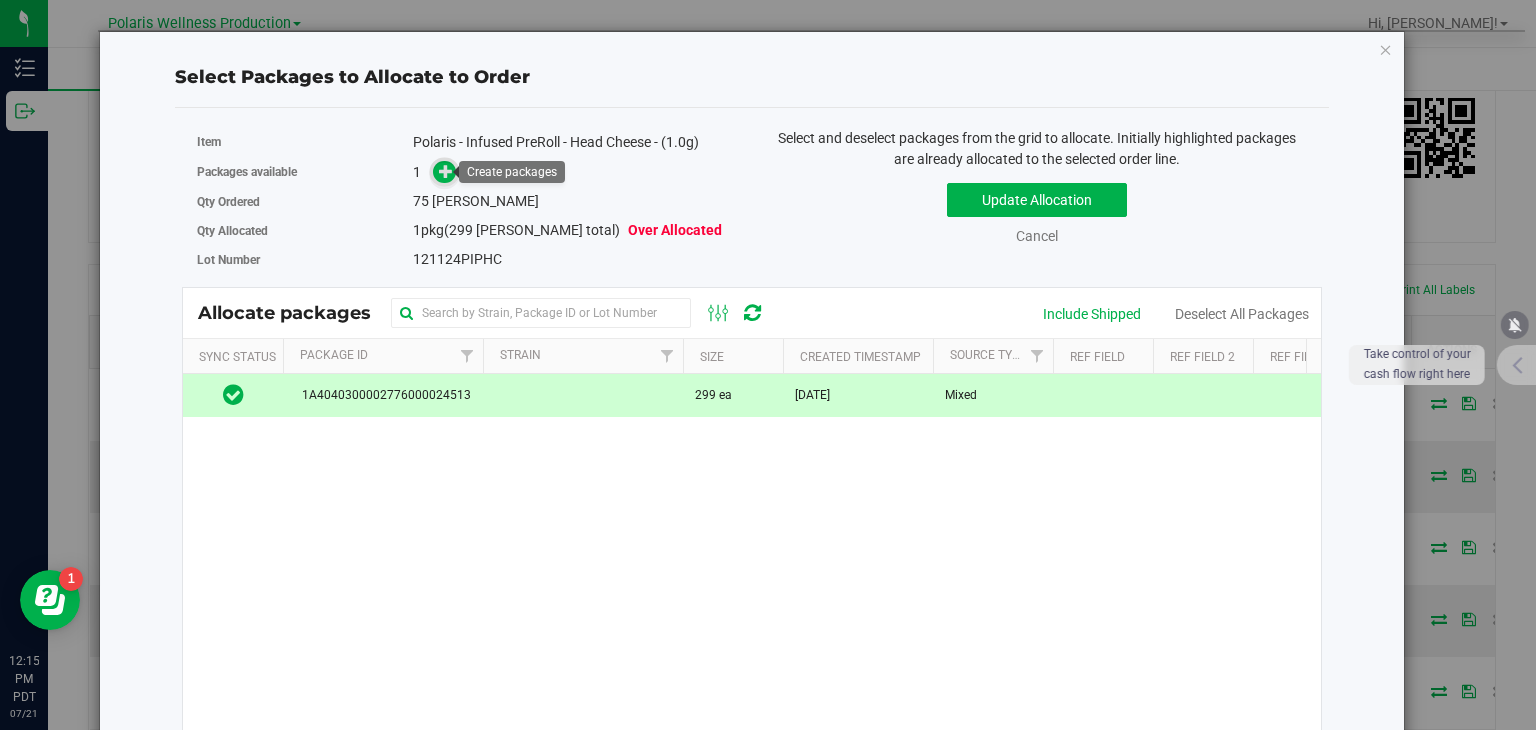 click at bounding box center [446, 171] 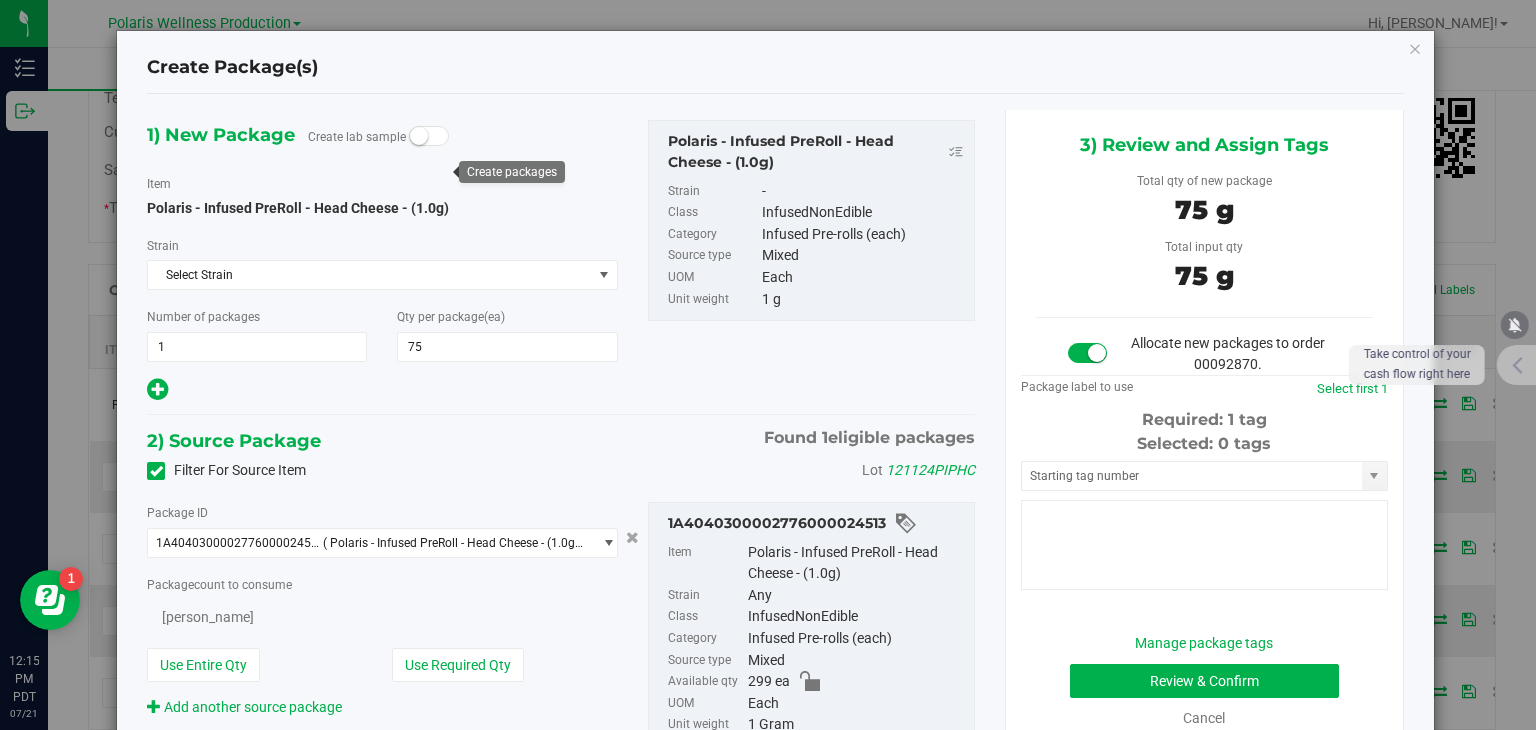 type on "75" 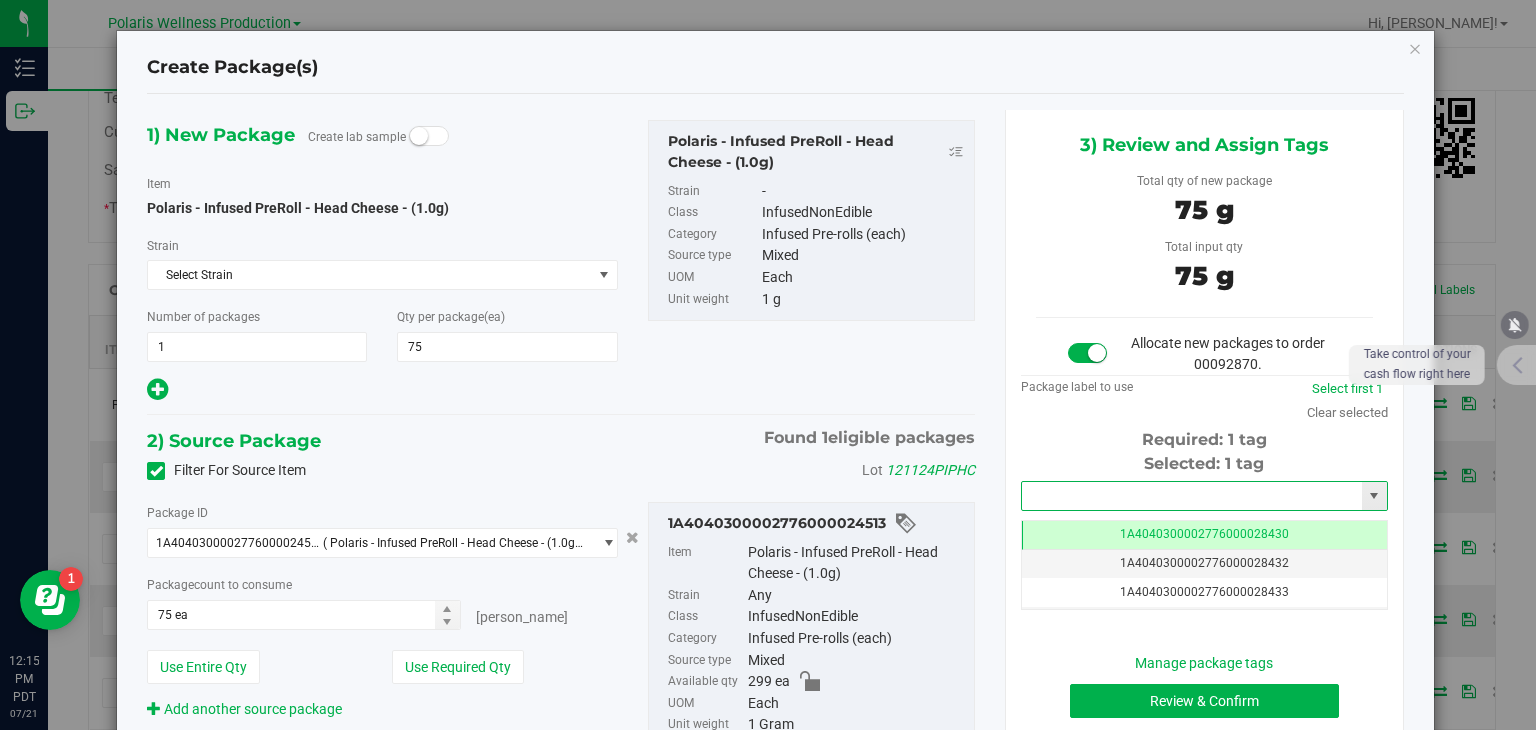 click at bounding box center (1192, 496) 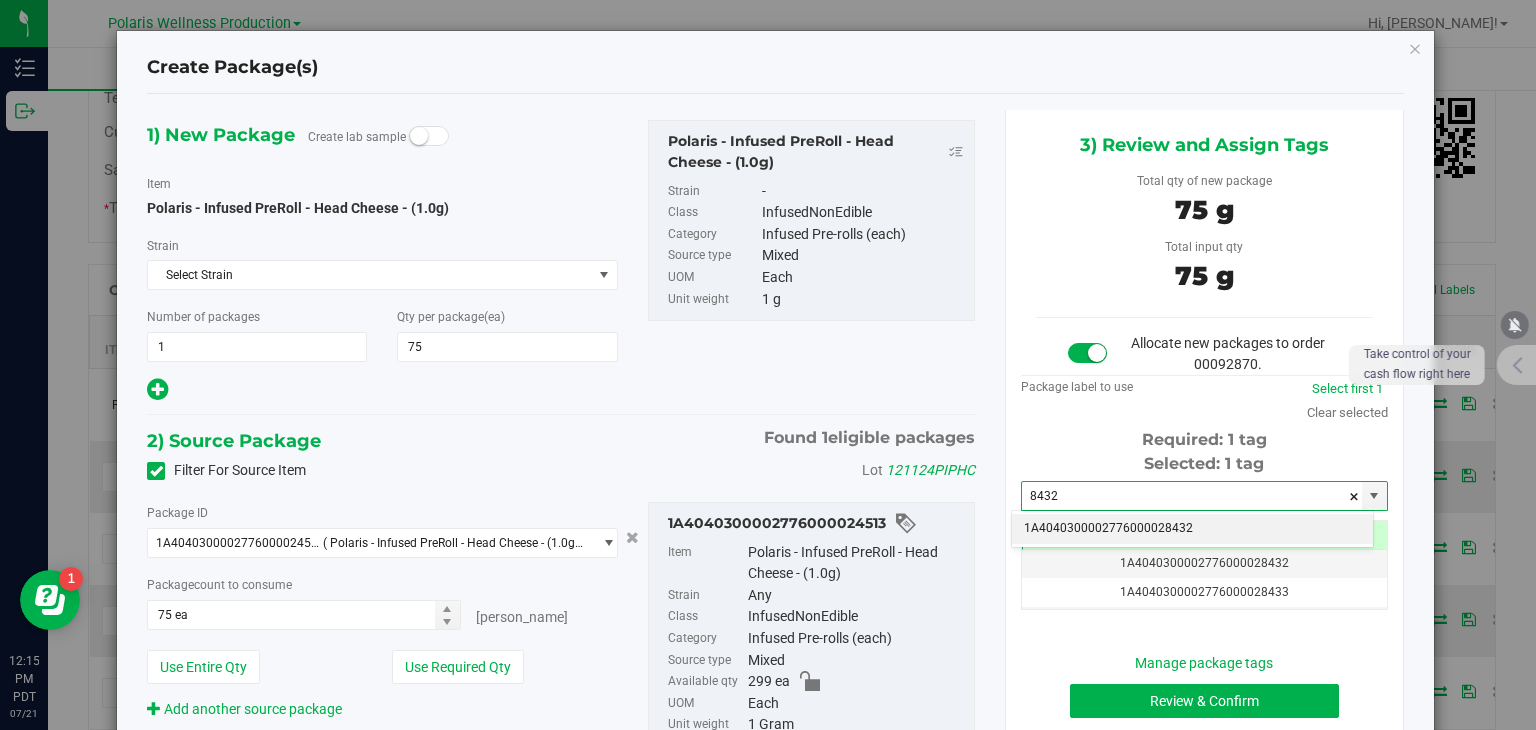 click on "1A4040300002776000028432" at bounding box center [1192, 529] 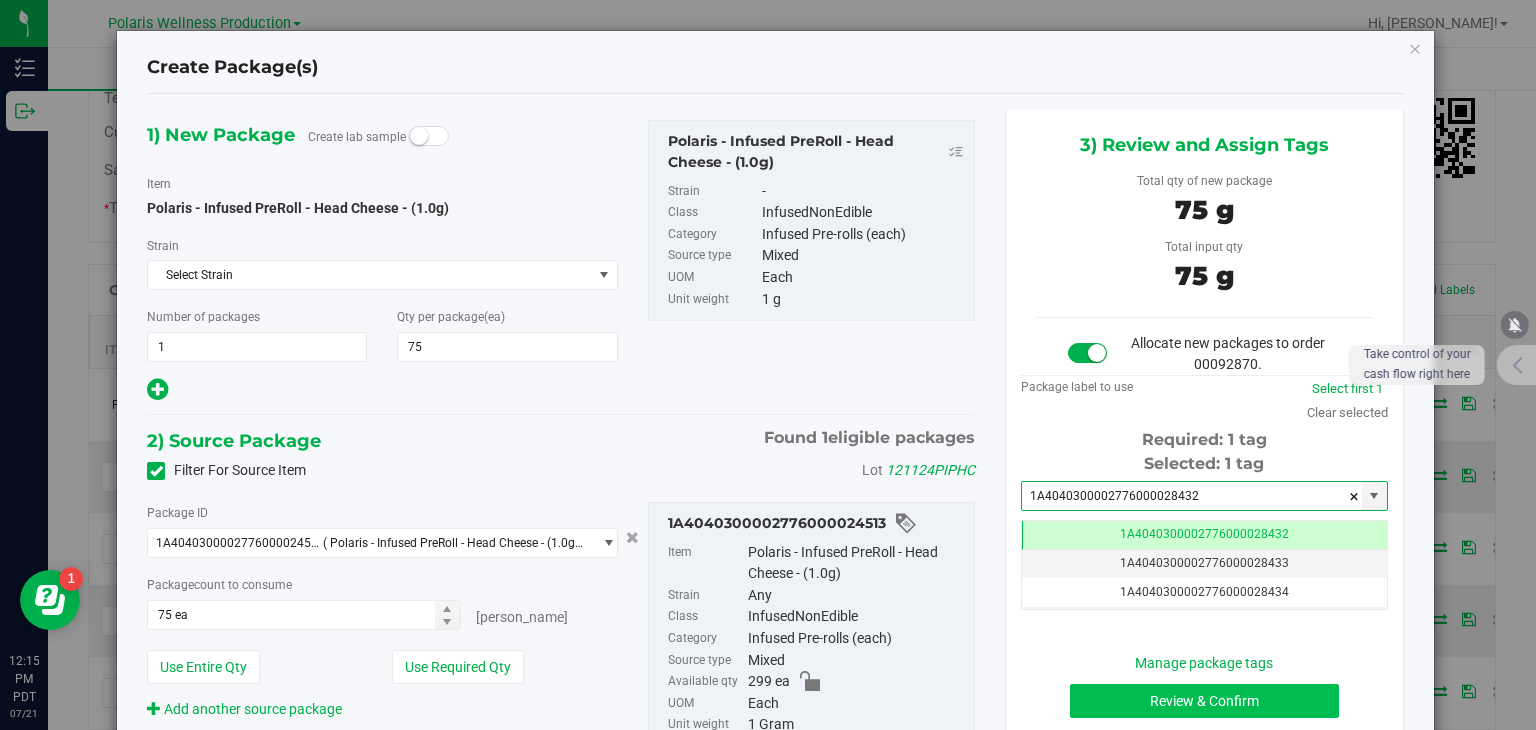 type on "1A4040300002776000028432" 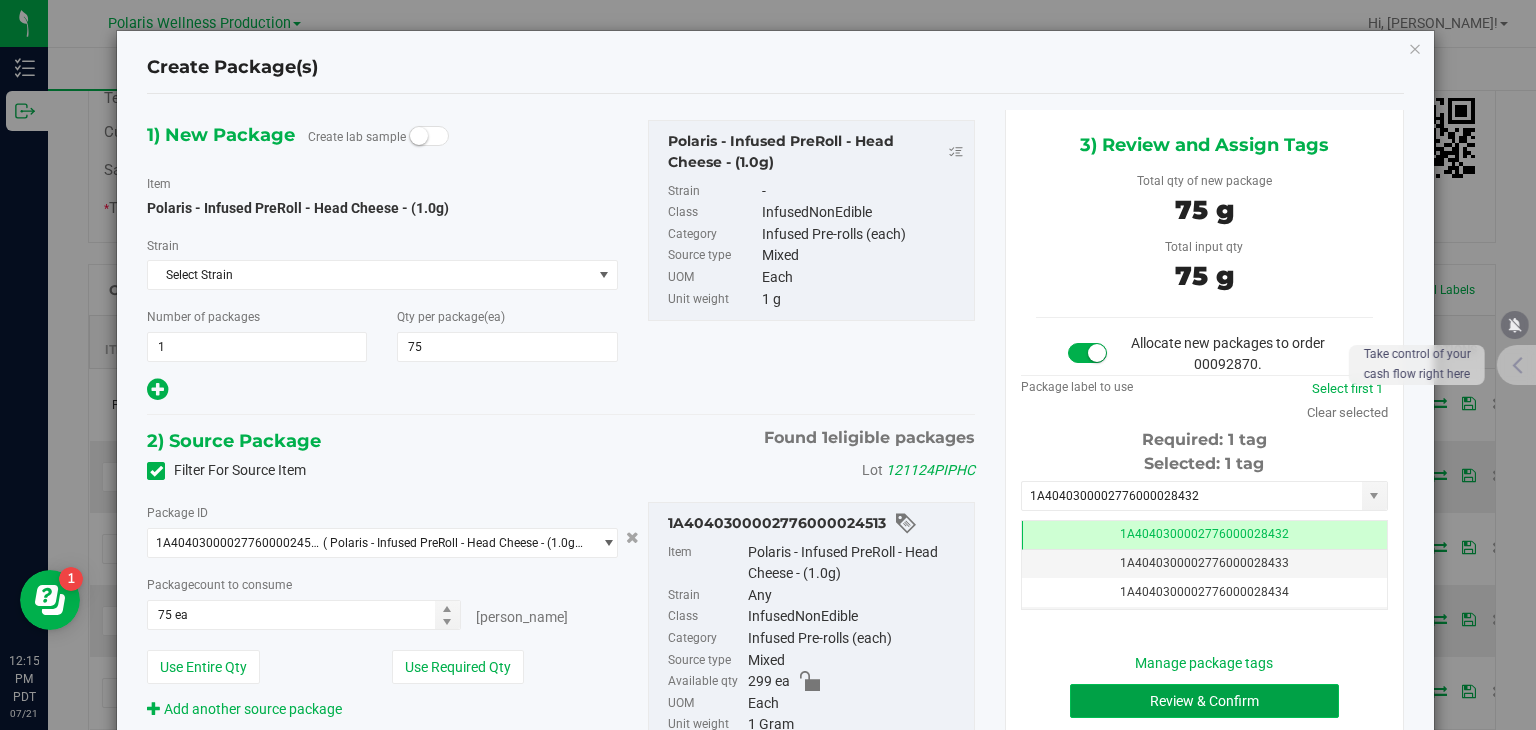click on "Review & Confirm" at bounding box center (1204, 701) 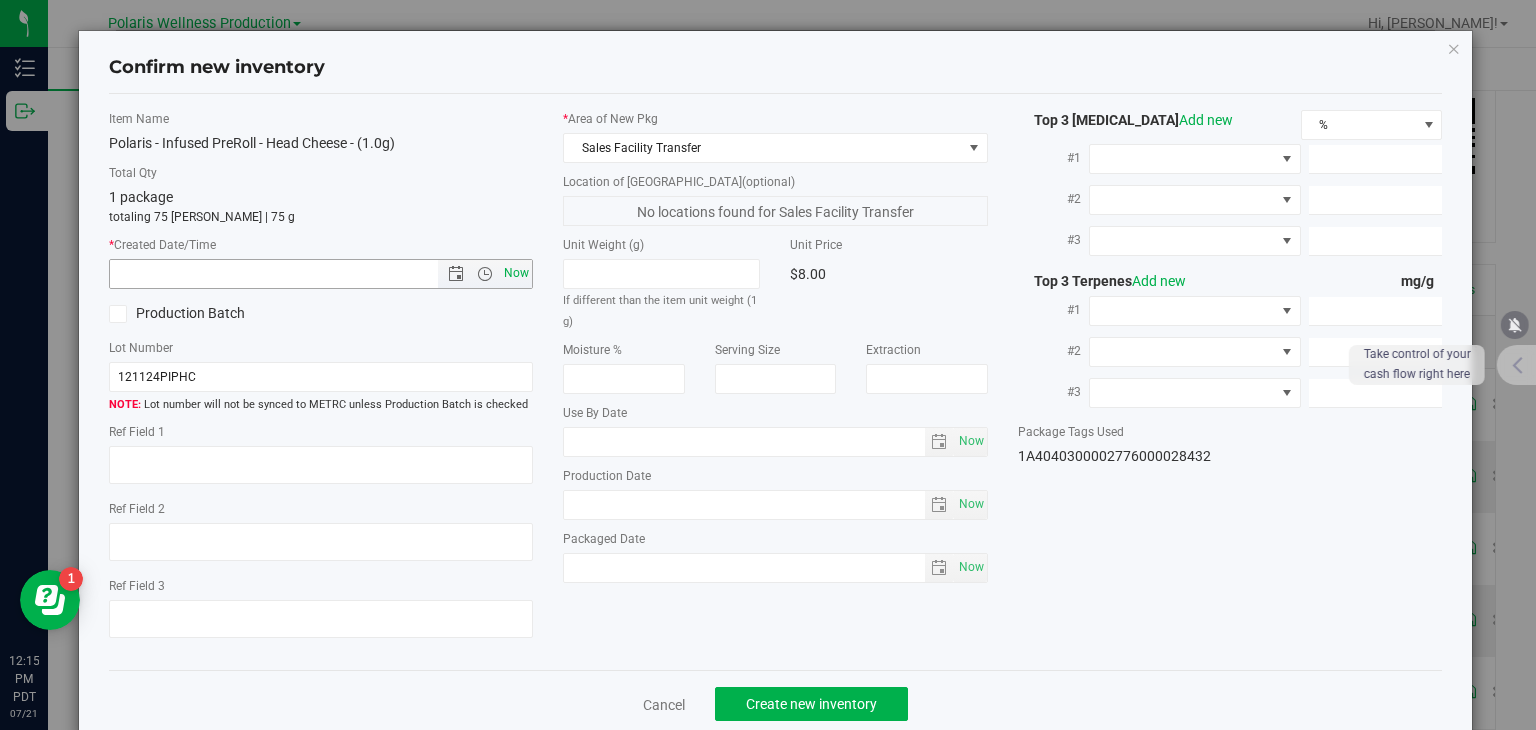 click on "Now" at bounding box center (517, 273) 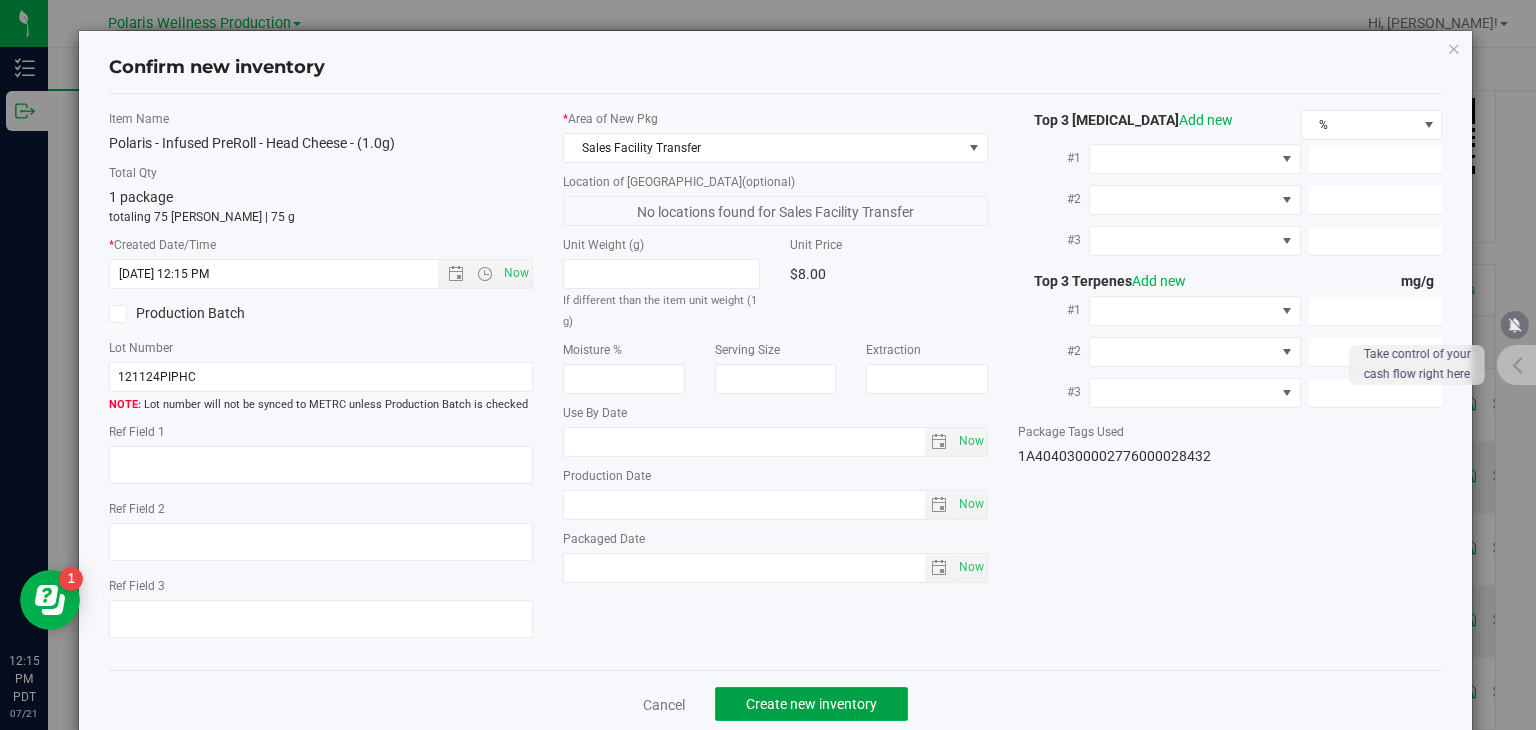 click on "Create new inventory" 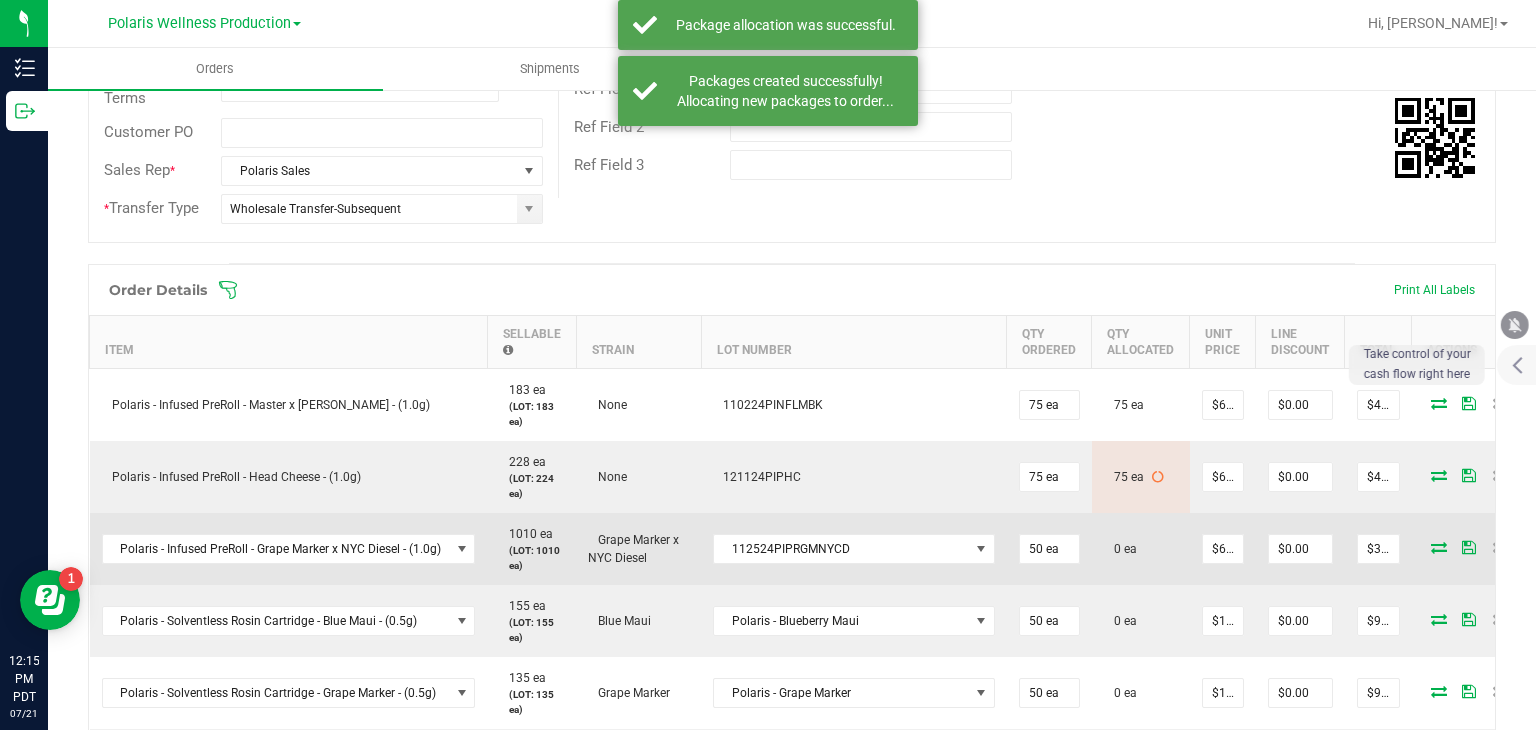 click at bounding box center (1439, 547) 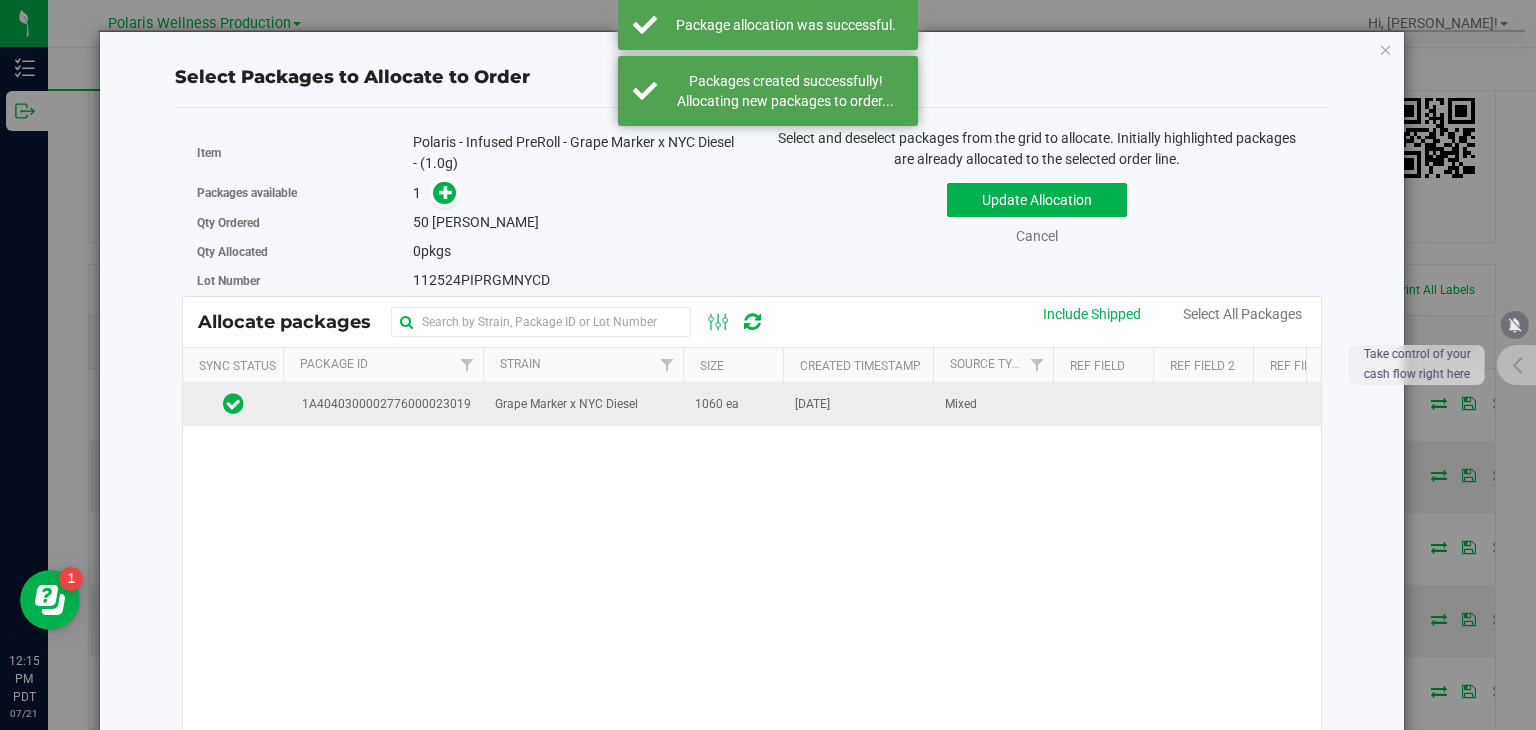 click on "Mixed" at bounding box center [961, 404] 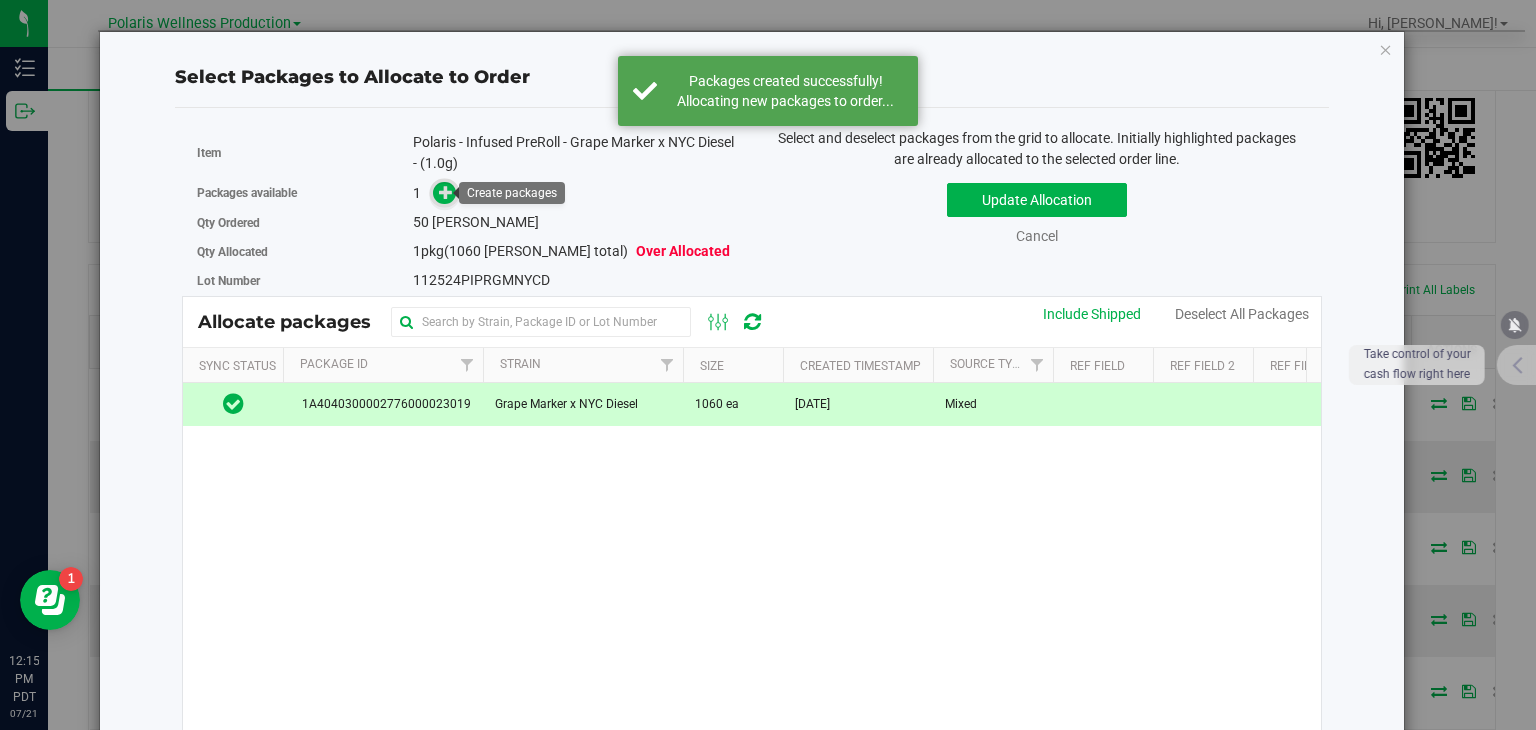 click at bounding box center (446, 192) 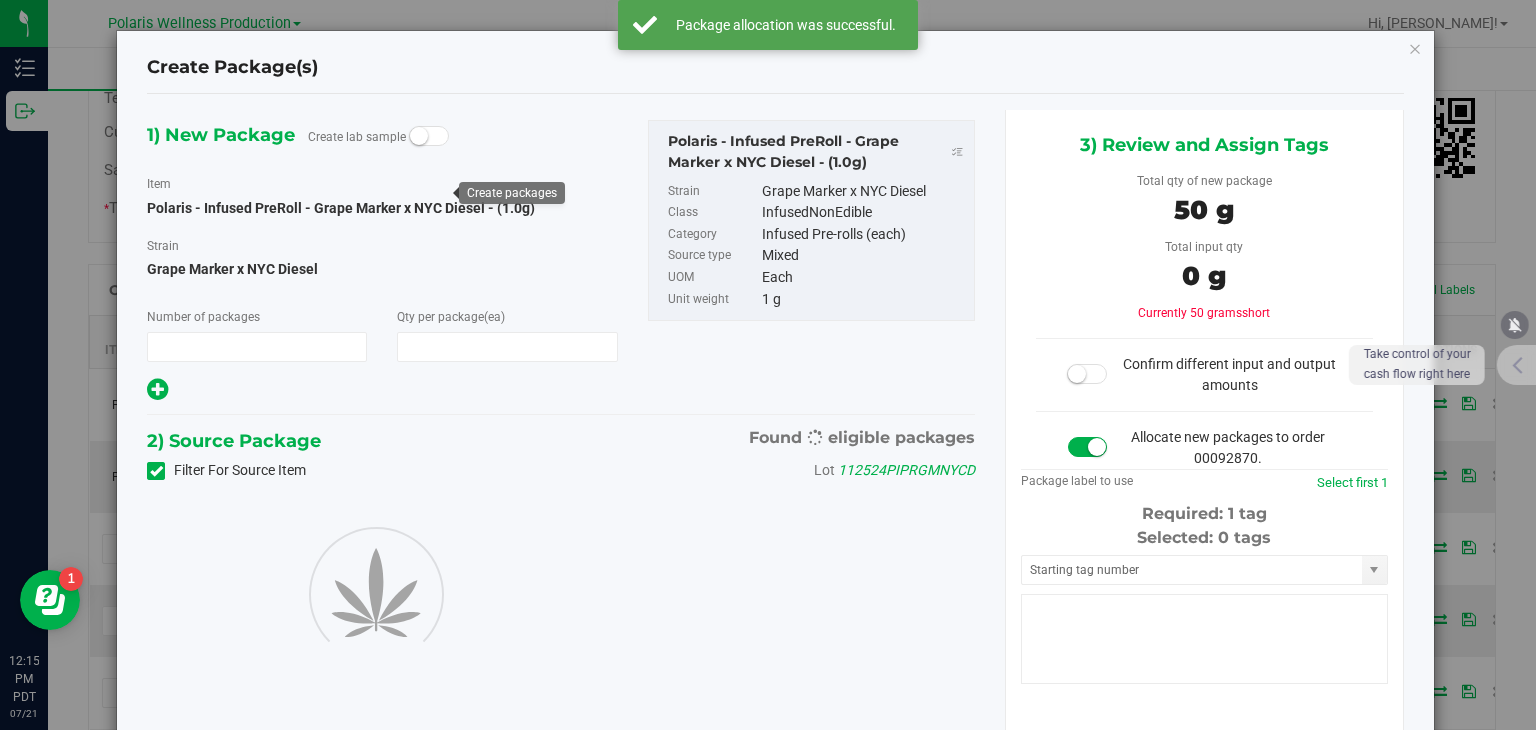 type on "1" 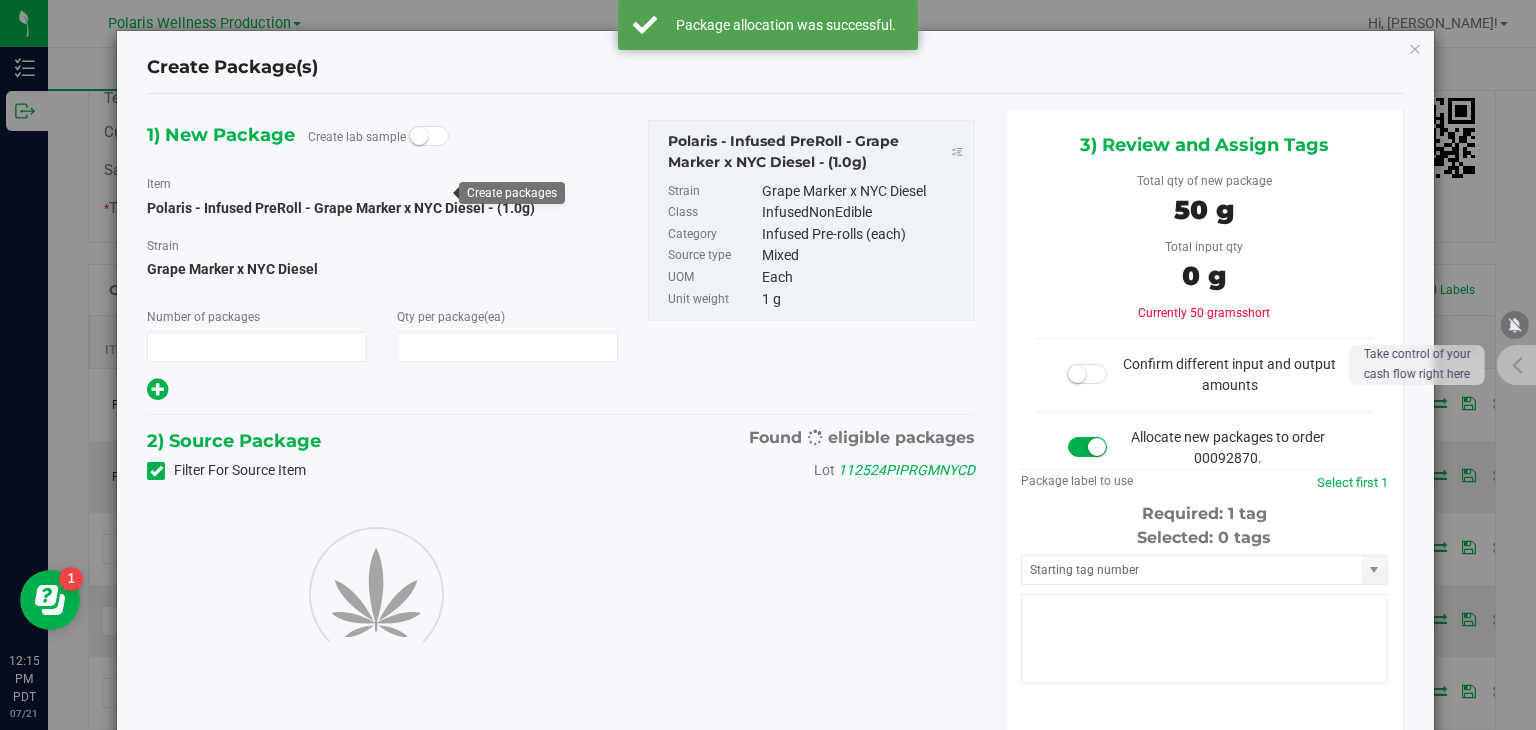 type on "50" 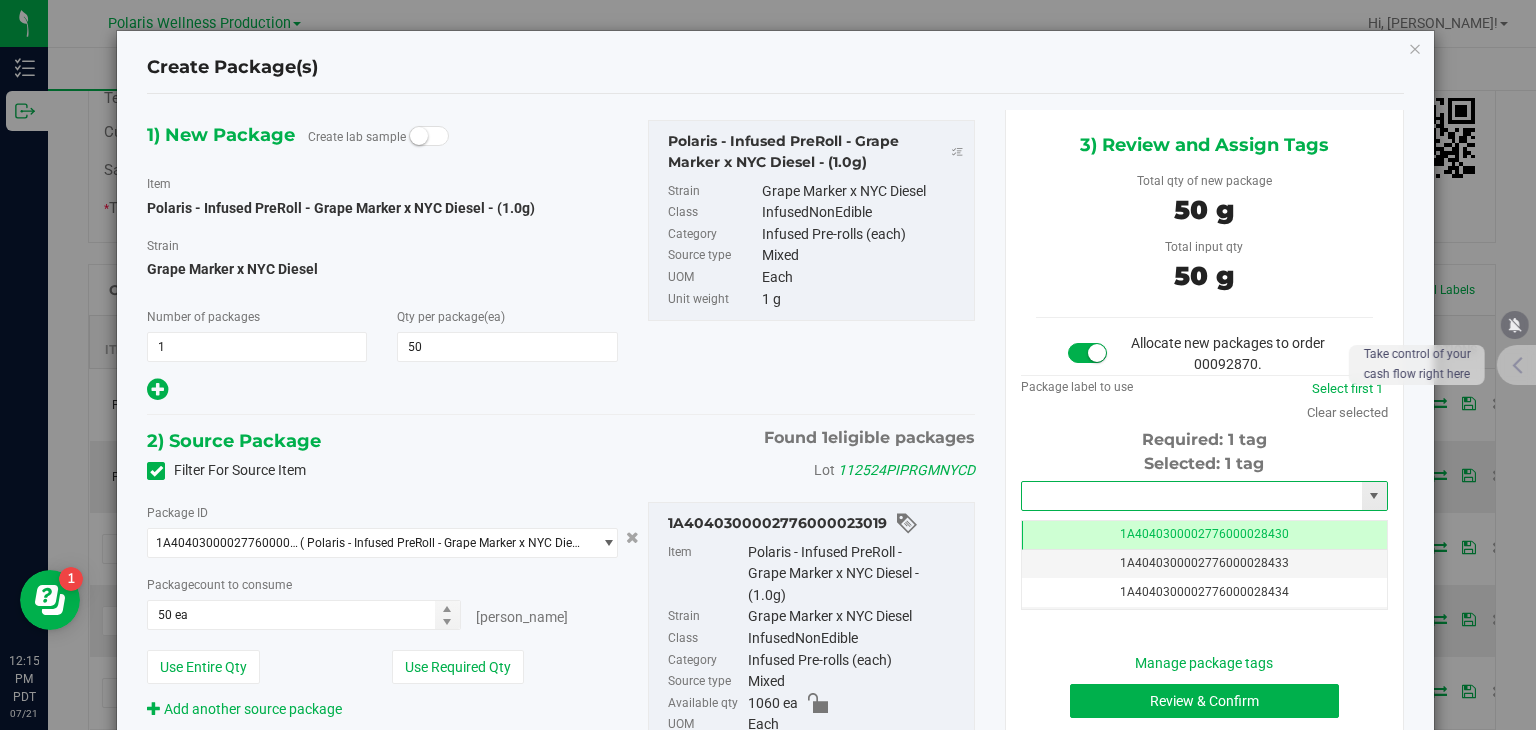 click at bounding box center (1192, 496) 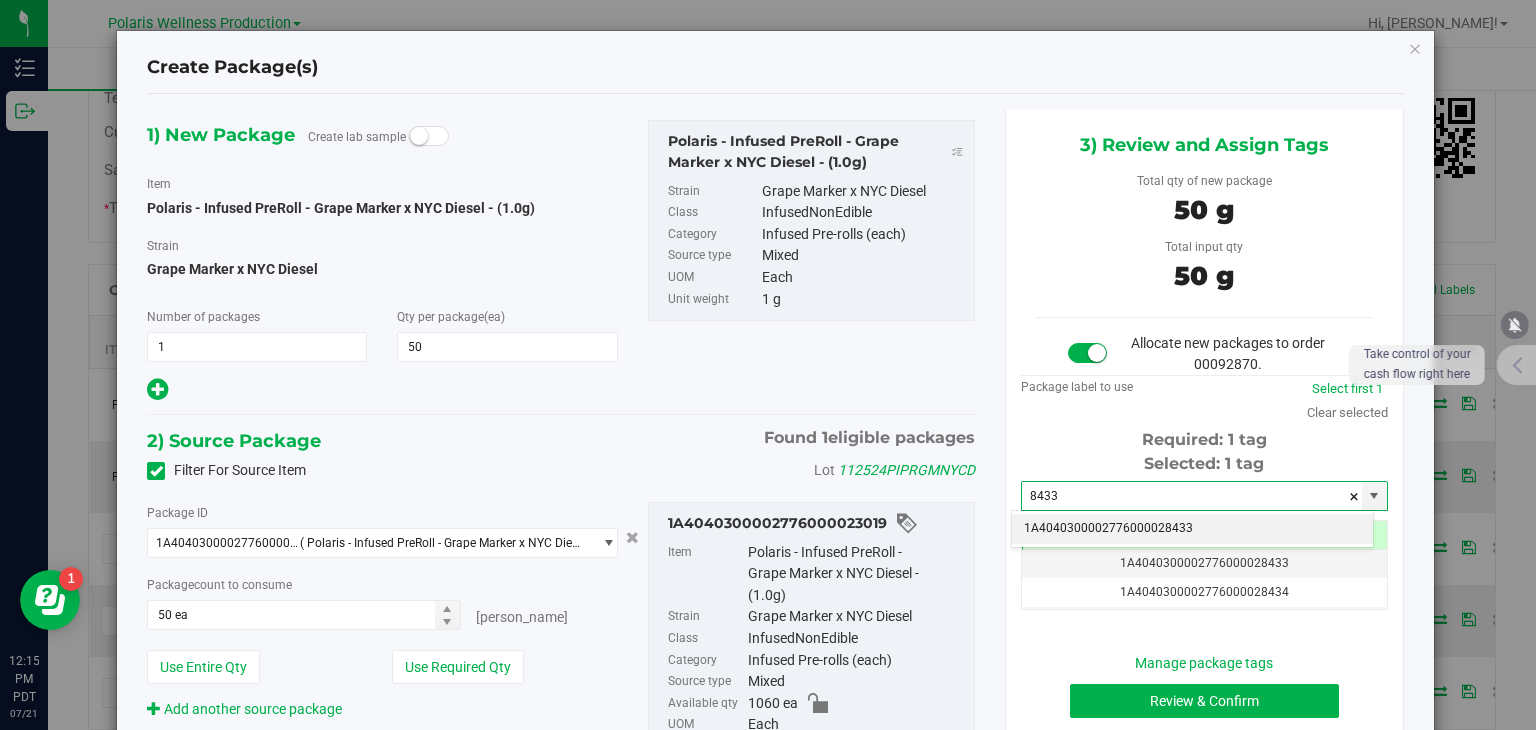 click on "1A4040300002776000028433" at bounding box center [1192, 529] 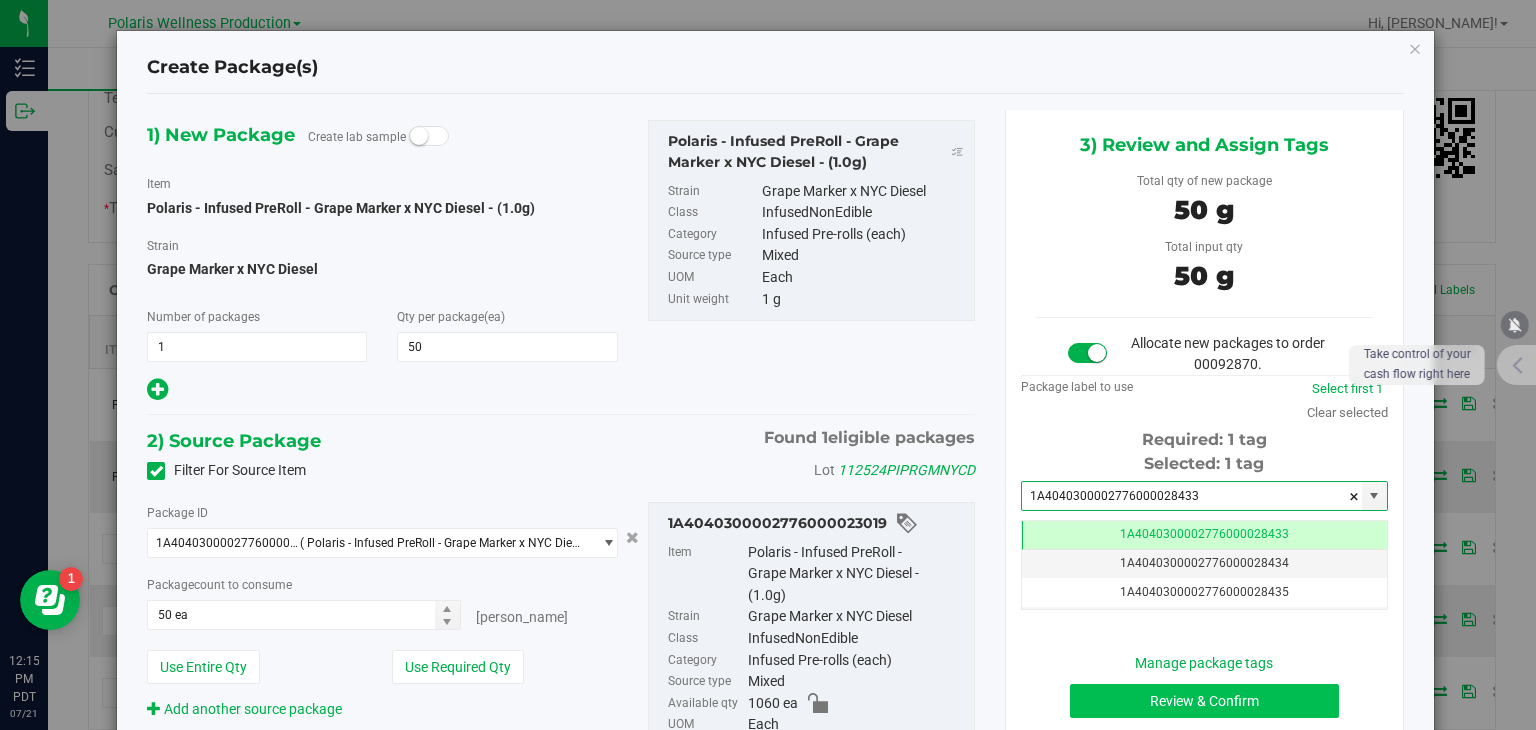 type on "1A4040300002776000028433" 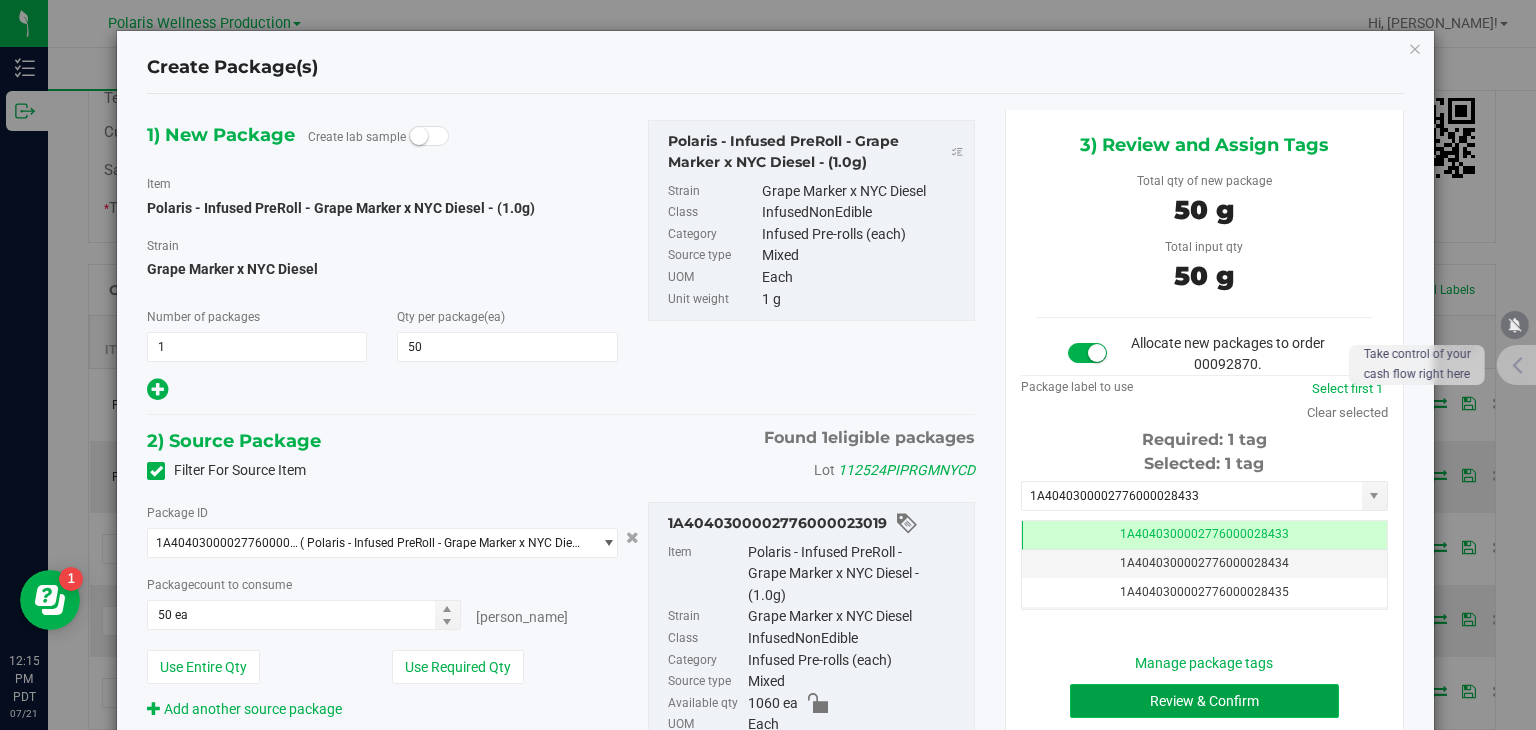 click on "Review & Confirm" at bounding box center (1204, 701) 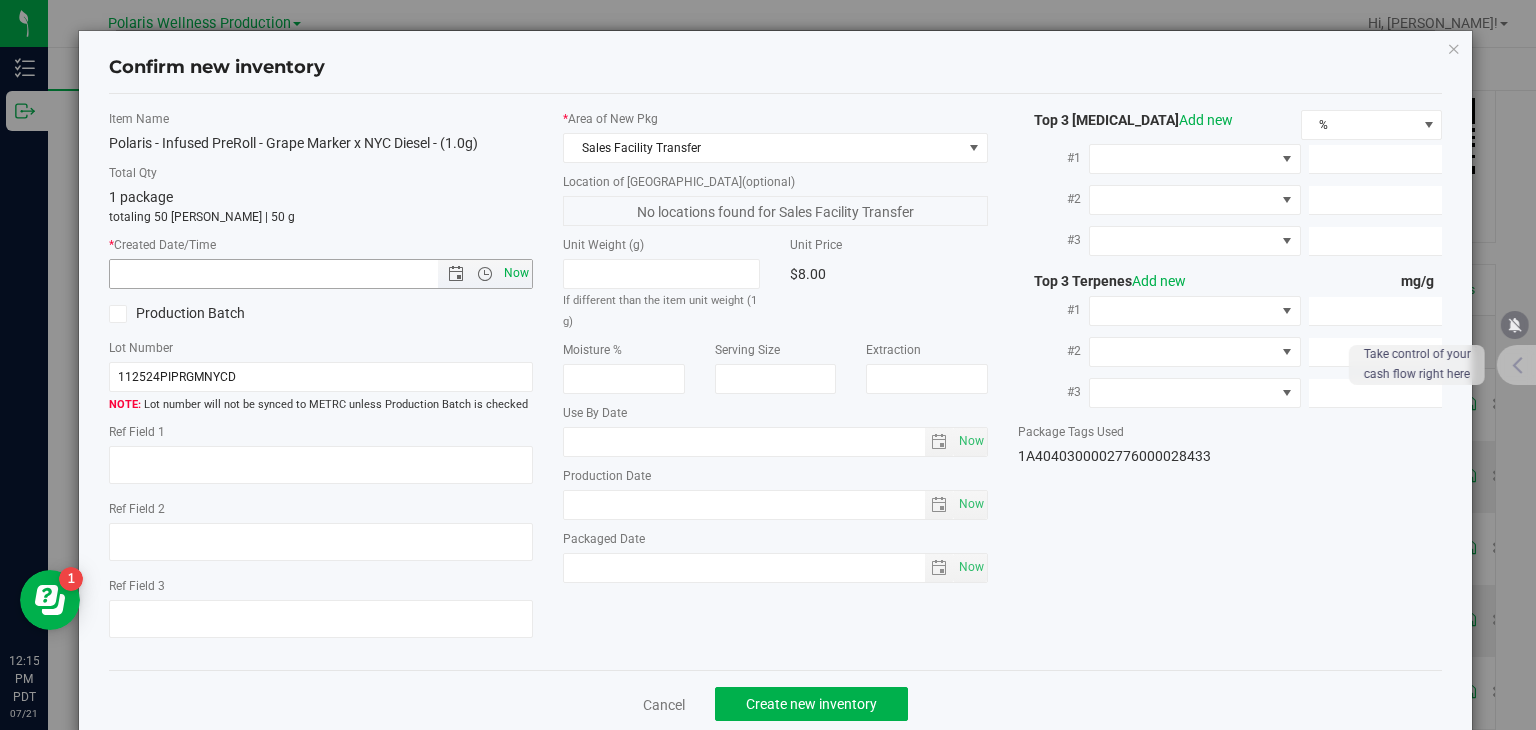 click on "Now" at bounding box center [517, 273] 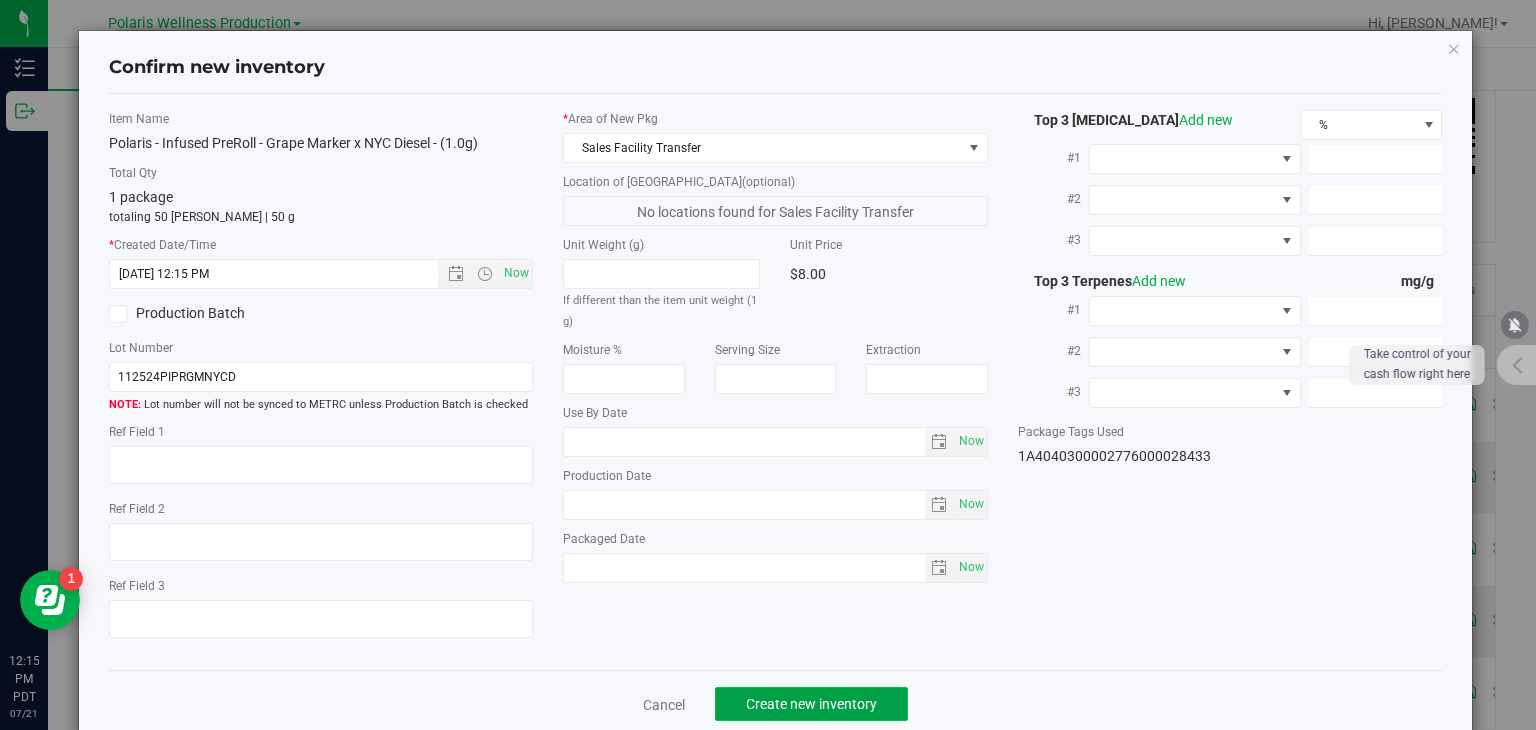 click on "Create new inventory" 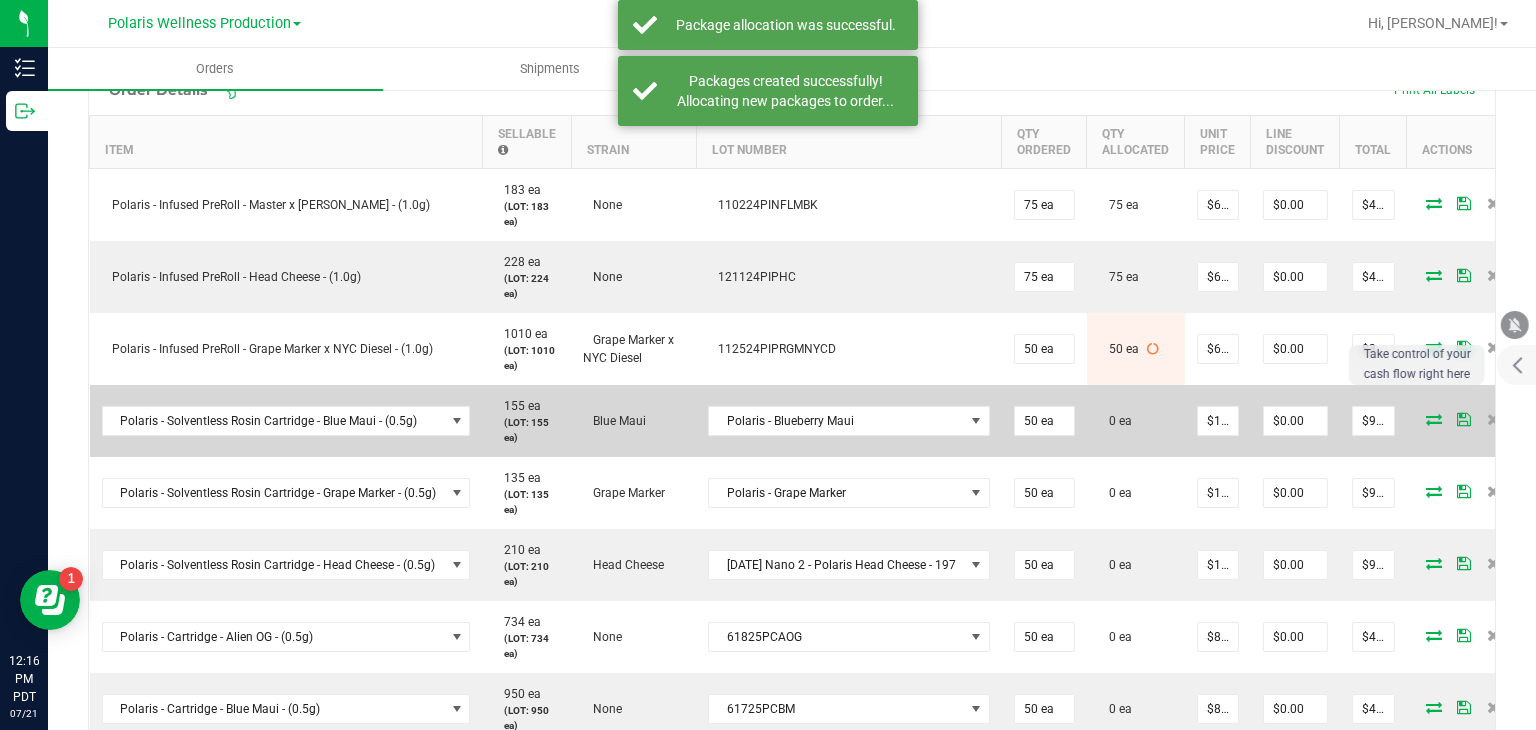 click at bounding box center [1434, 419] 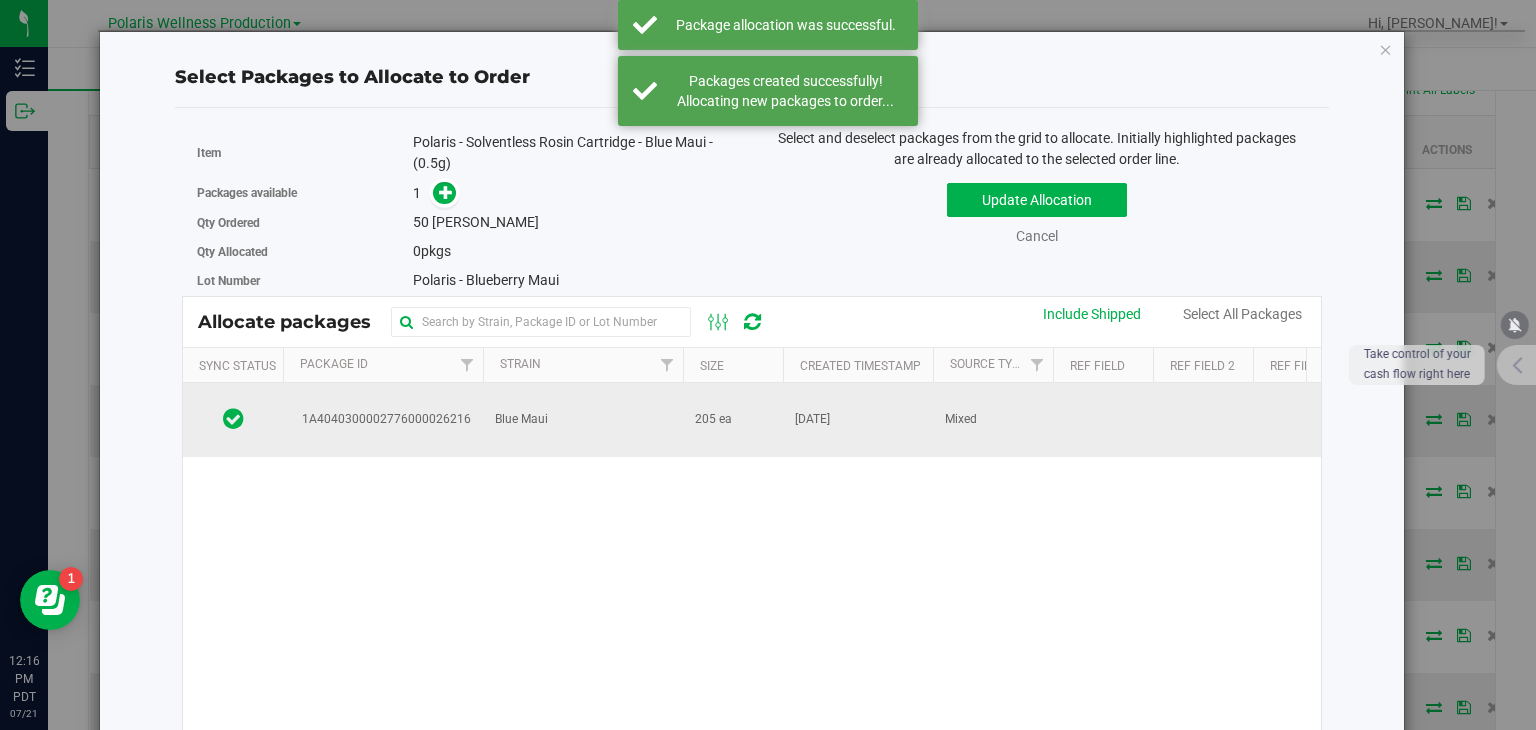 click on "205 ea" at bounding box center (733, 420) 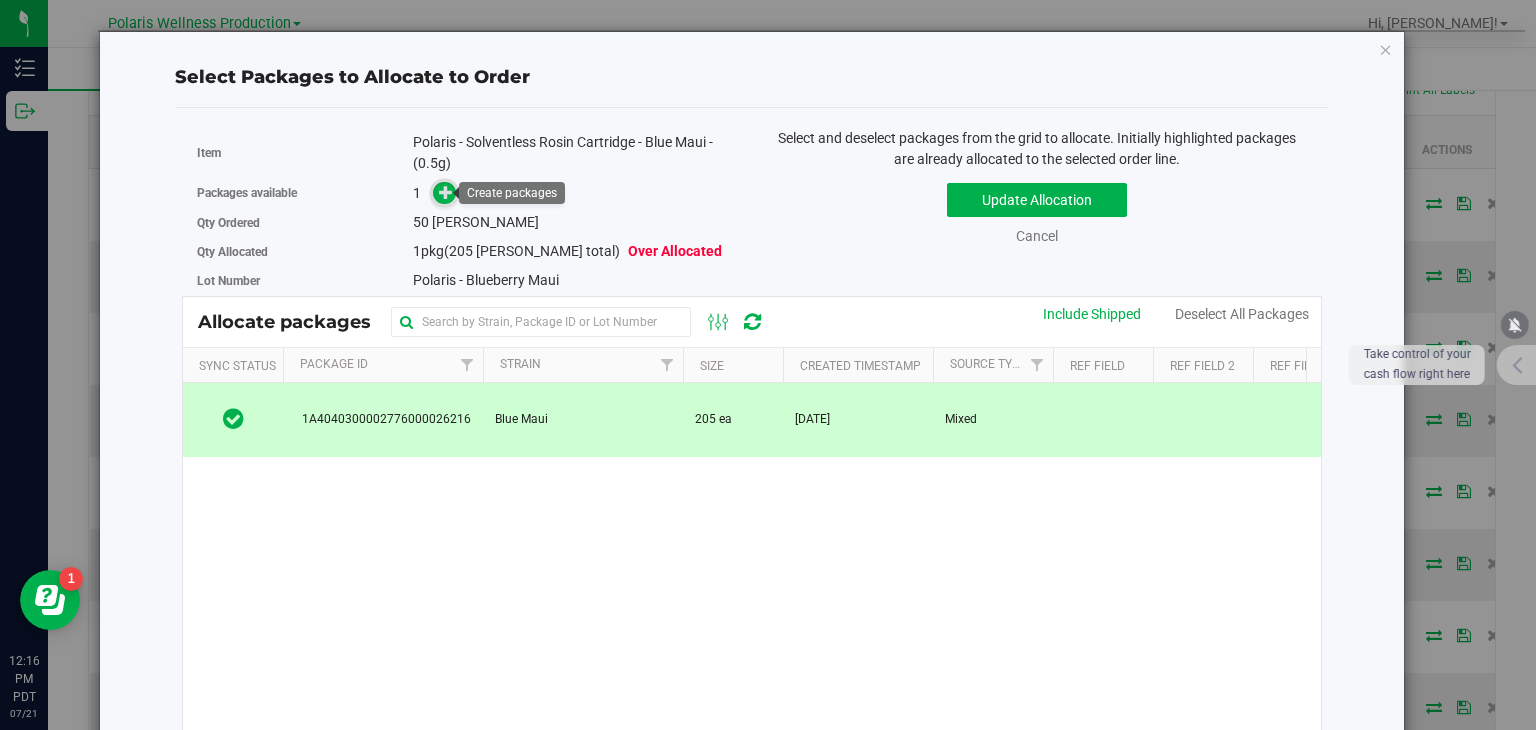click at bounding box center (446, 192) 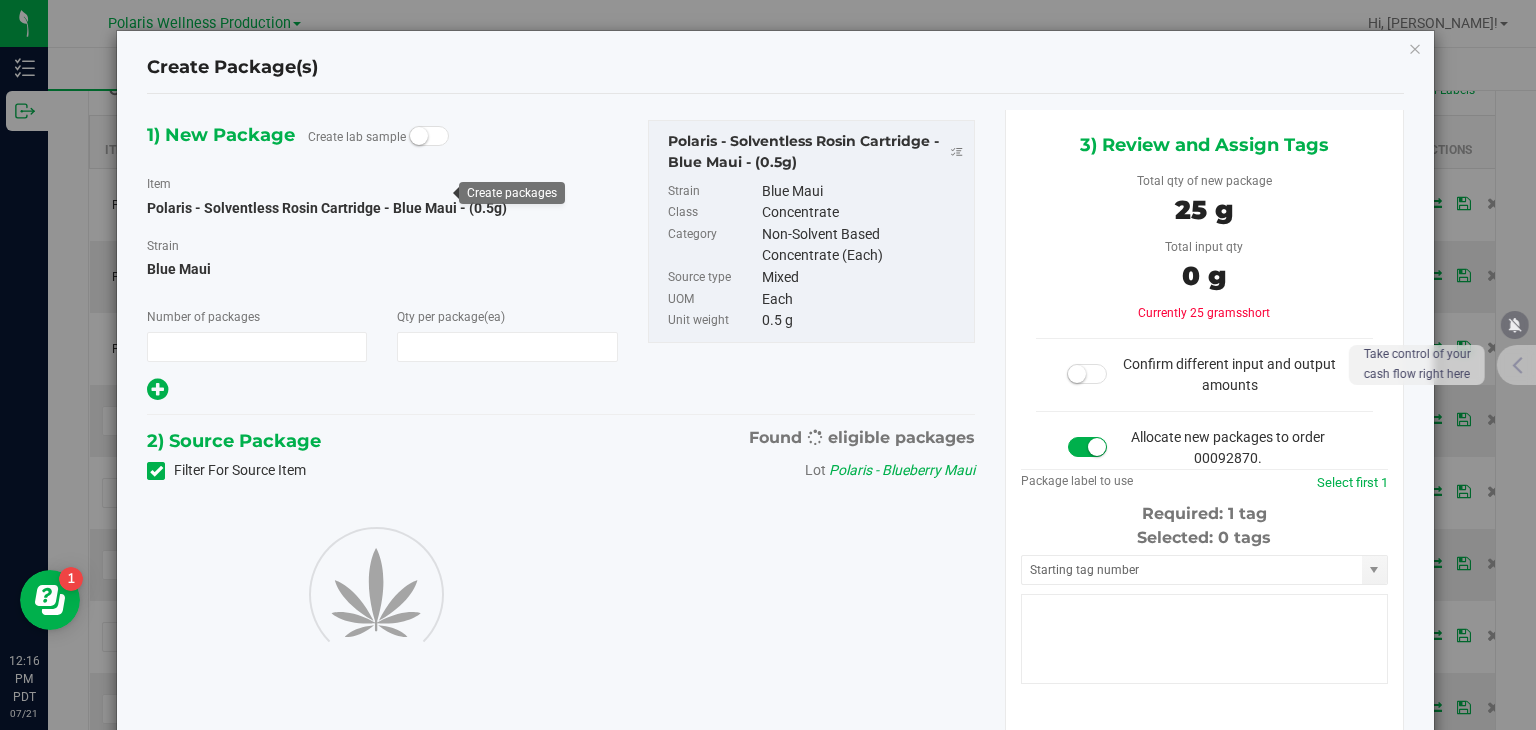 type on "1" 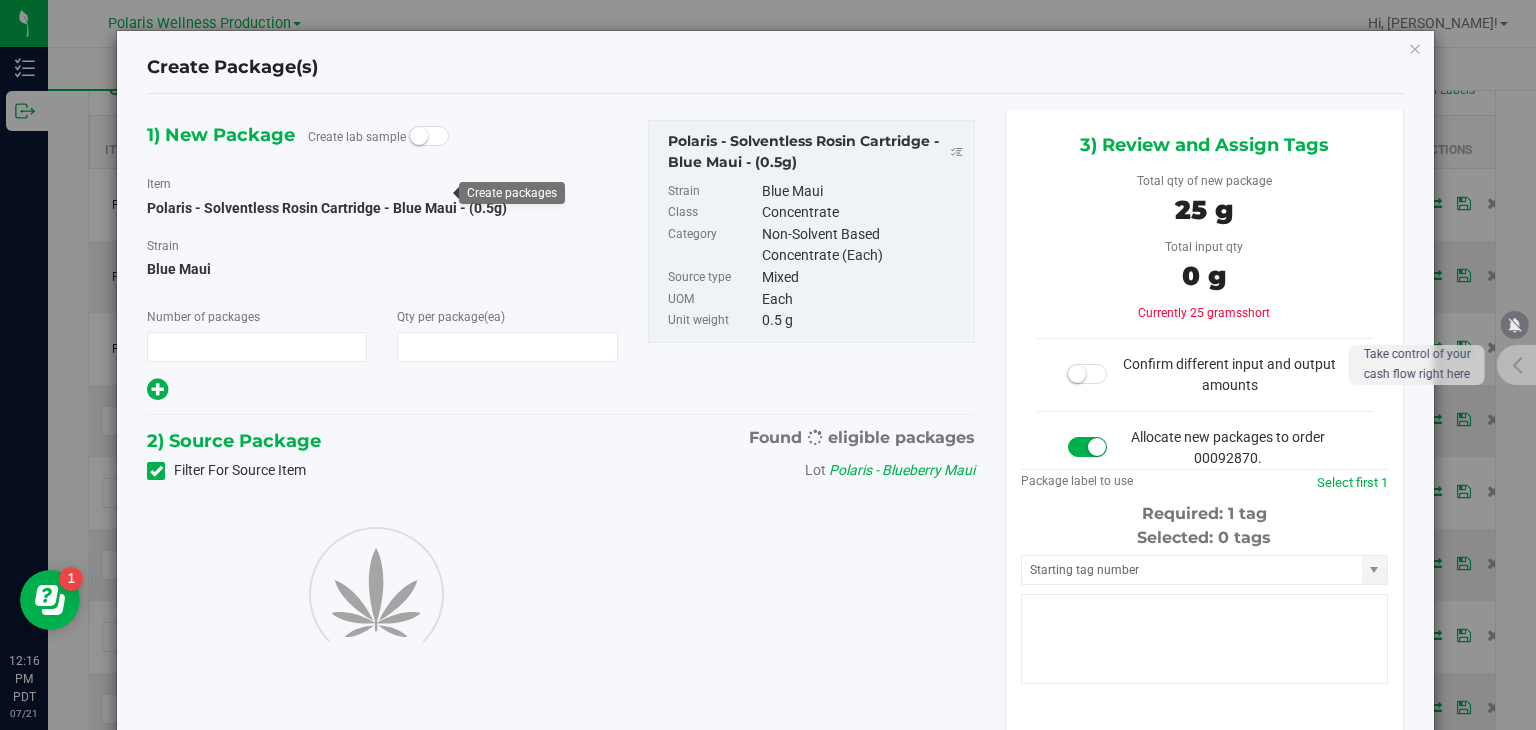 type on "50" 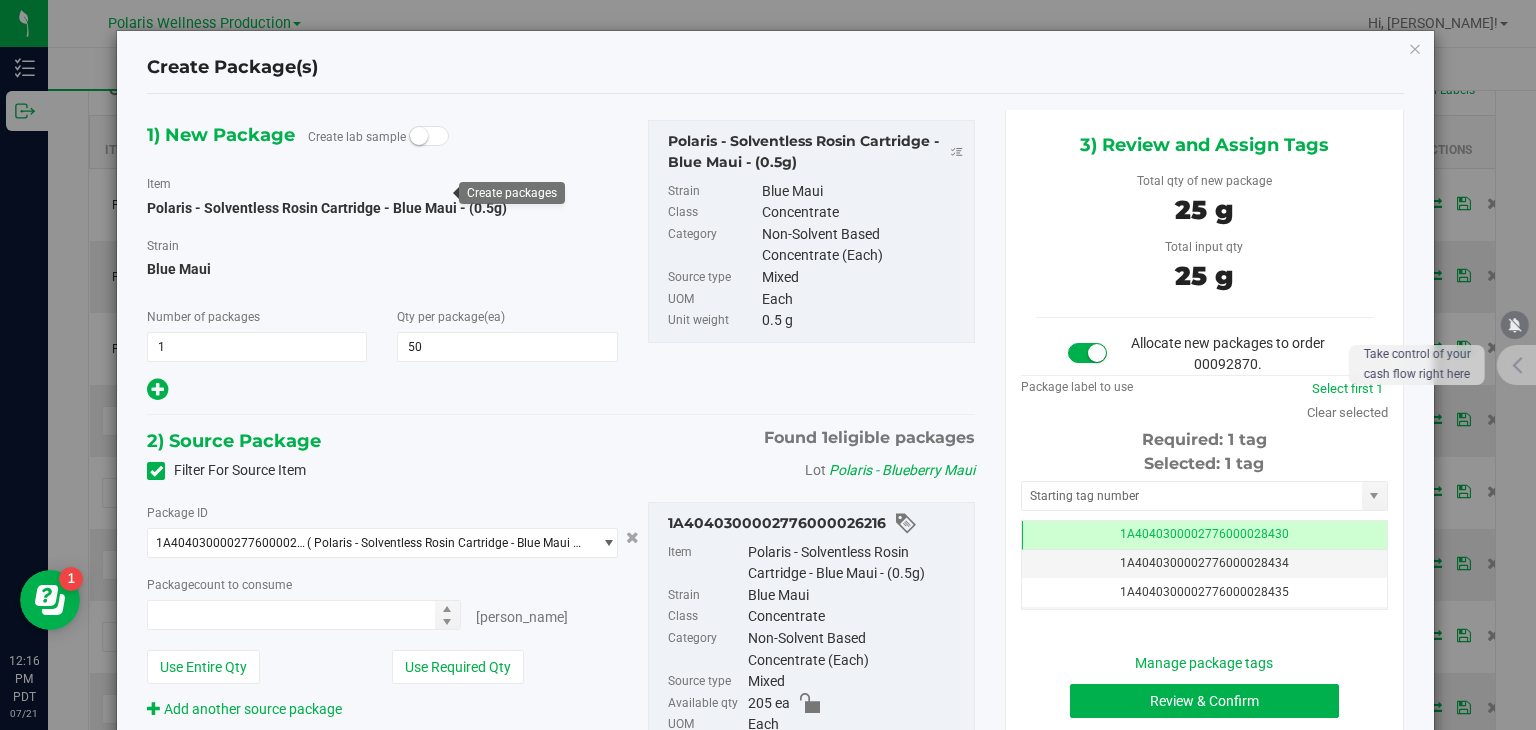 type on "50 ea" 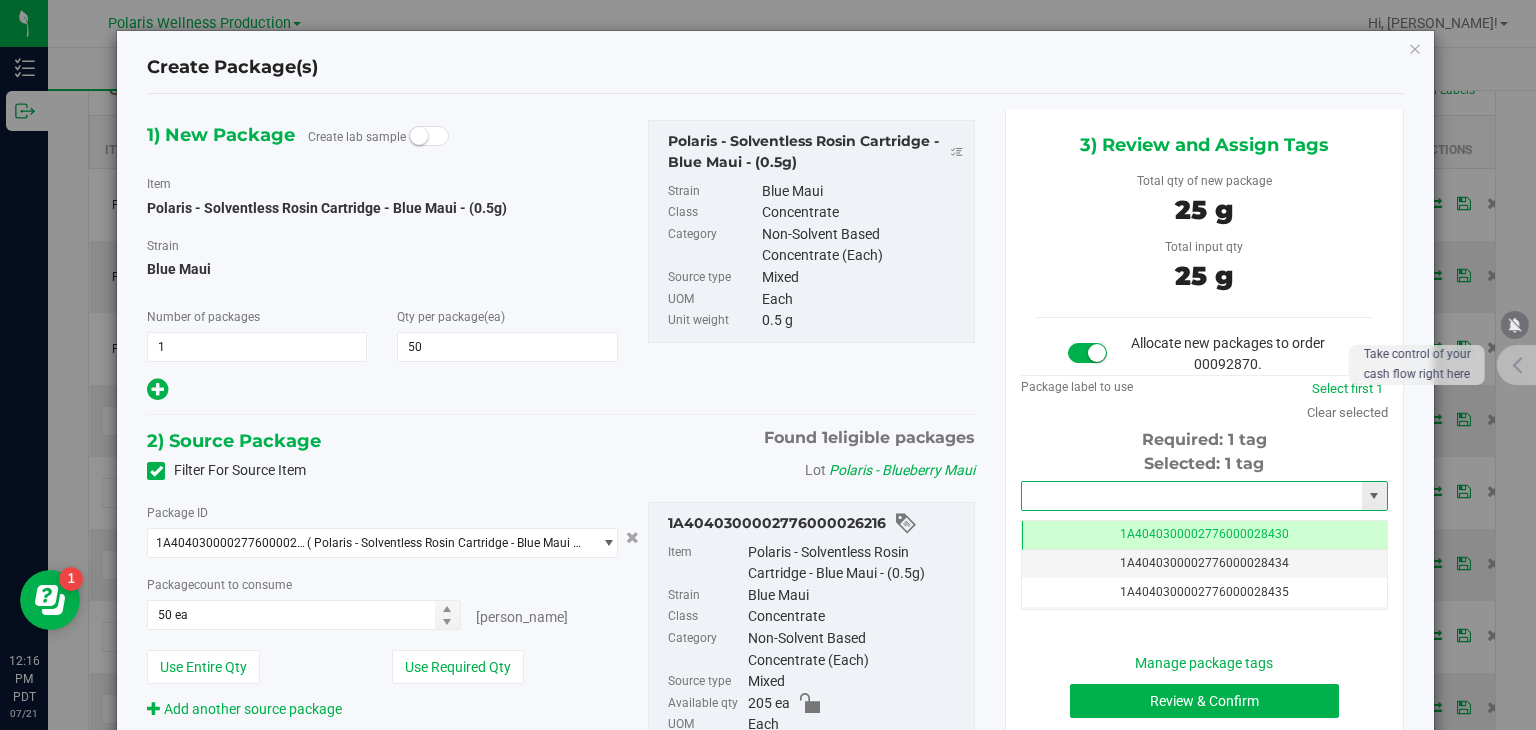 click at bounding box center [1192, 496] 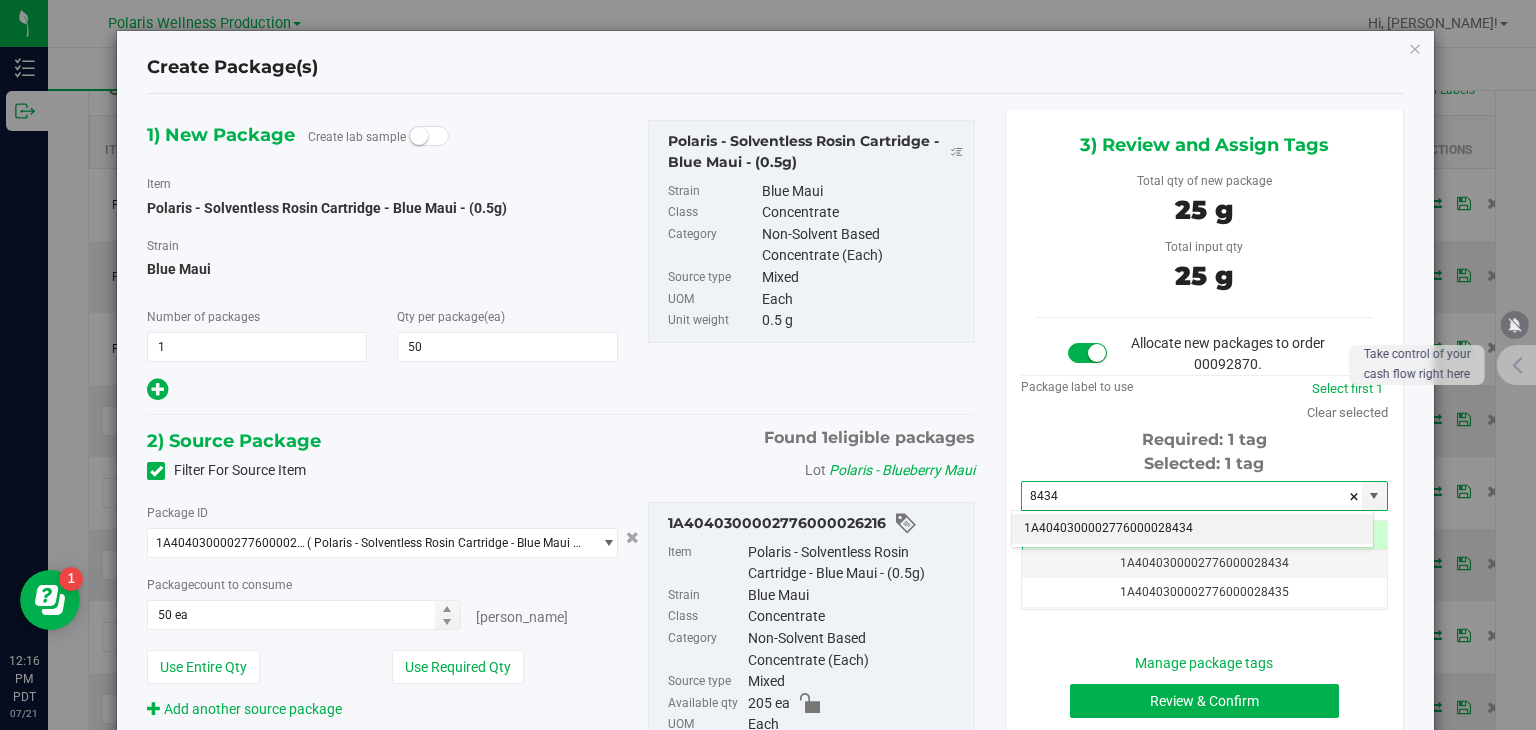 click on "1A4040300002776000028434" at bounding box center (1192, 529) 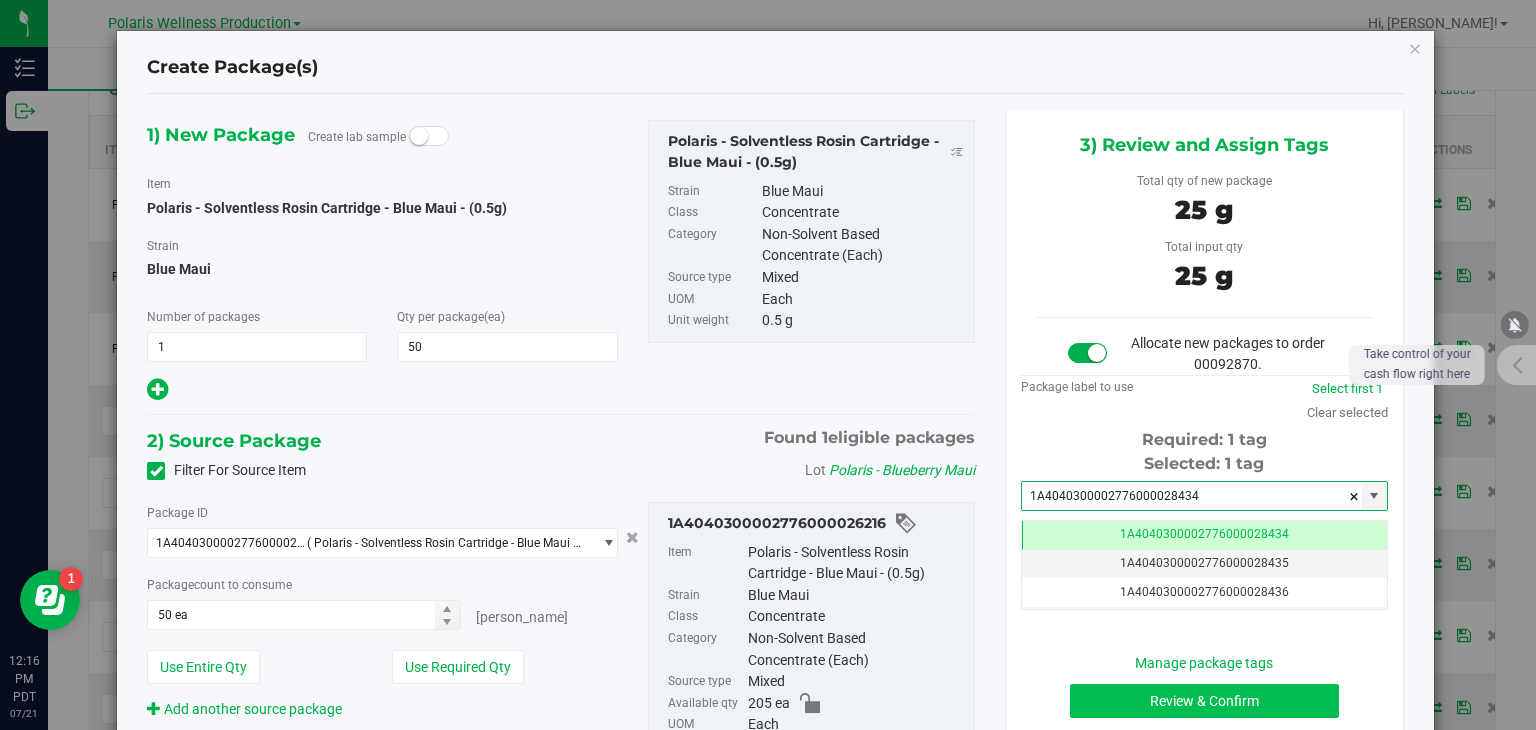 type on "1A4040300002776000028434" 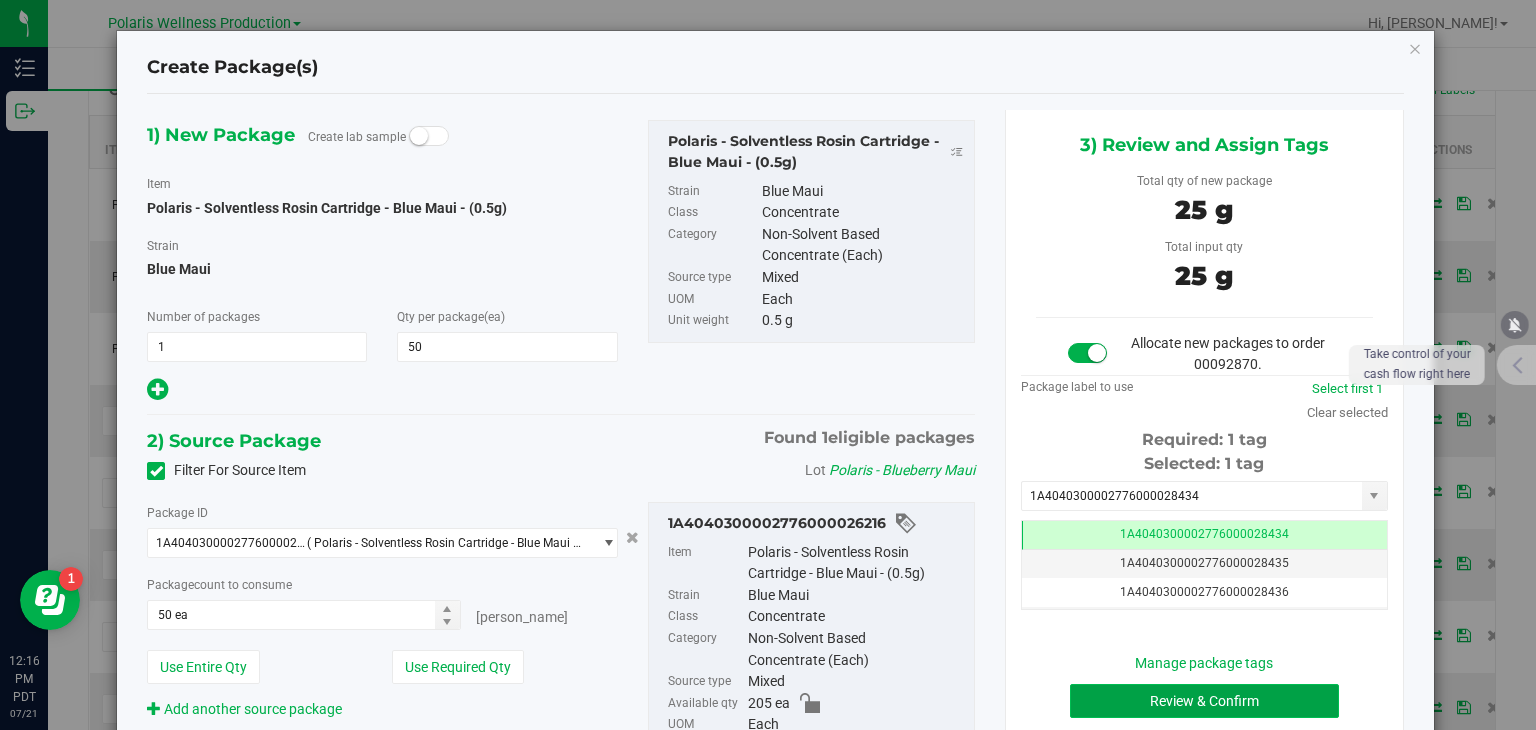 click on "Review & Confirm" at bounding box center (1204, 701) 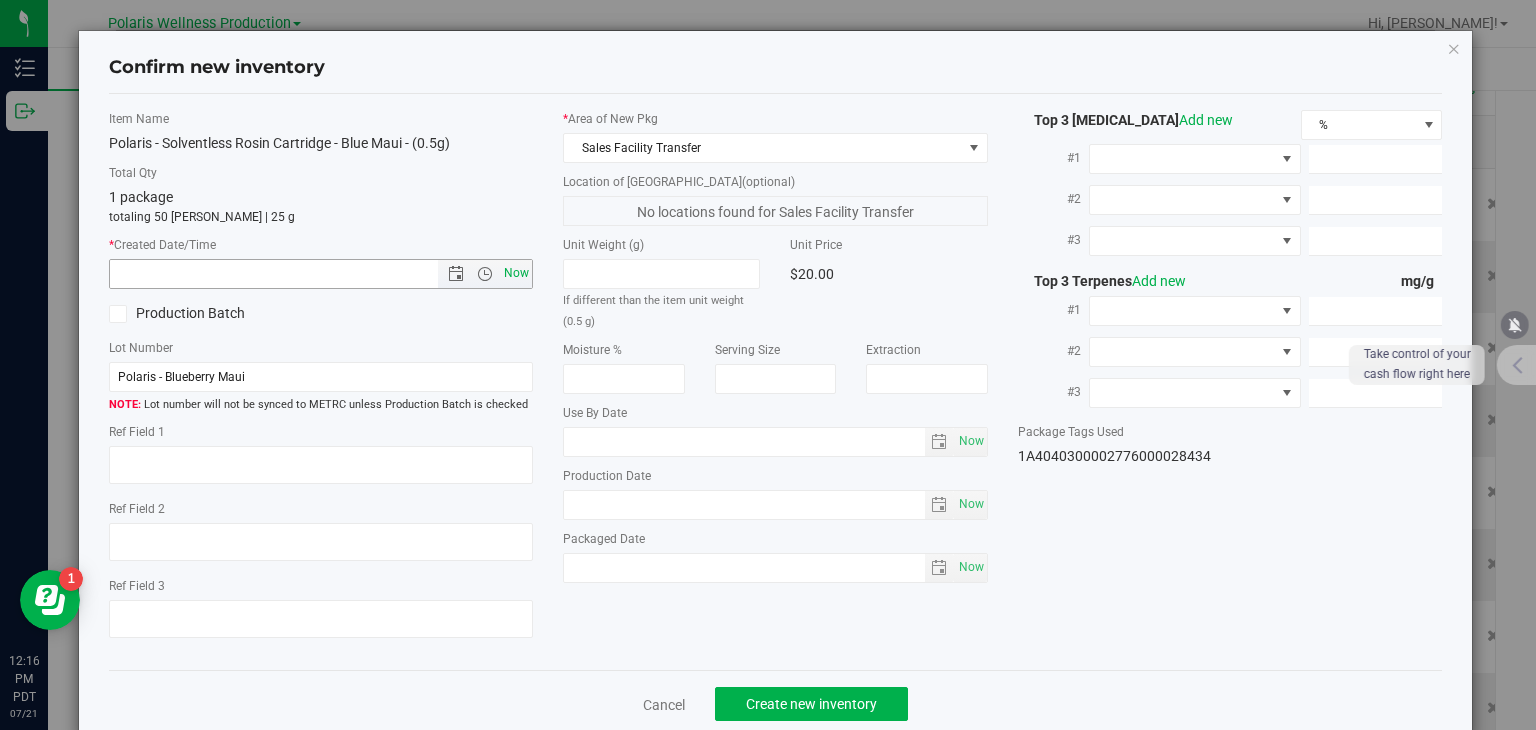 click on "Now" at bounding box center (517, 273) 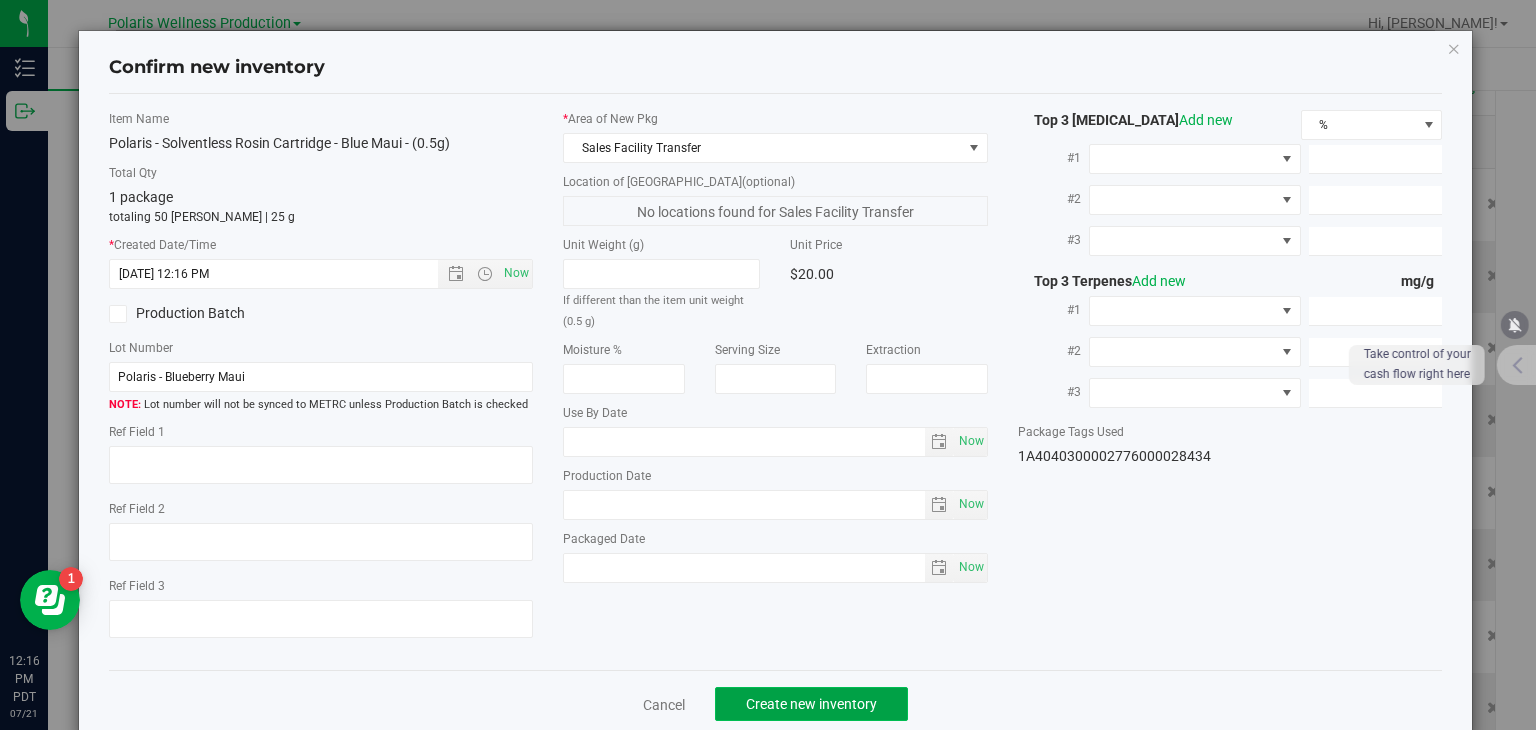 click on "Create new inventory" 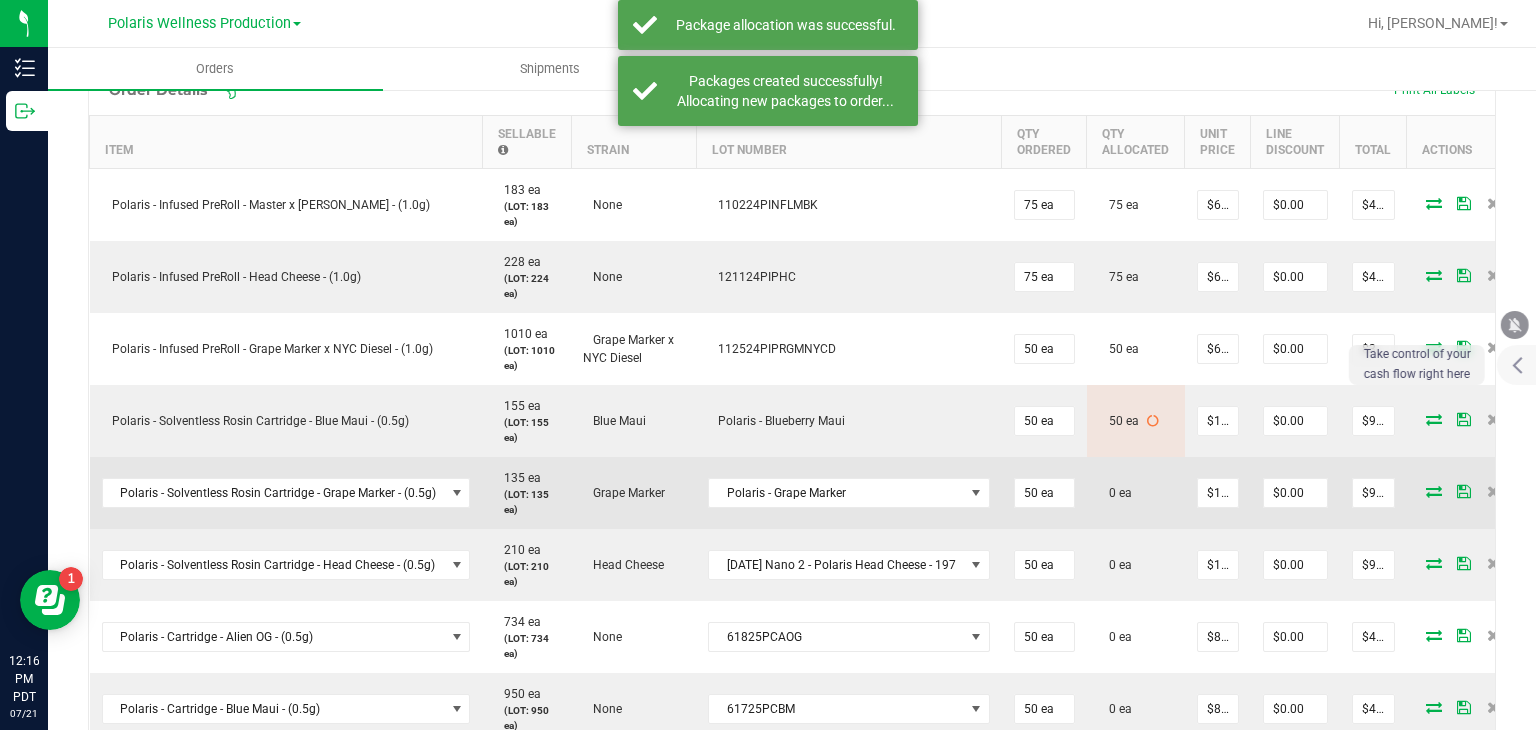 click at bounding box center (1434, 491) 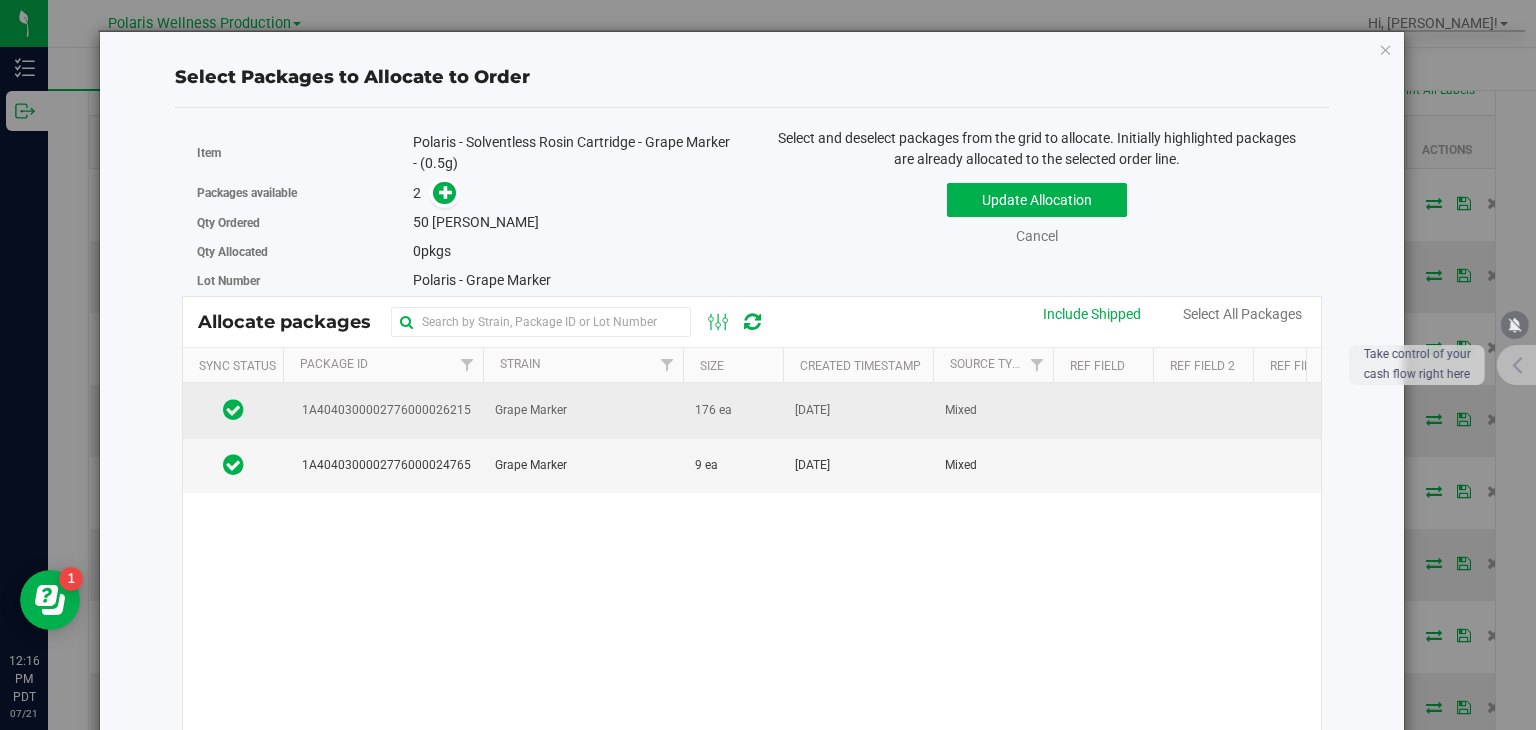 click on "Grape Marker" at bounding box center (583, 410) 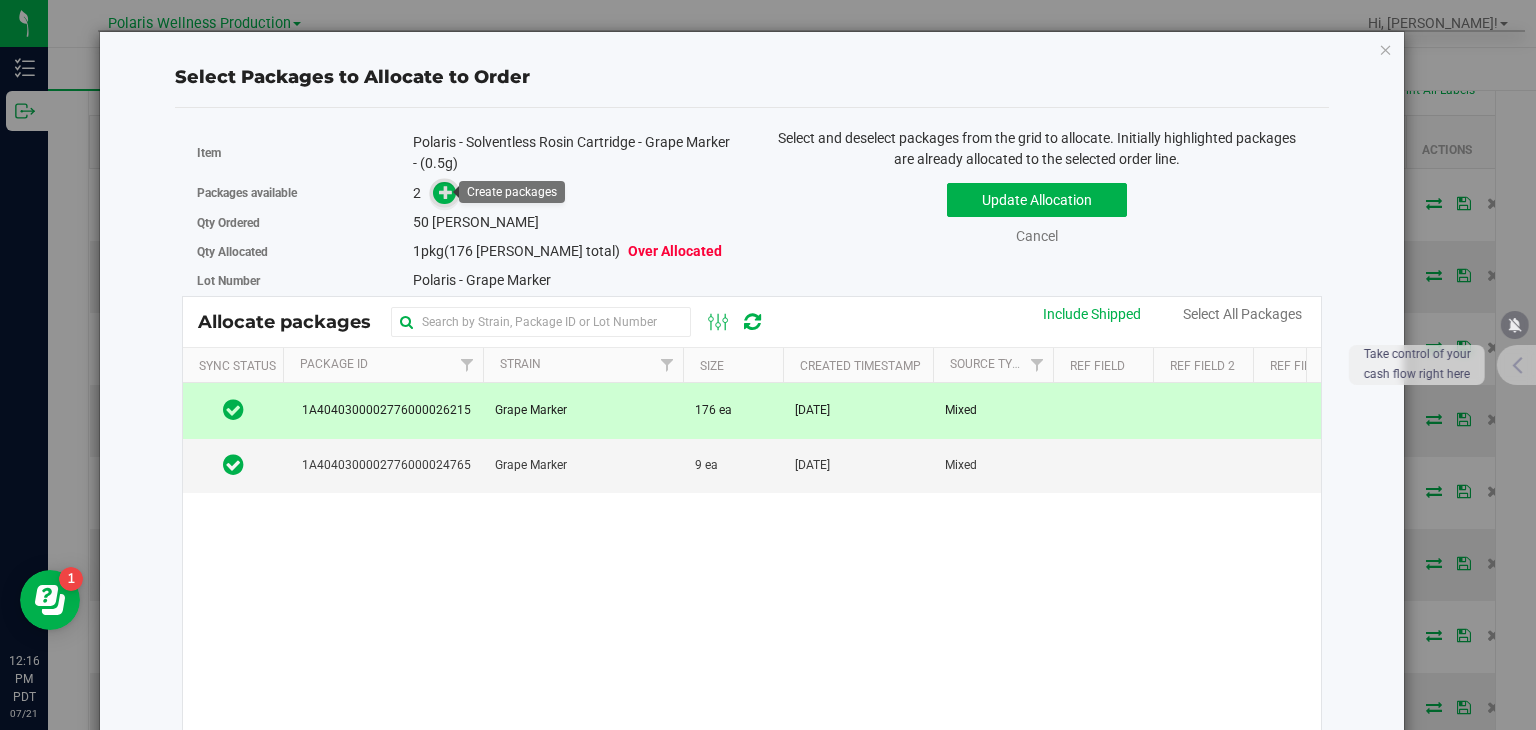 click at bounding box center [446, 192] 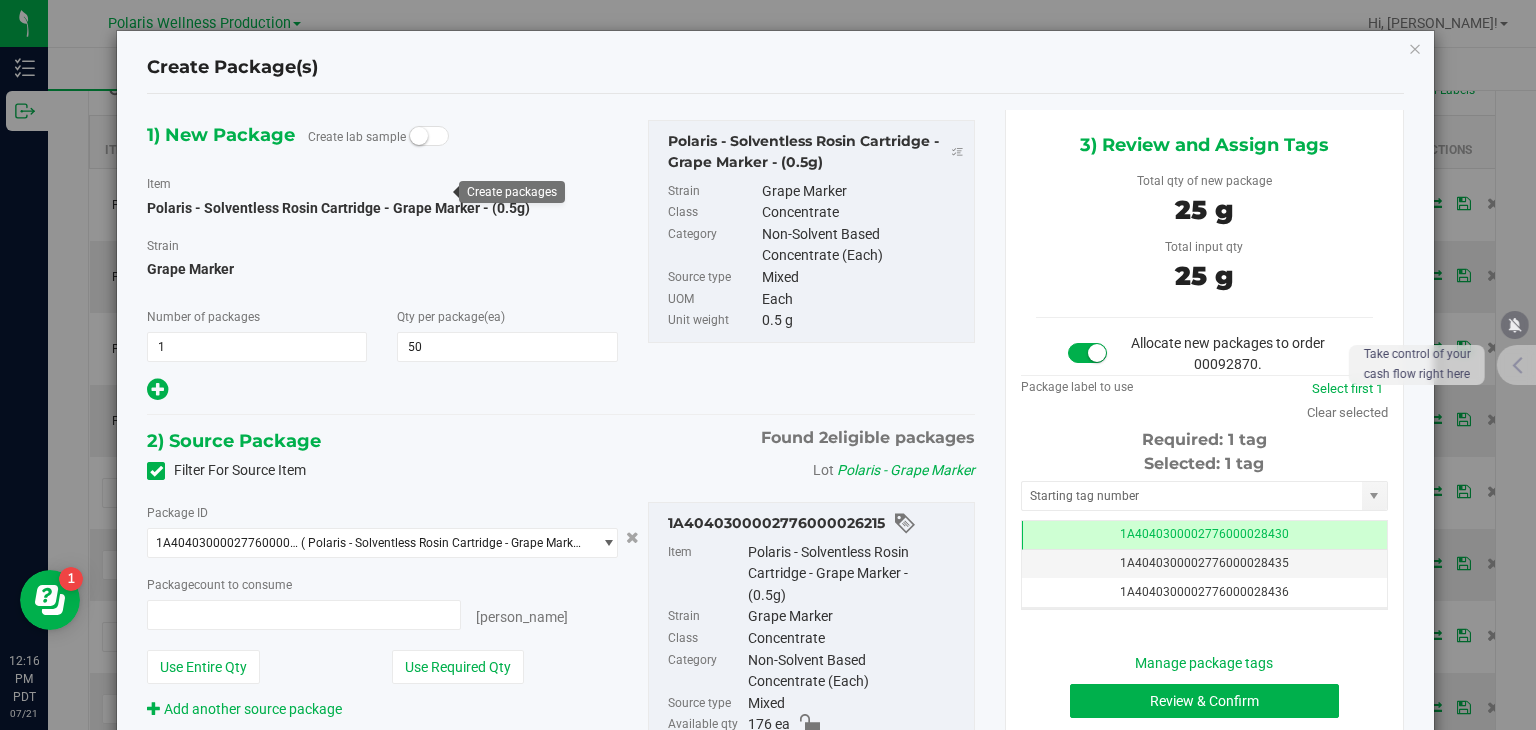 type on "50 ea" 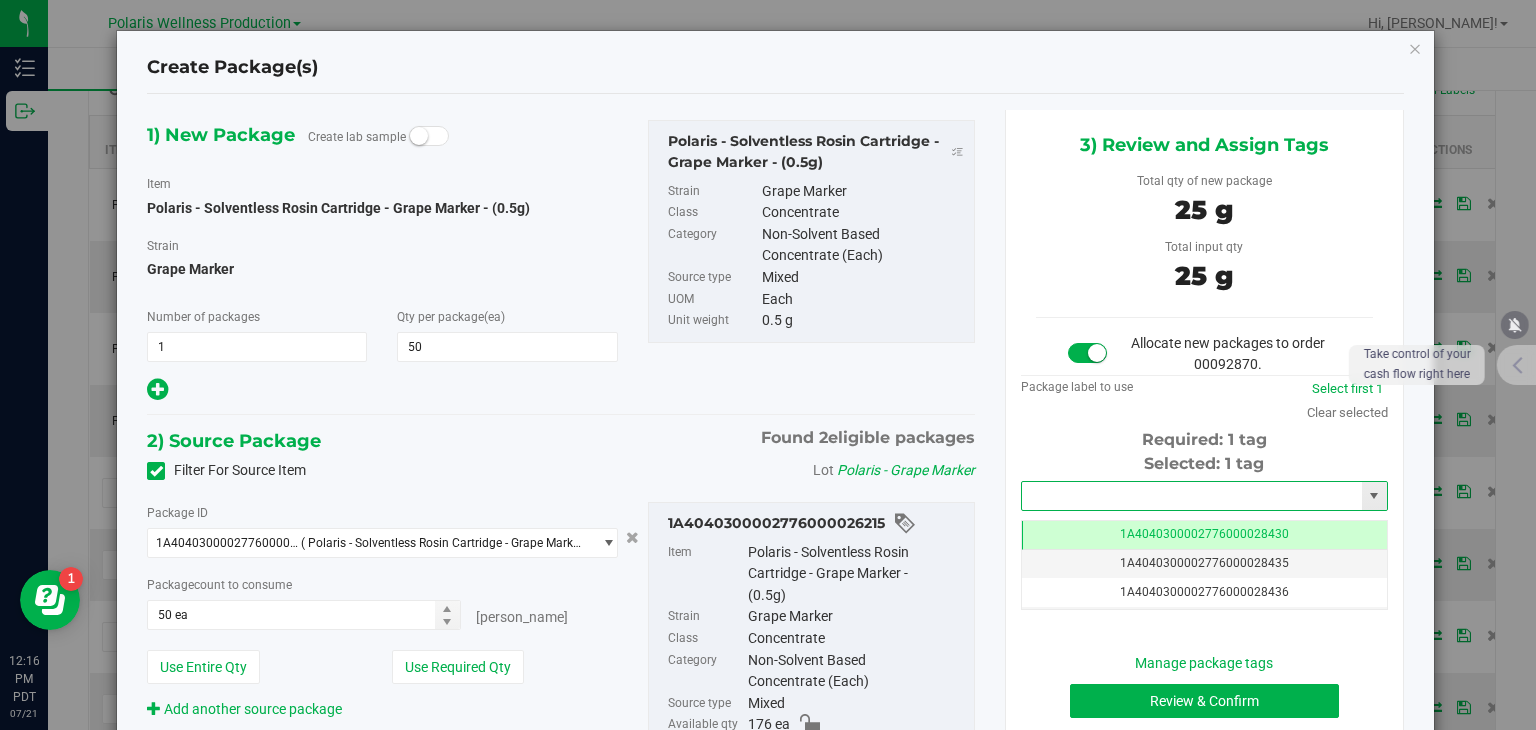 click at bounding box center (1192, 496) 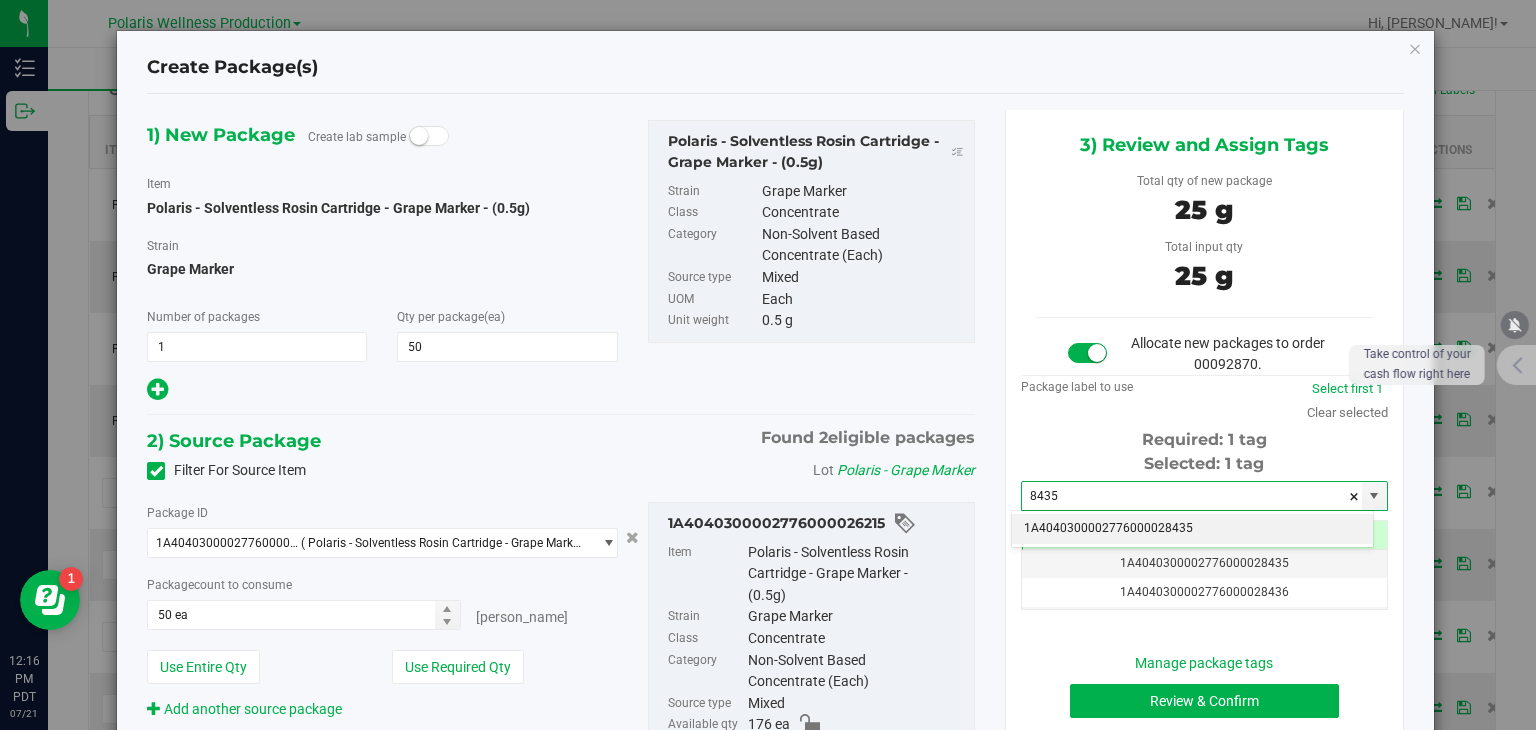 click on "1A4040300002776000028435" at bounding box center [1192, 529] 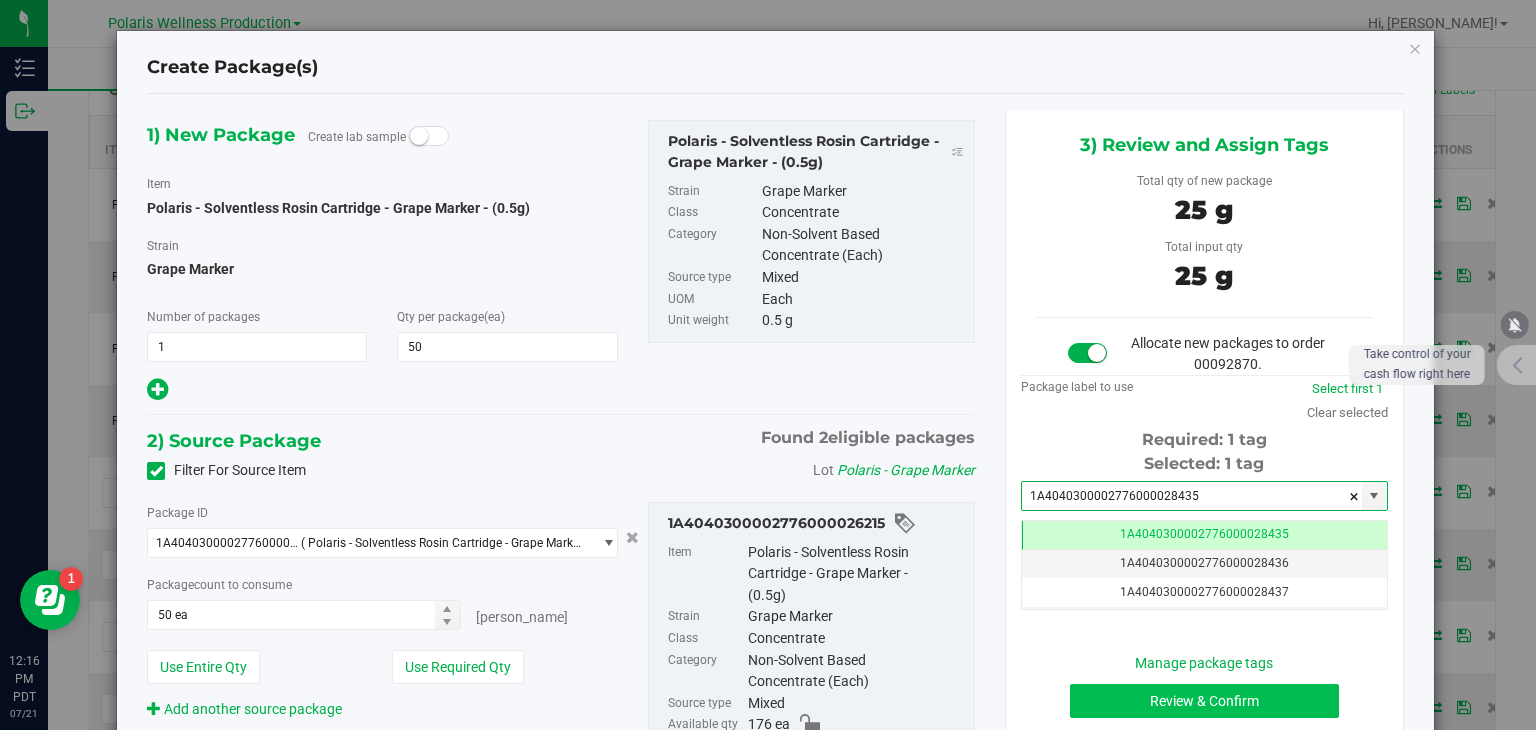 type on "1A4040300002776000028435" 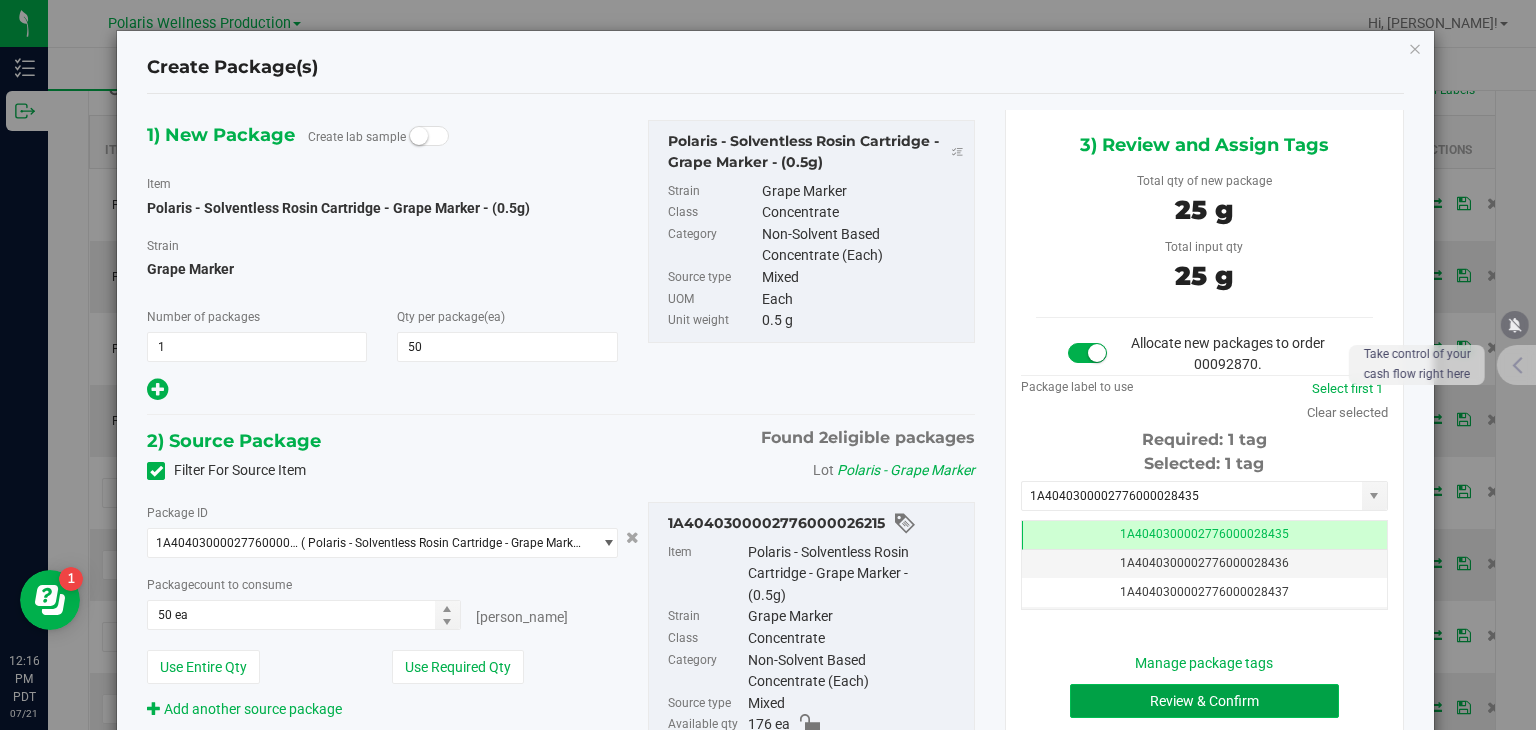 click on "Review & Confirm" at bounding box center (1204, 701) 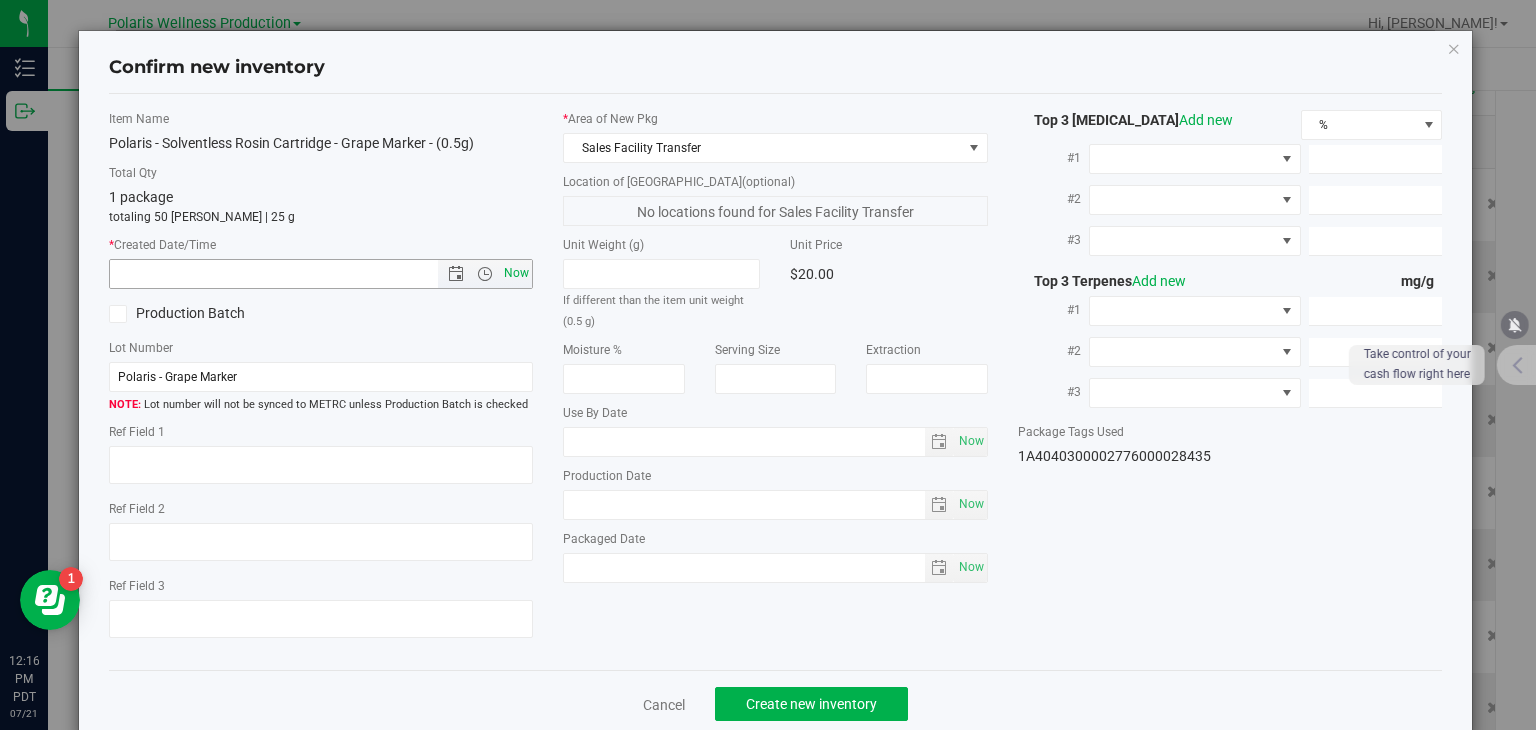 click on "Now" at bounding box center (517, 273) 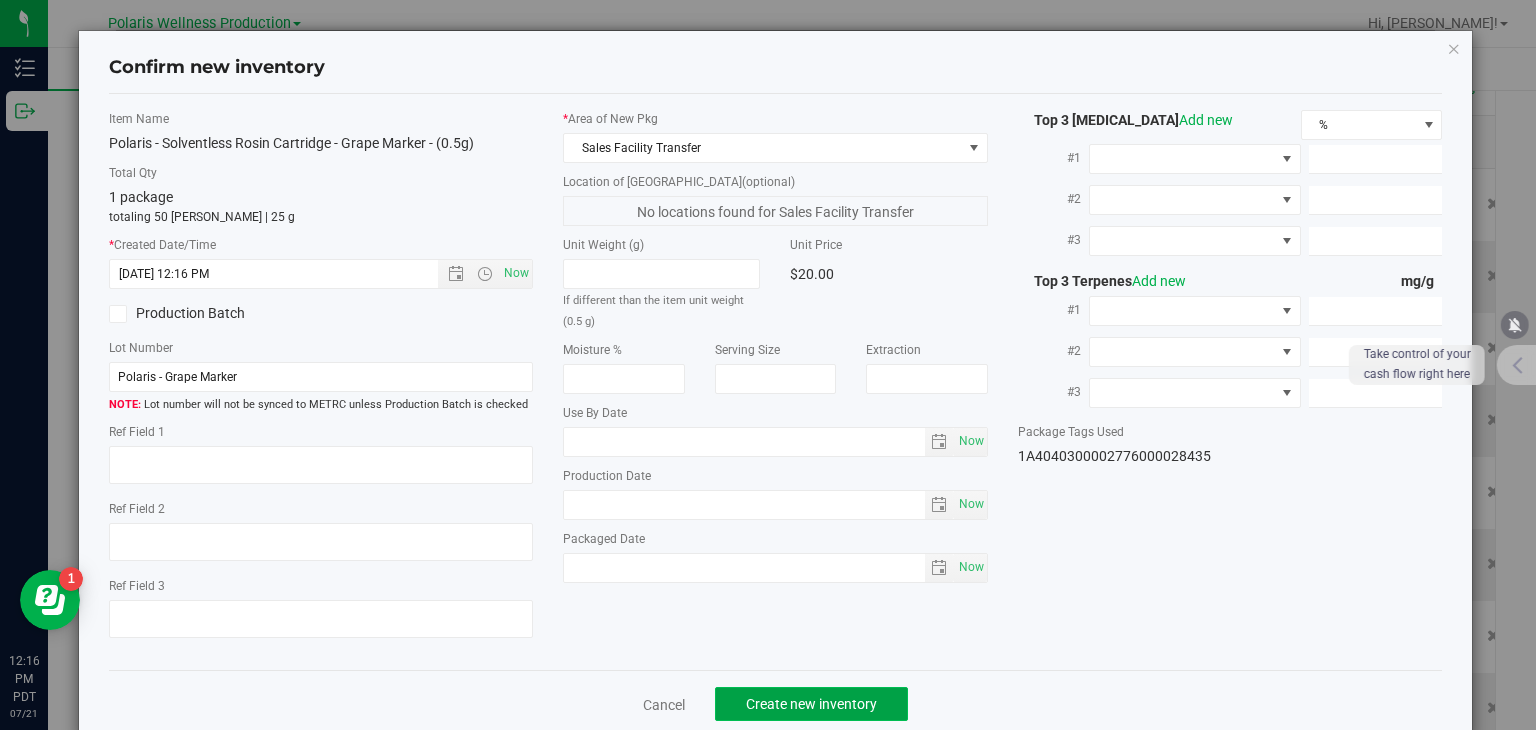 click on "Create new inventory" 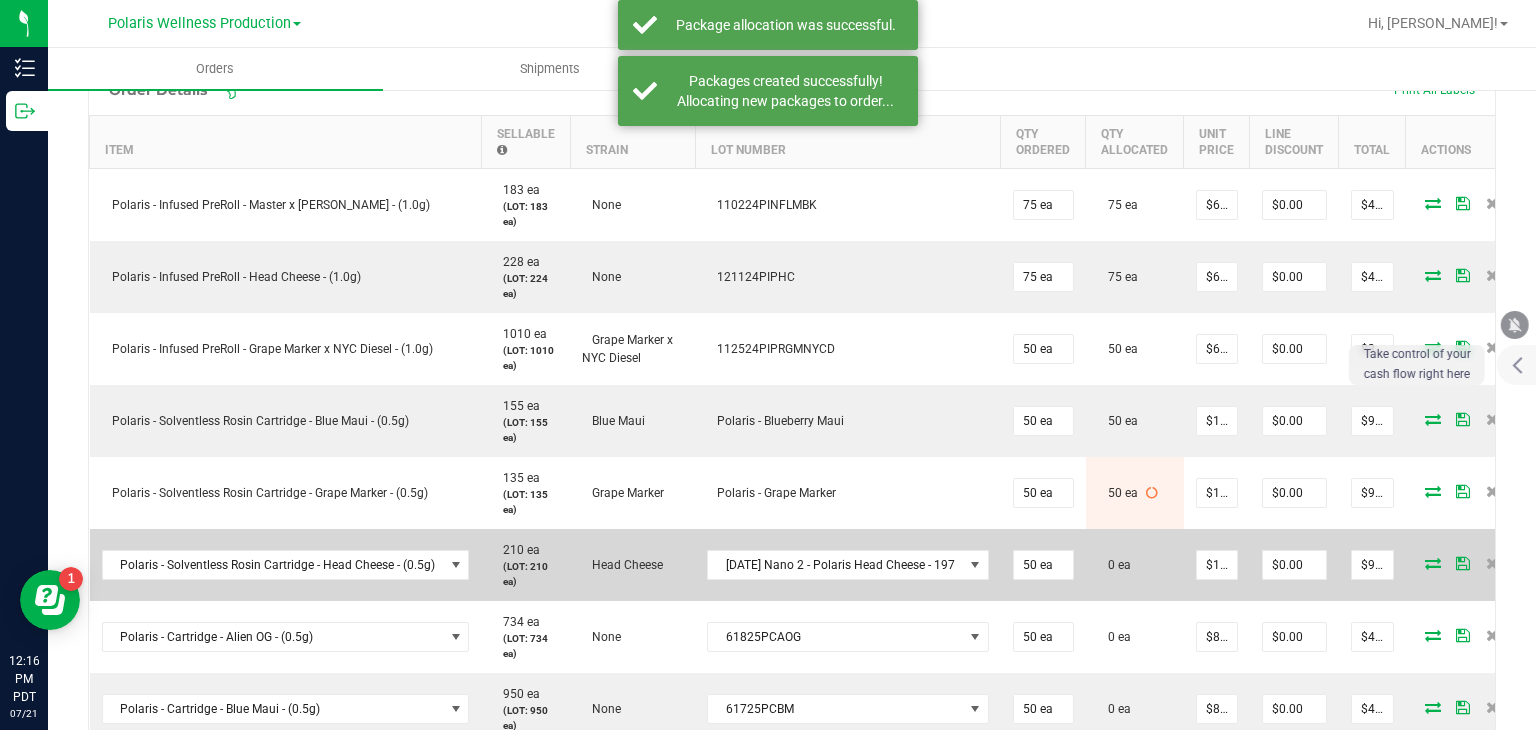 click at bounding box center [1433, 563] 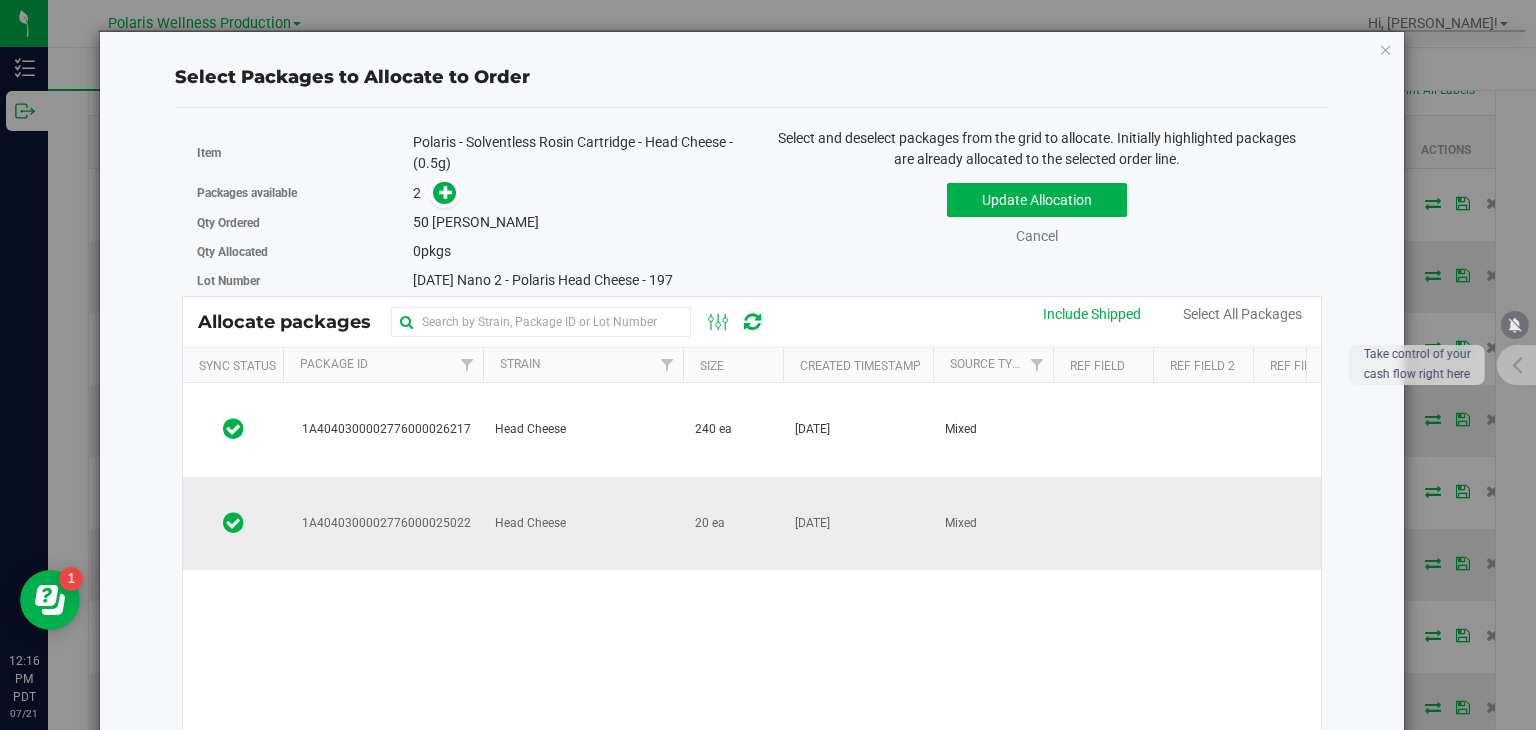 click on "[DATE]" at bounding box center (858, 523) 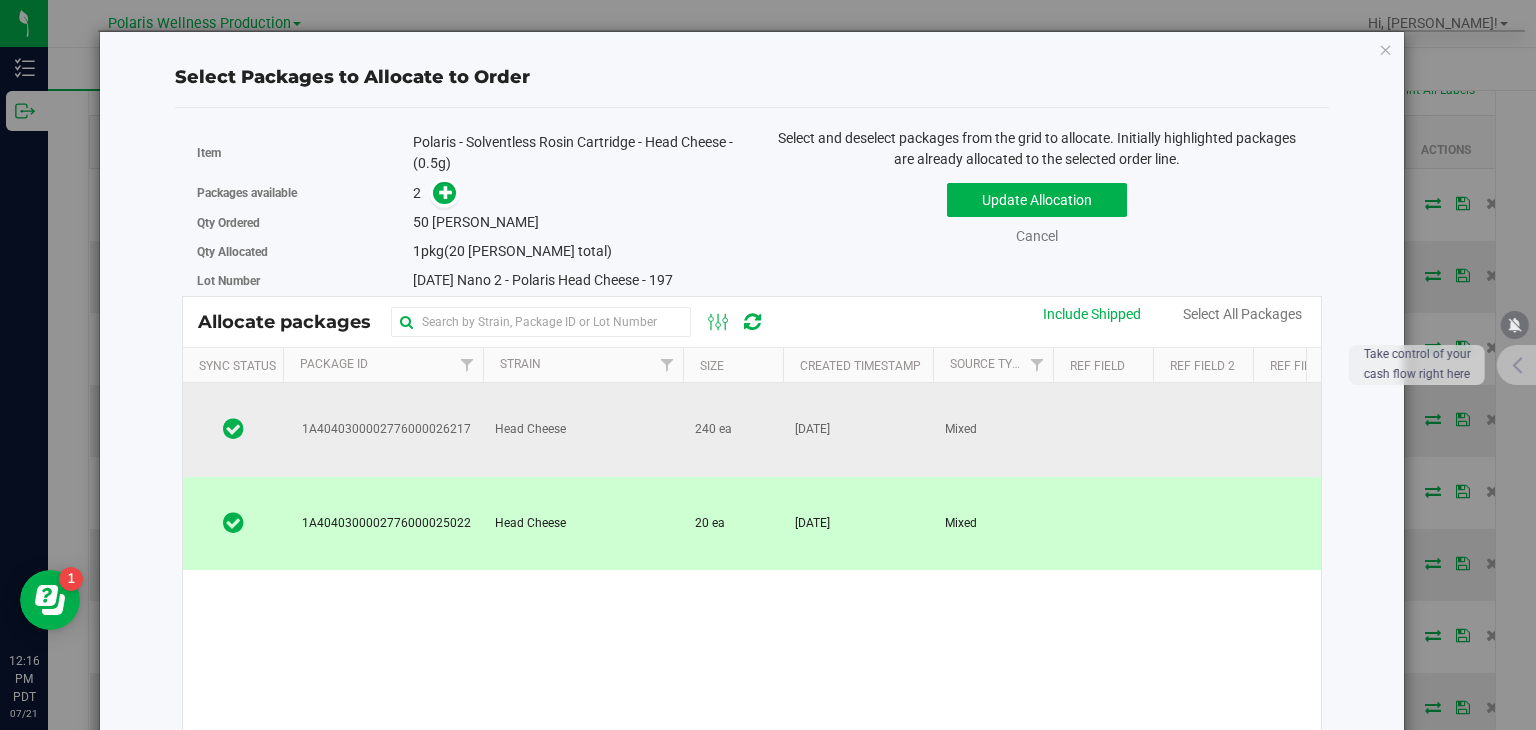click on "240 ea" at bounding box center [733, 430] 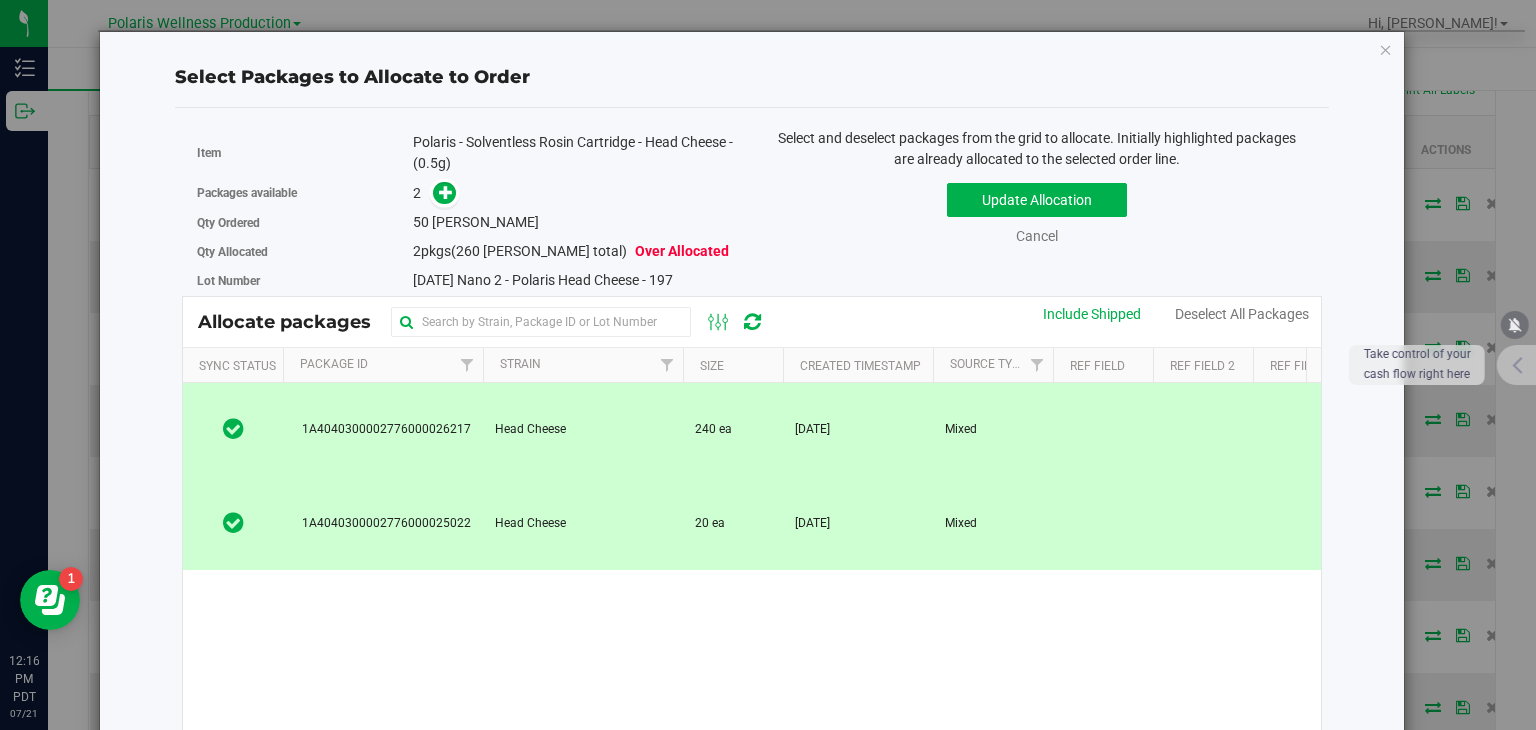 click on "20 ea" at bounding box center (733, 523) 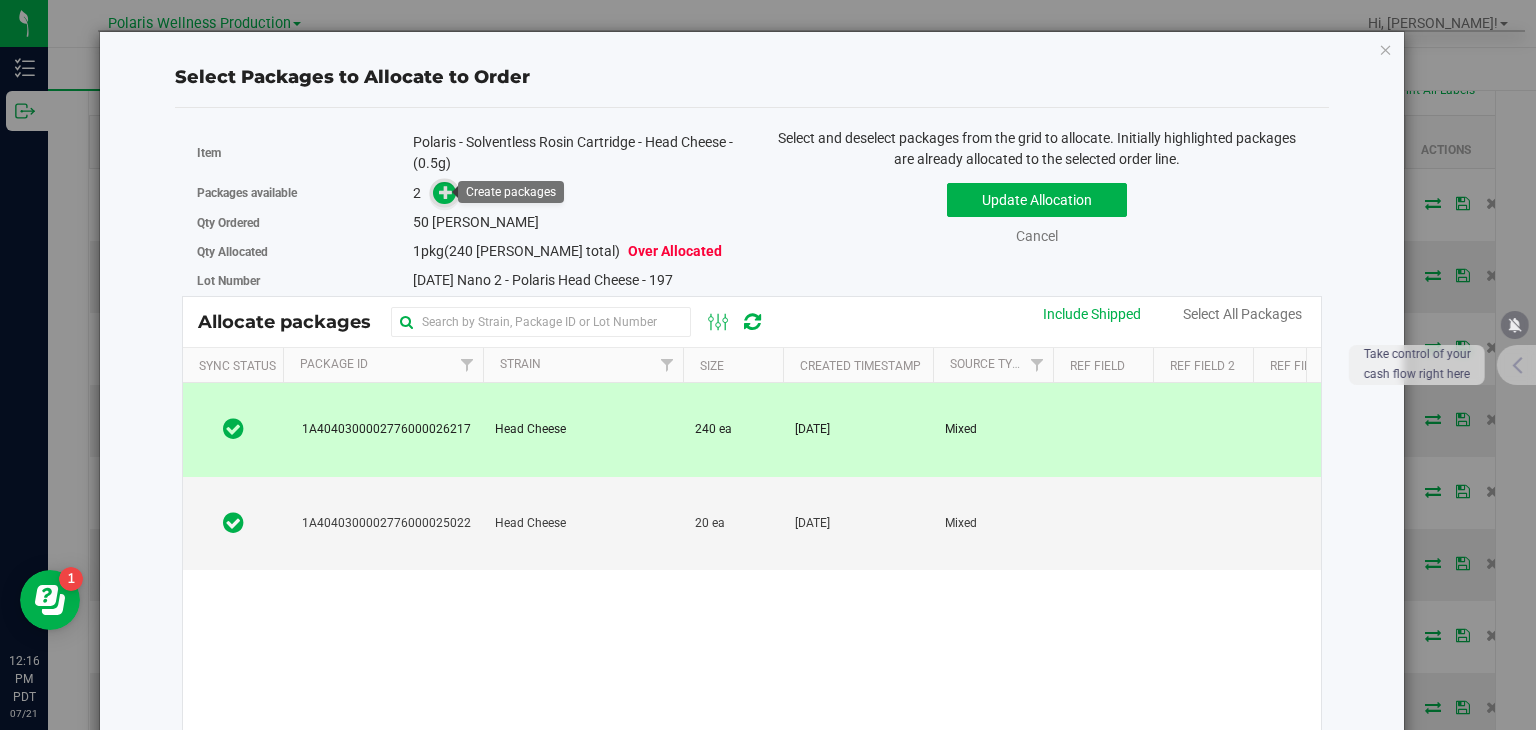 click at bounding box center [446, 192] 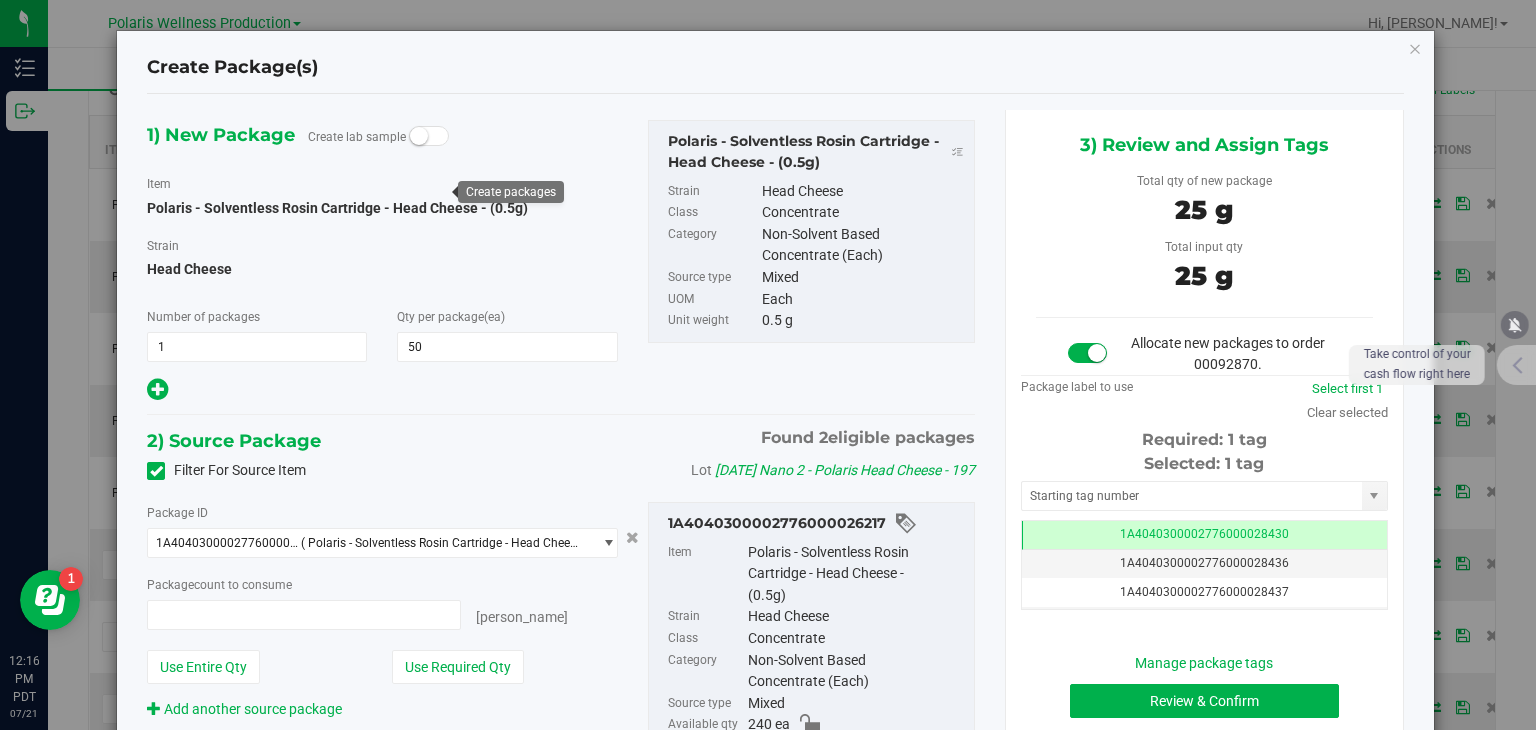 type on "50 ea" 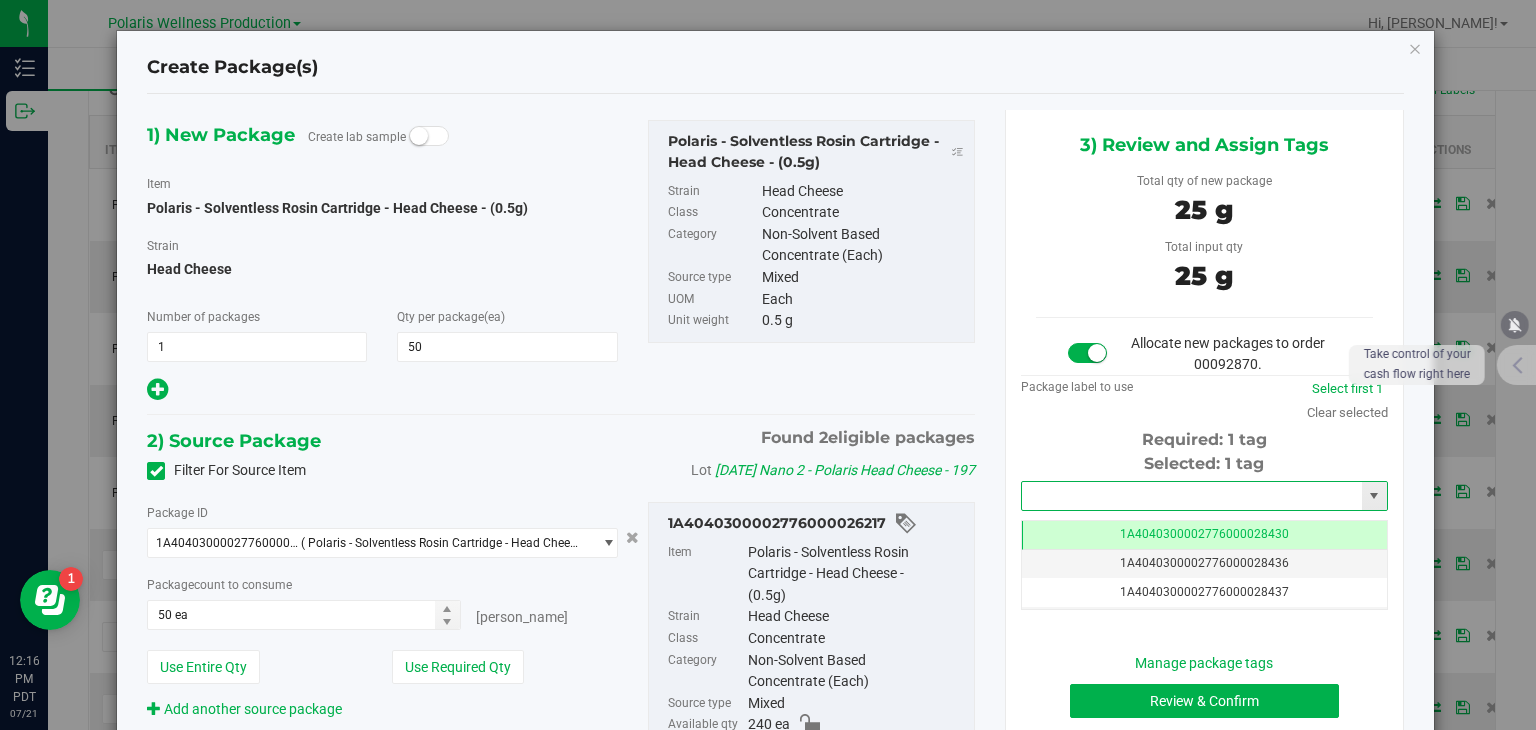 click at bounding box center [1192, 496] 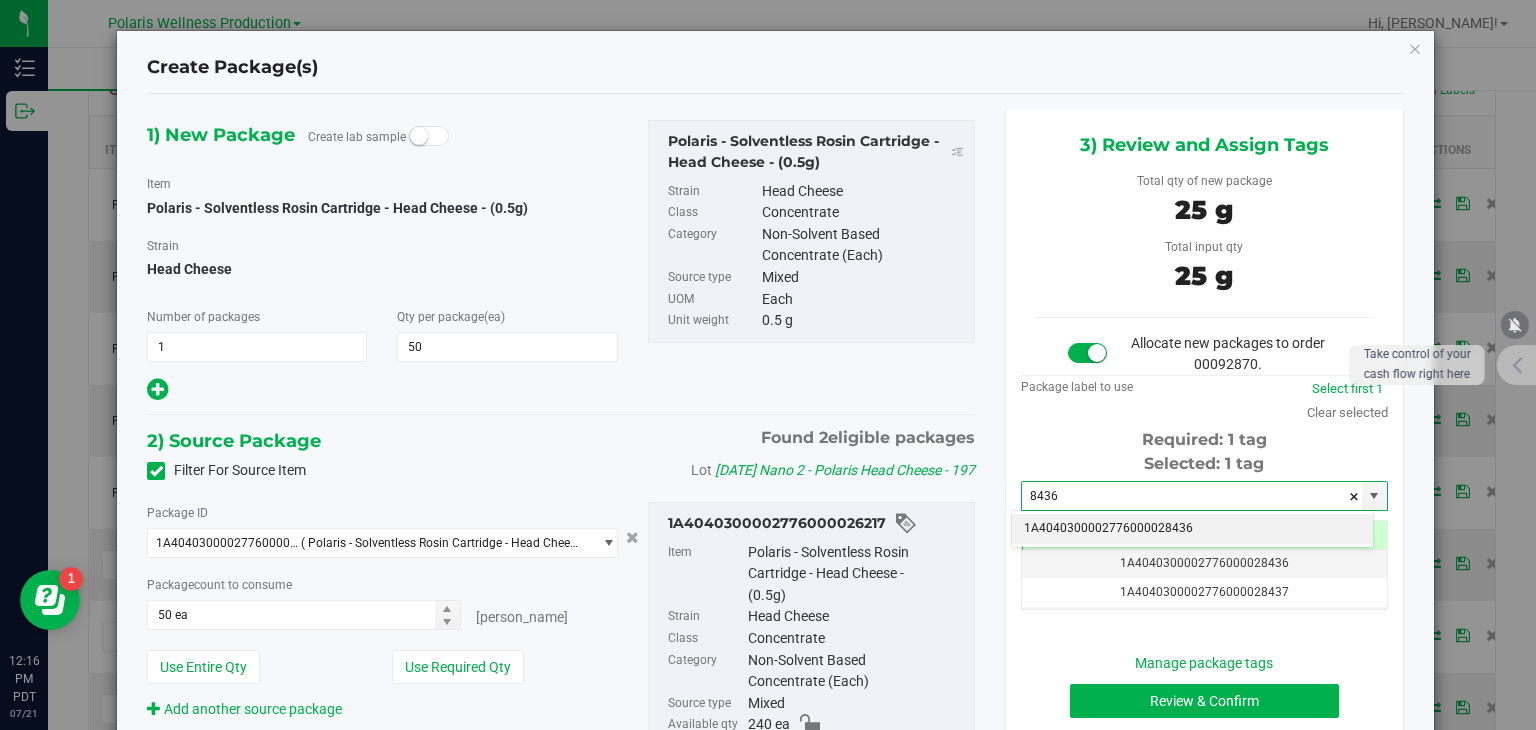 click on "1A4040300002776000028436" at bounding box center (1192, 529) 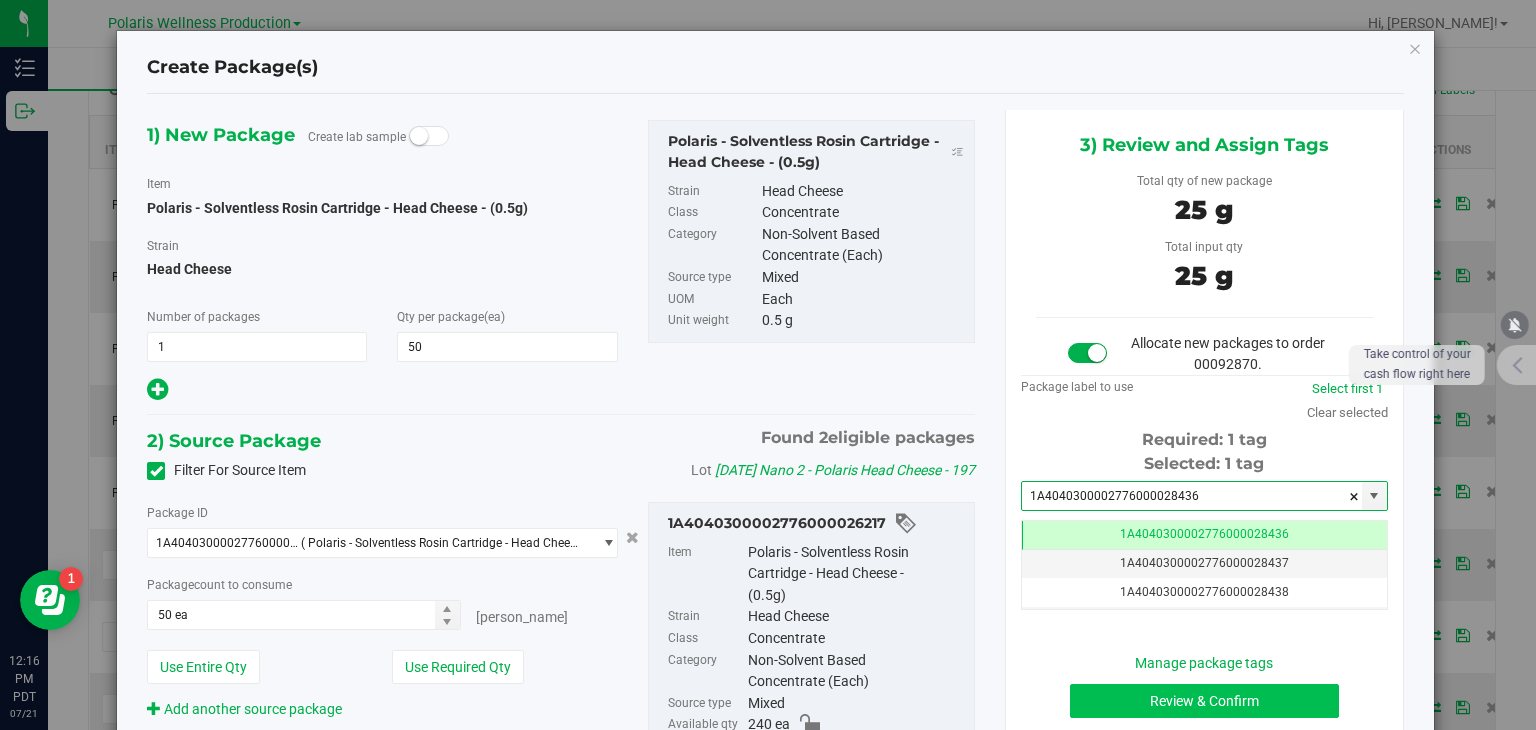 type on "1A4040300002776000028436" 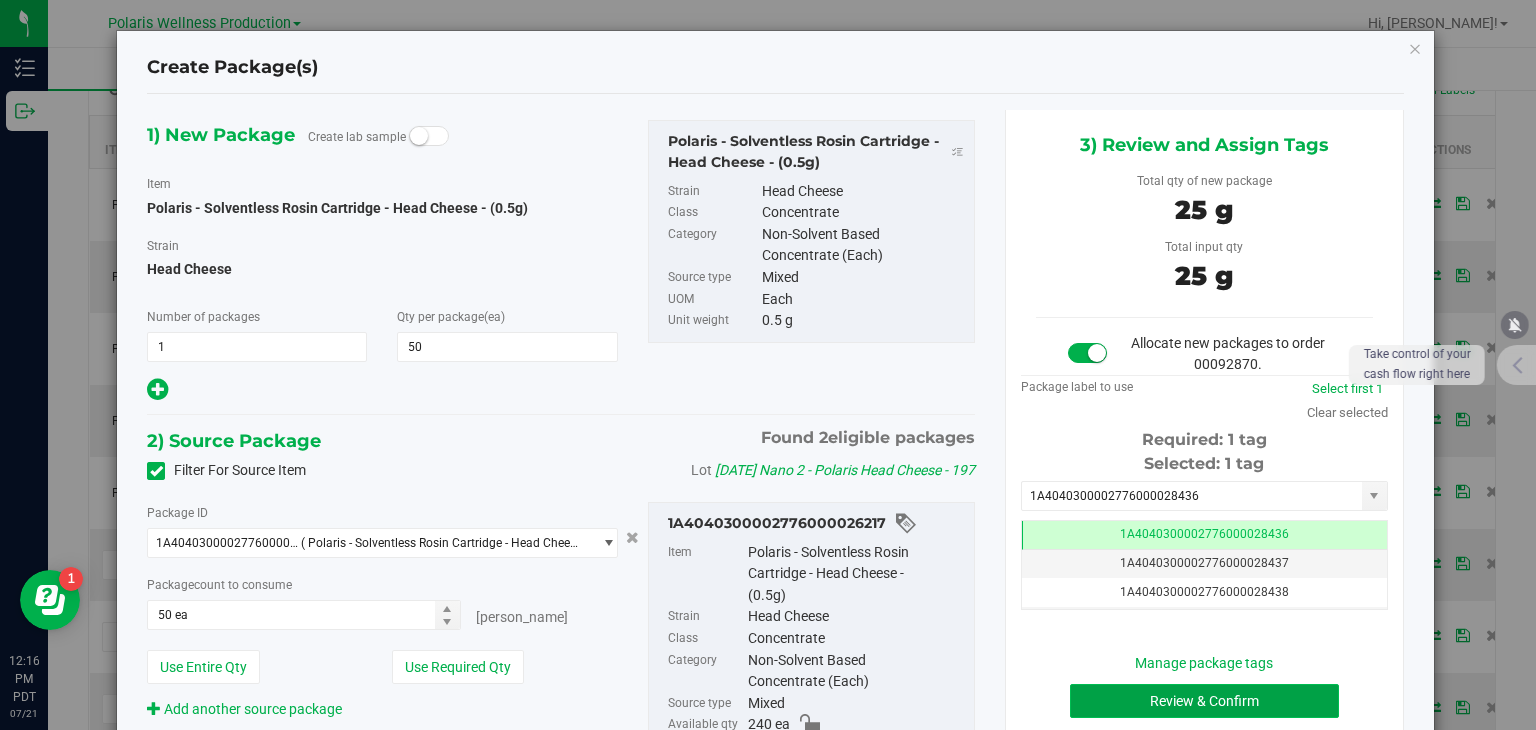 click on "Review & Confirm" at bounding box center [1204, 701] 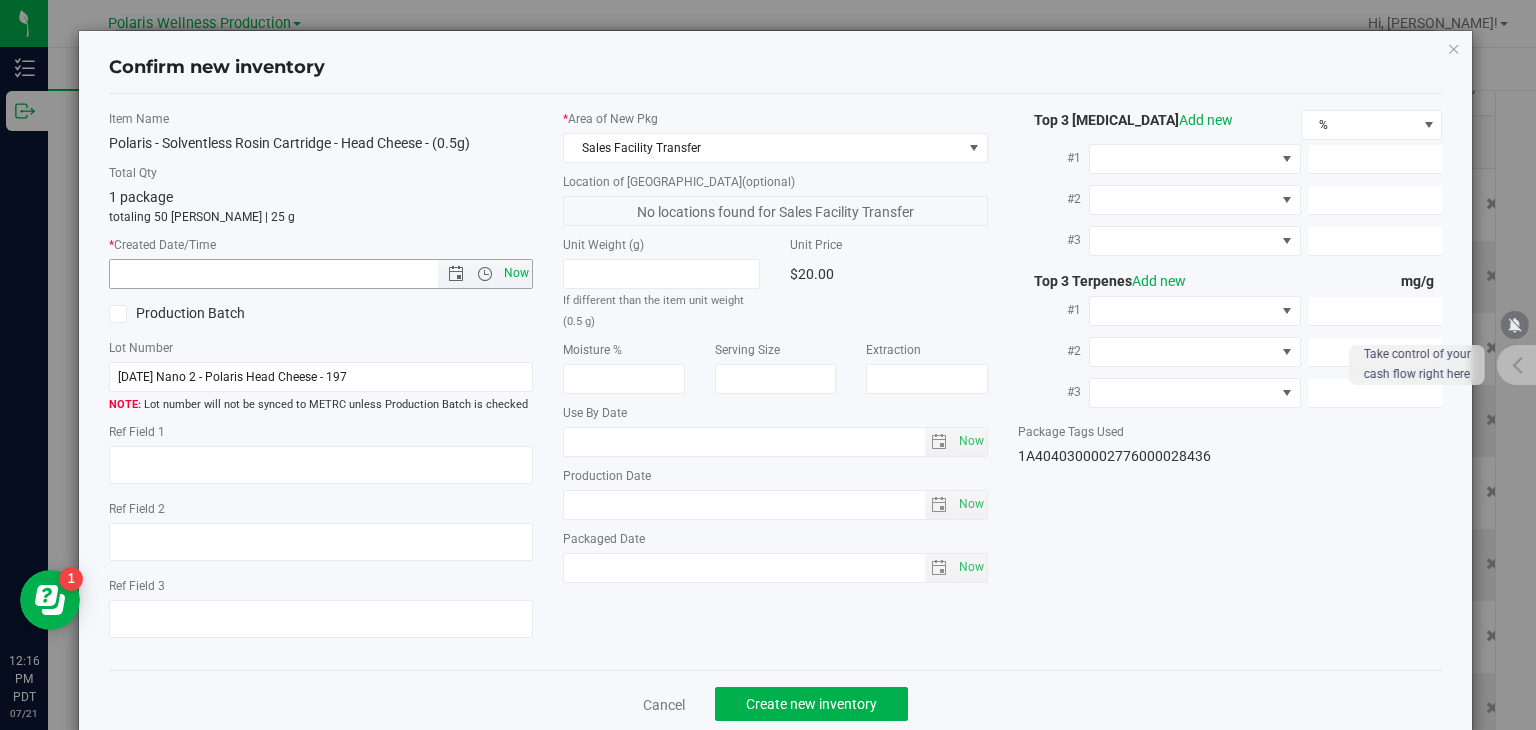 click on "Now" at bounding box center [517, 273] 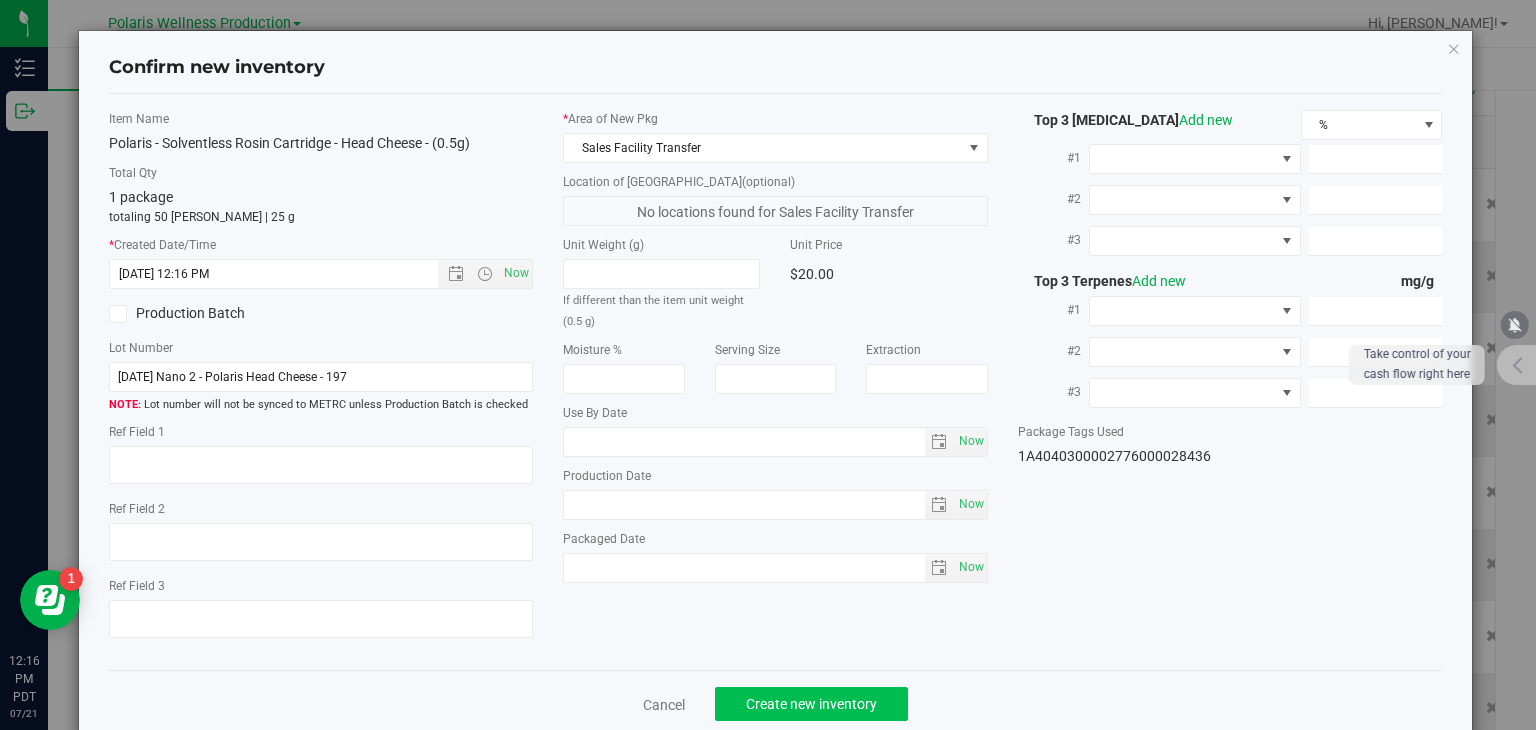 drag, startPoint x: 838, startPoint y: 685, endPoint x: 836, endPoint y: 702, distance: 17.117243 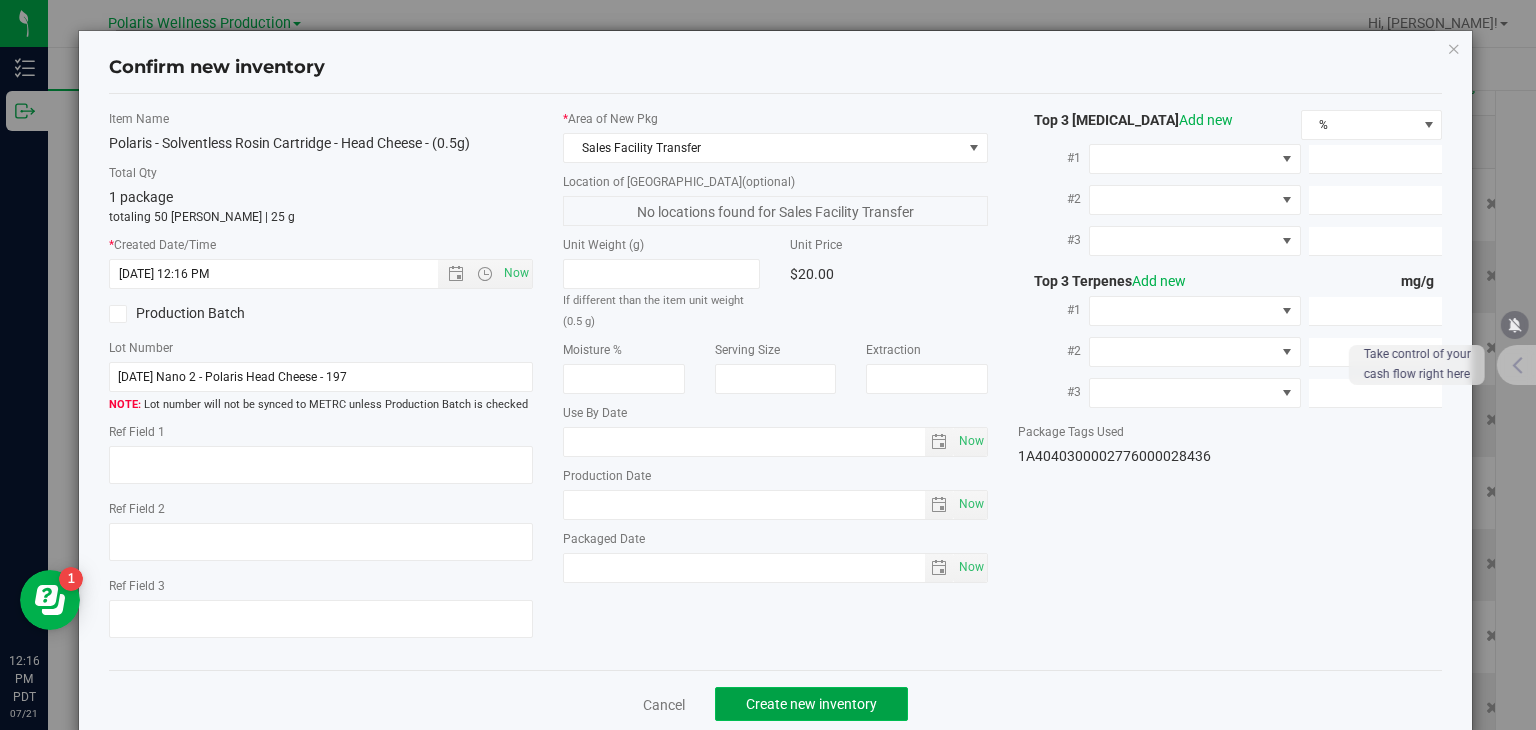 click on "Create new inventory" 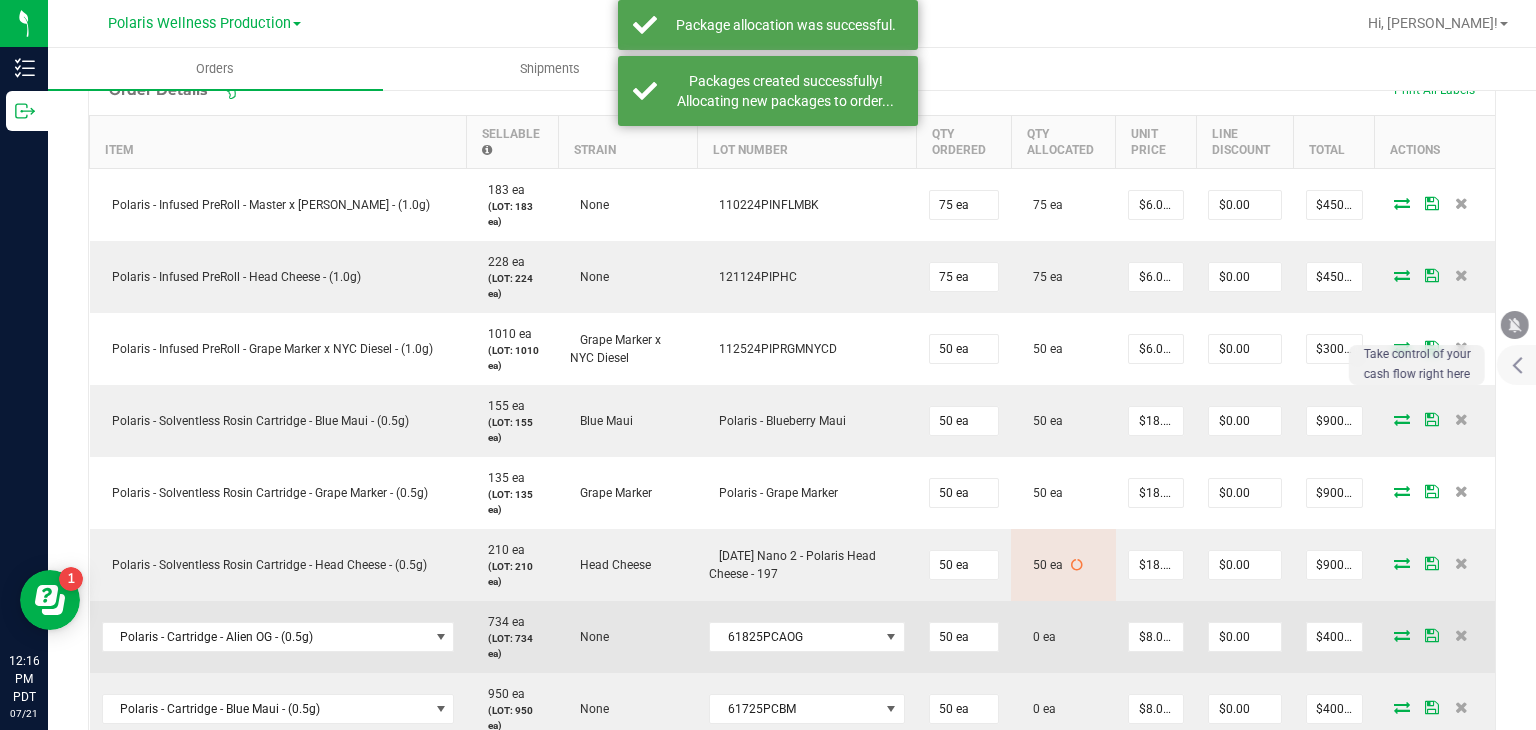 click at bounding box center (1402, 635) 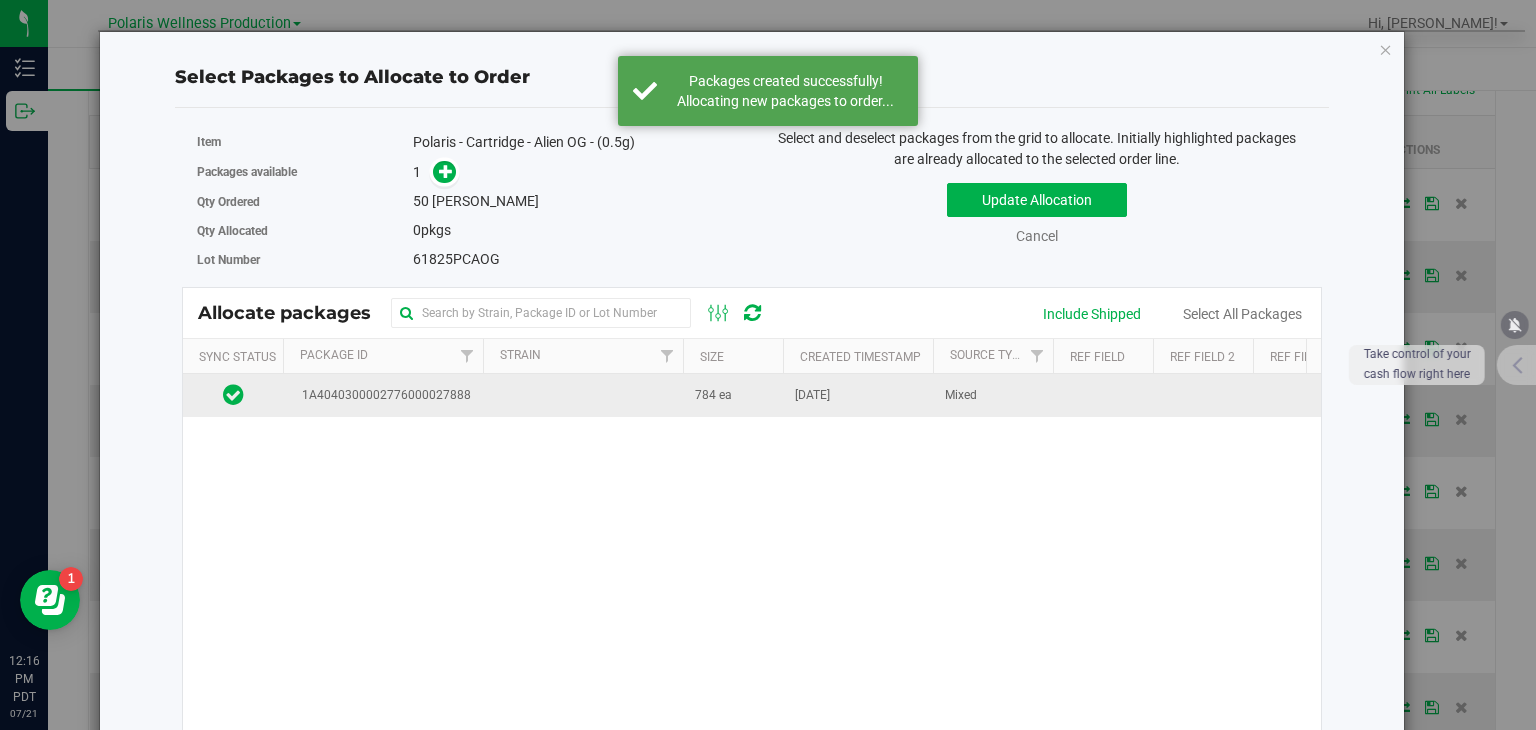 click on "784 ea" at bounding box center [733, 395] 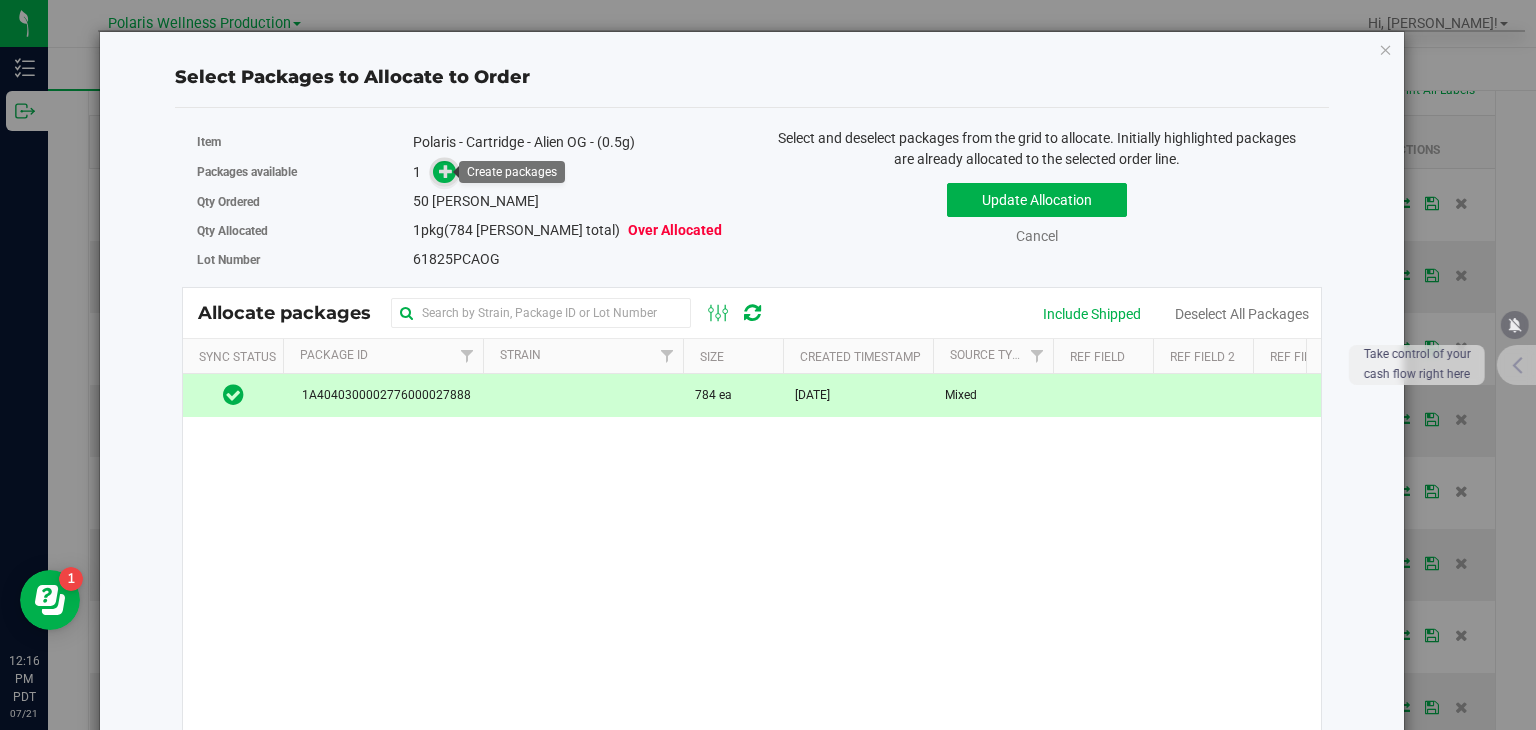 click at bounding box center [446, 171] 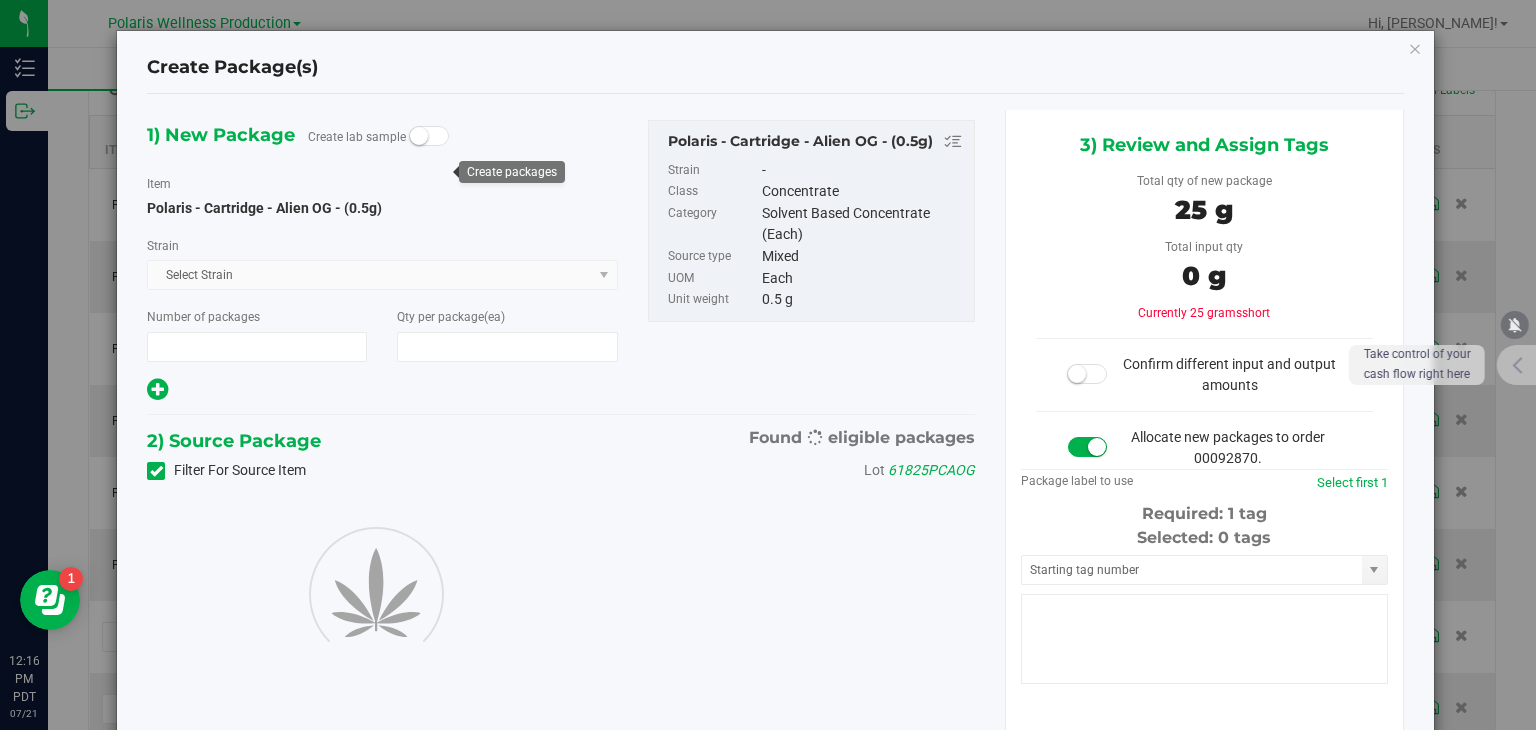 type on "1" 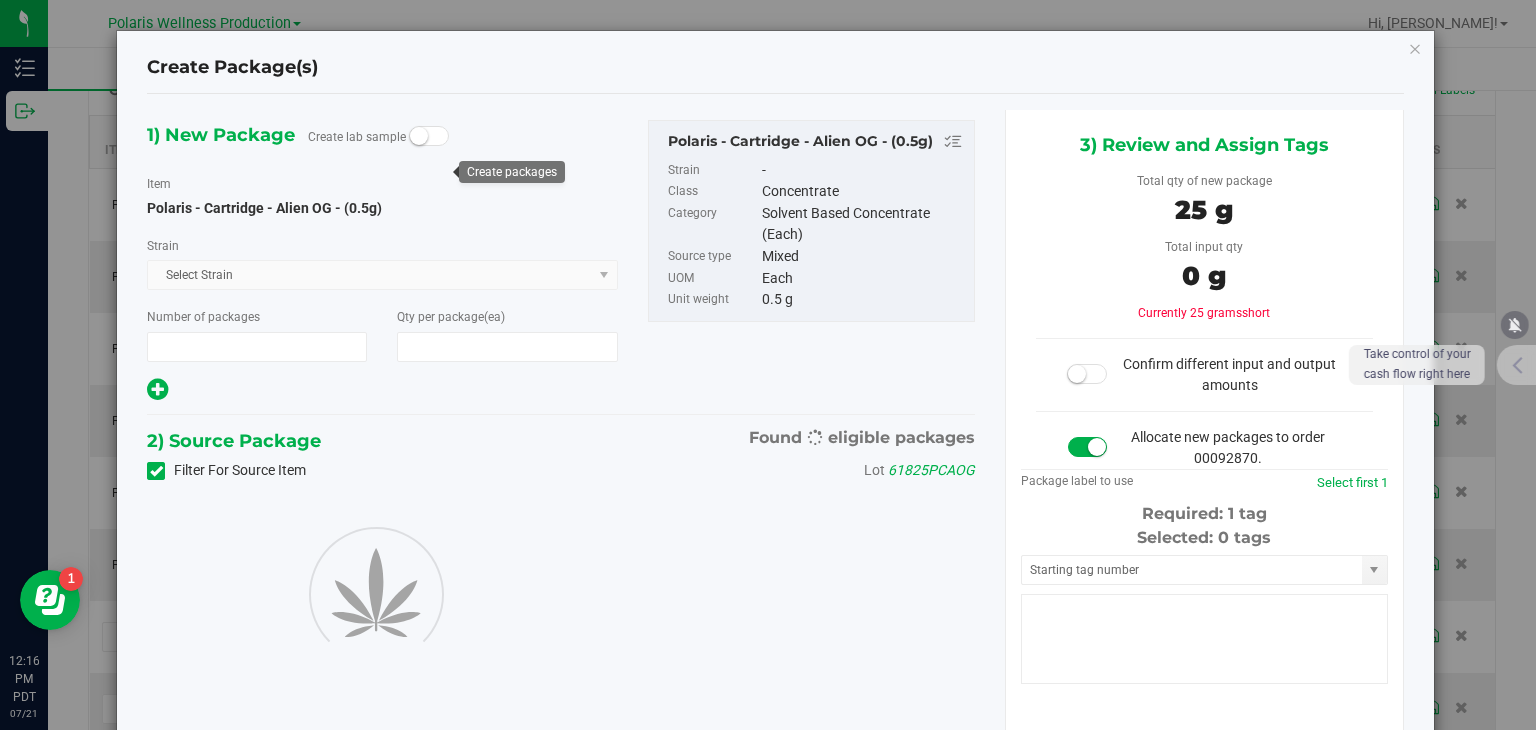type on "50" 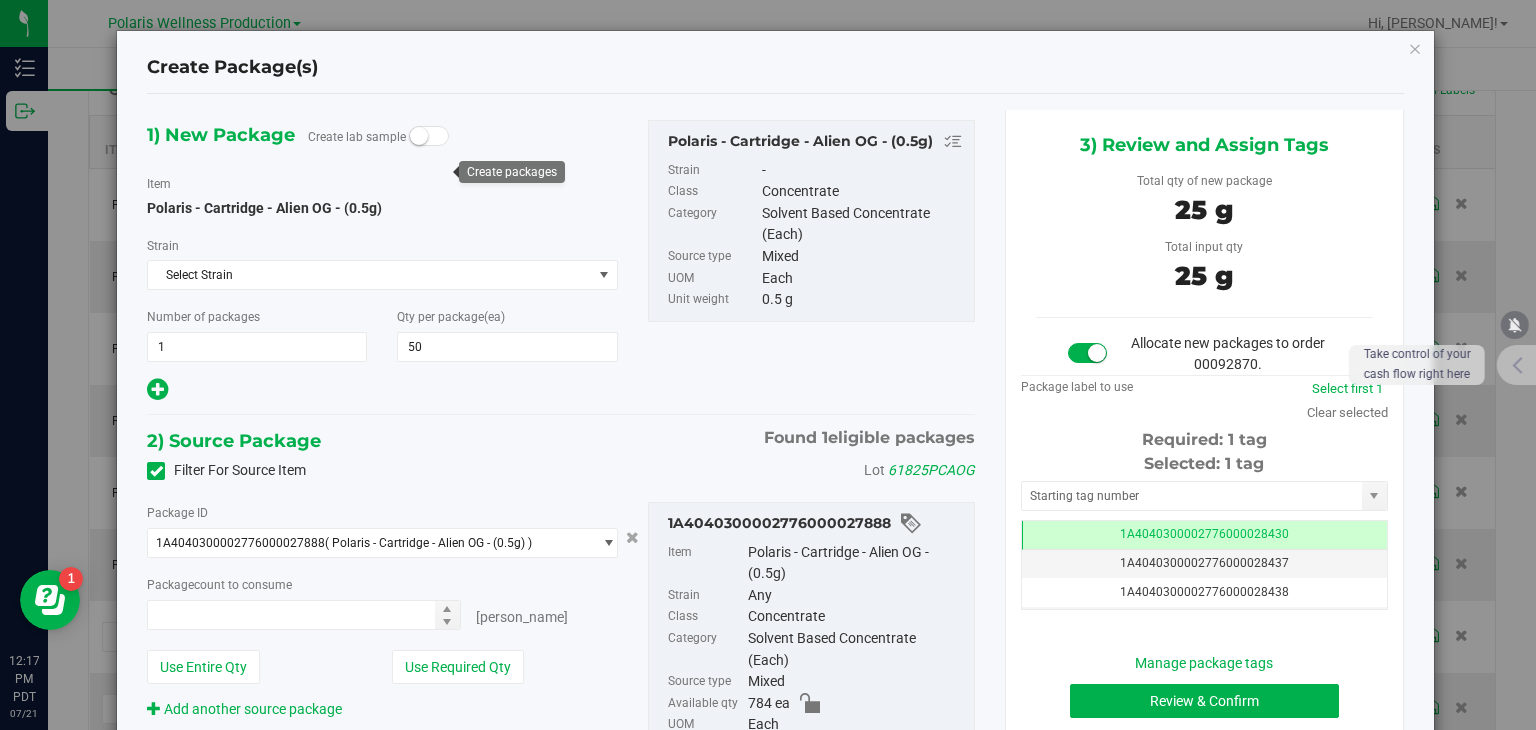 type on "50 ea" 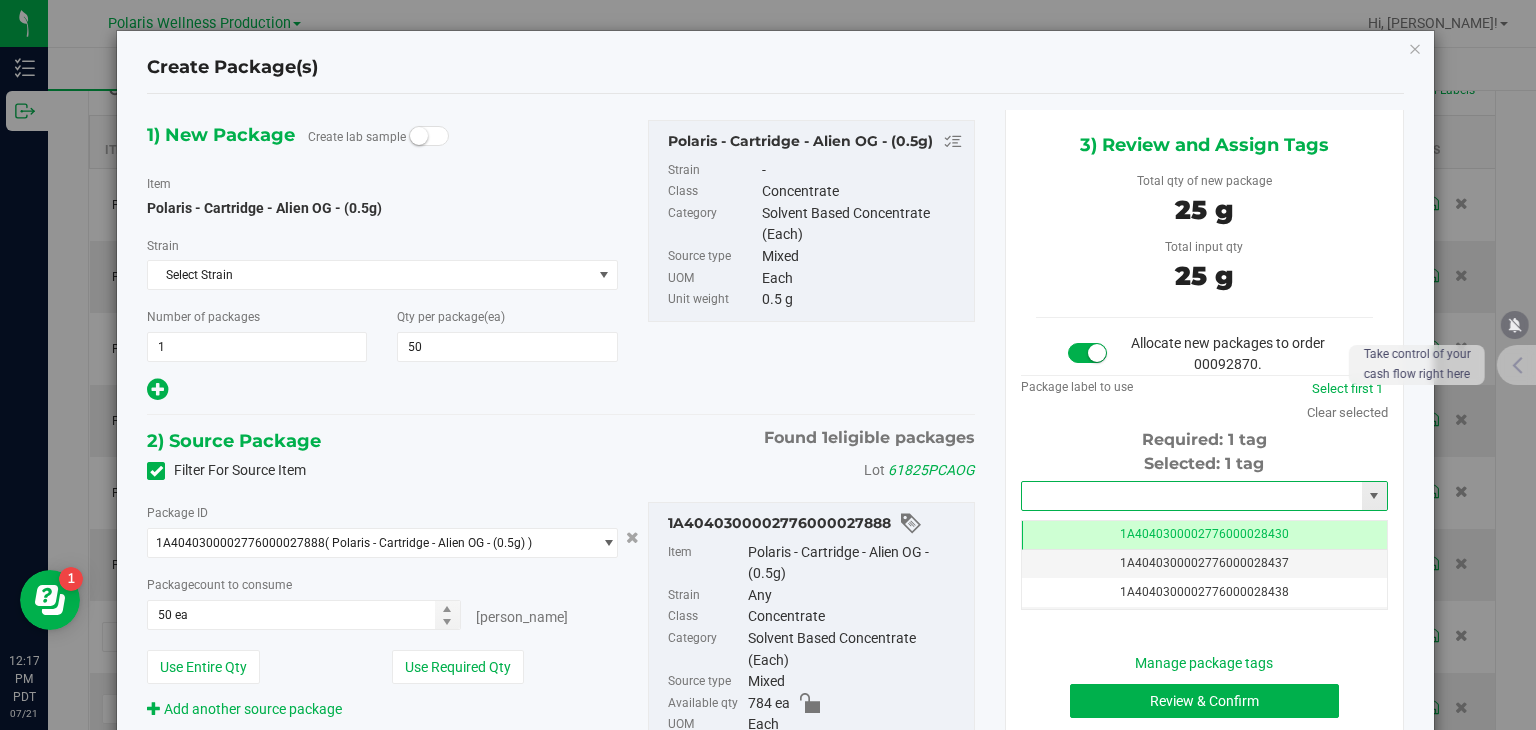 click at bounding box center (1192, 496) 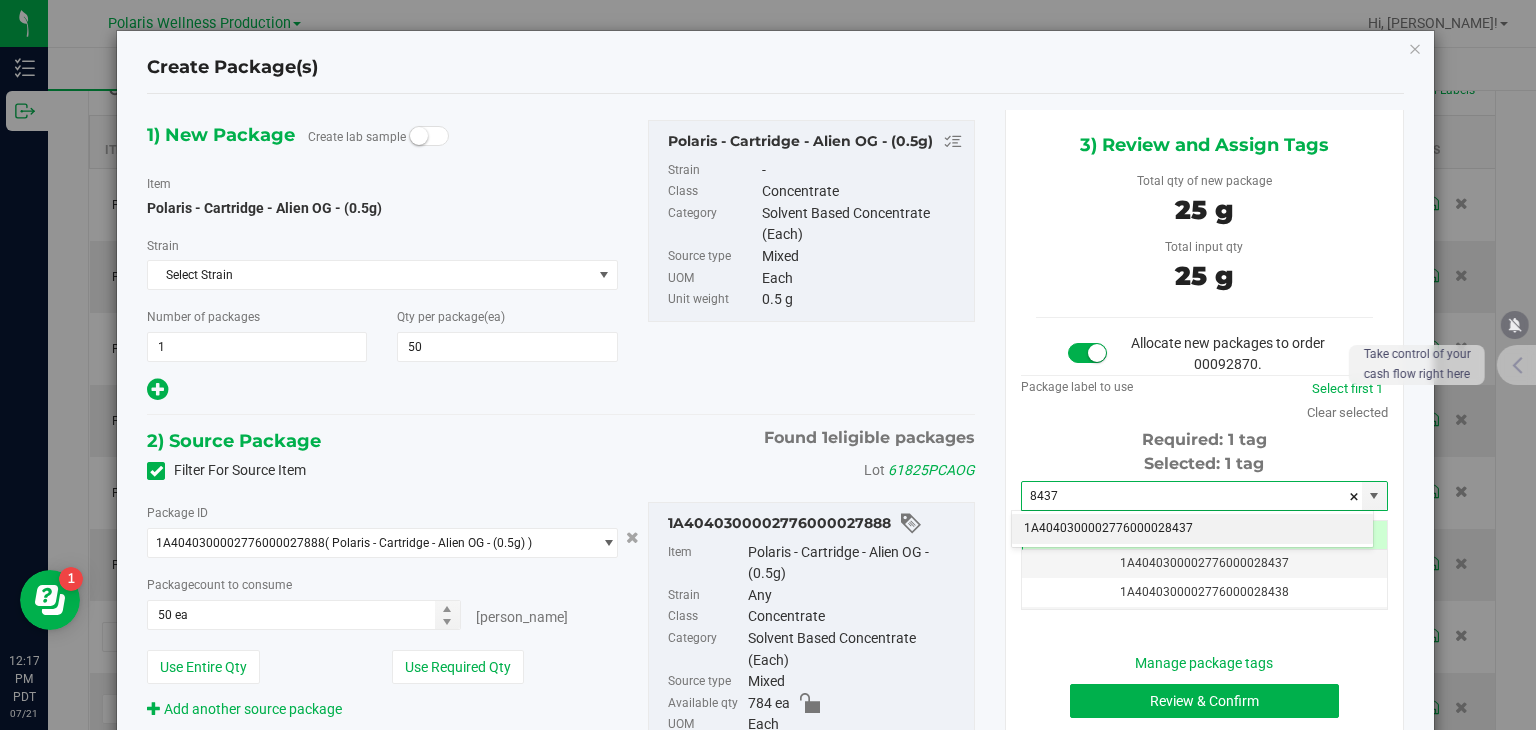 click on "1A4040300002776000028437" at bounding box center (1192, 529) 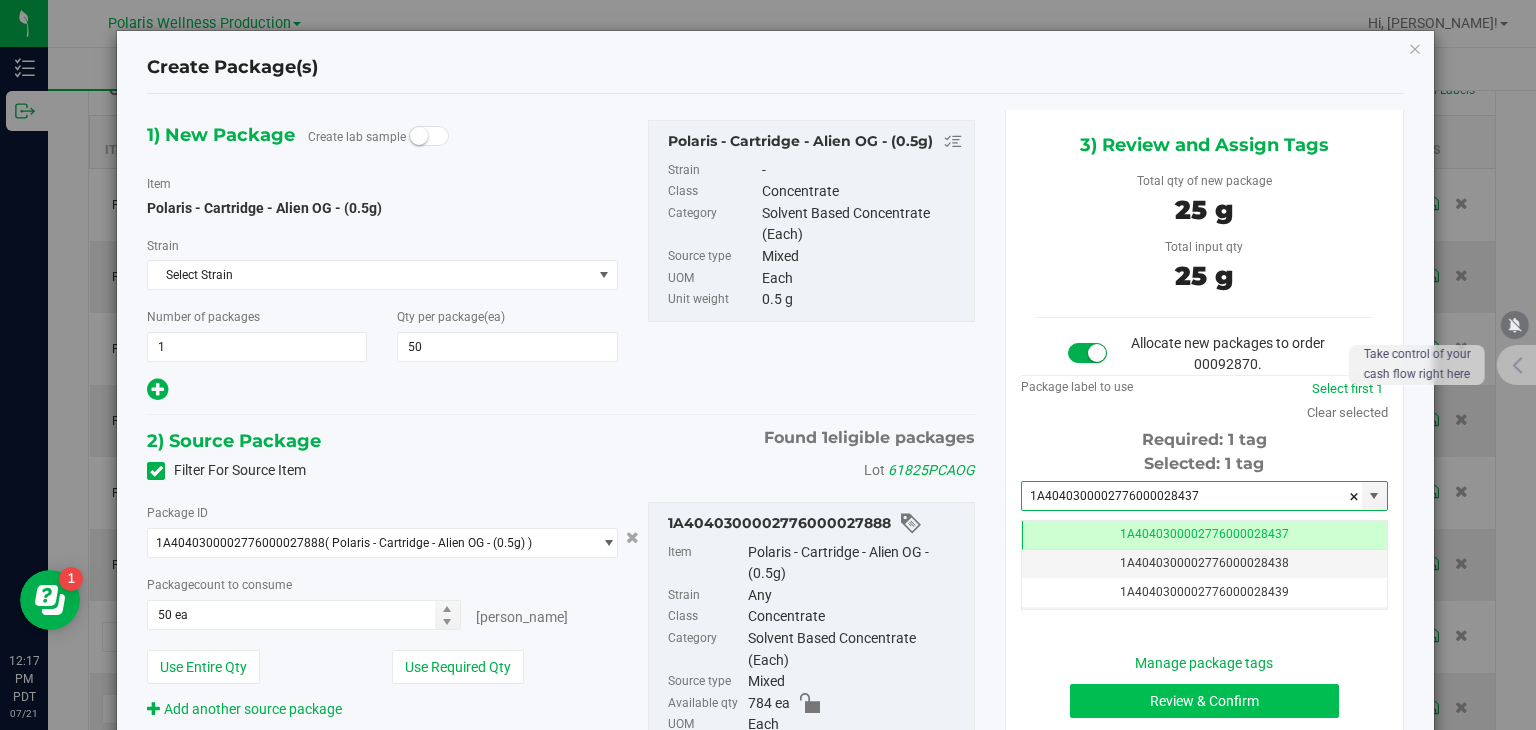 type on "1A4040300002776000028437" 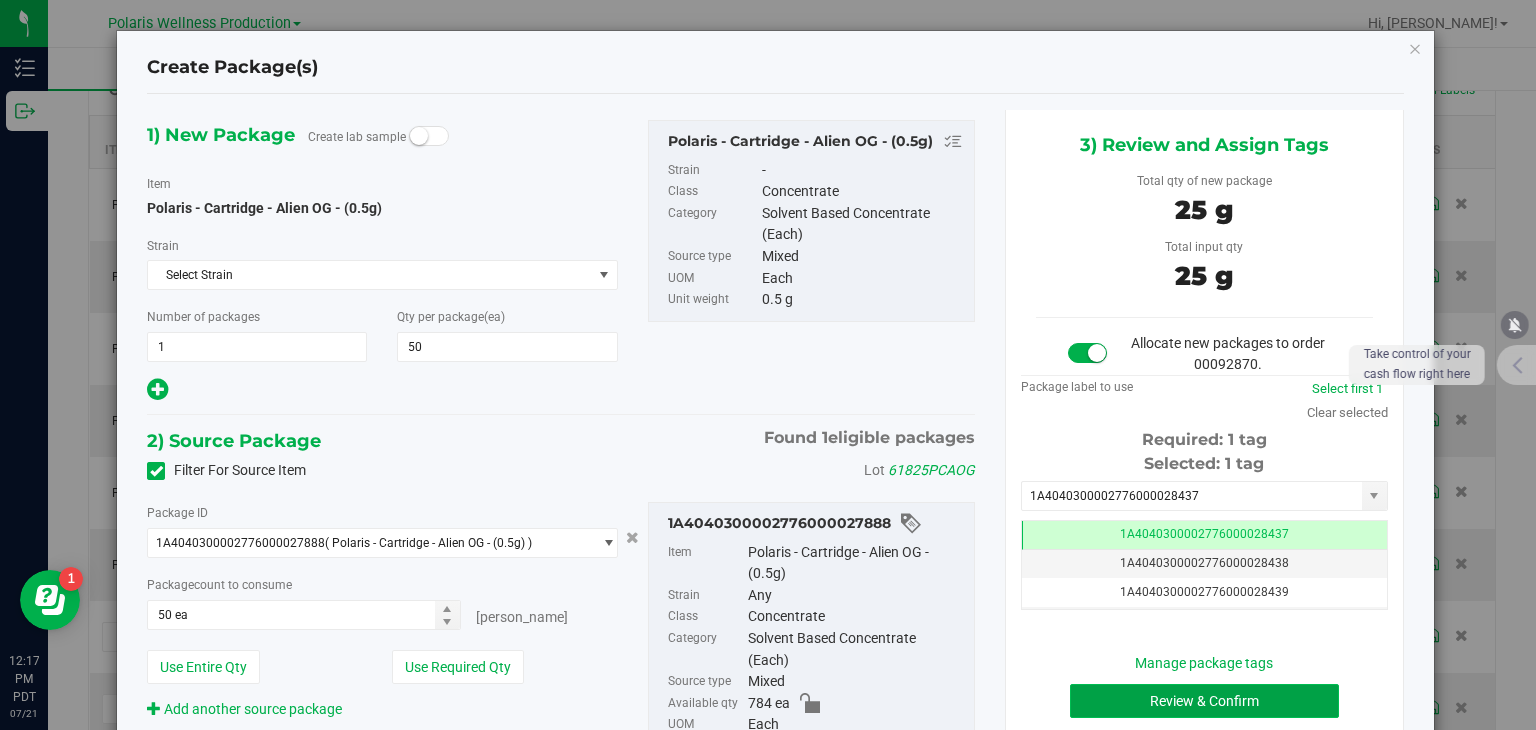 click on "Review & Confirm" at bounding box center [1204, 701] 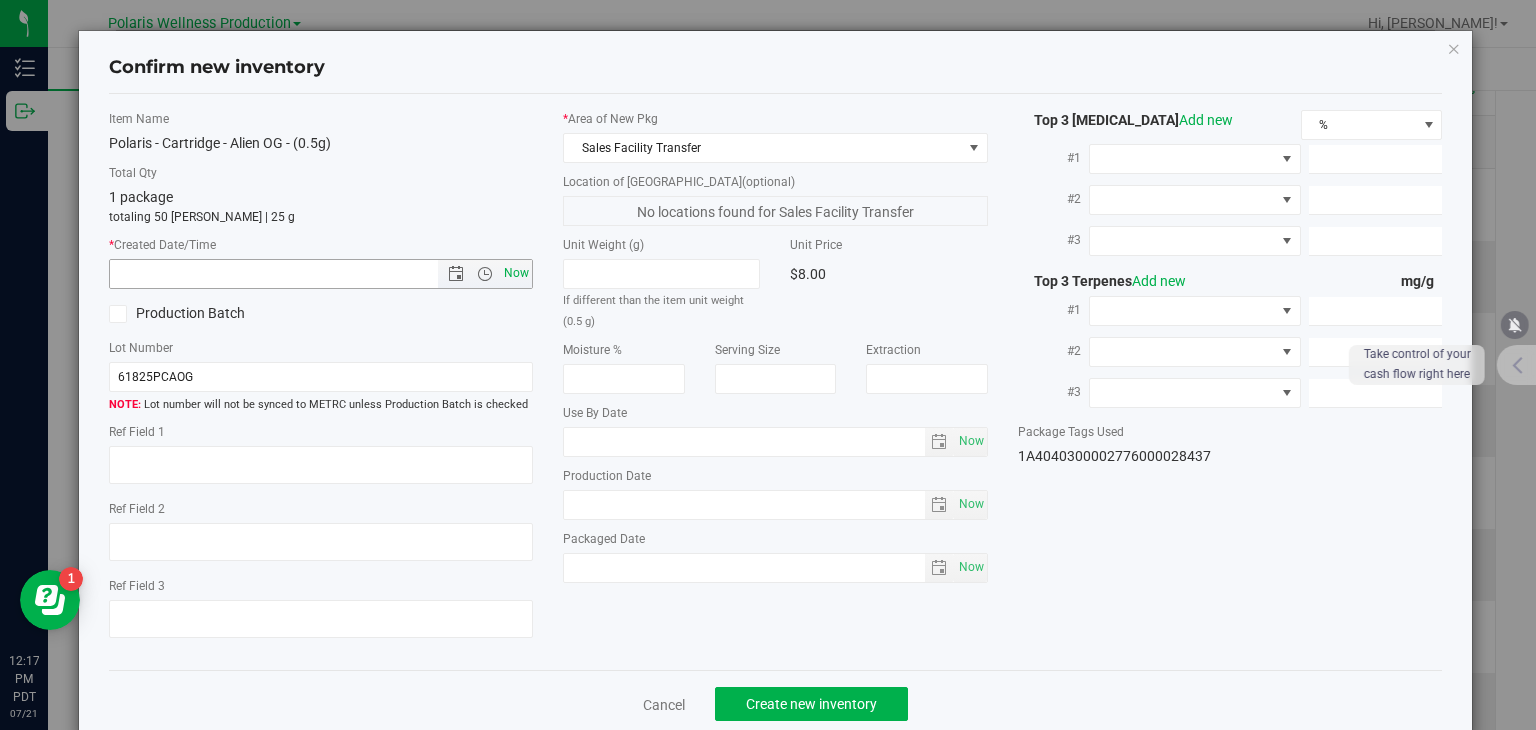 click on "Now" at bounding box center (517, 273) 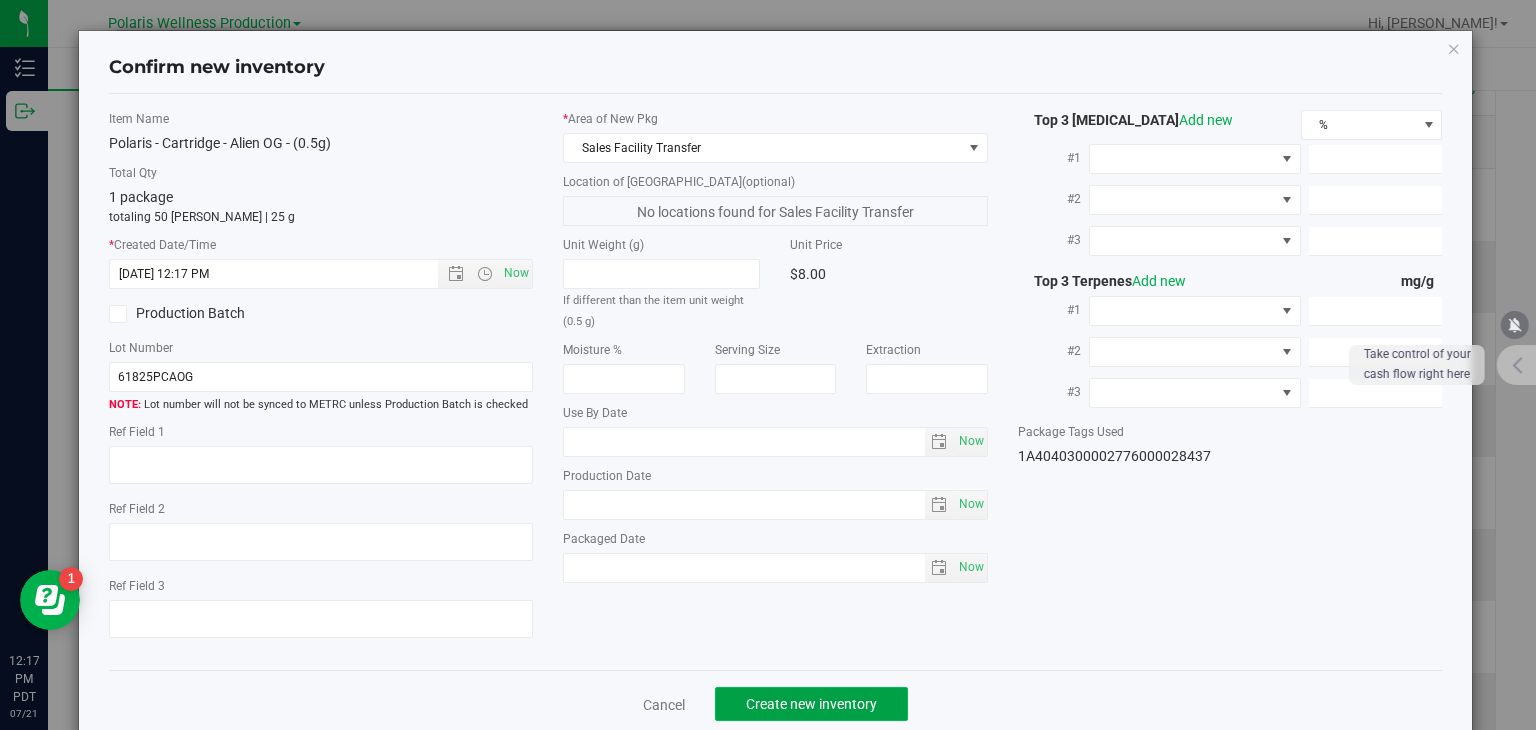 click on "Create new inventory" 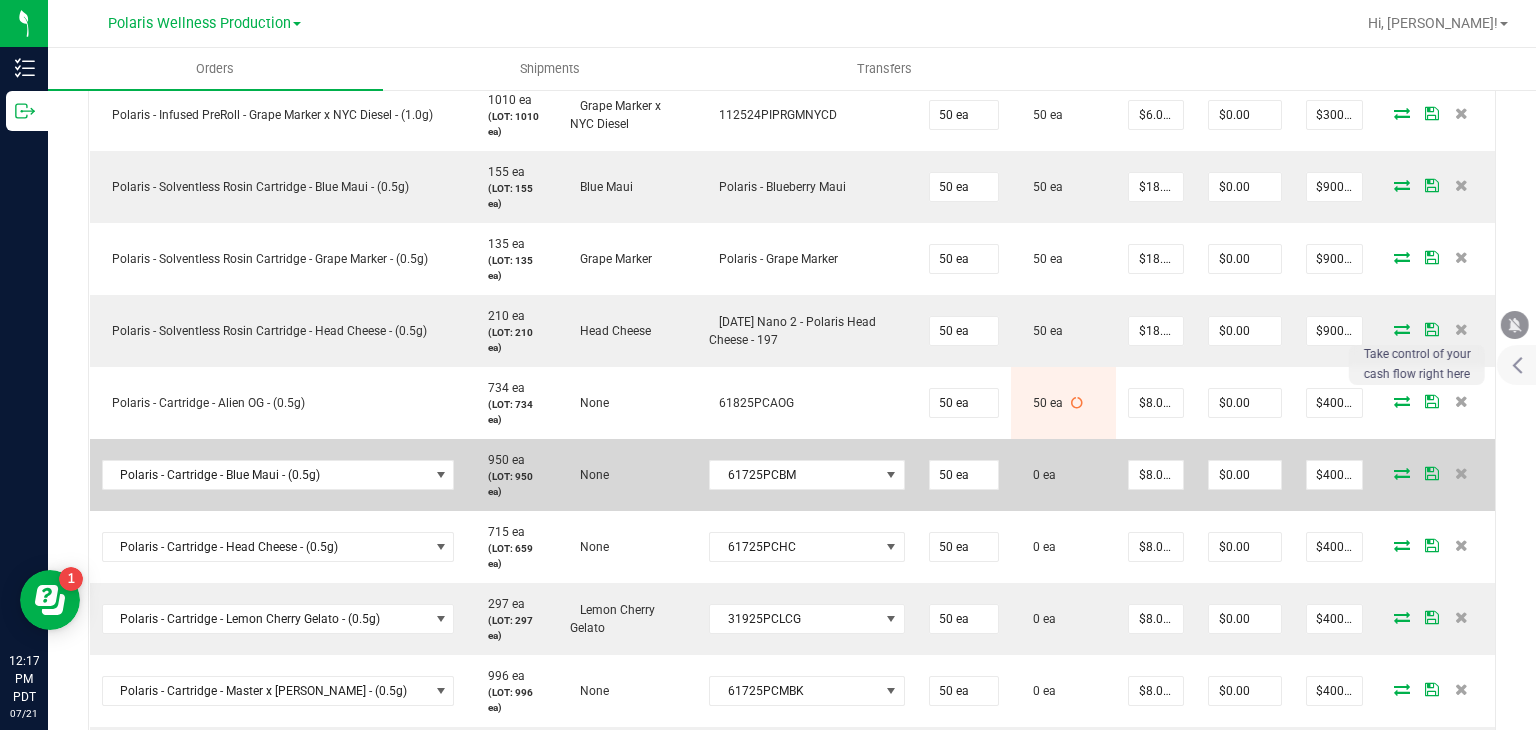 click at bounding box center (1402, 473) 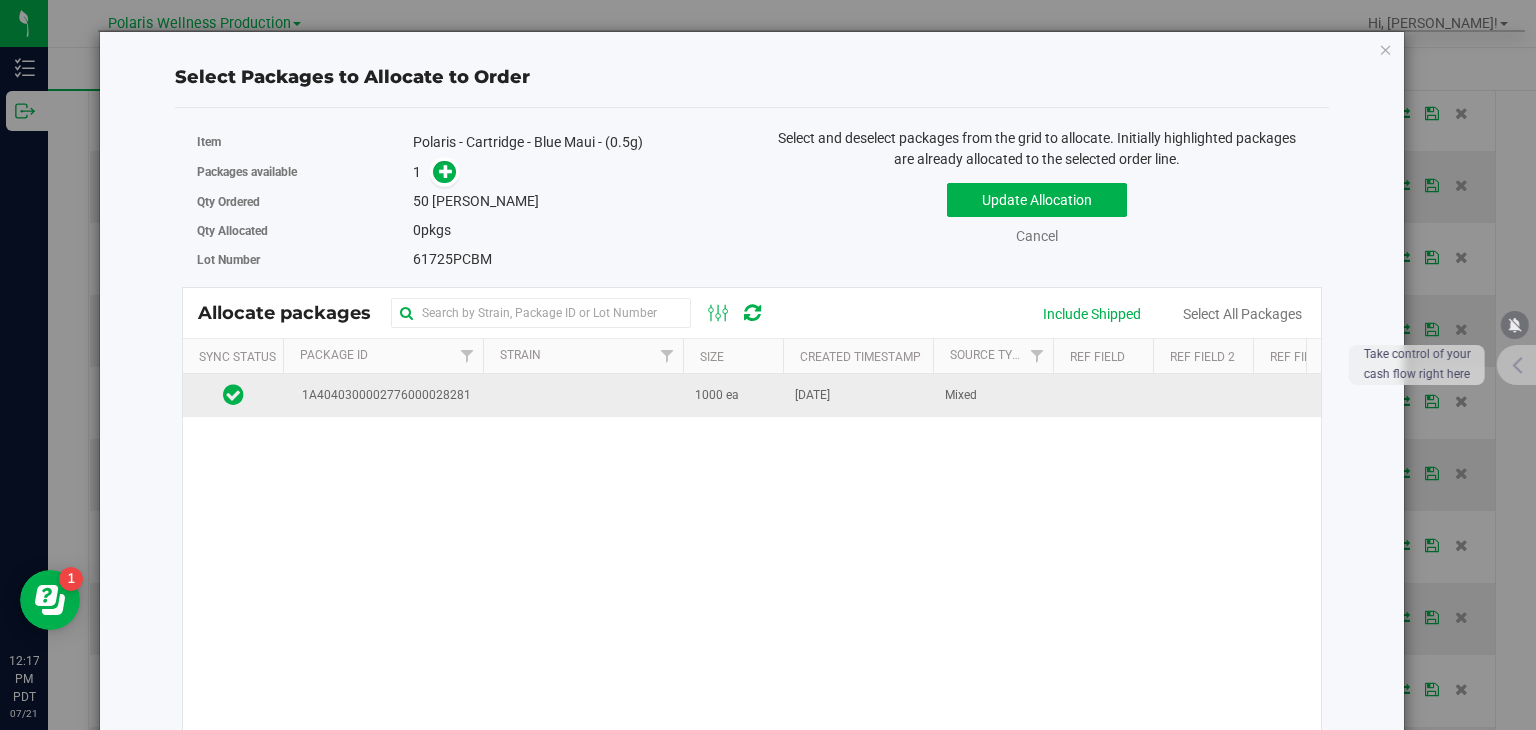 click at bounding box center [583, 395] 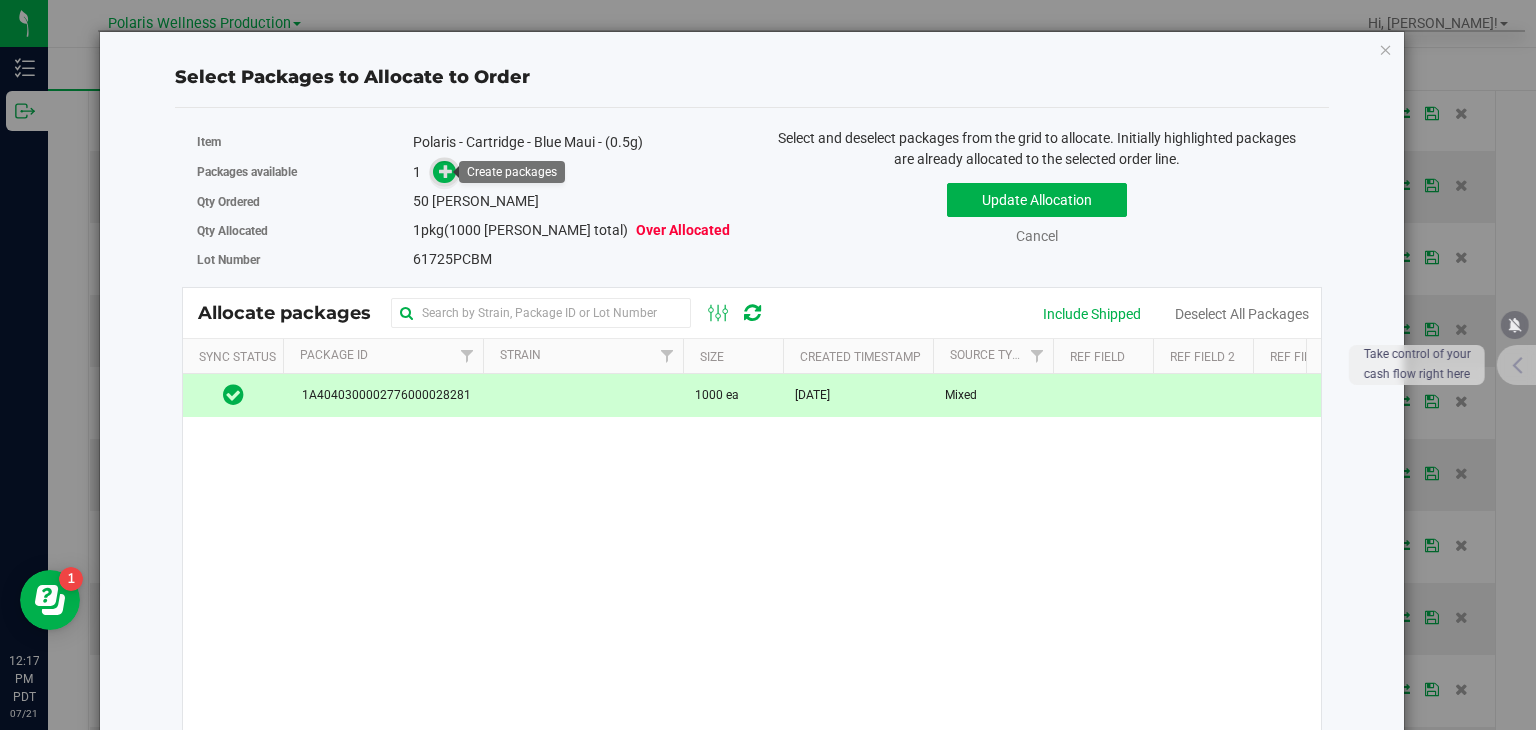 click at bounding box center (446, 171) 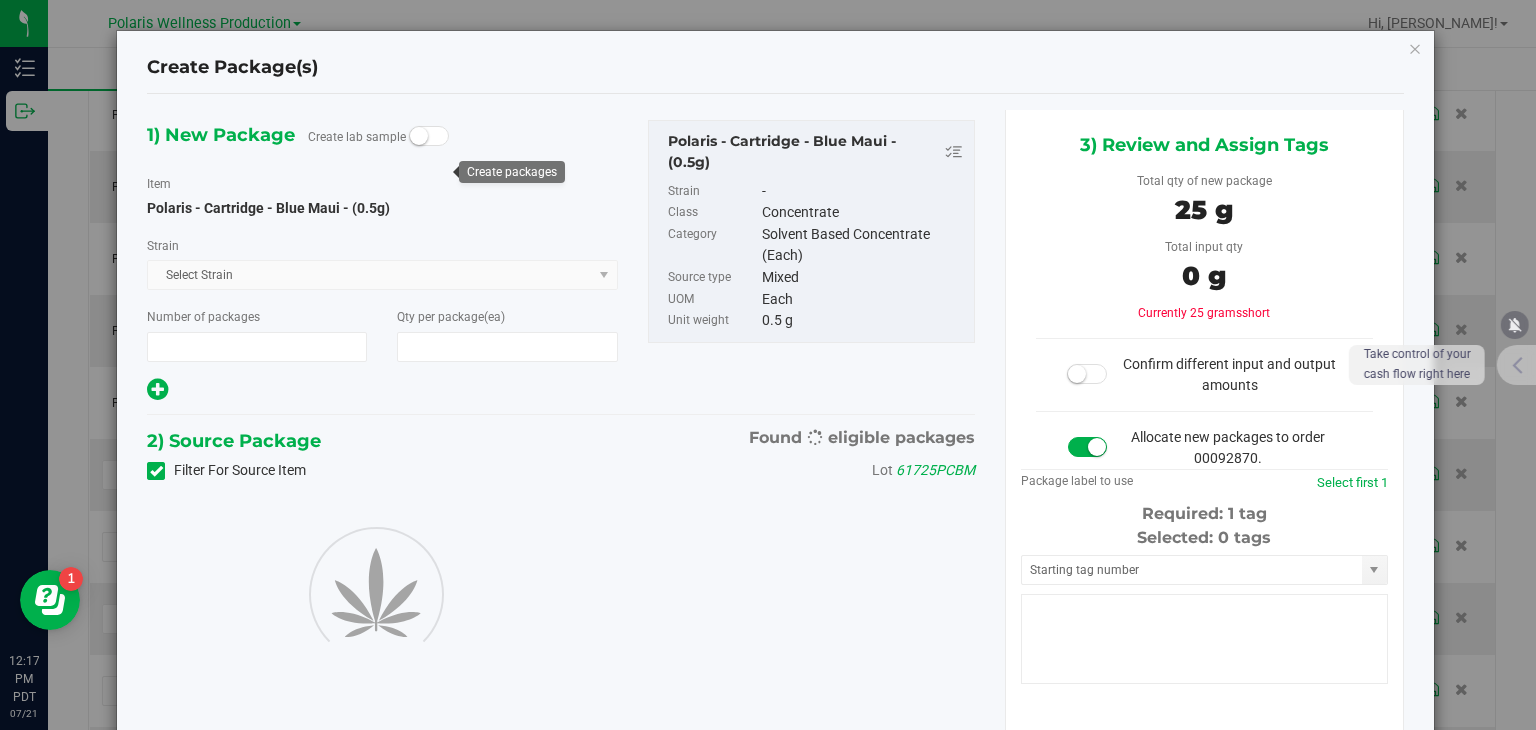 type on "1" 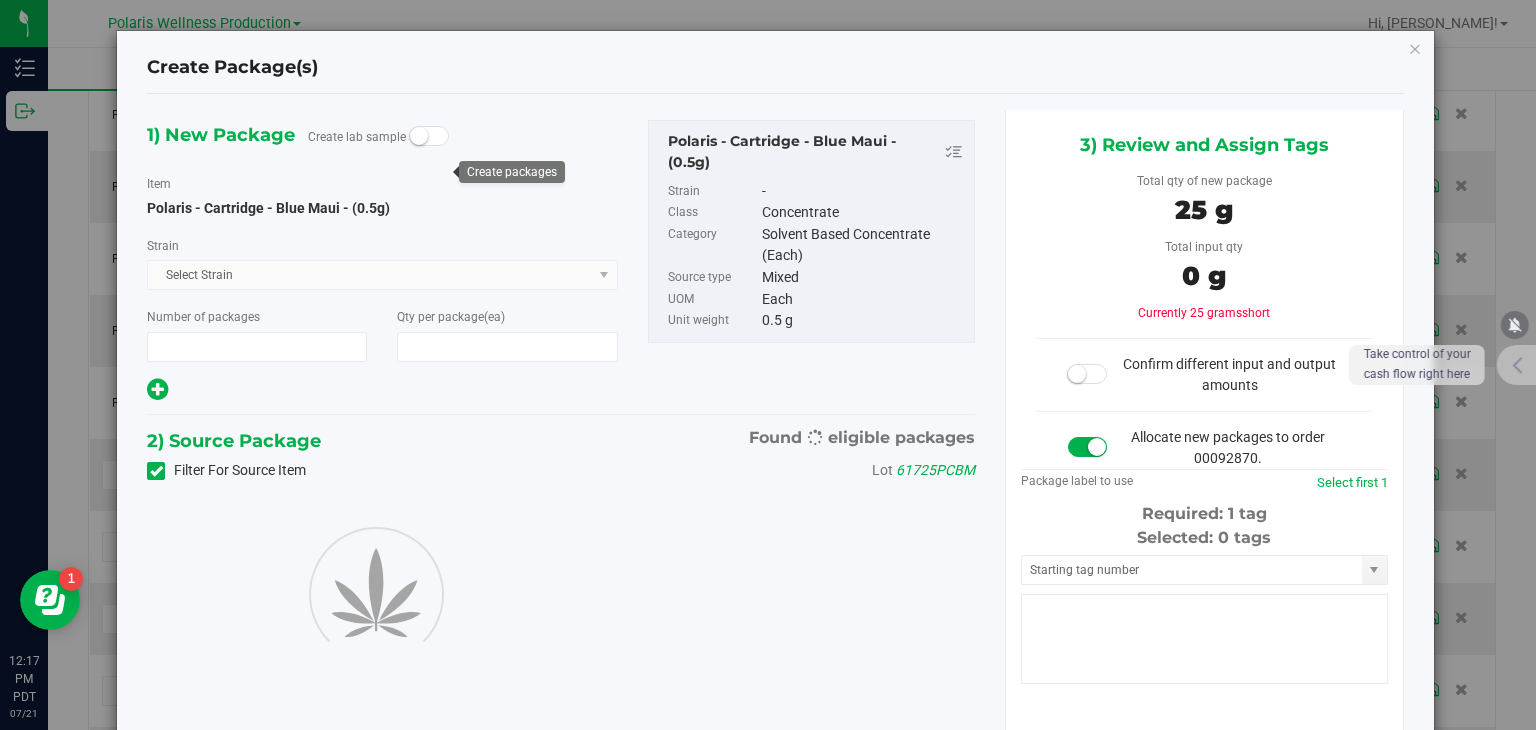 type on "50" 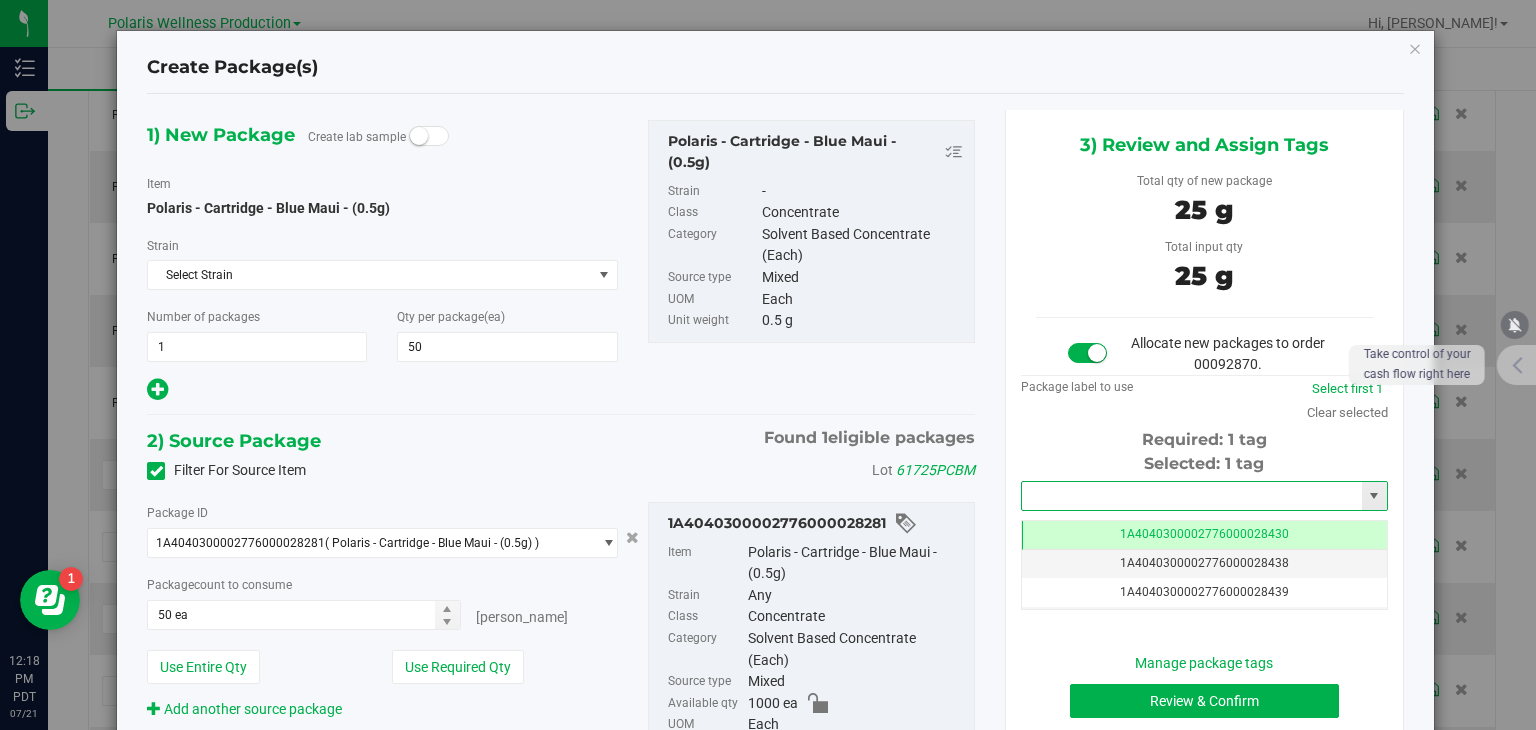 click at bounding box center [1192, 496] 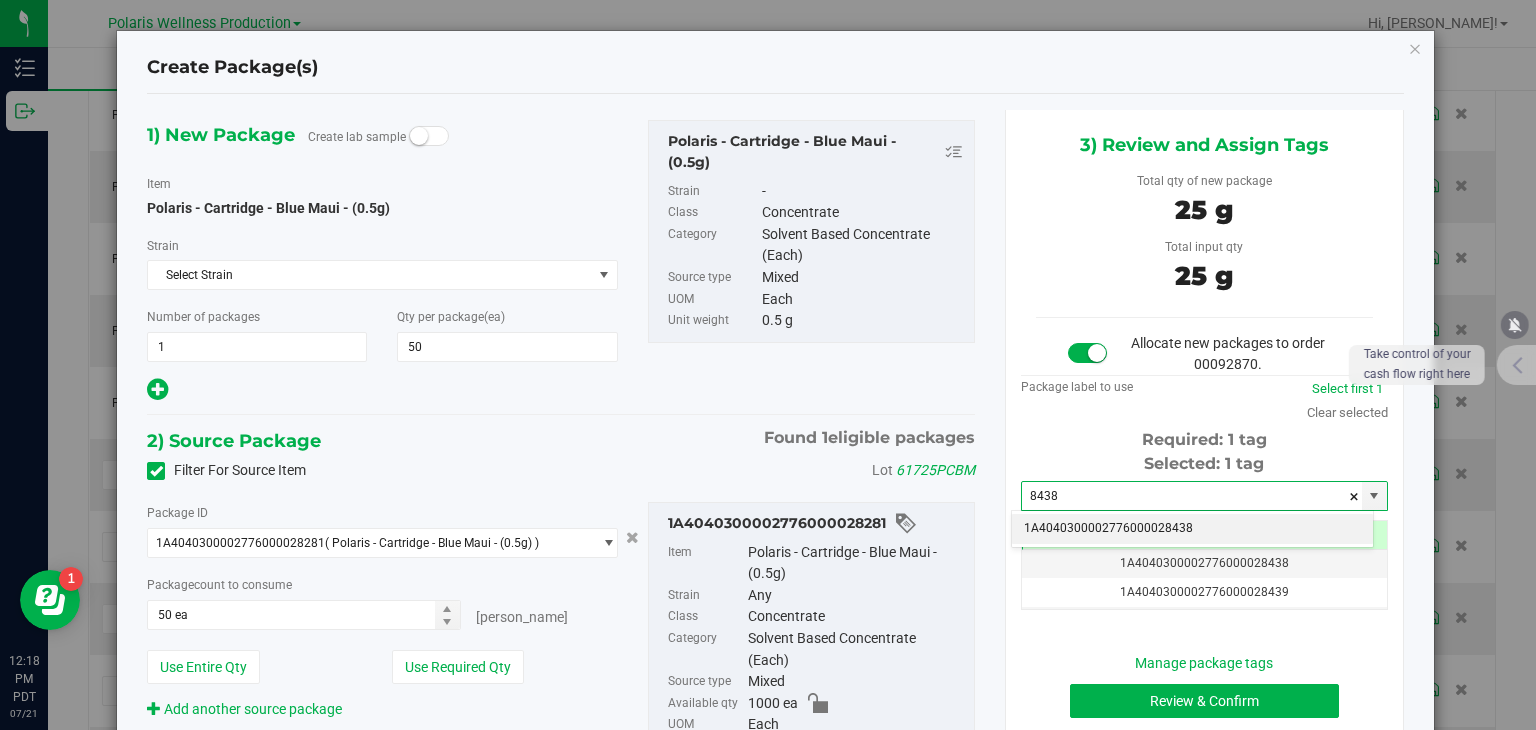click on "1A4040300002776000028438" at bounding box center (1192, 529) 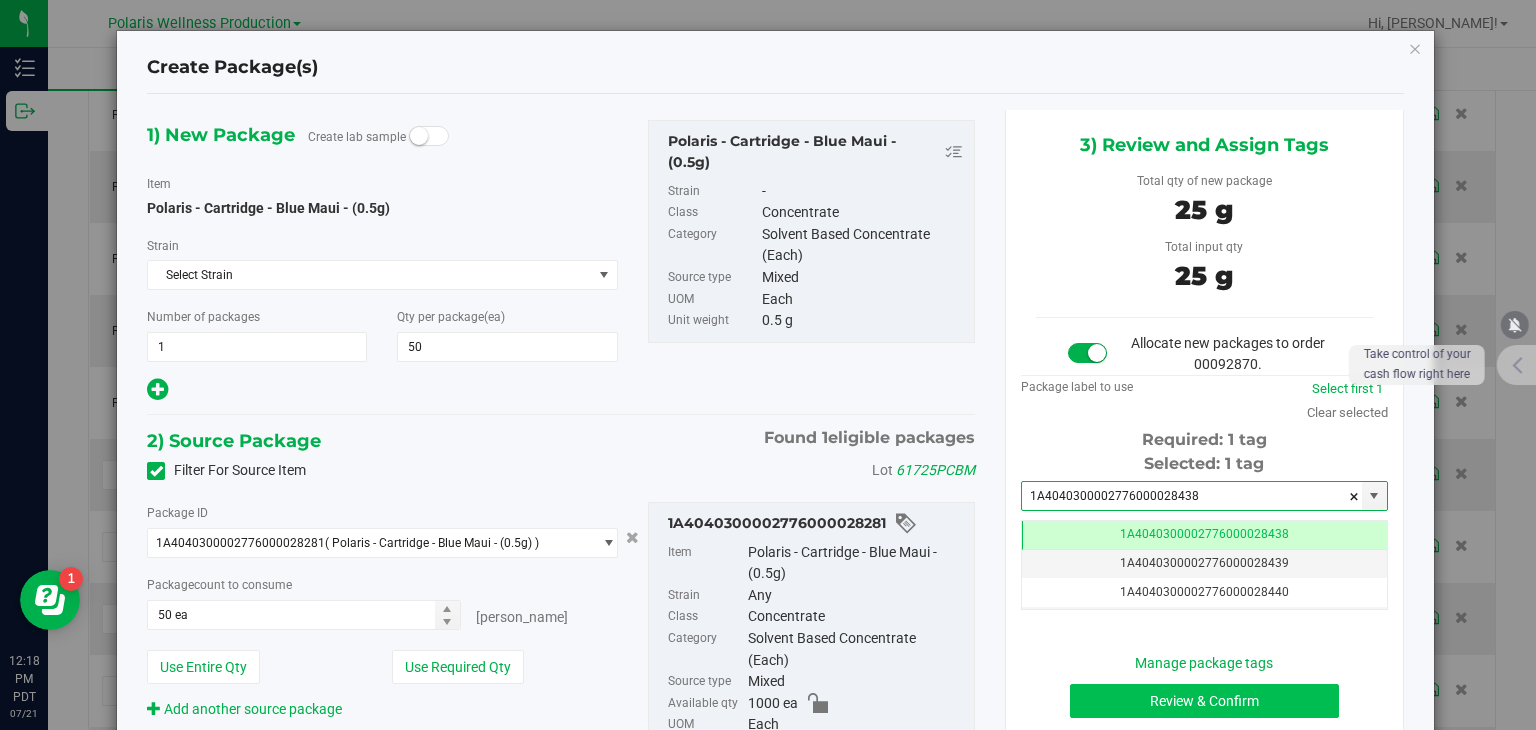 type on "1A4040300002776000028438" 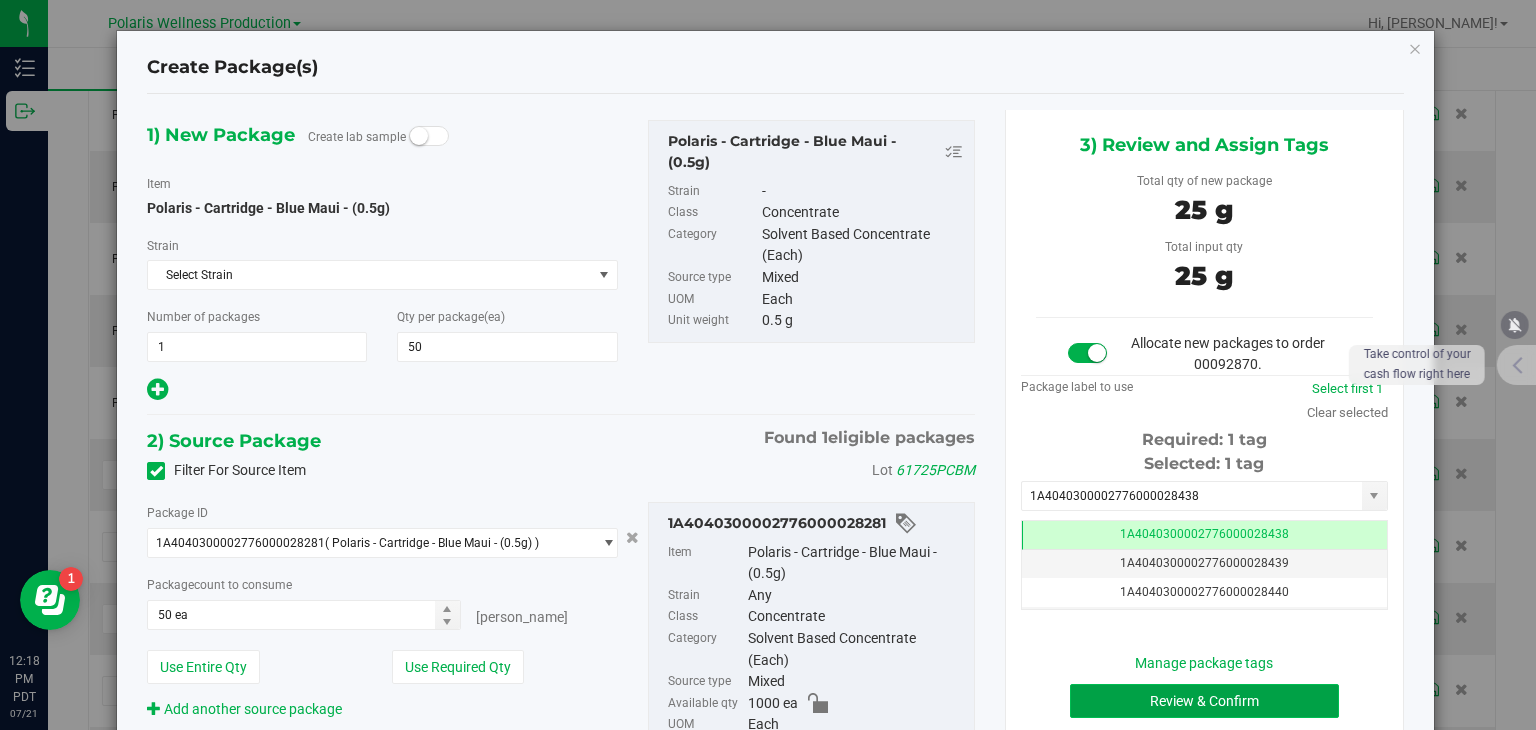 click on "Review & Confirm" at bounding box center (1204, 701) 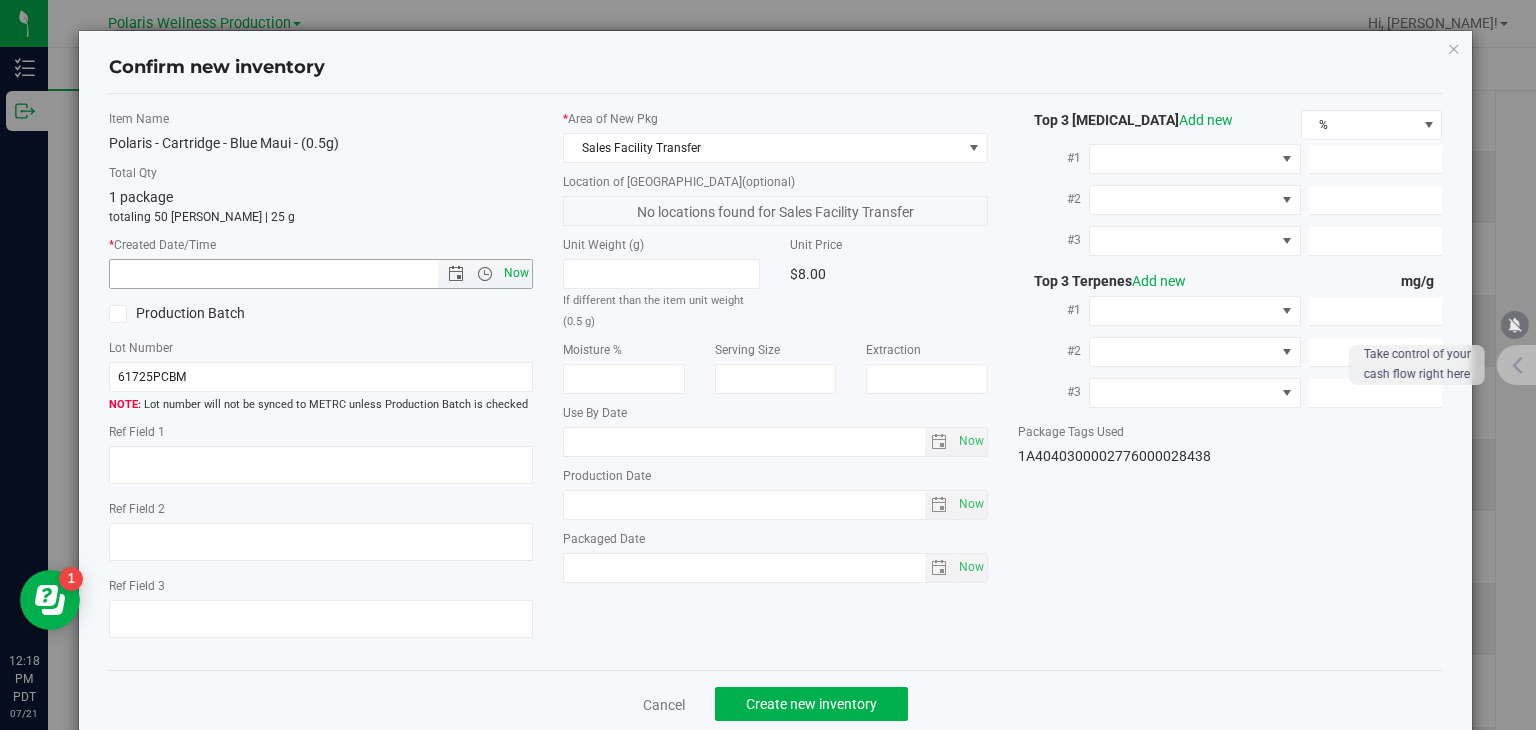 click on "Now" at bounding box center (517, 273) 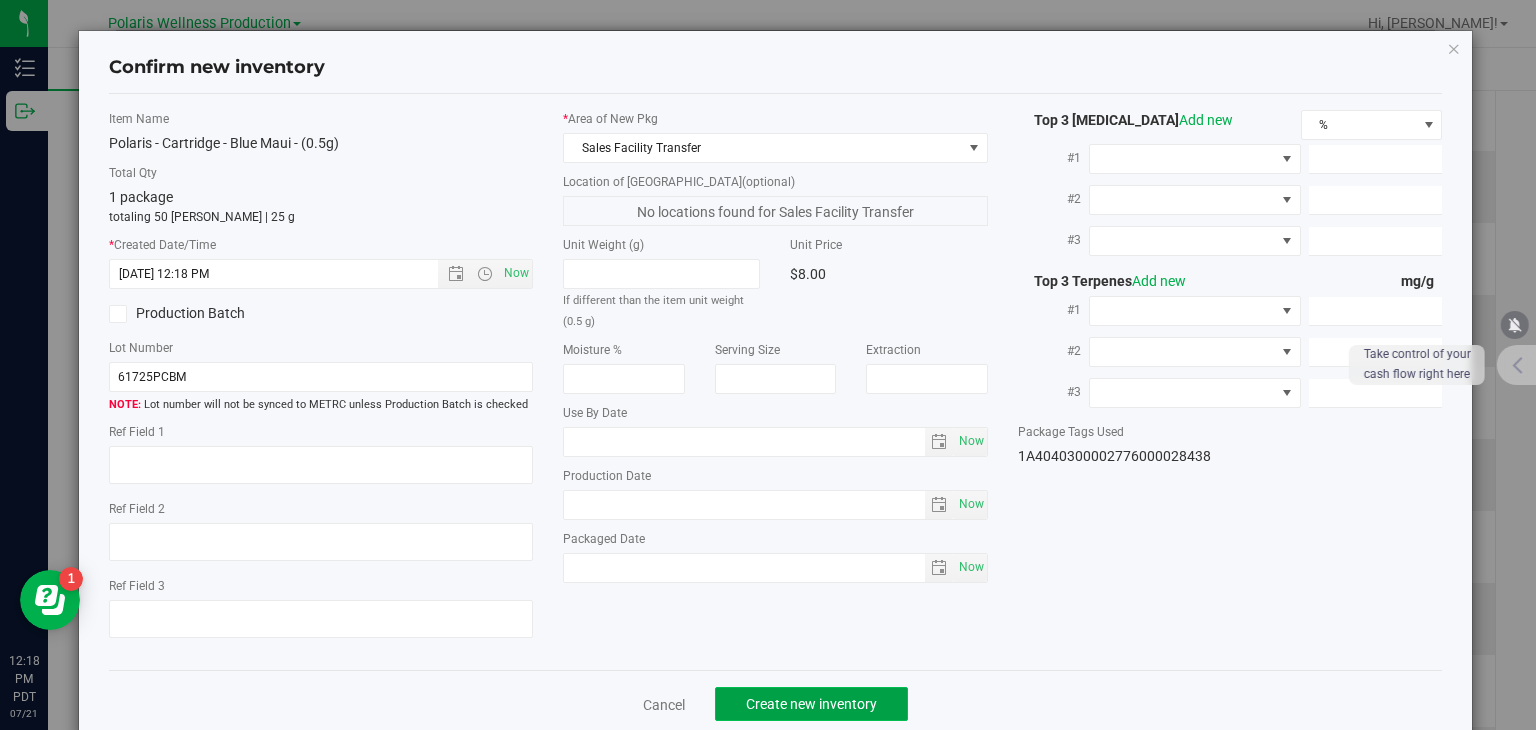 click on "Create new inventory" 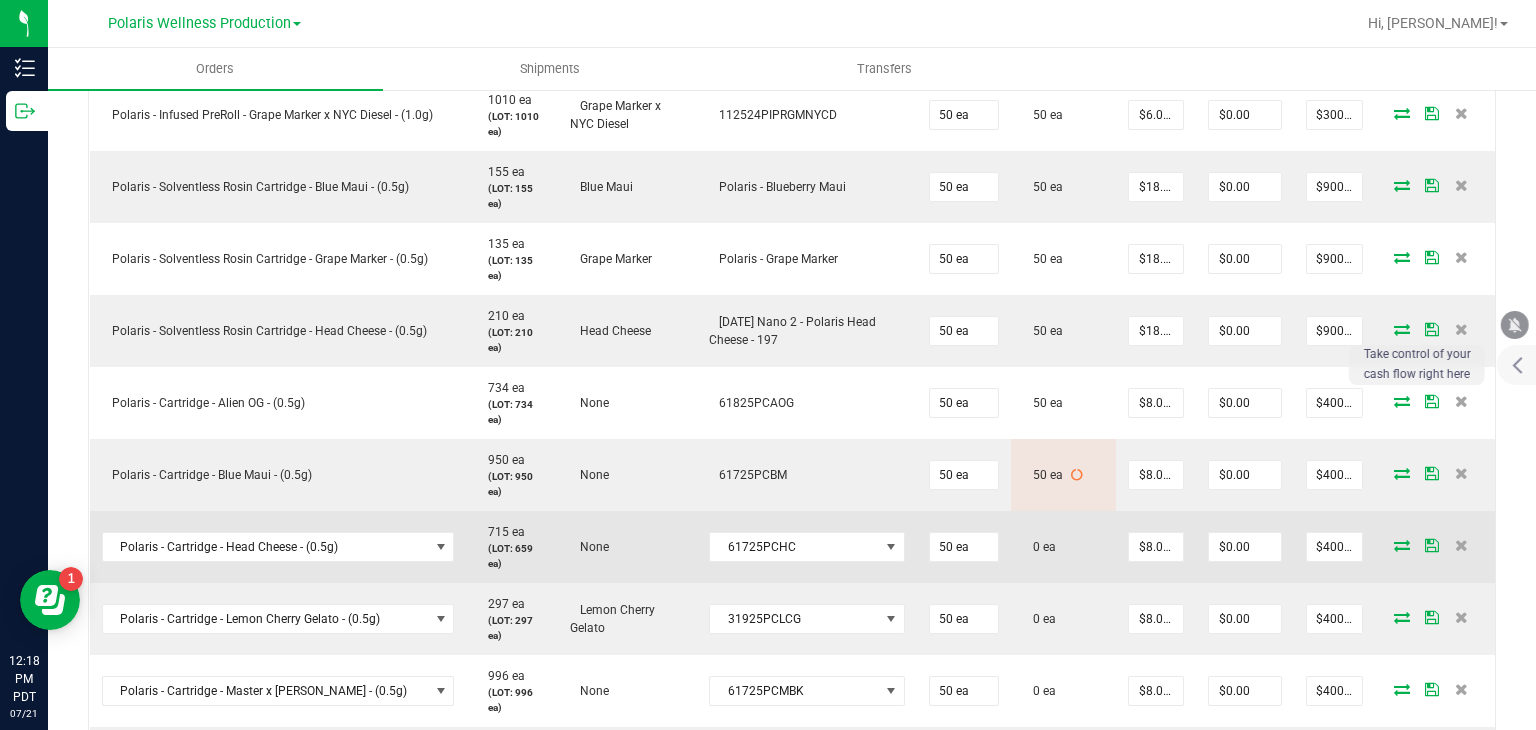click at bounding box center (1402, 545) 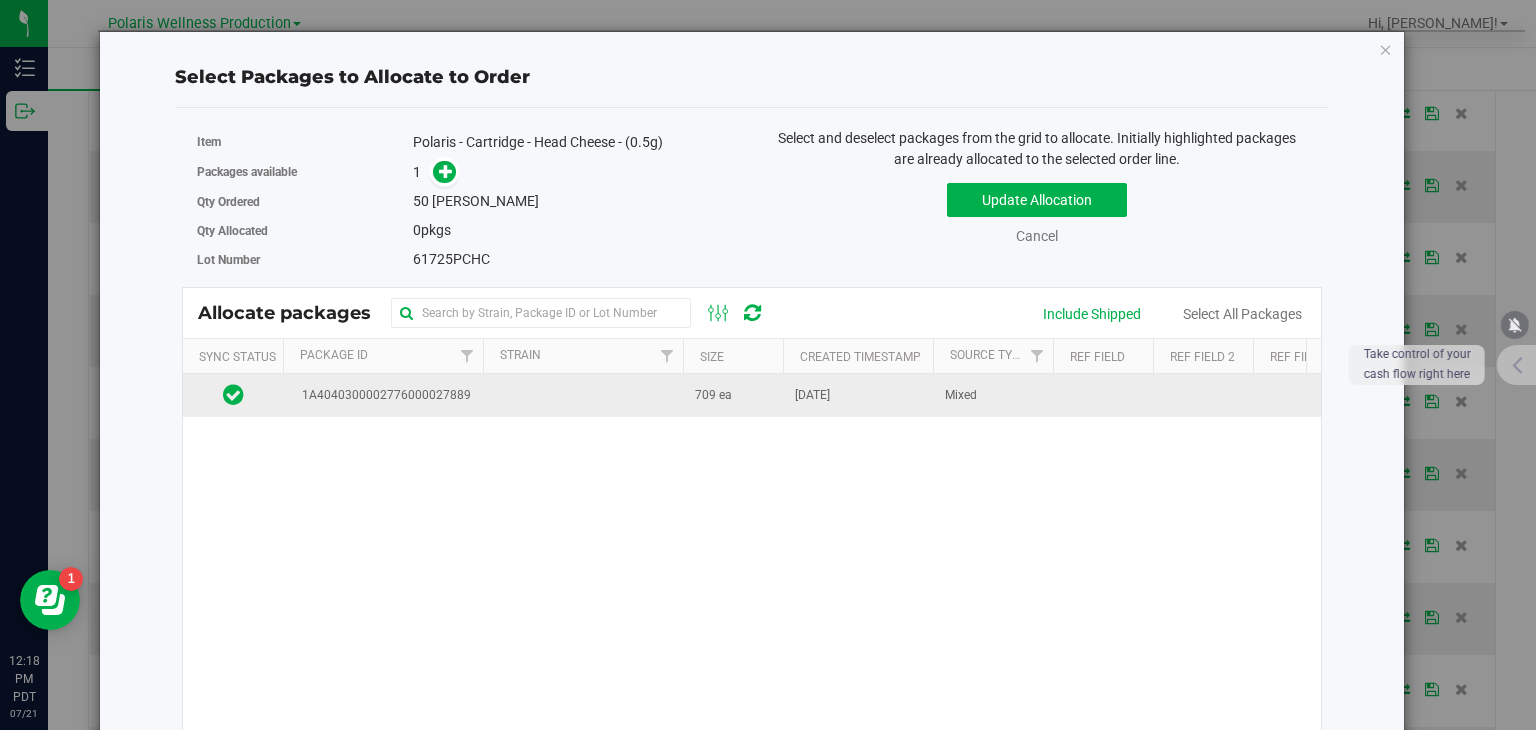 click on "709 ea" at bounding box center (713, 395) 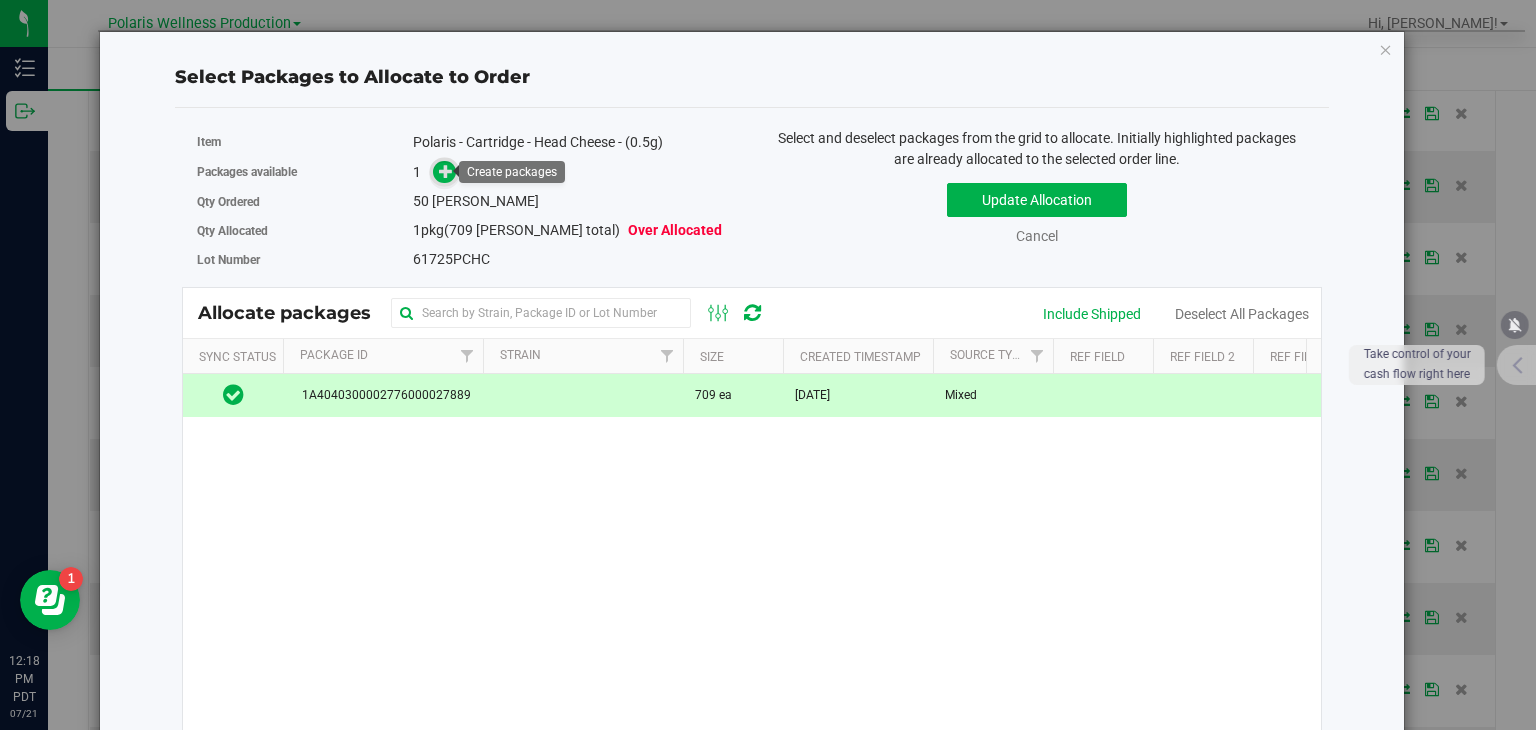 click at bounding box center (444, 172) 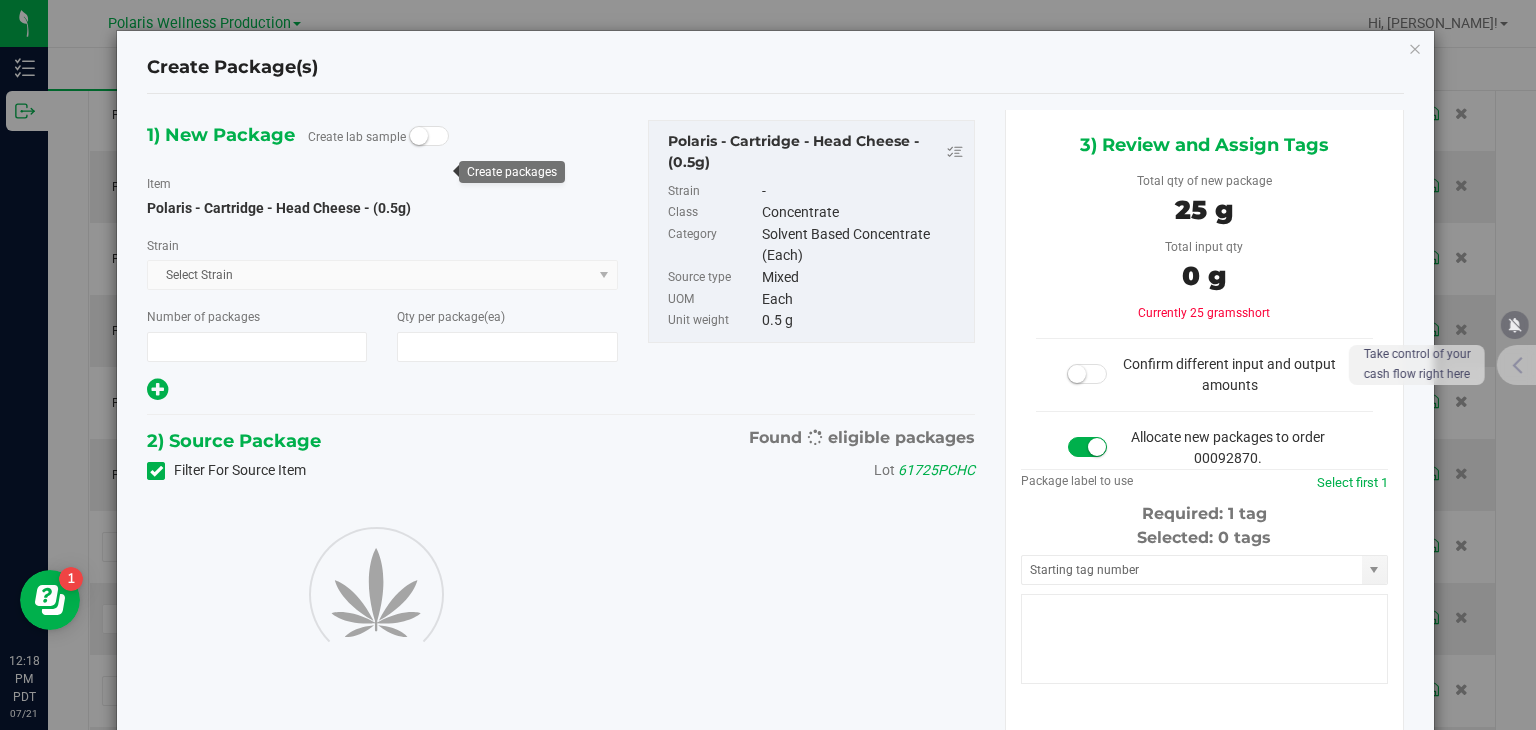 type on "1" 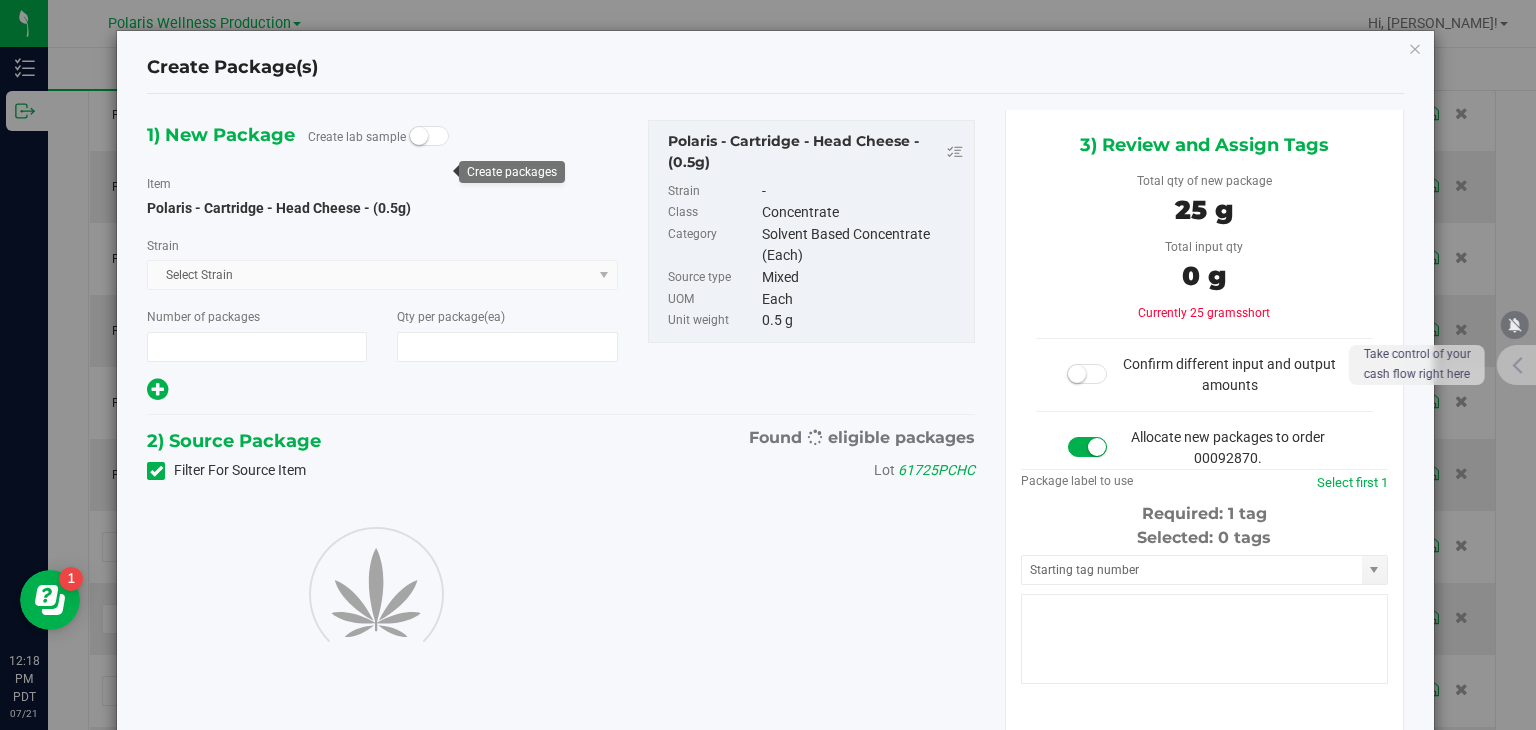 type on "50" 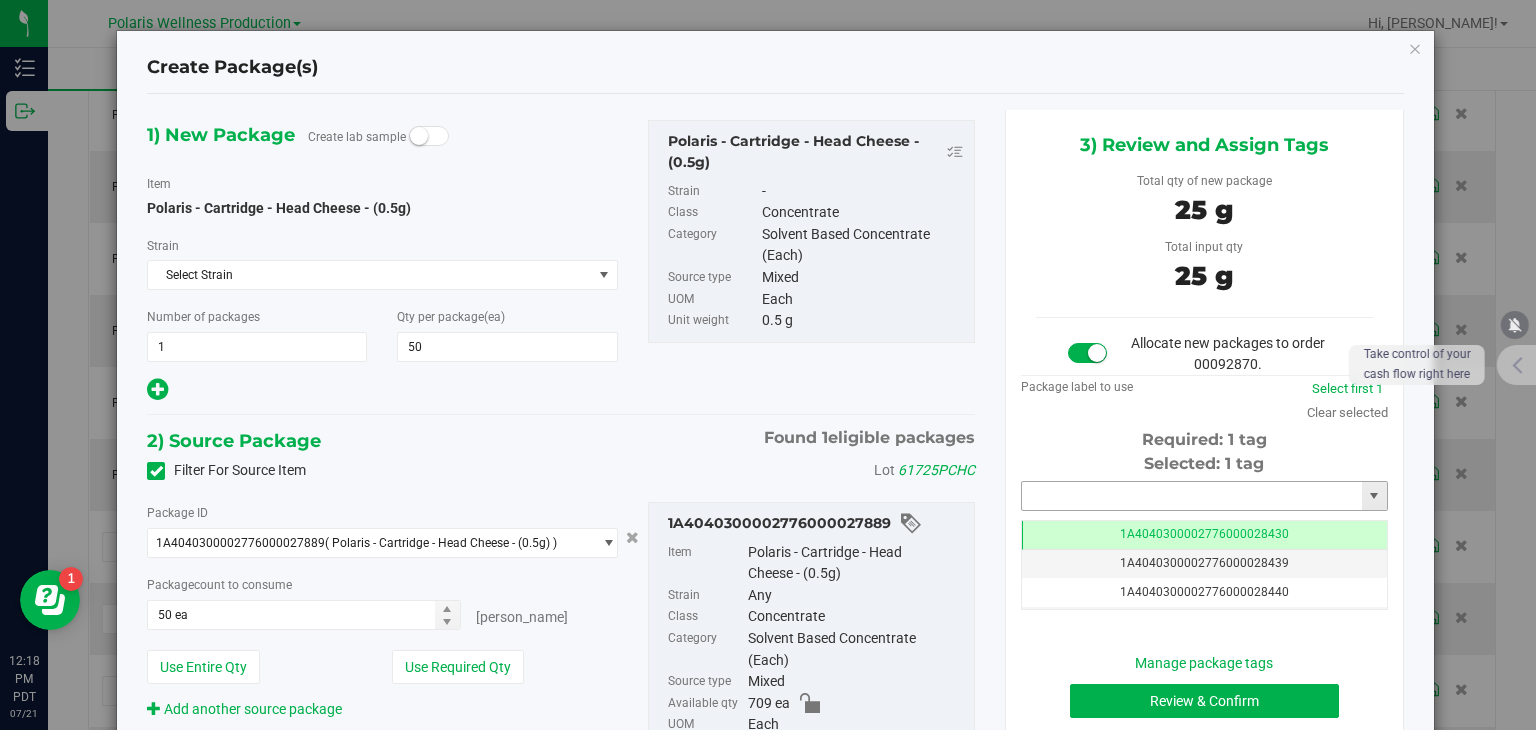 click at bounding box center [1192, 496] 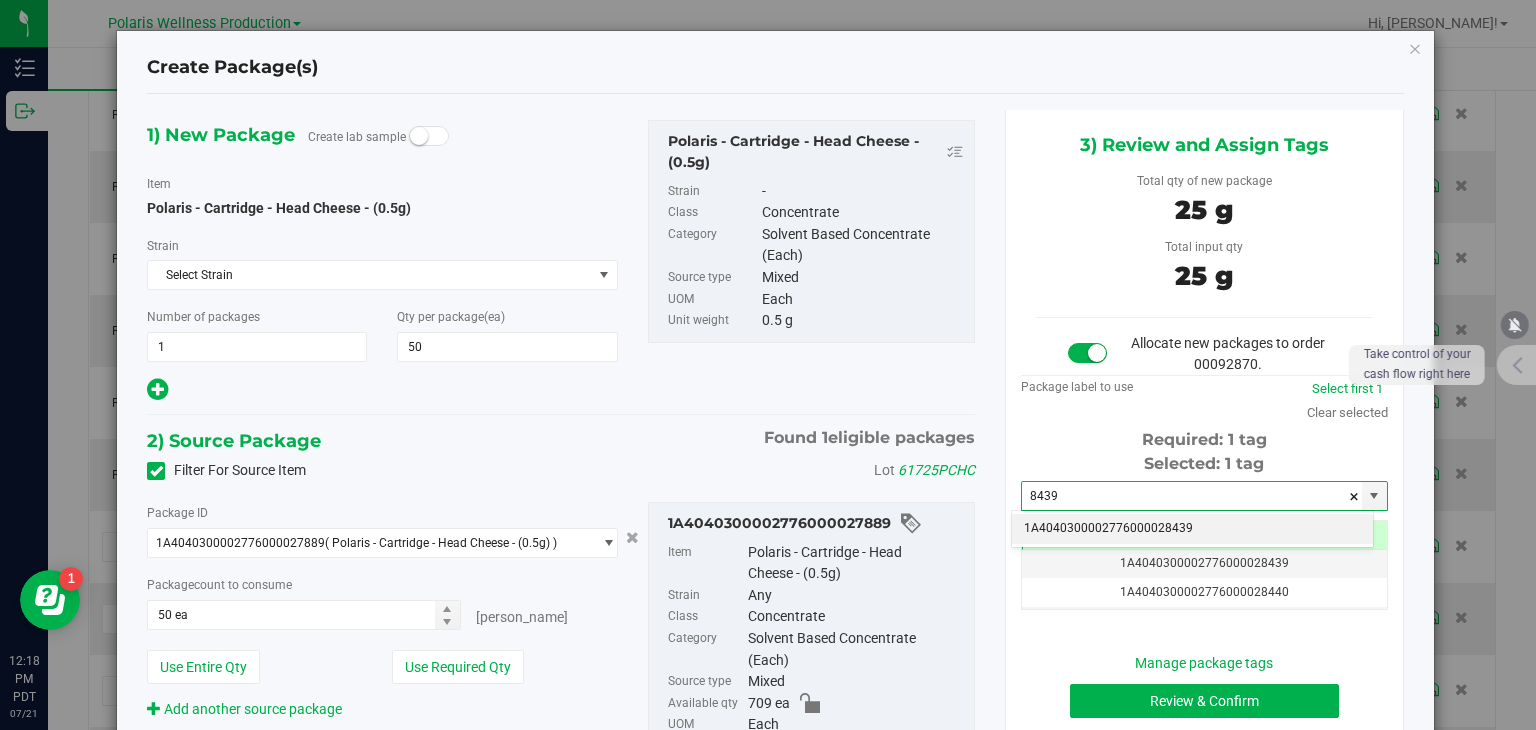 click on "1A4040300002776000028439" at bounding box center (1192, 529) 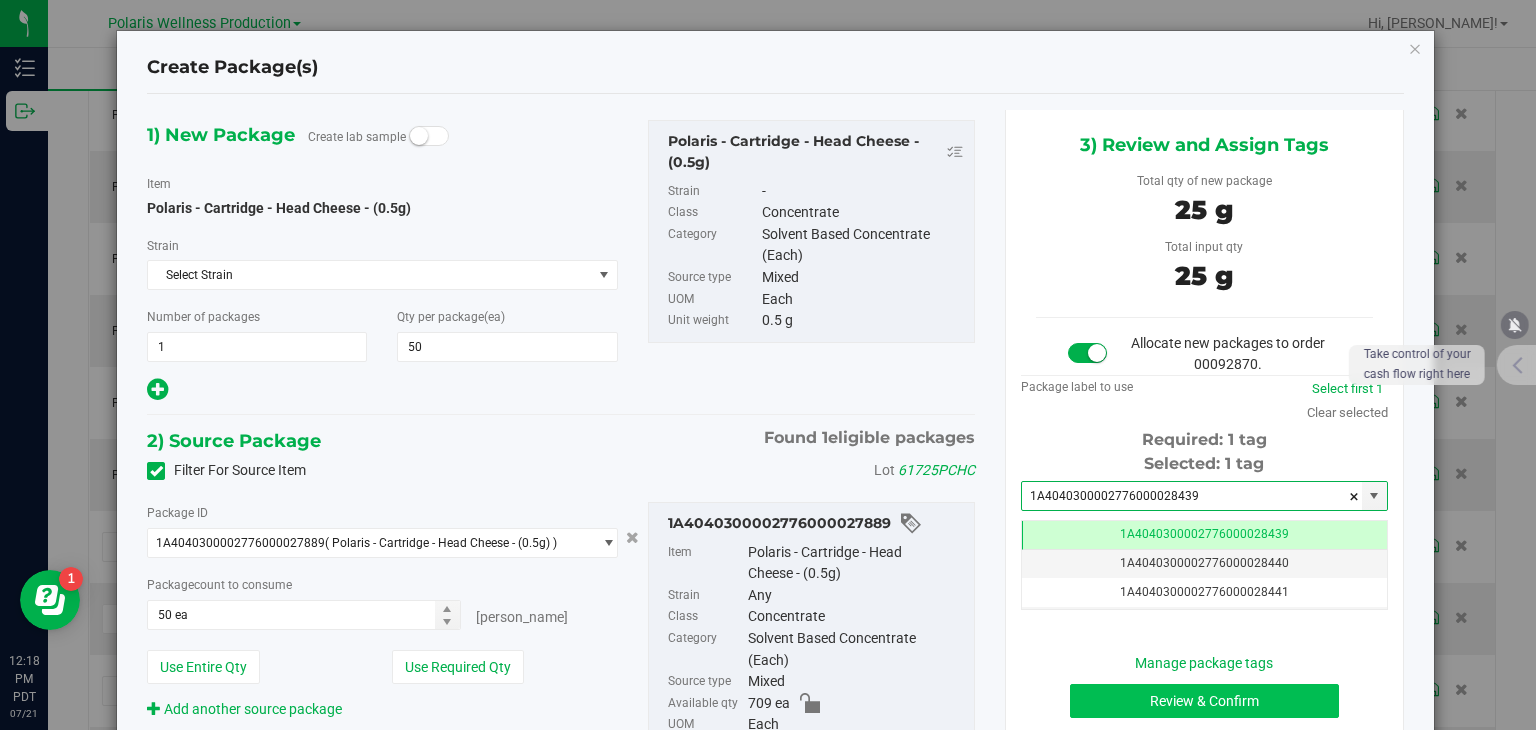 type on "1A4040300002776000028439" 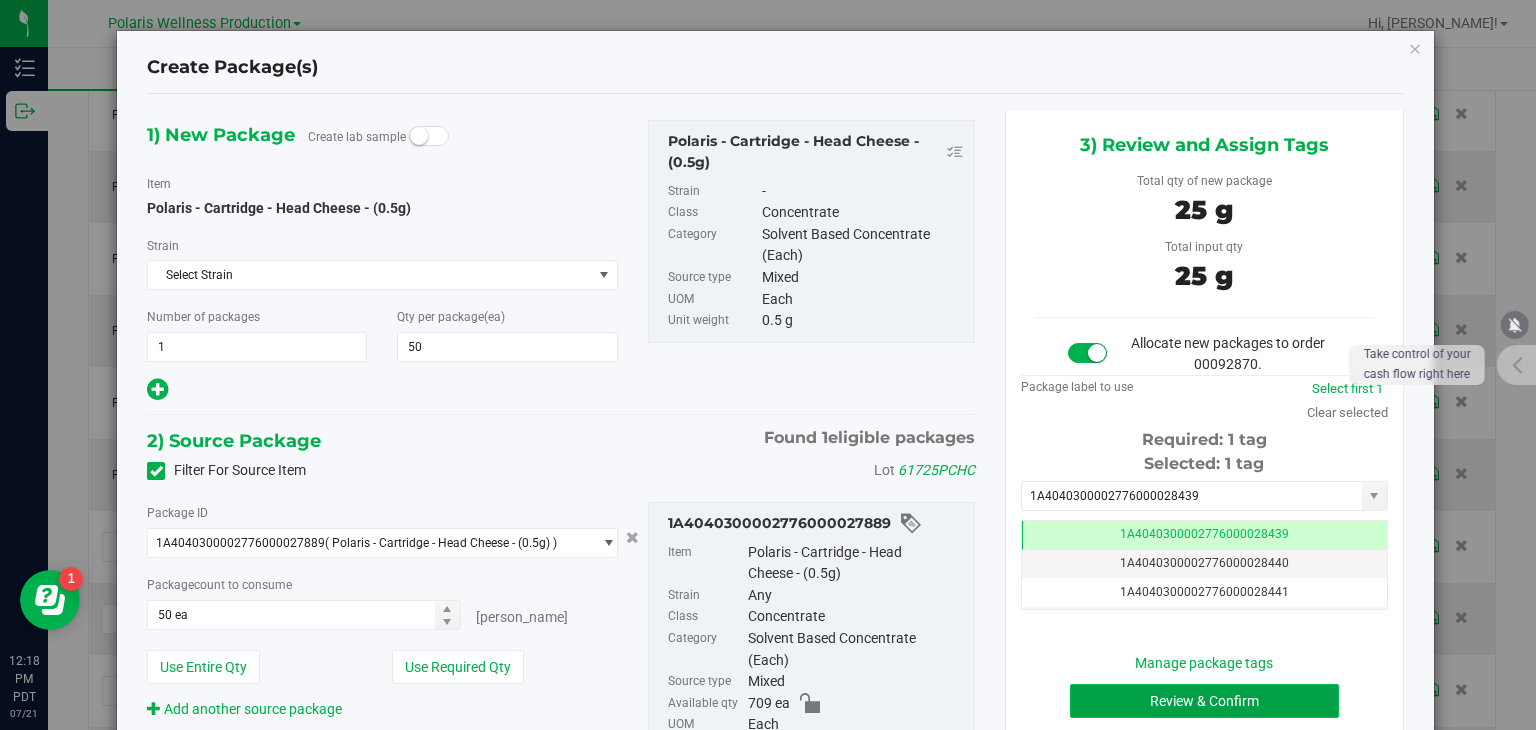 click on "Review & Confirm" at bounding box center (1204, 701) 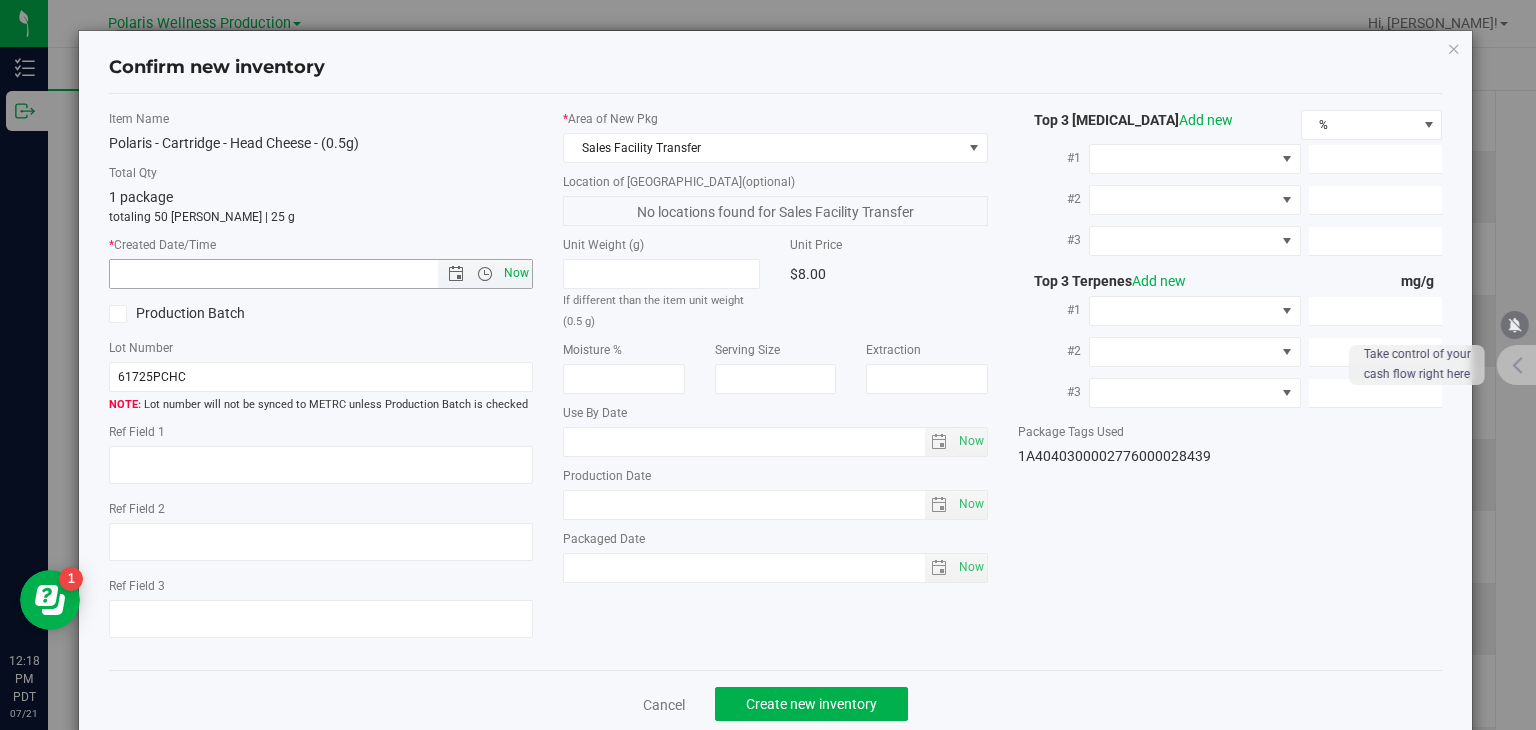 click on "Now" at bounding box center [517, 273] 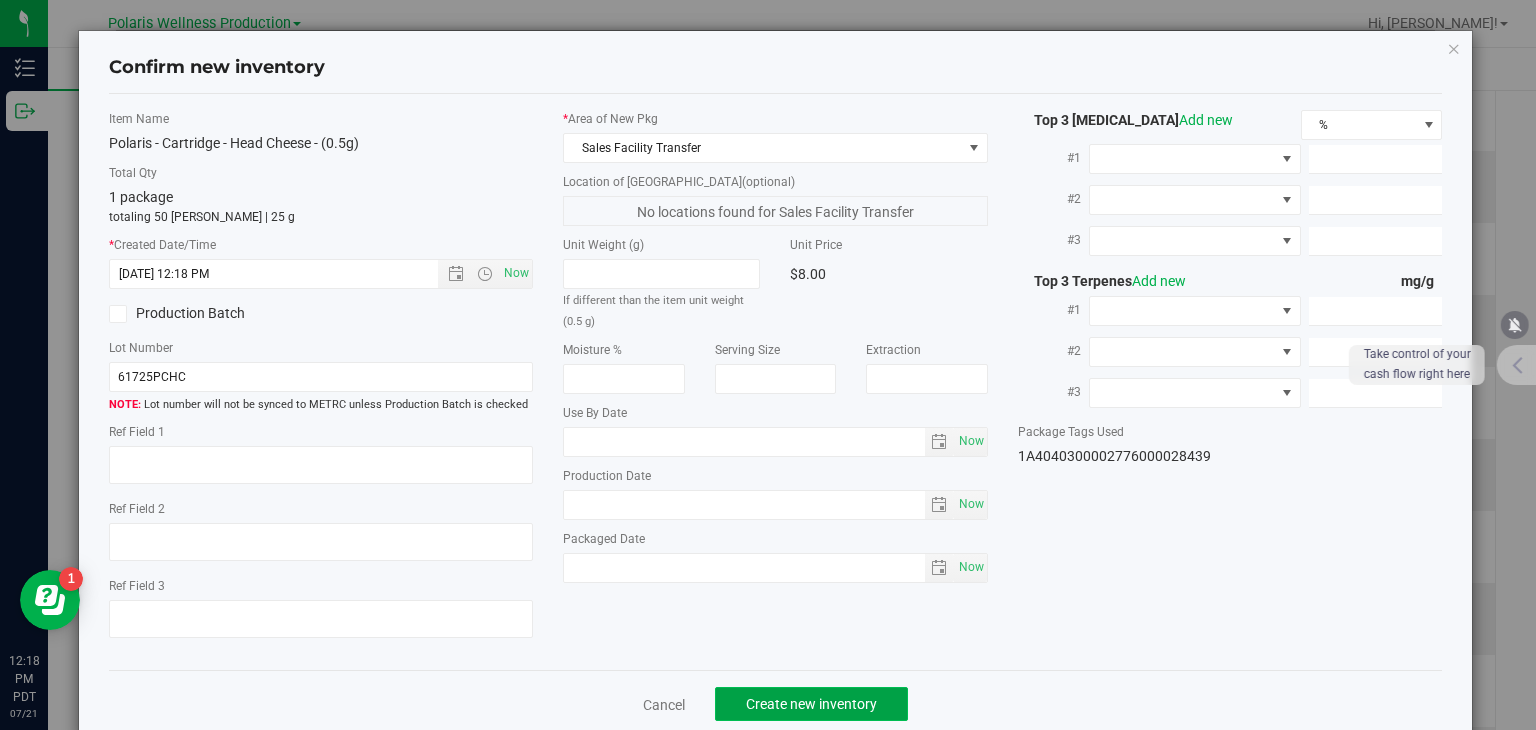 click on "Create new inventory" 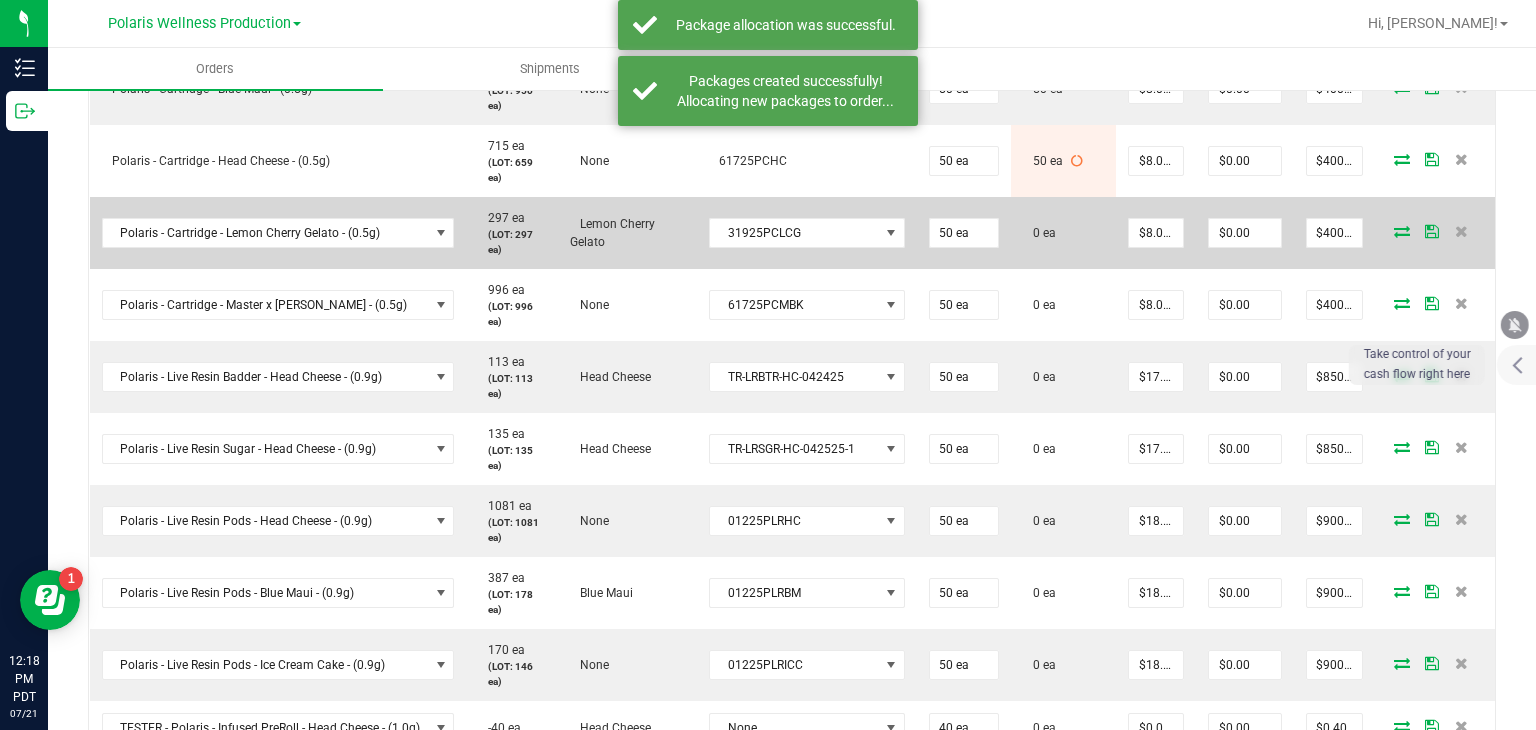 click at bounding box center (1402, 231) 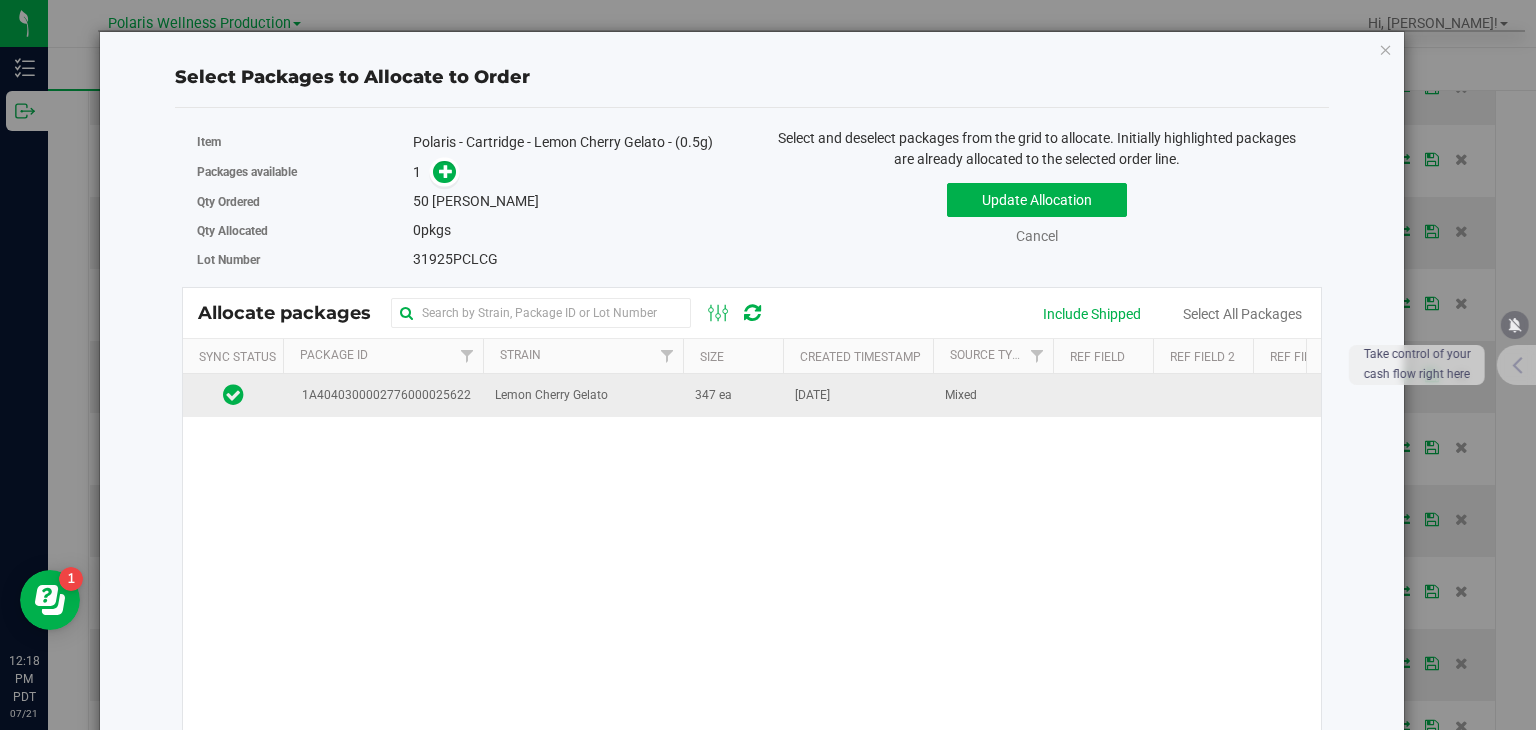 click on "Lemon Cherry Gelato" at bounding box center [583, 395] 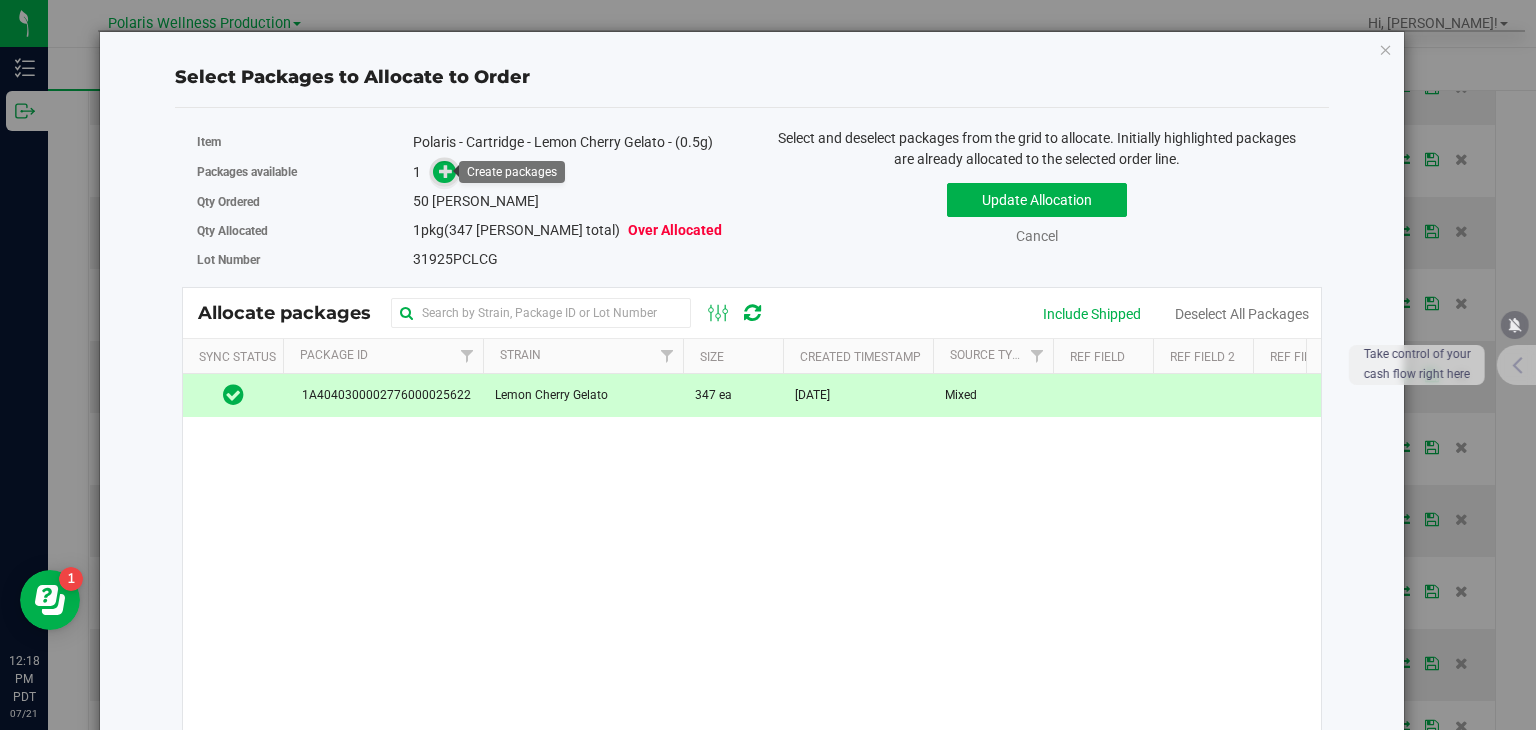 click at bounding box center [446, 171] 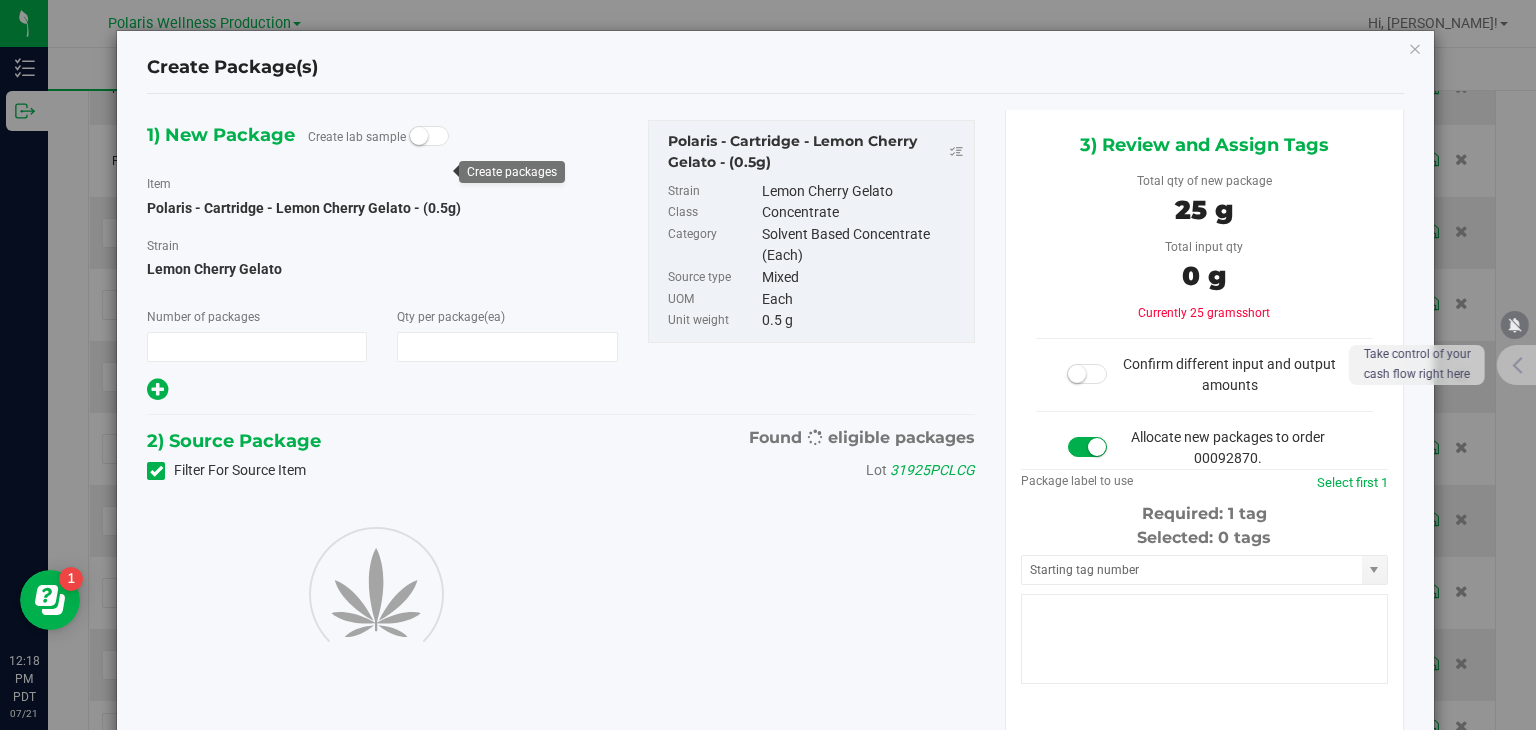 type on "1" 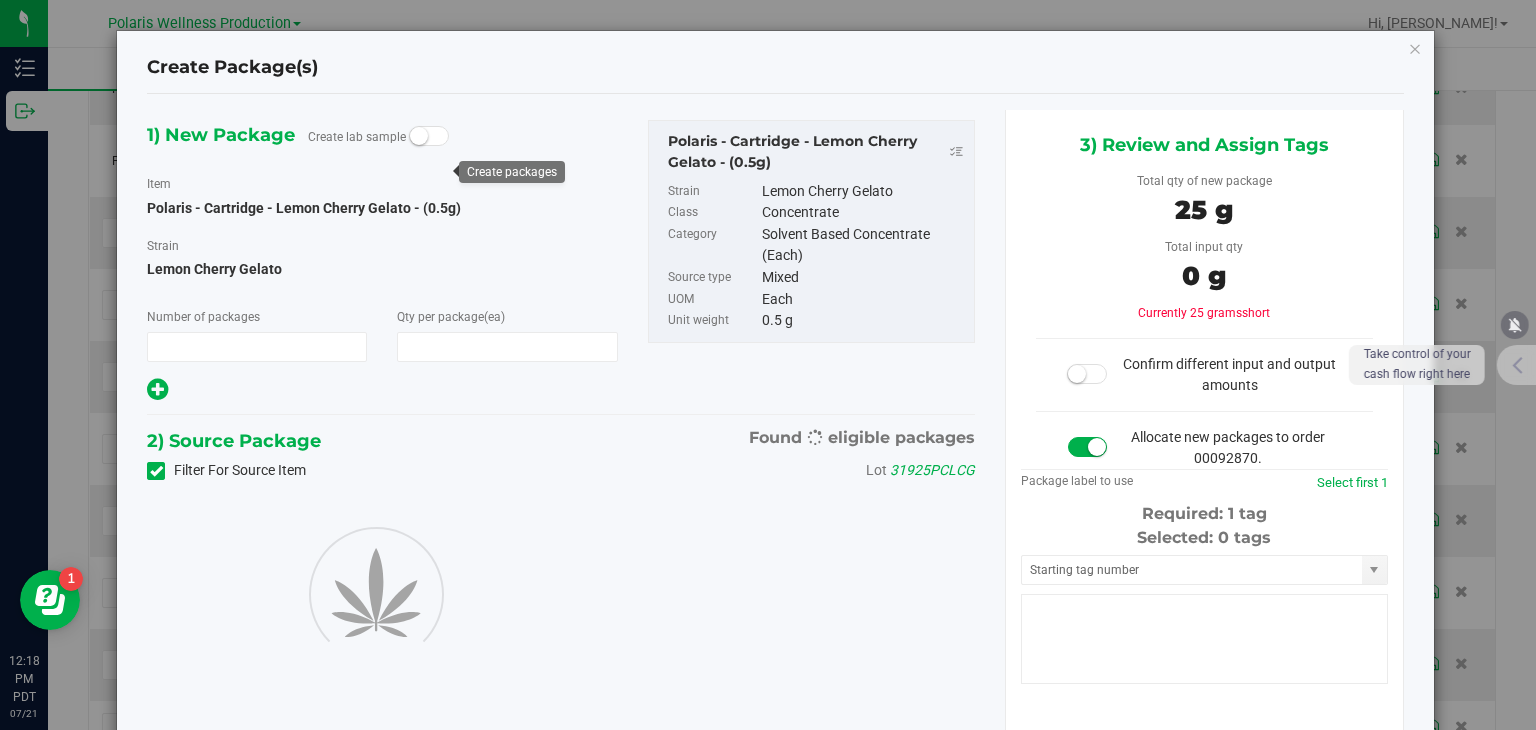 type on "50" 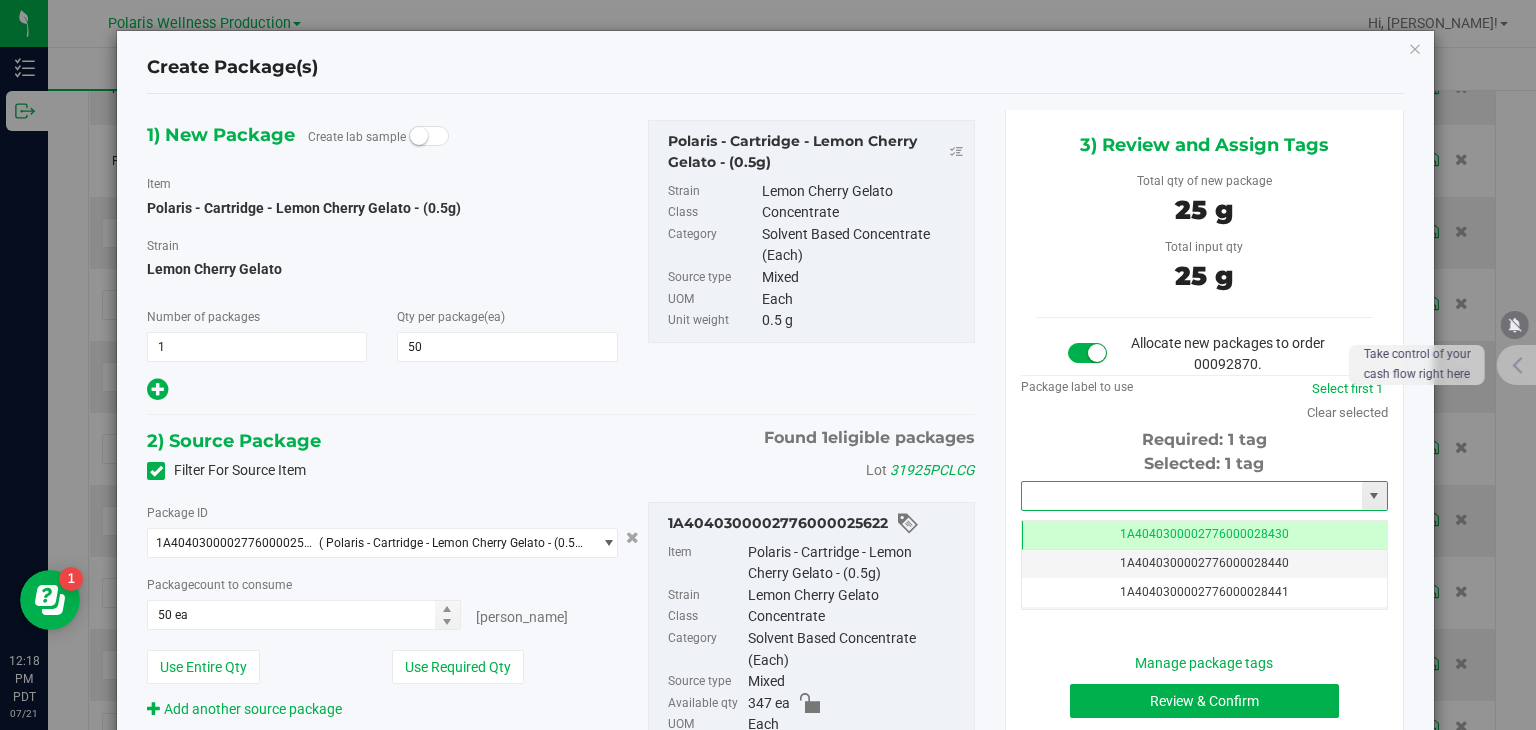 click at bounding box center (1192, 496) 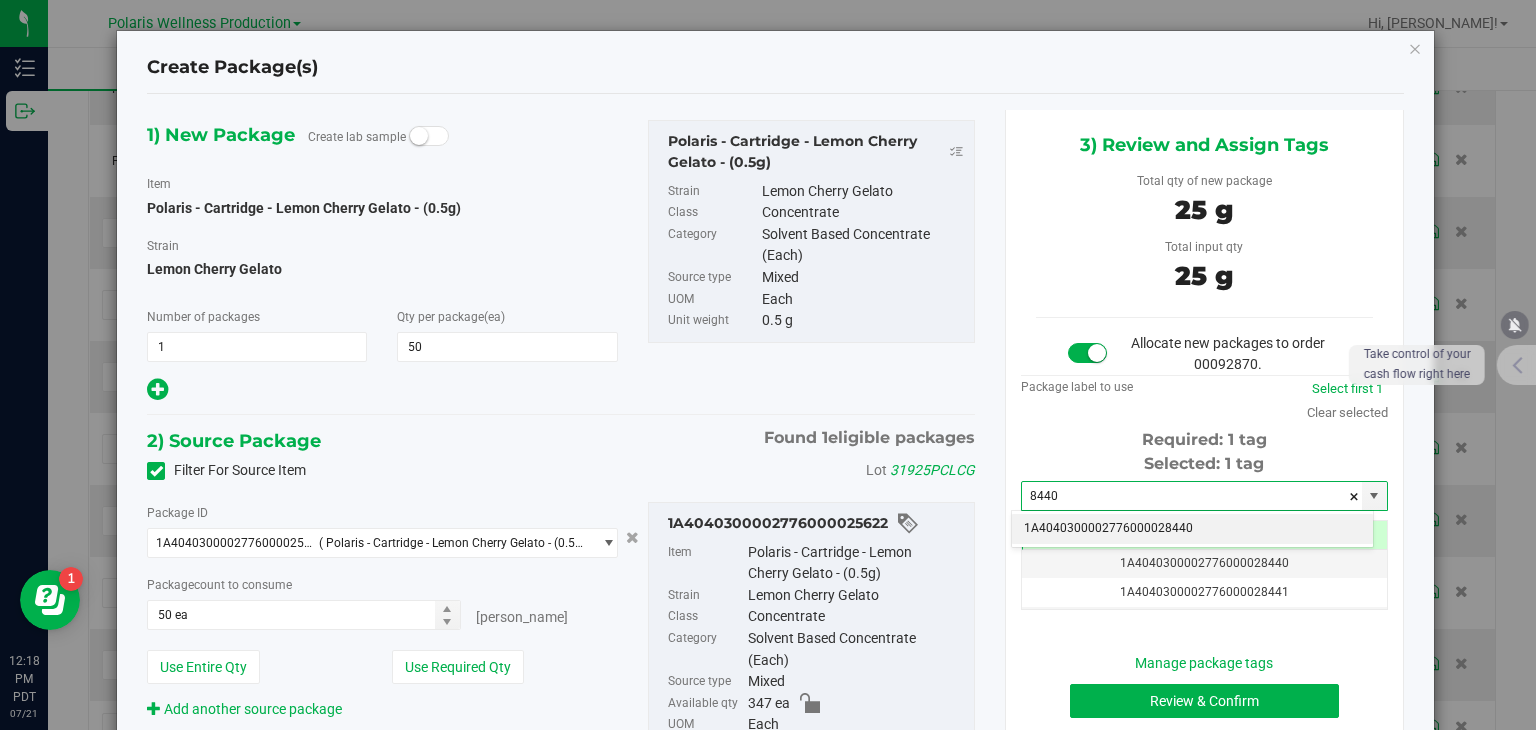 click on "1A4040300002776000028440" at bounding box center [1192, 529] 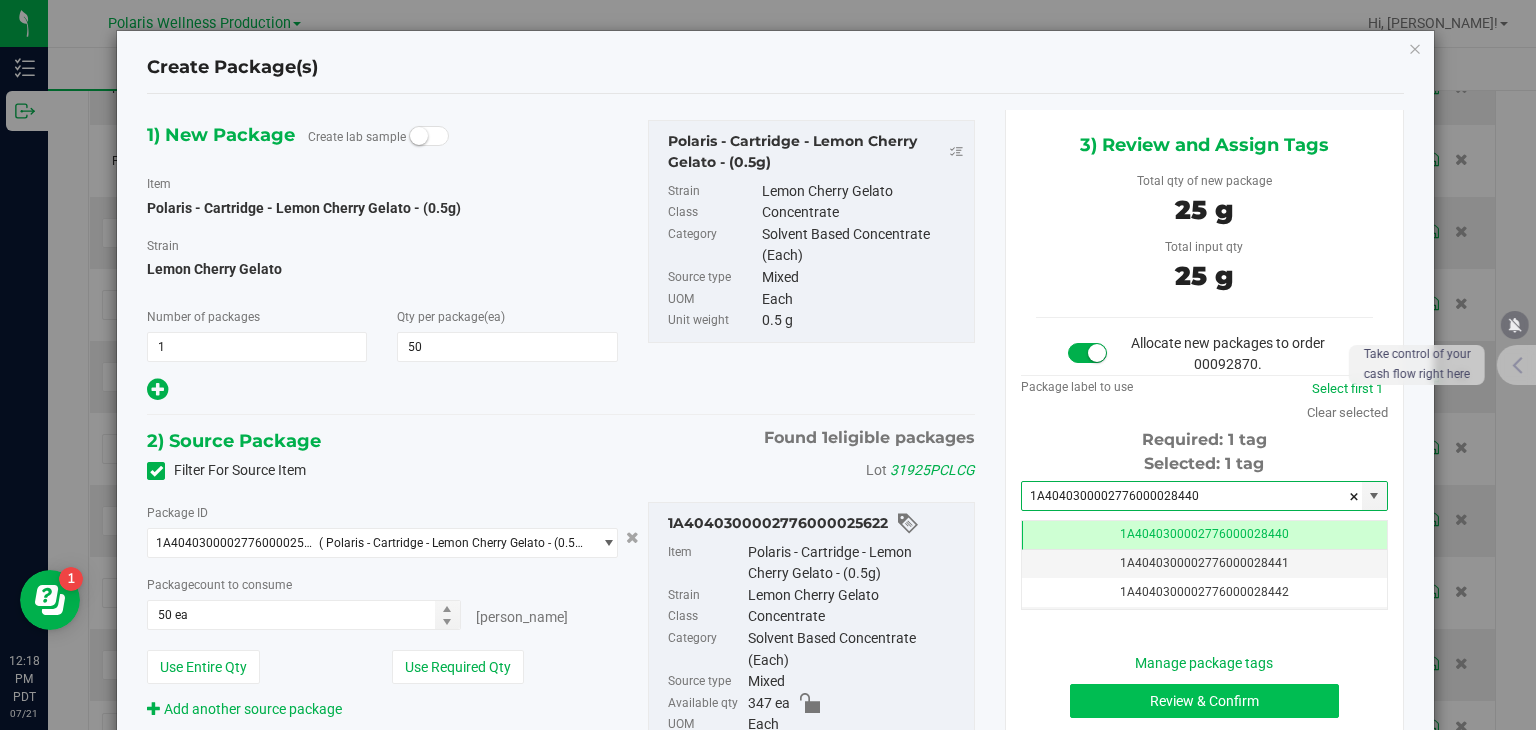 type on "1A4040300002776000028440" 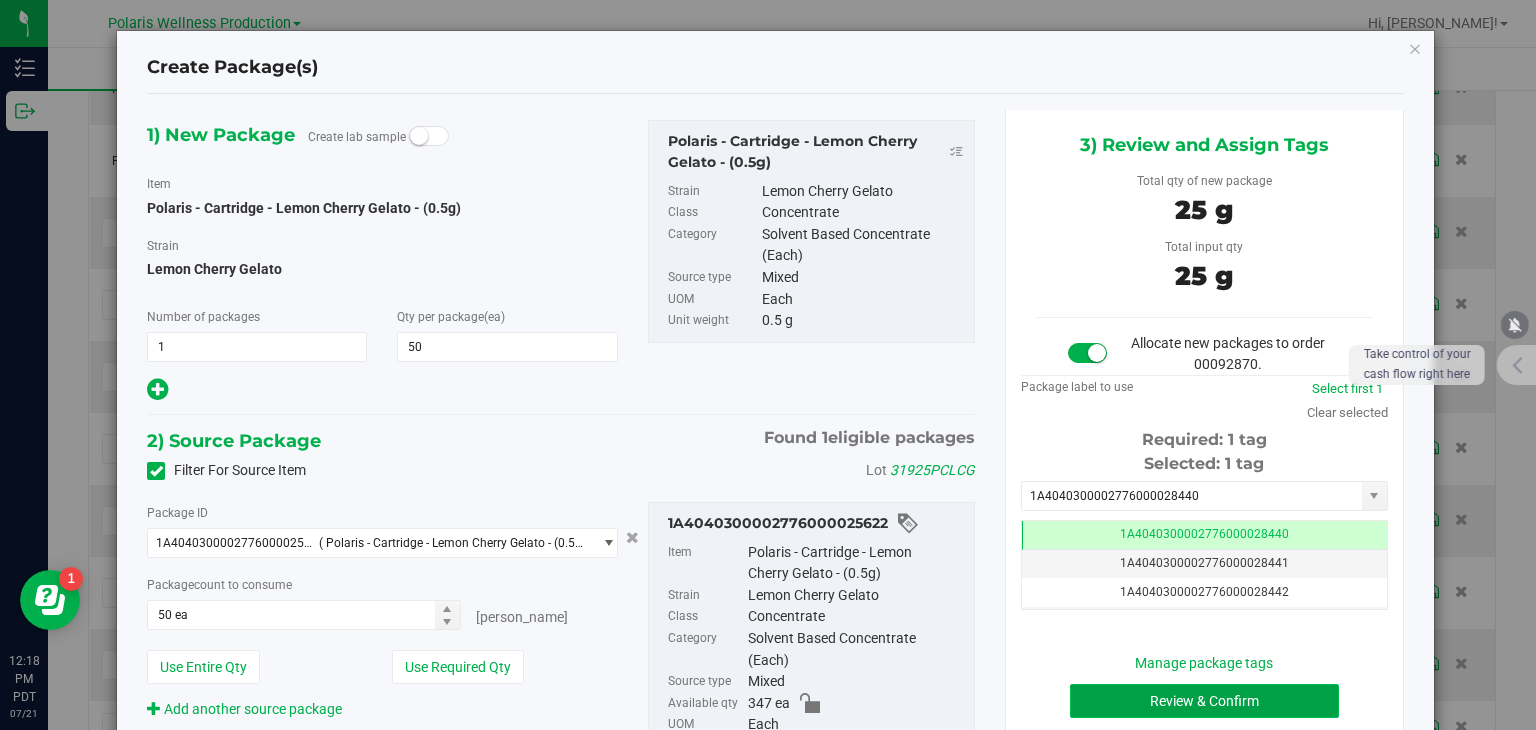 click on "Review & Confirm" at bounding box center (1204, 701) 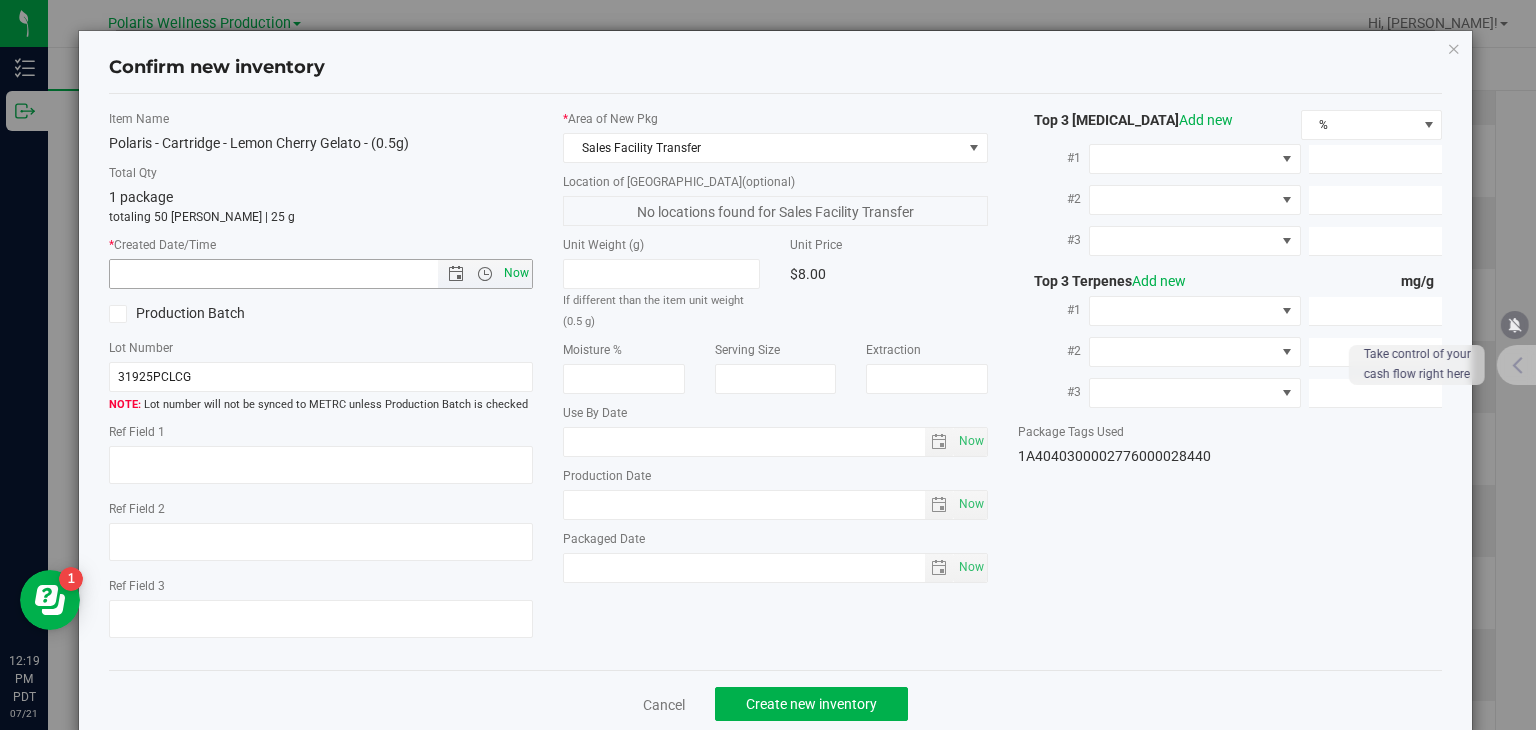 click on "Now" at bounding box center [517, 273] 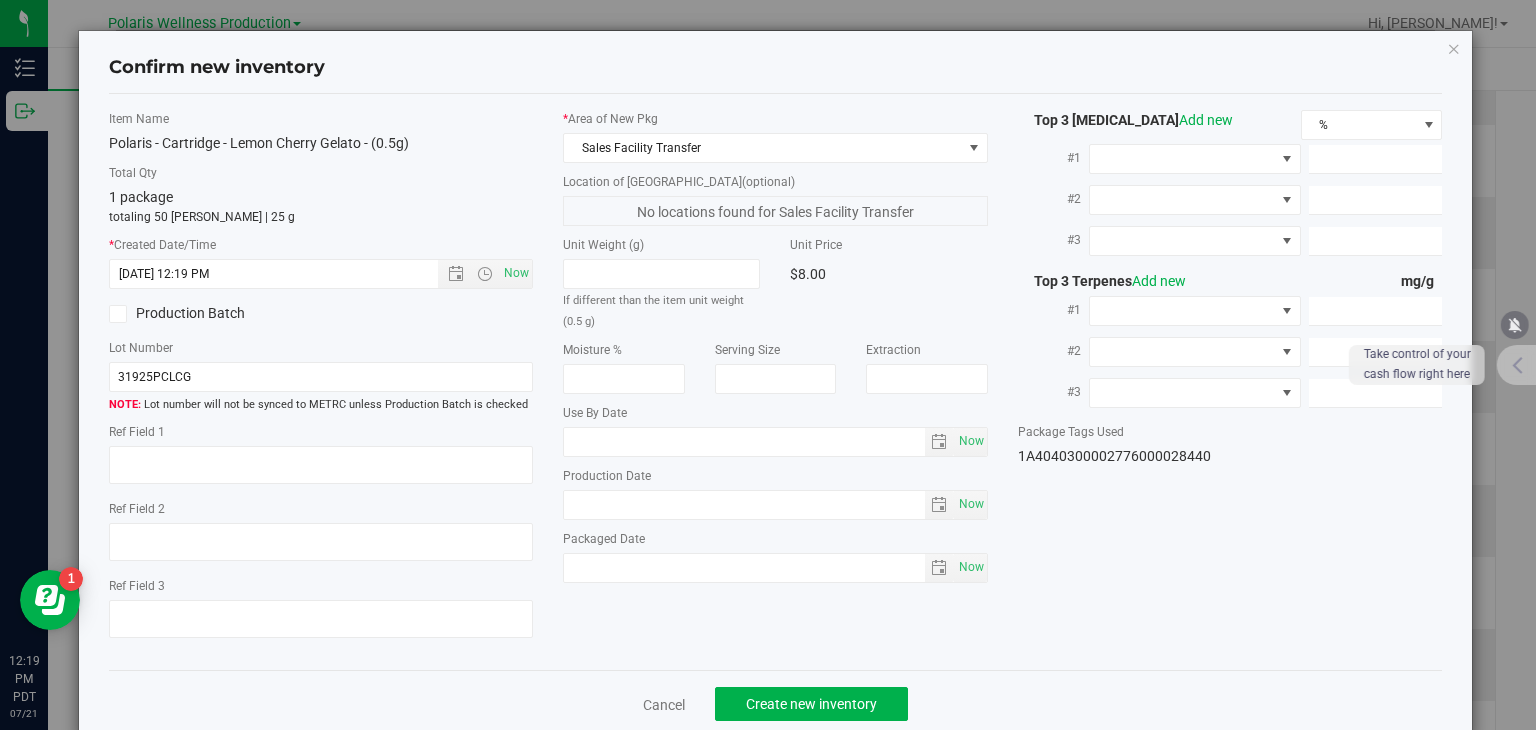 click on "Cancel
Create new inventory" at bounding box center [776, 703] 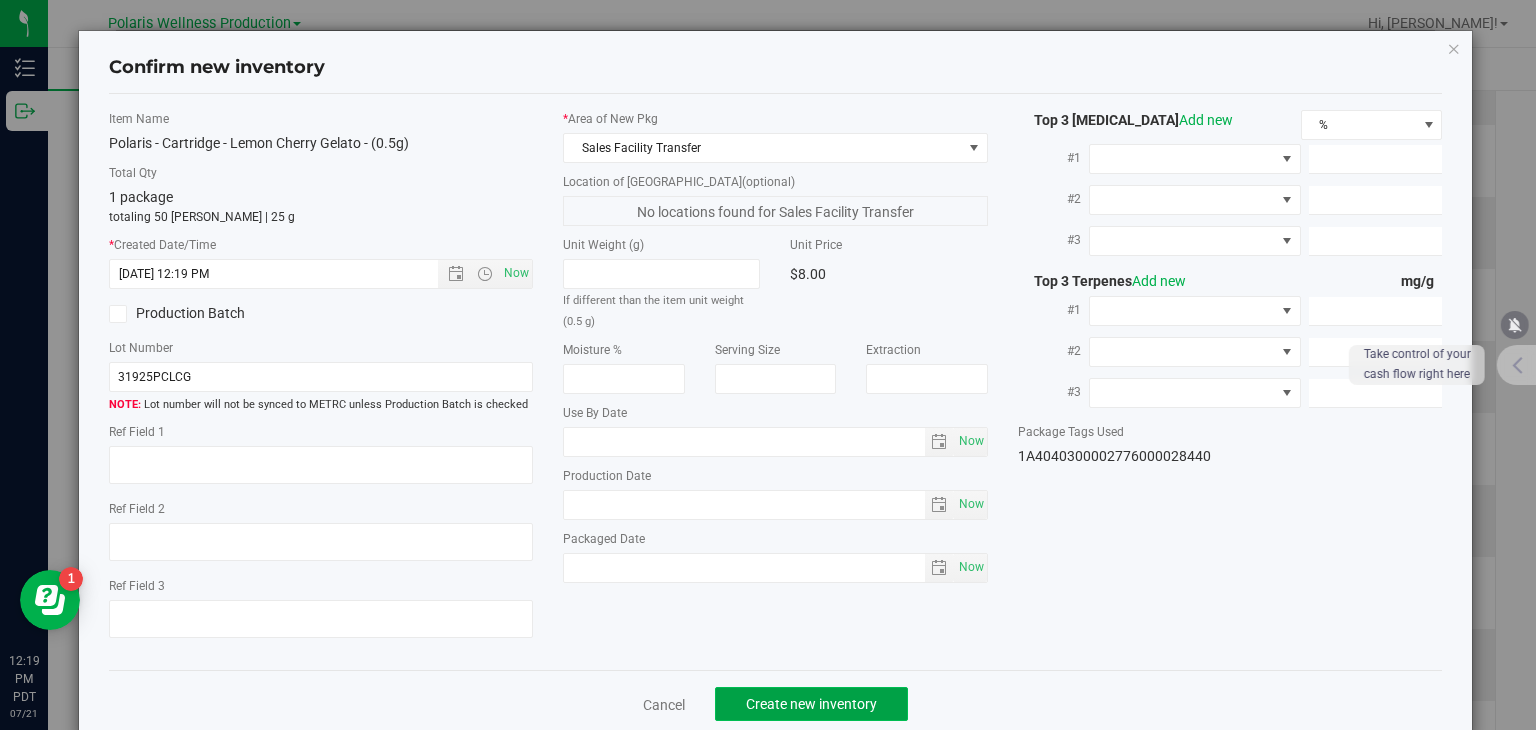 click on "Create new inventory" 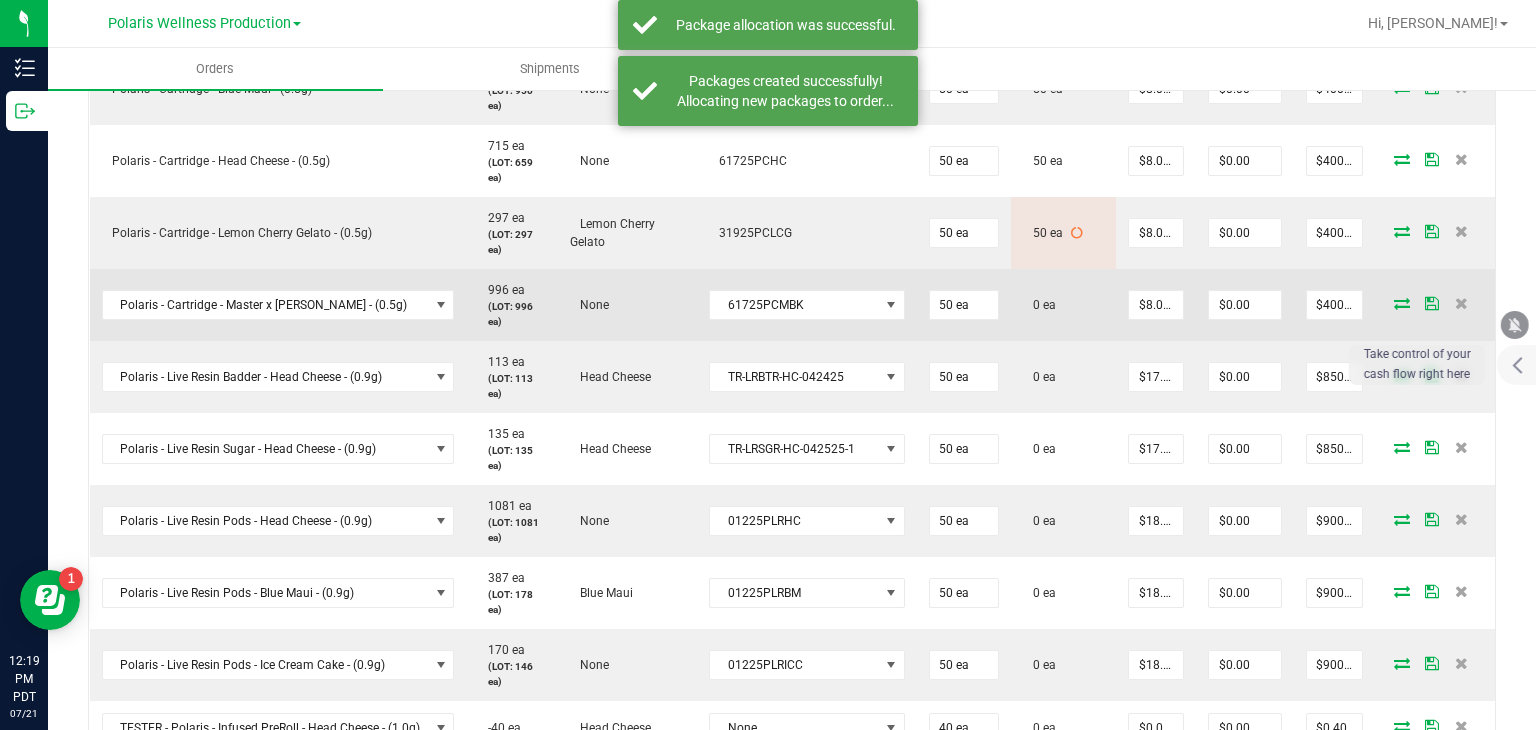 click at bounding box center [1402, 303] 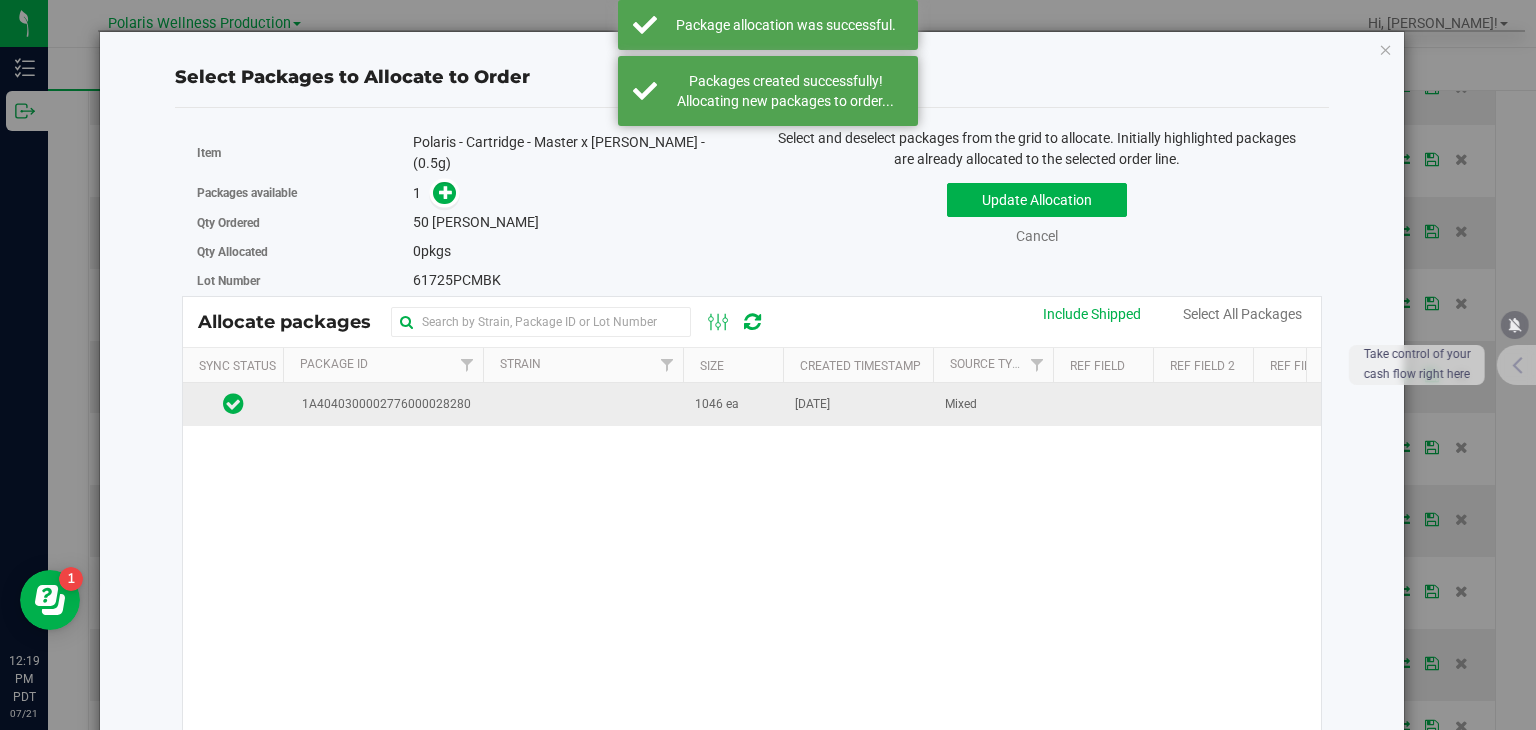 click at bounding box center [583, 404] 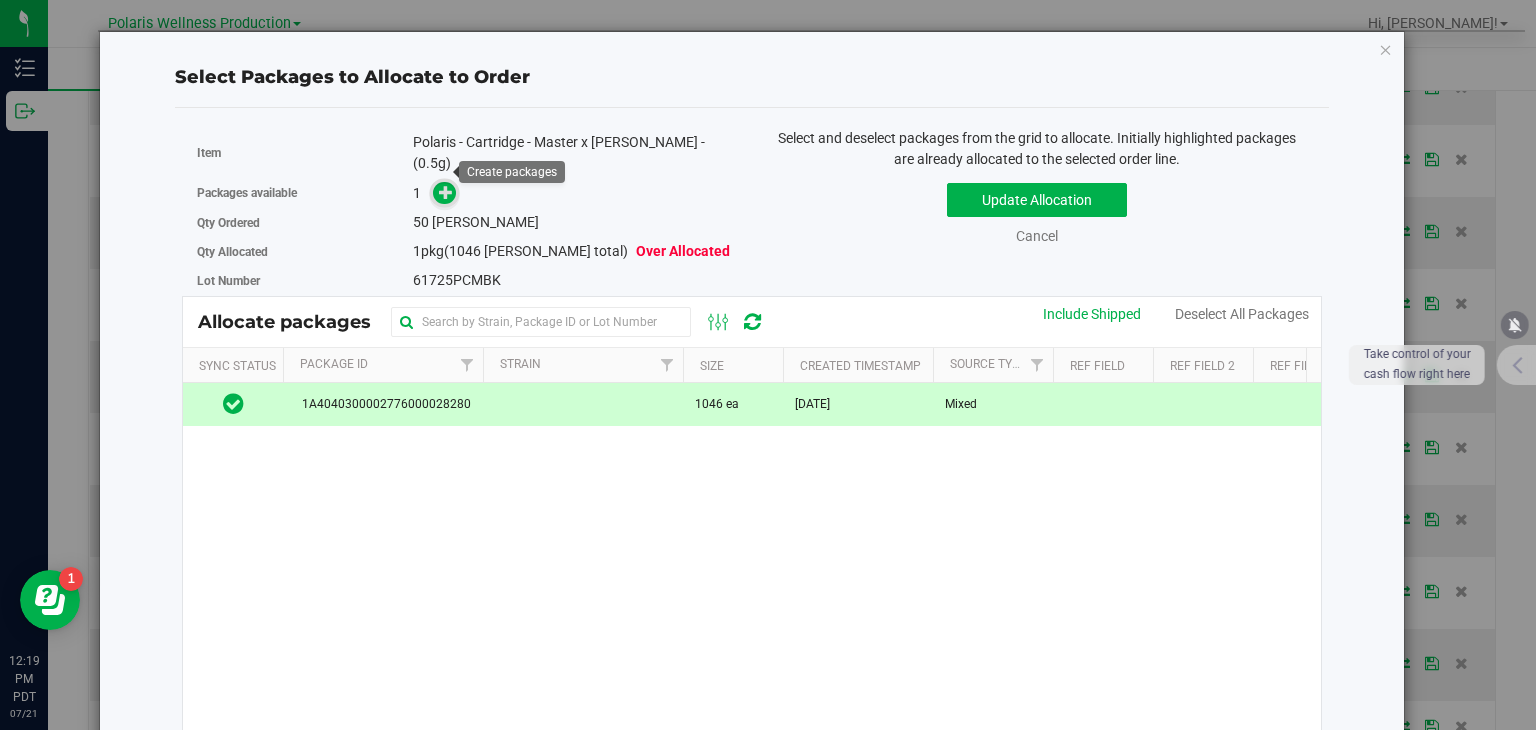 click at bounding box center (446, 192) 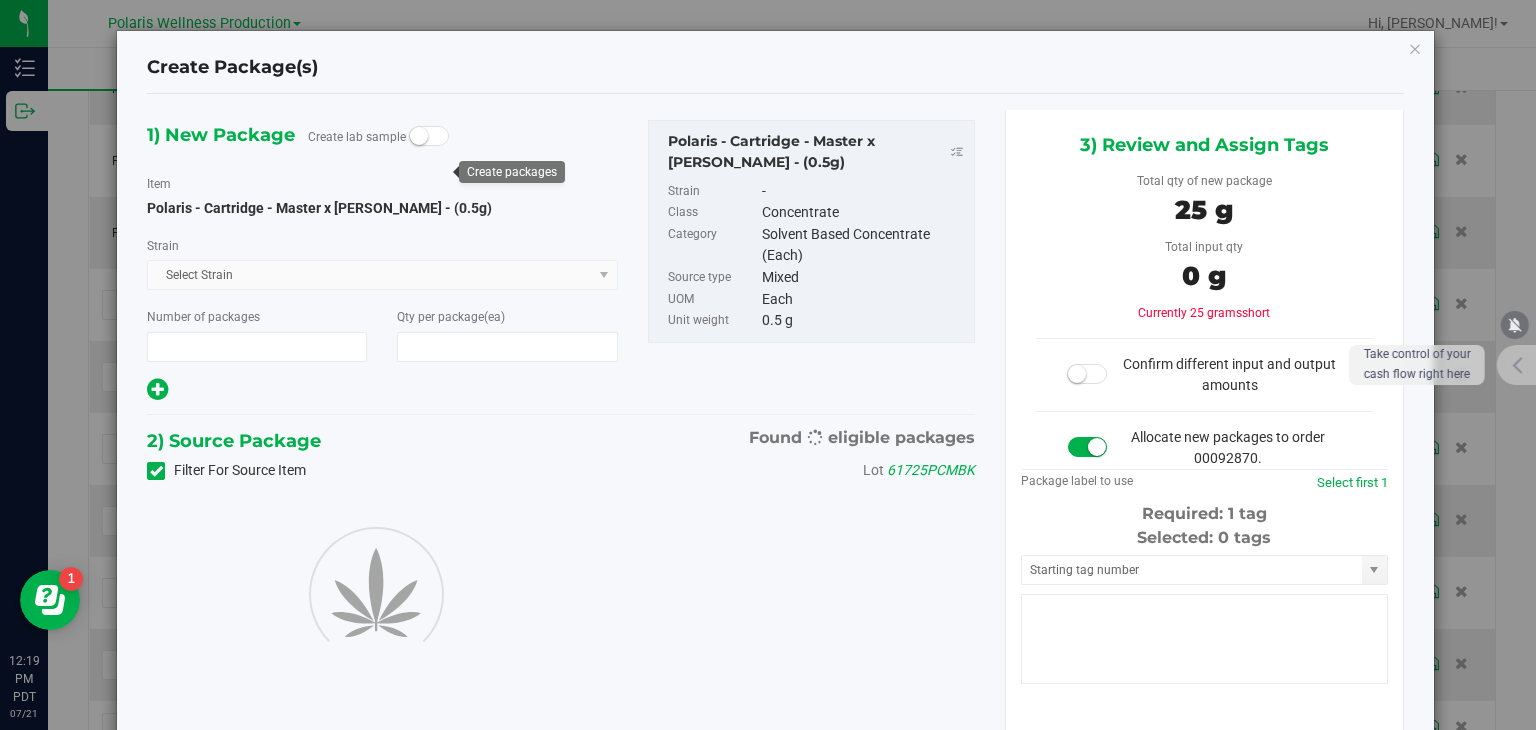 type on "1" 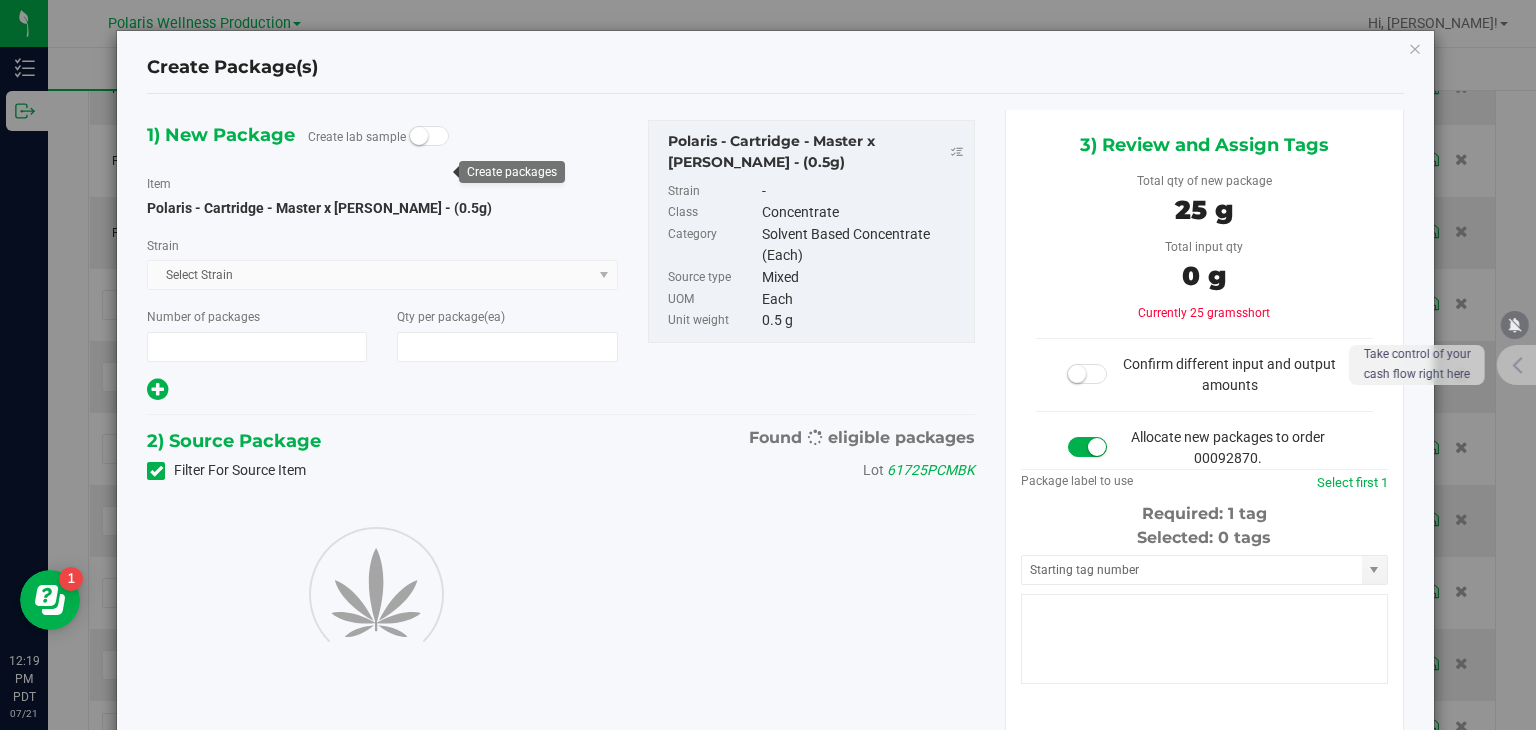 type on "50" 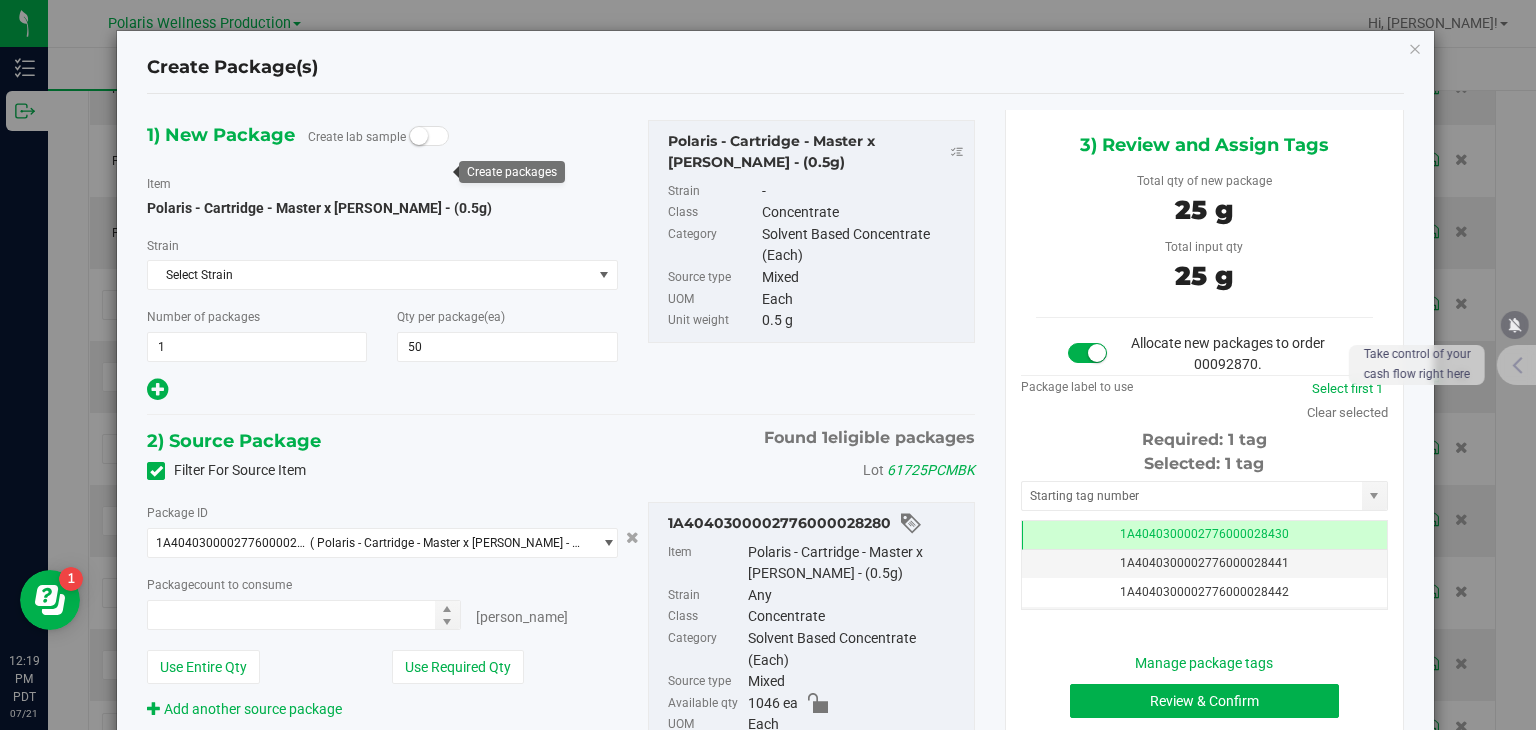 type on "50 ea" 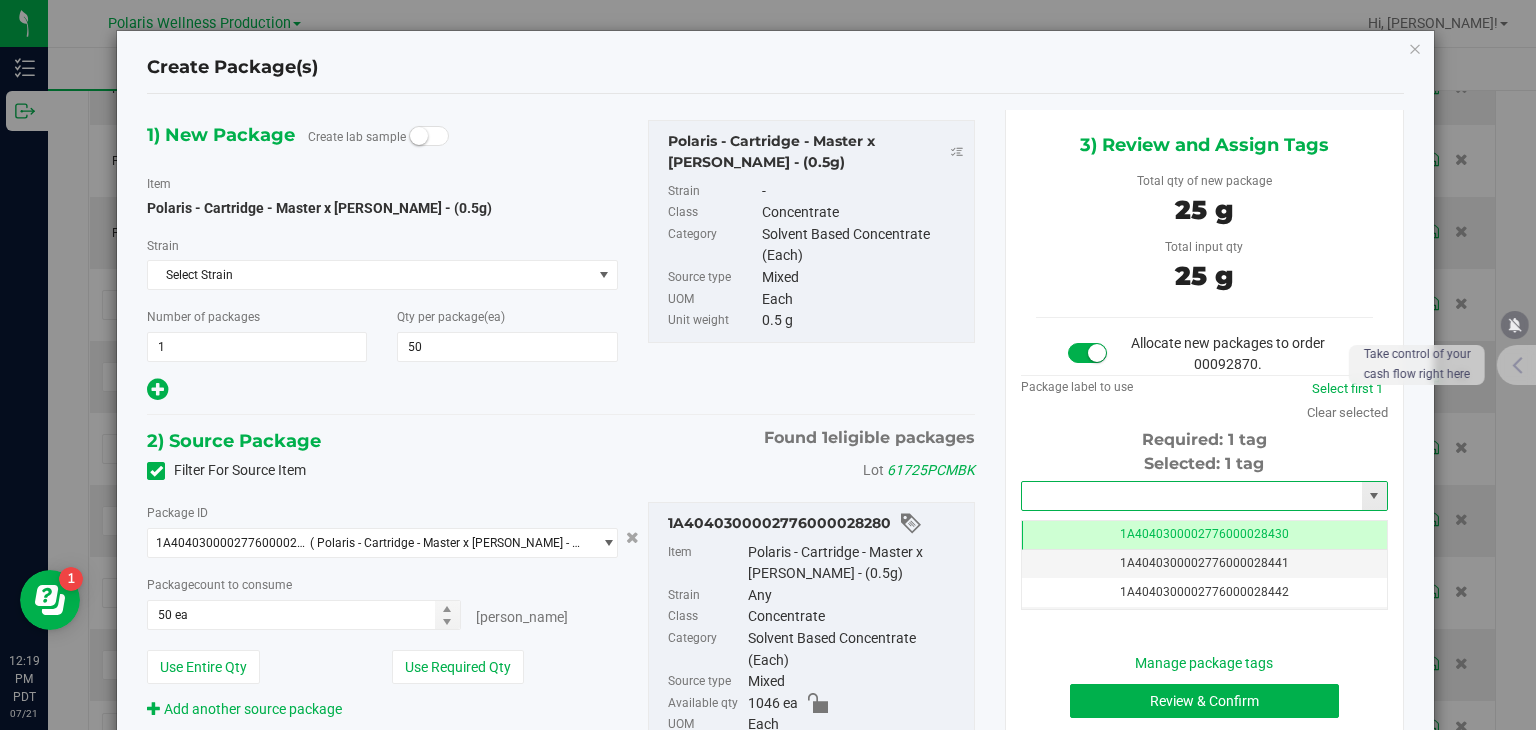 click at bounding box center [1192, 496] 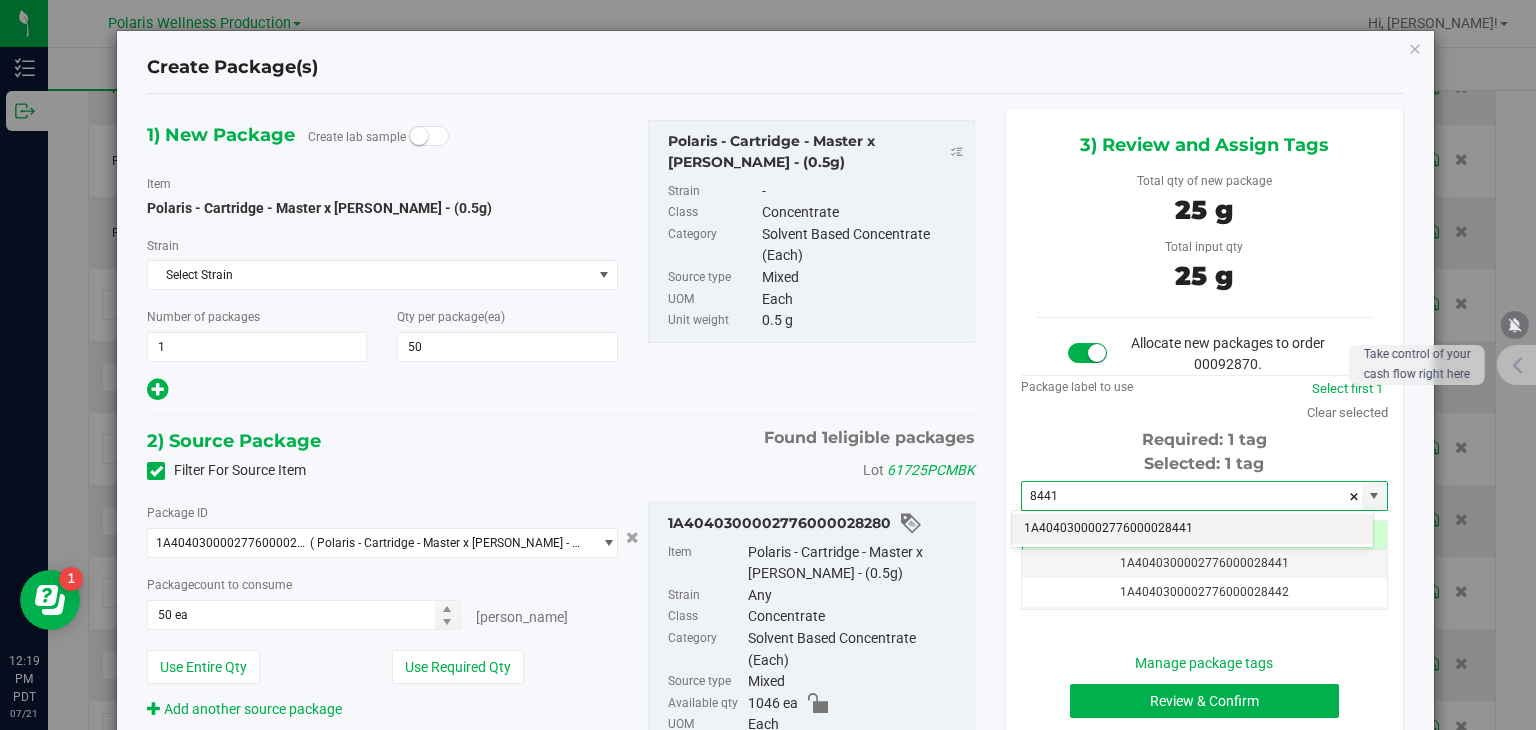click on "1A4040300002776000028441" at bounding box center [1192, 529] 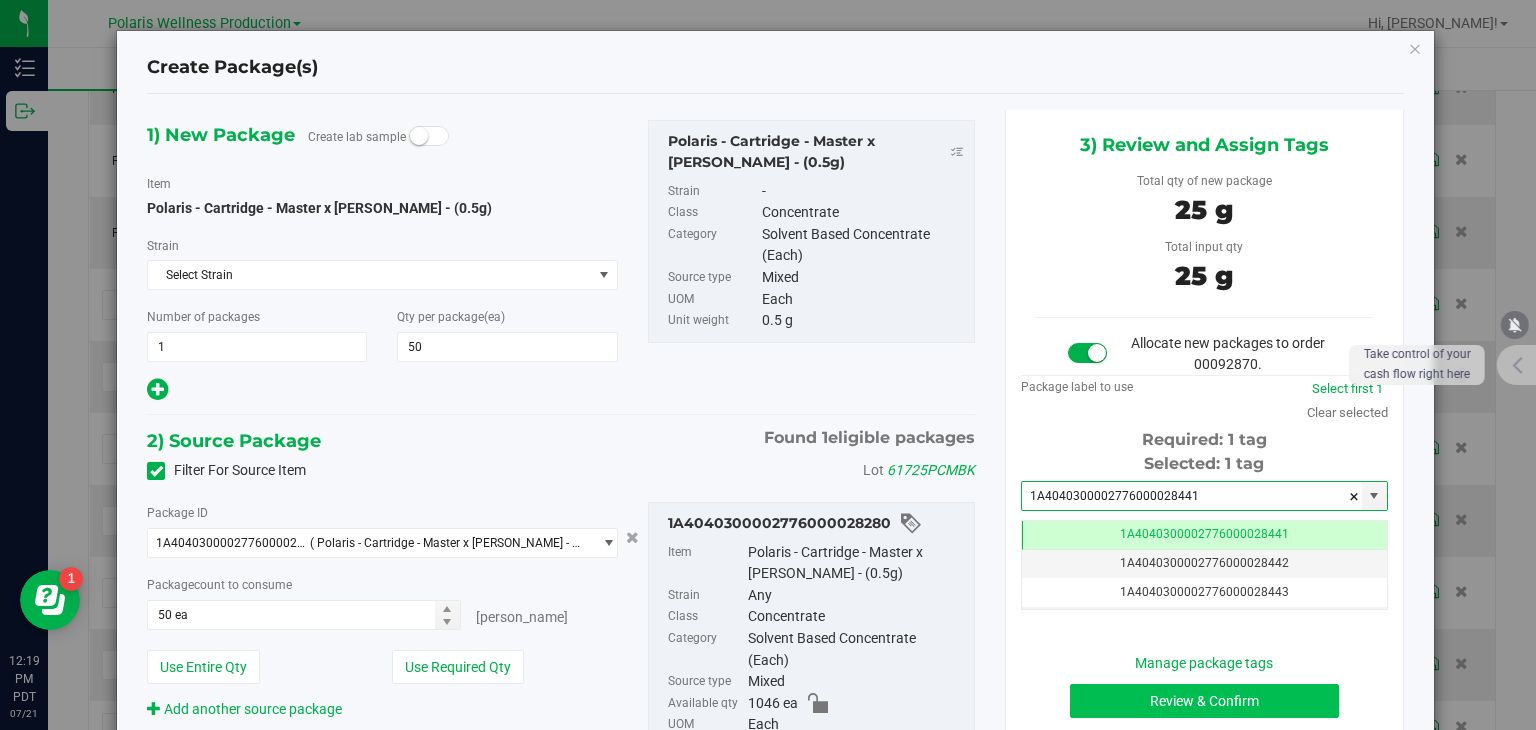 type on "1A4040300002776000028441" 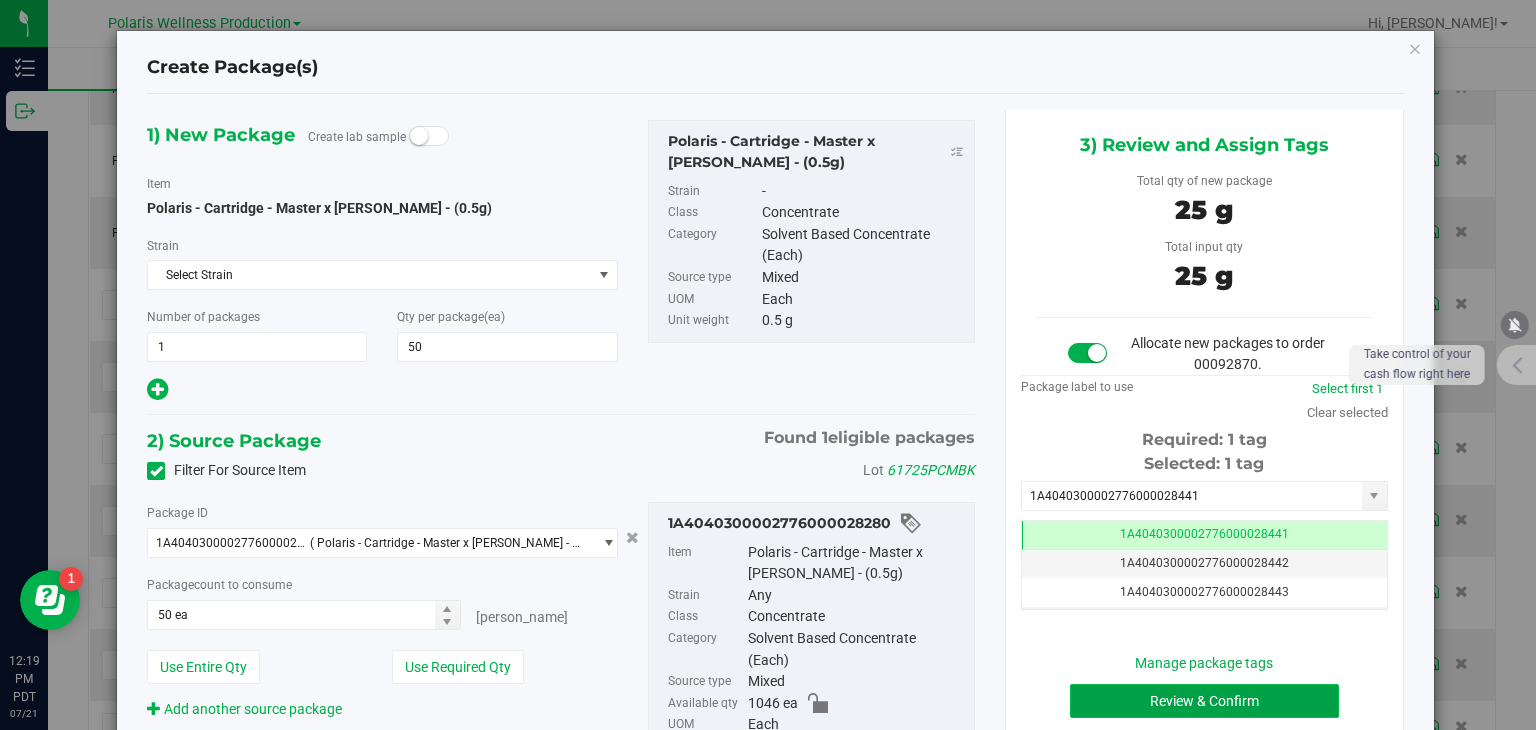 click on "Review & Confirm" at bounding box center (1204, 701) 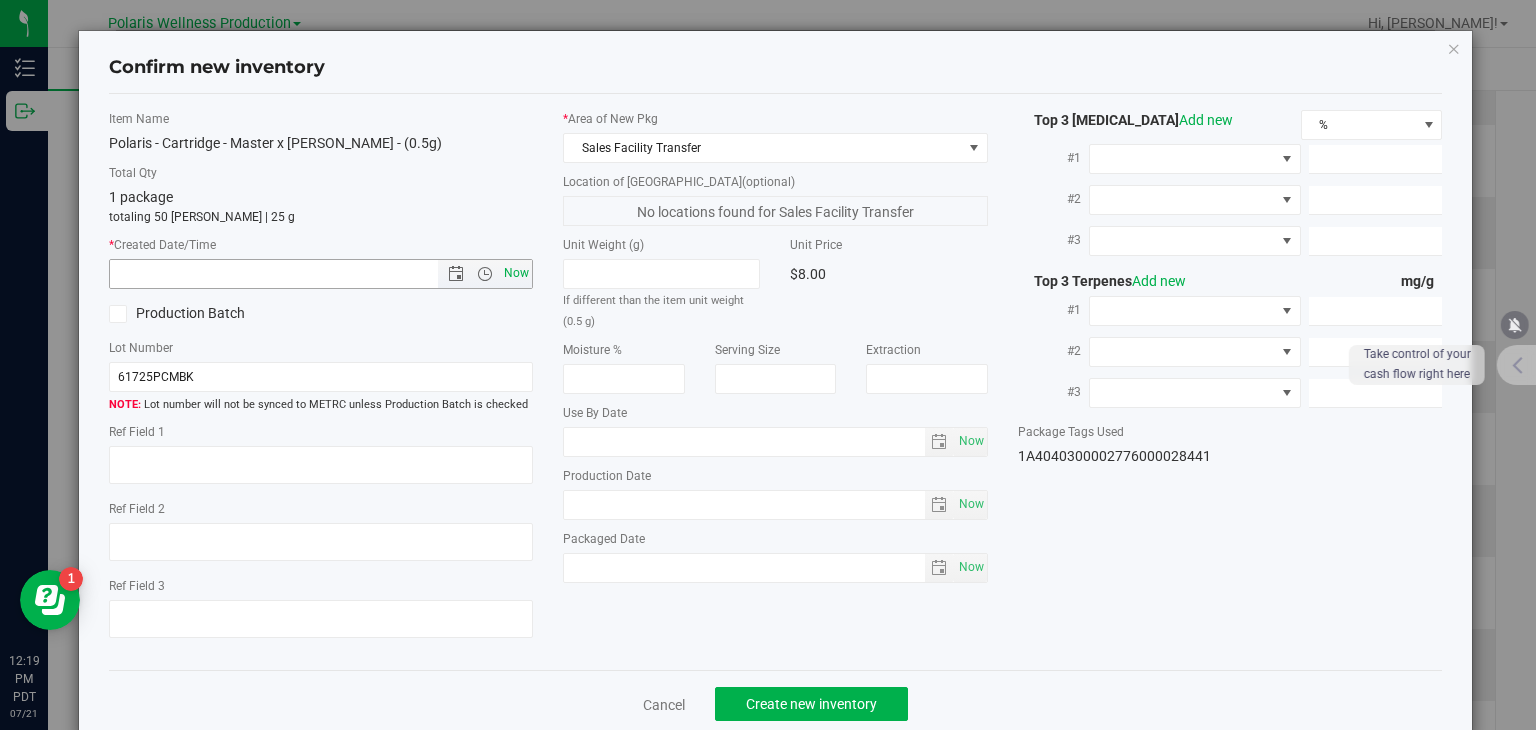 click on "Now" at bounding box center (517, 273) 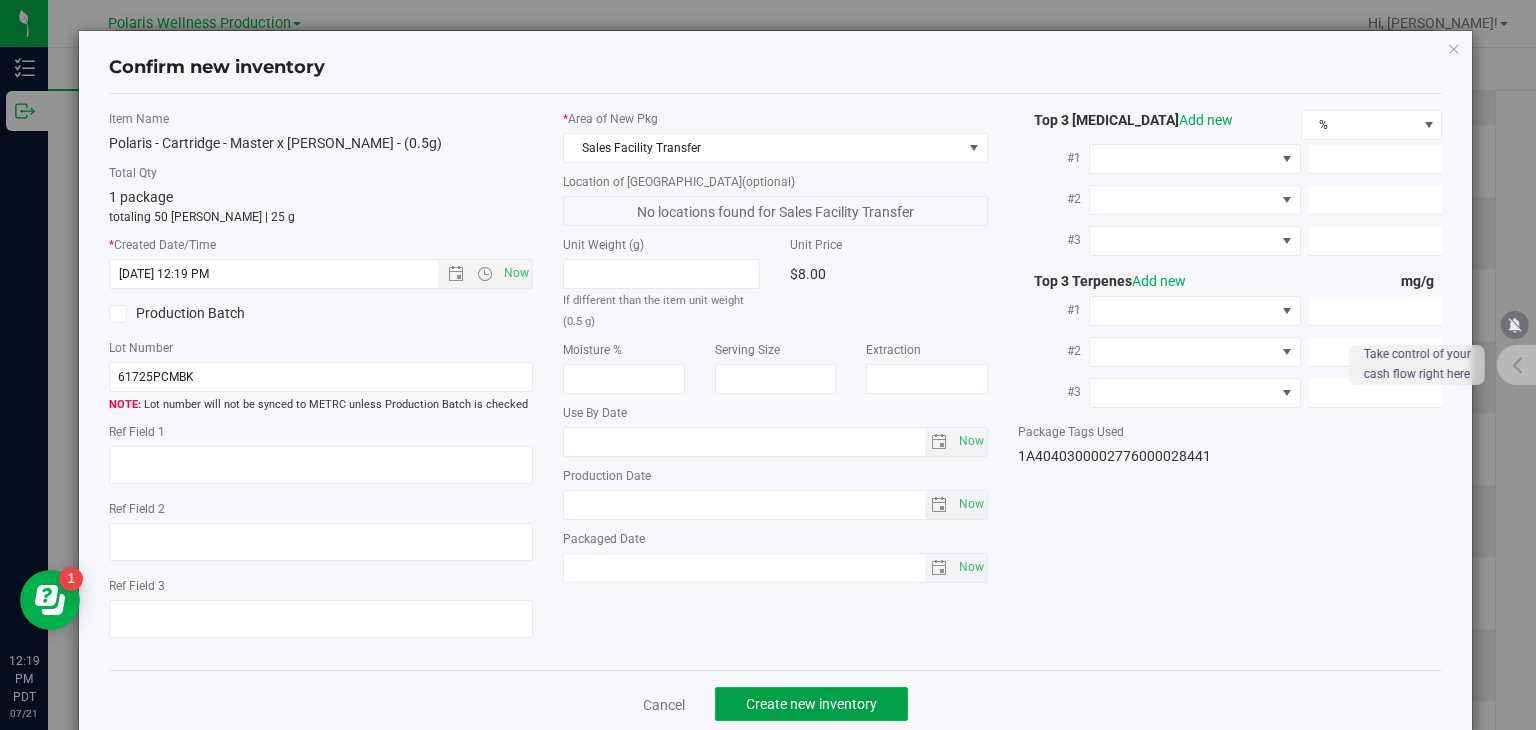 click on "Create new inventory" 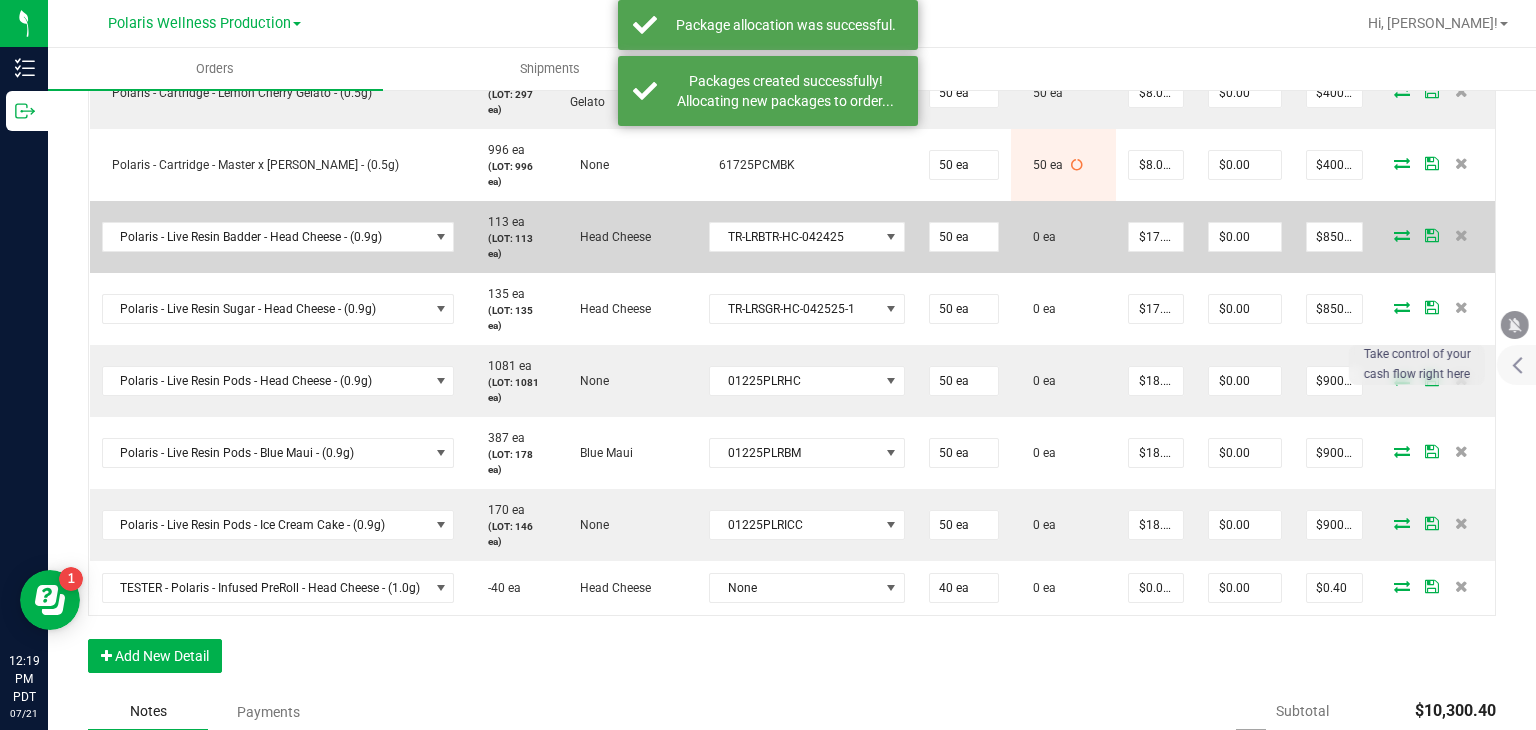 click at bounding box center (1402, 235) 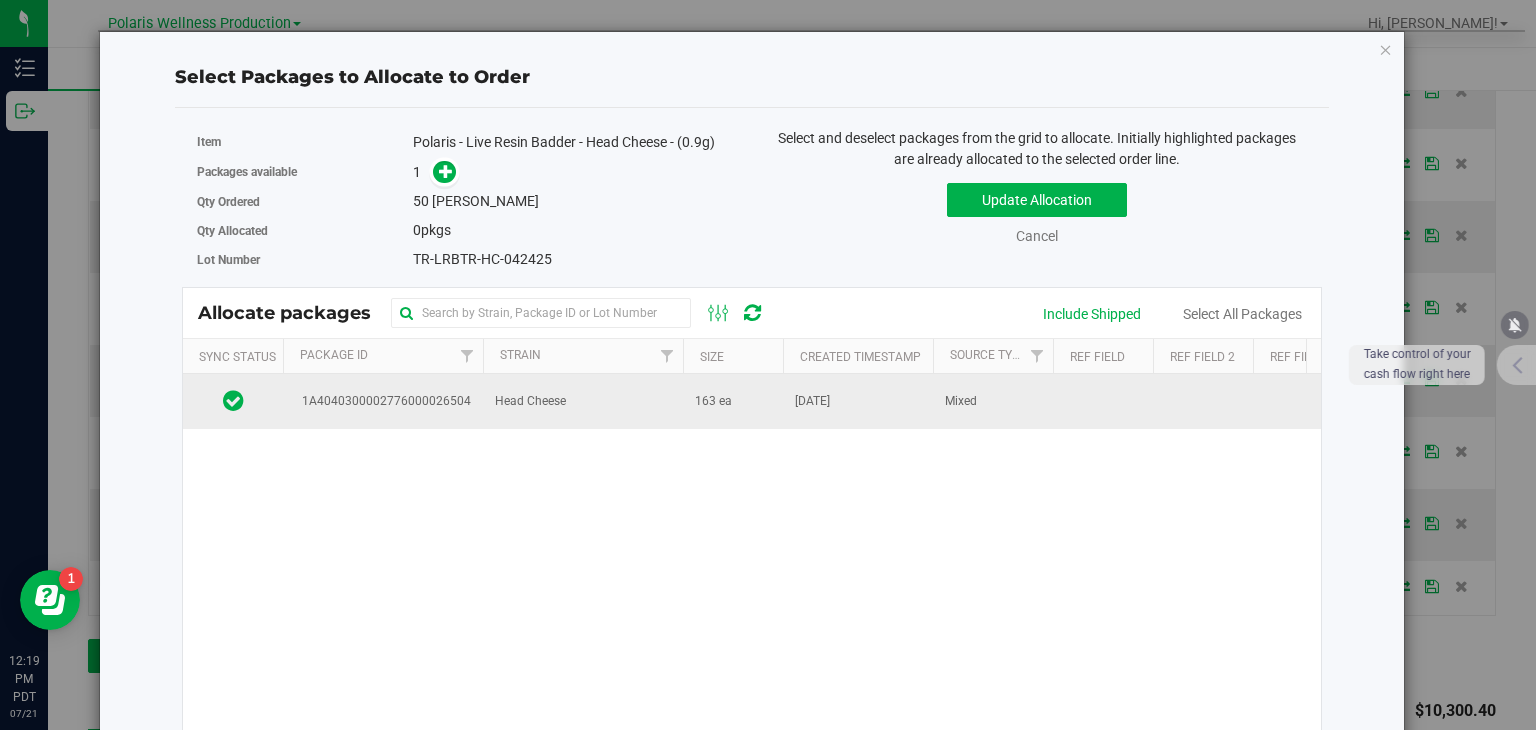 click on "Mixed" at bounding box center (993, 401) 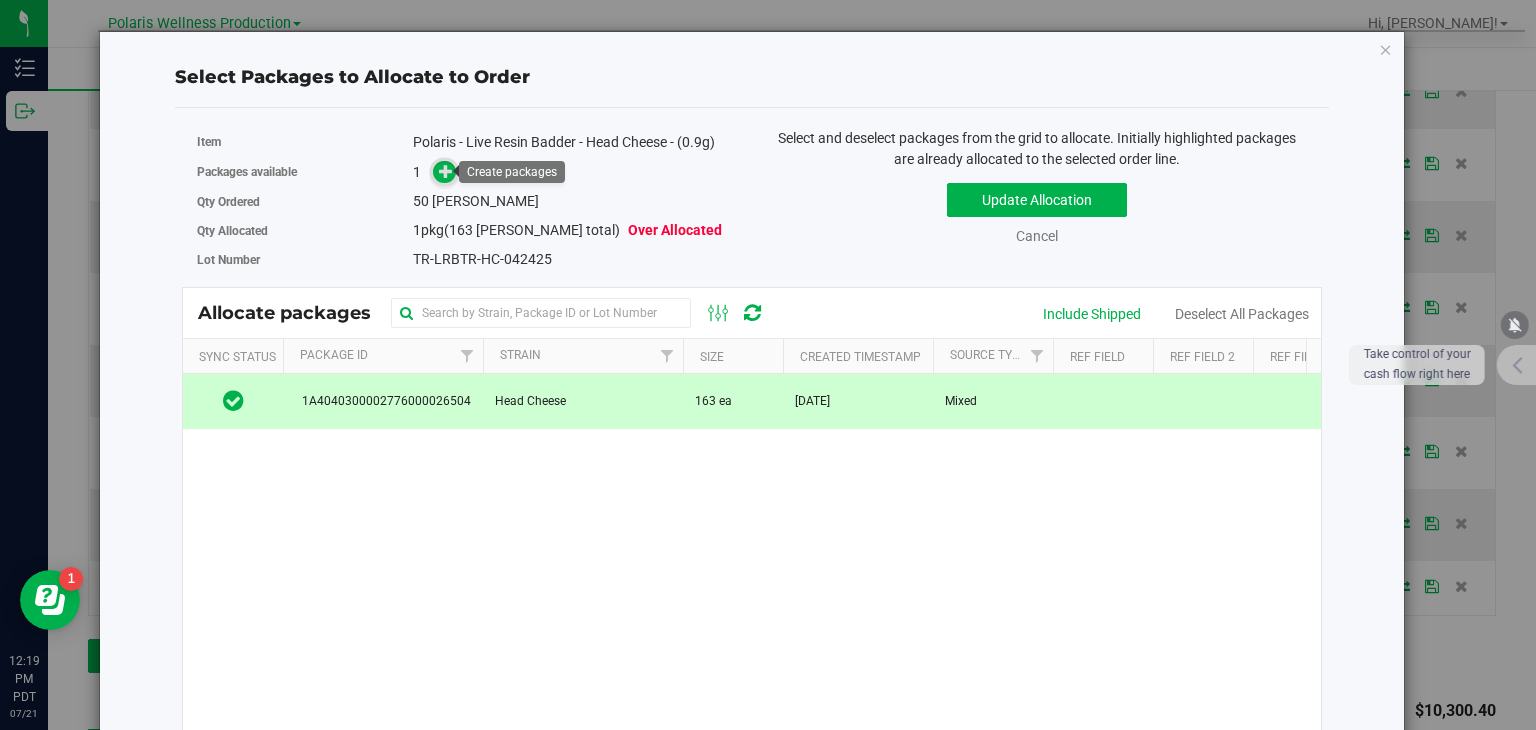 click at bounding box center [446, 171] 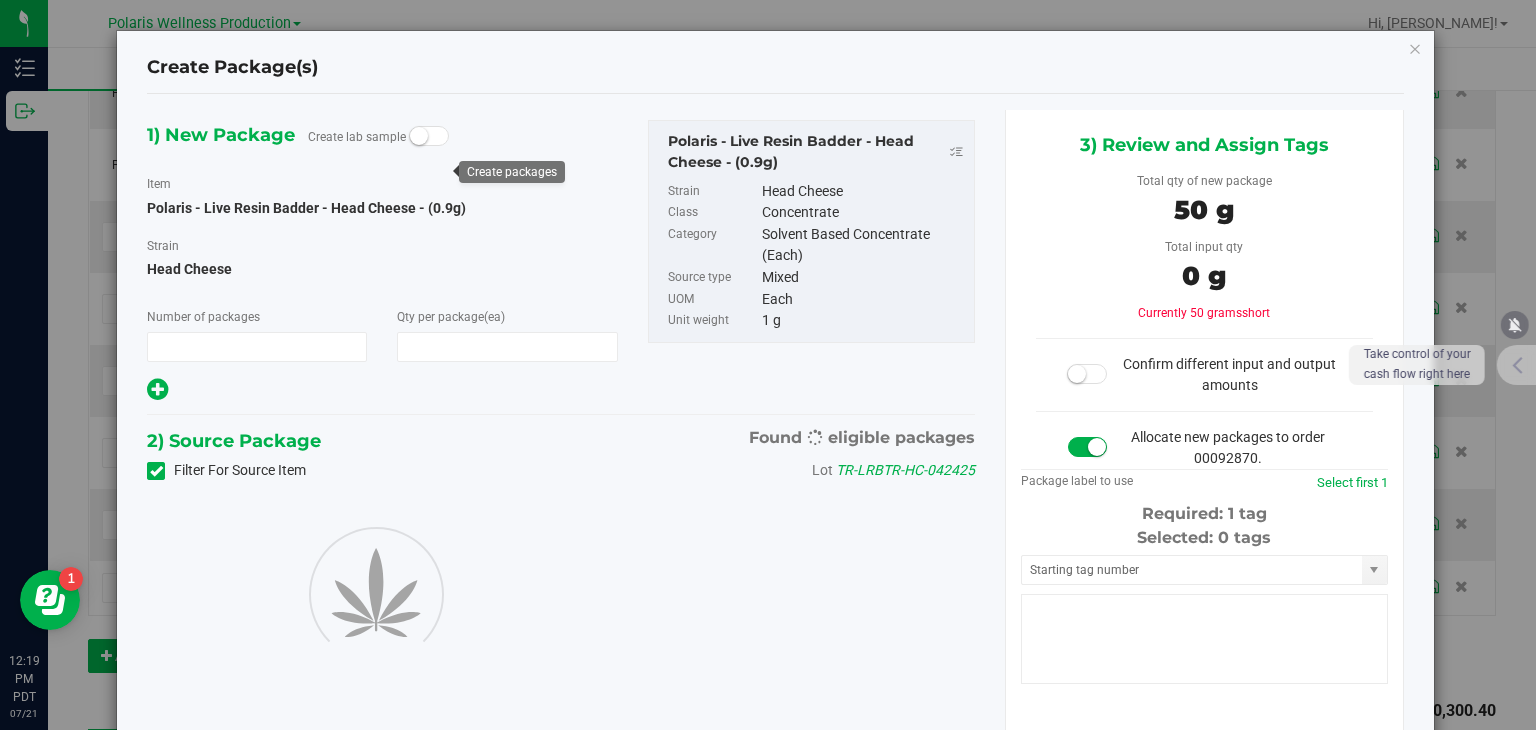 type on "1" 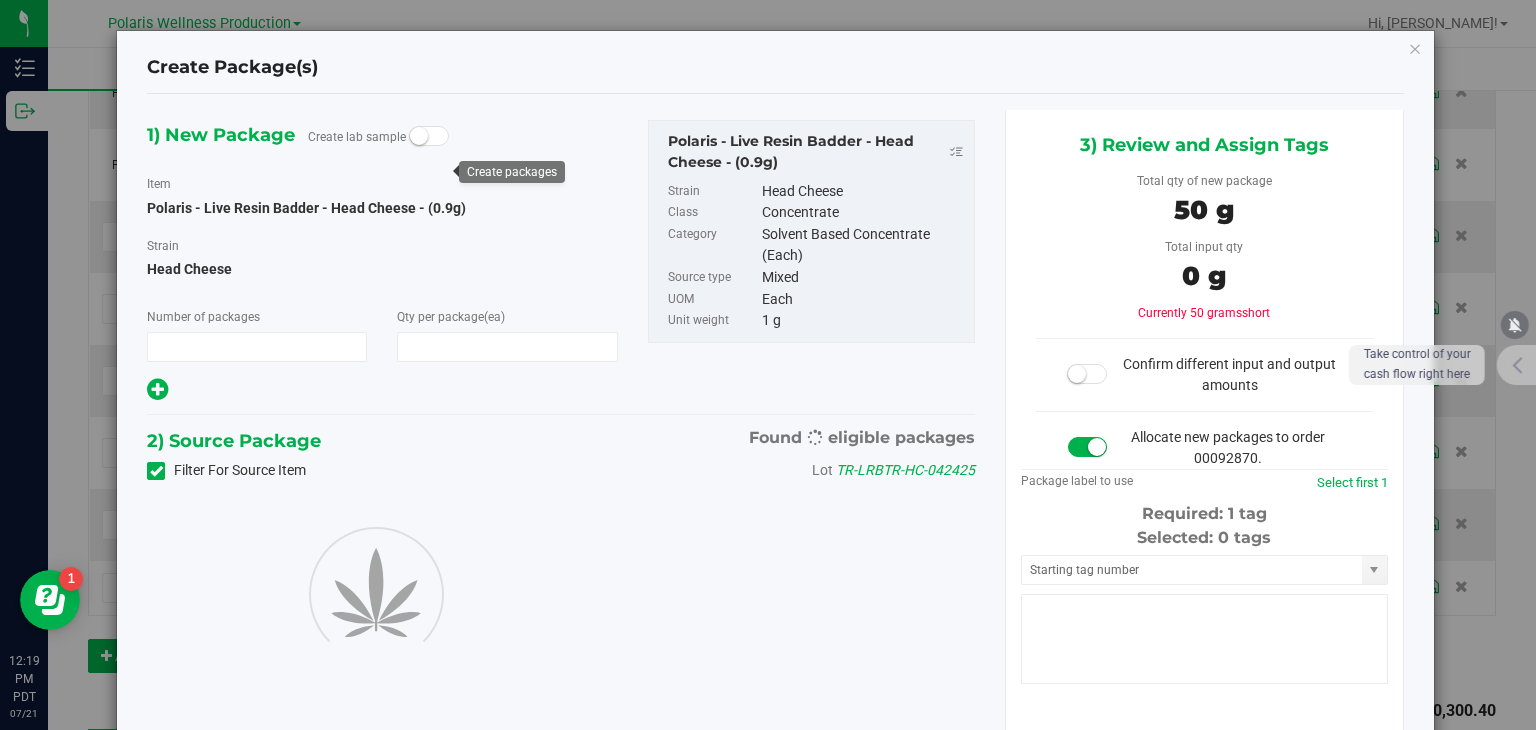 type on "50" 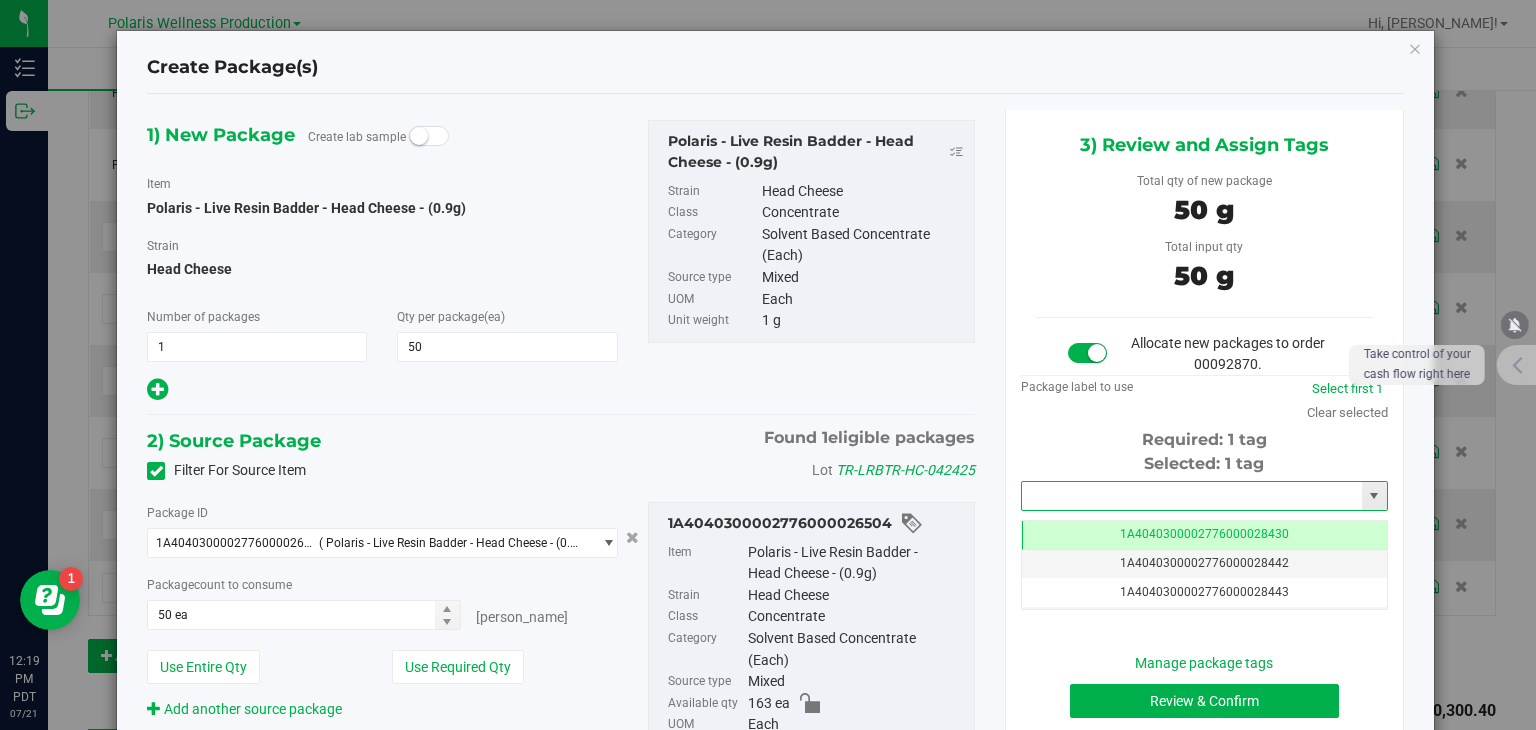 click at bounding box center [1192, 496] 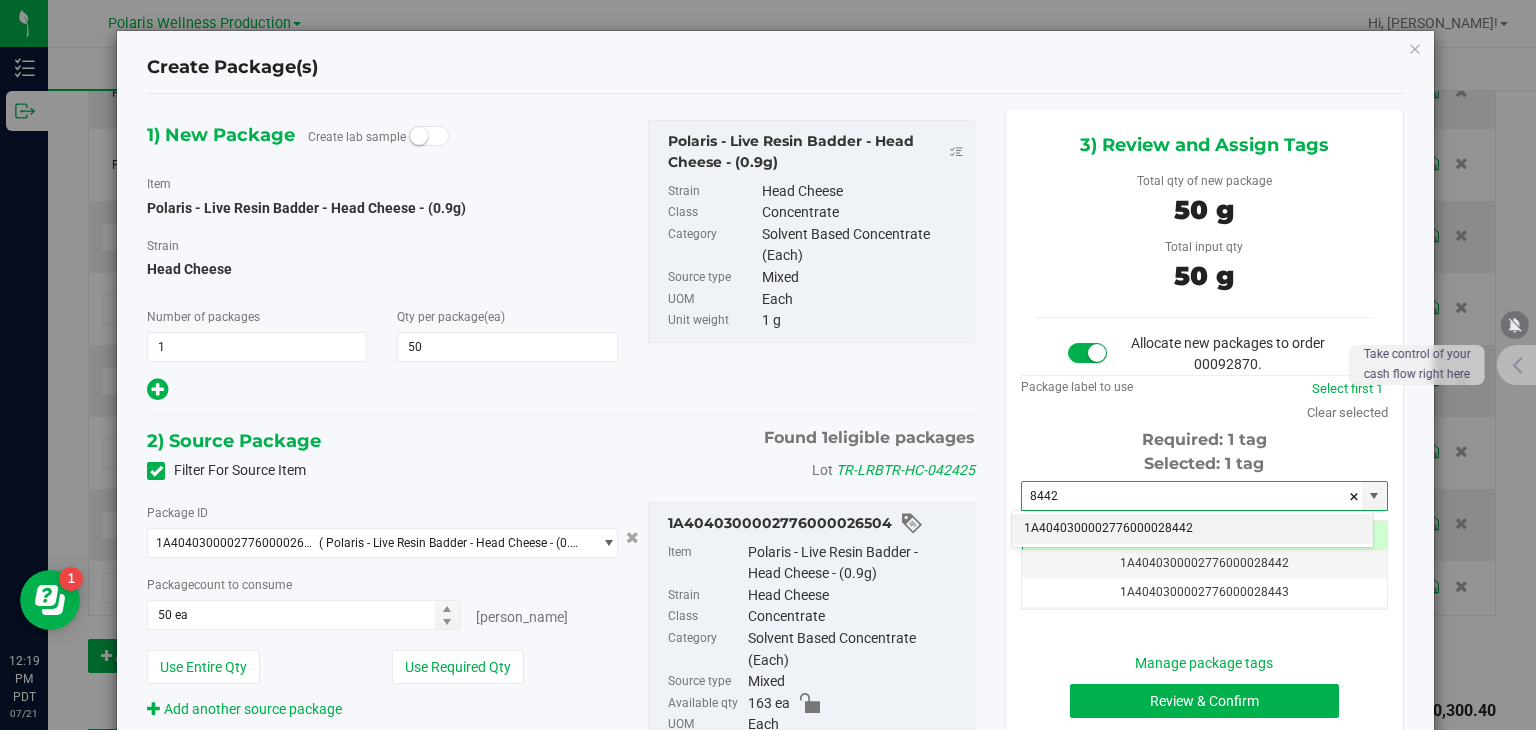 click on "1A4040300002776000028442" at bounding box center [1192, 529] 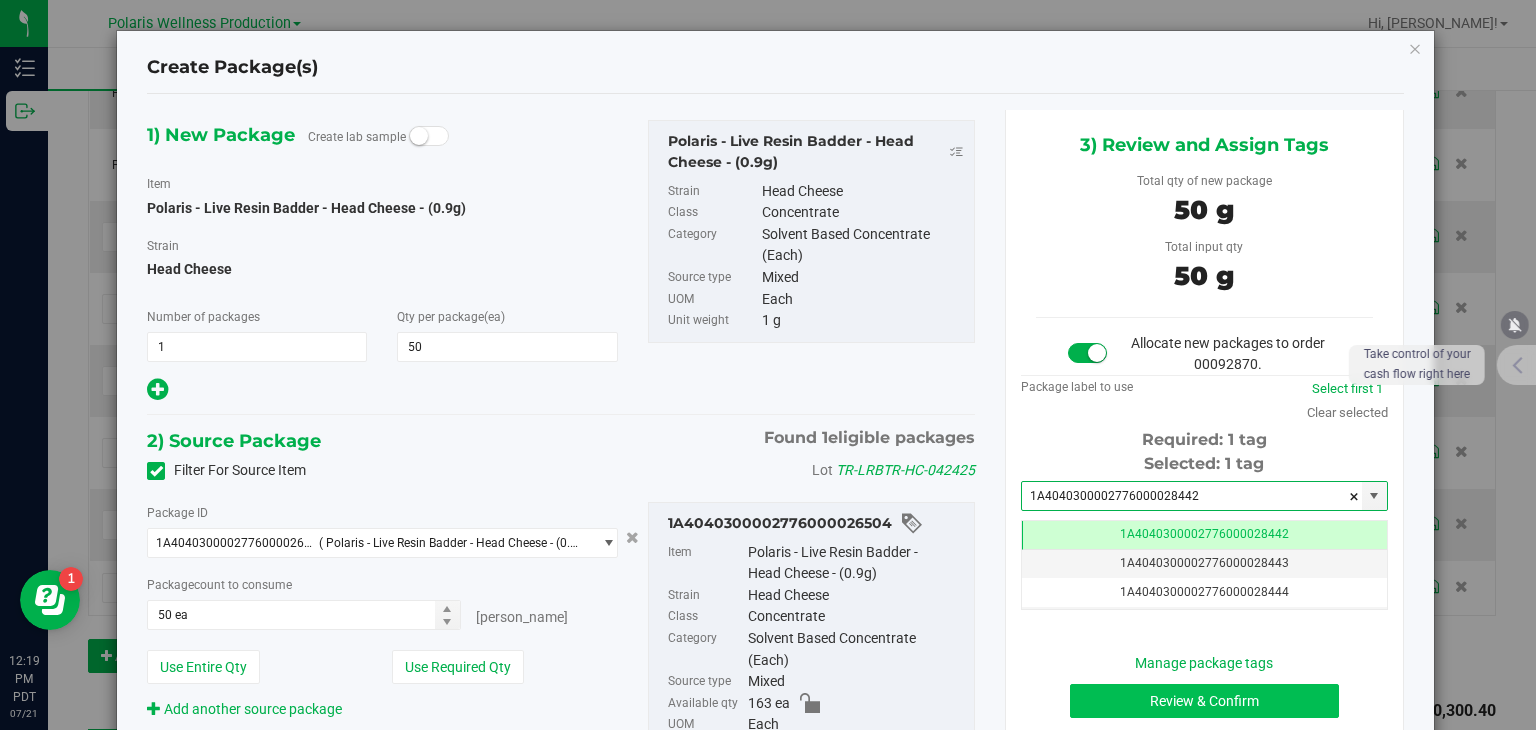 type on "1A4040300002776000028442" 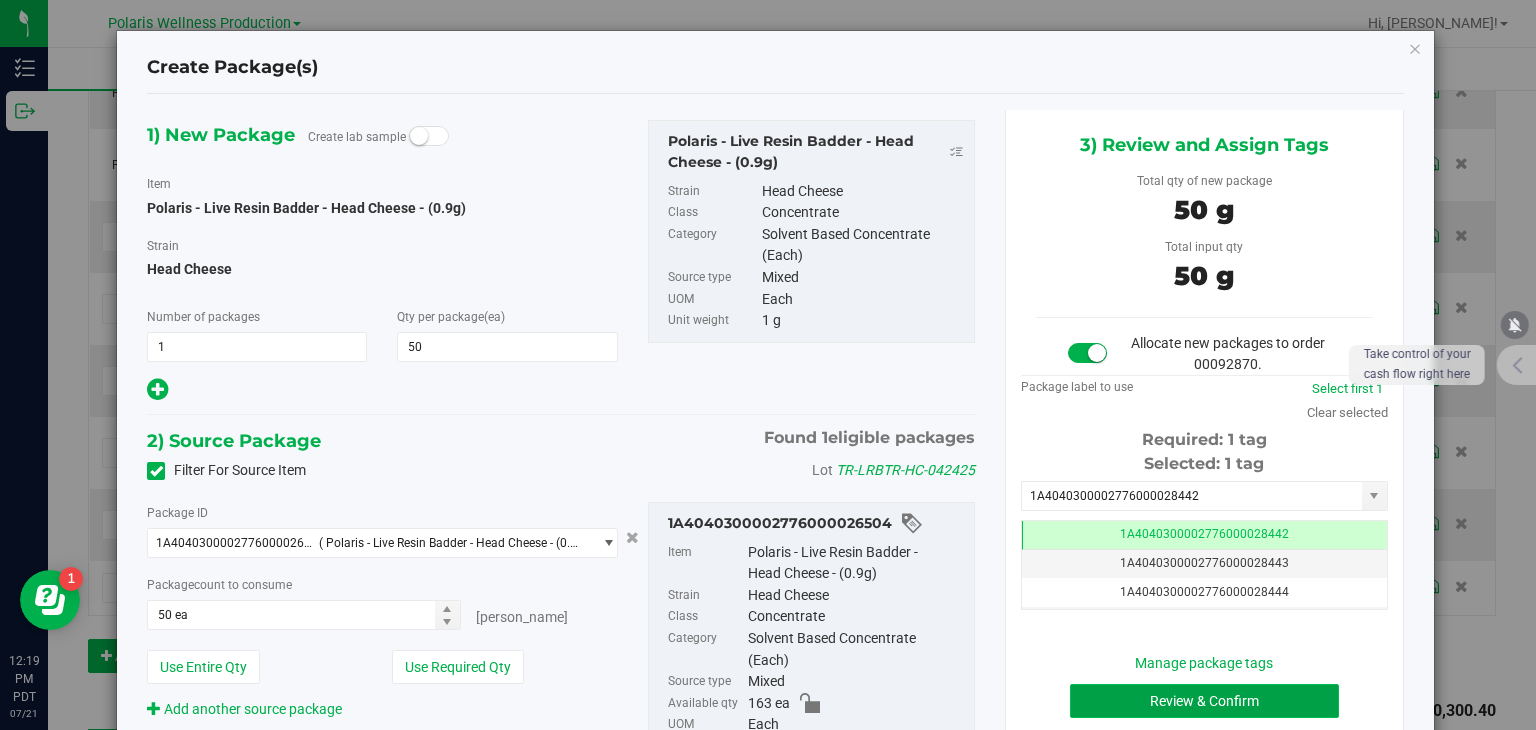 click on "Review & Confirm" at bounding box center (1204, 701) 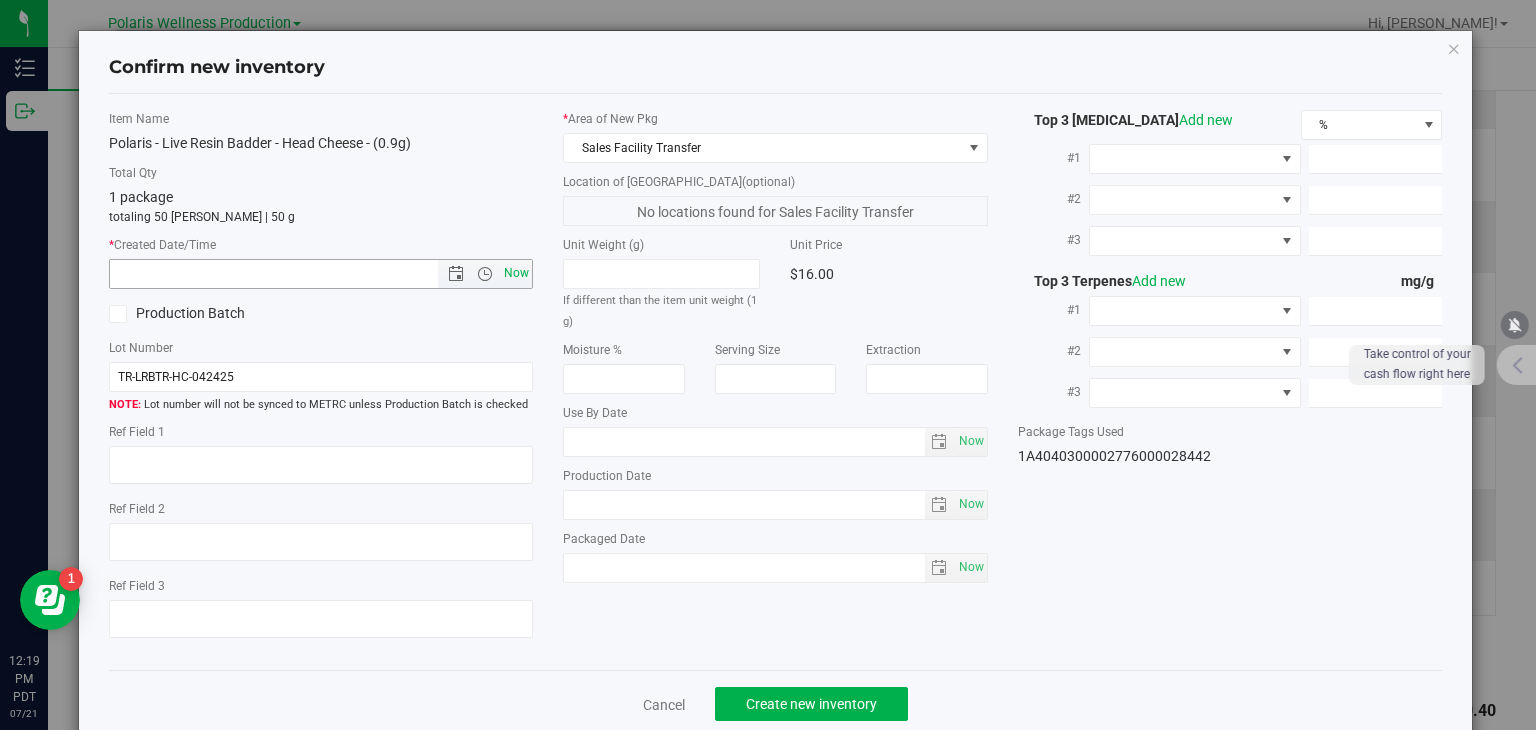 click on "Now" at bounding box center [517, 273] 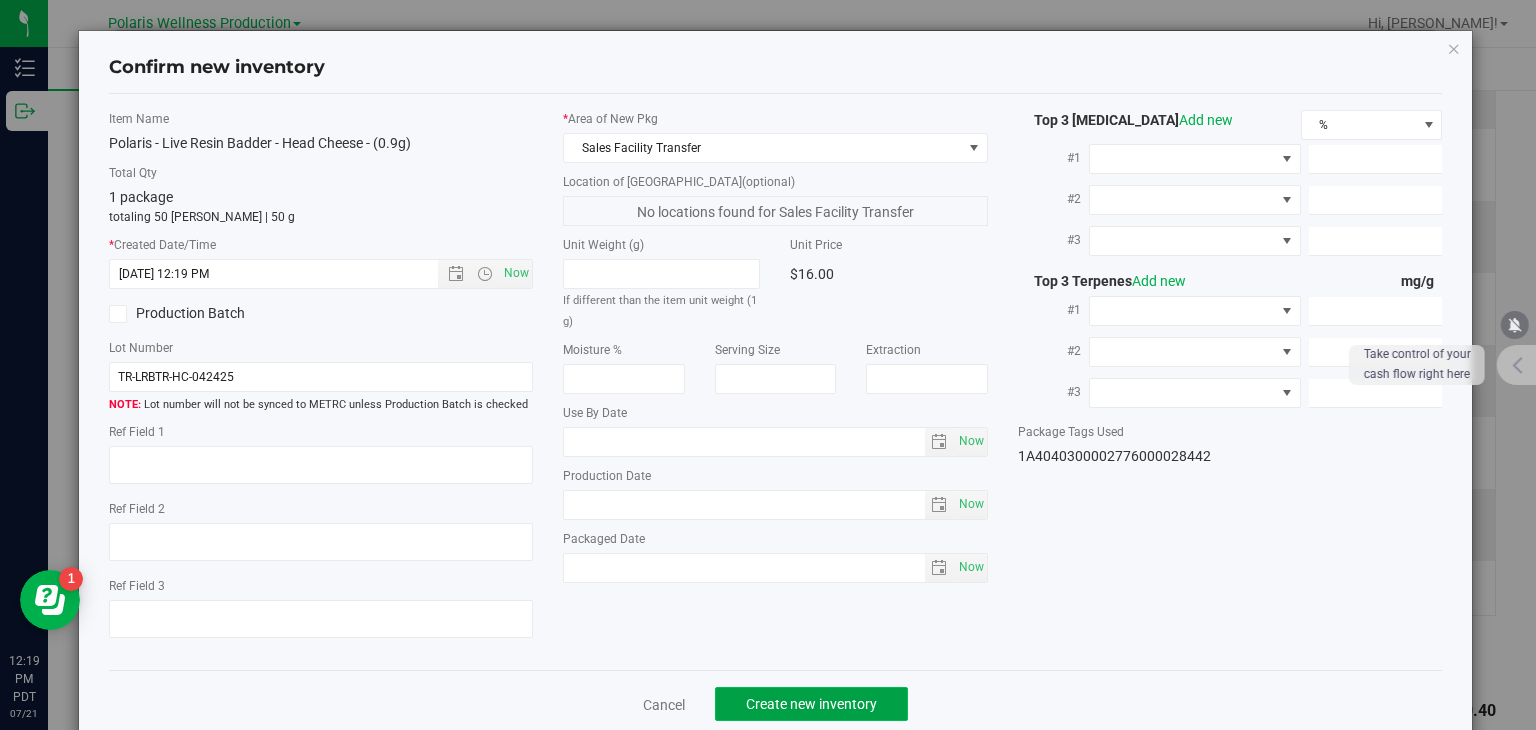 click on "Create new inventory" 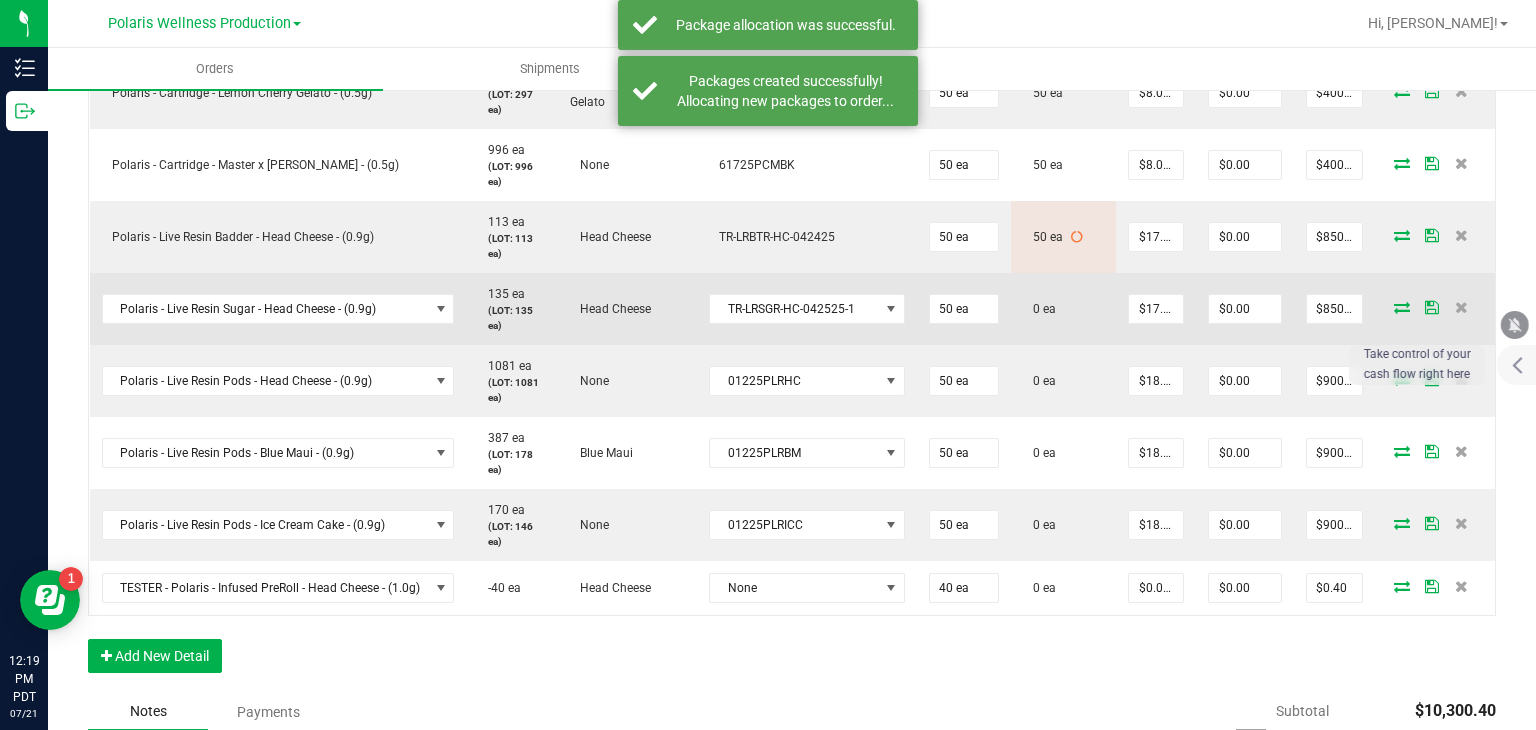 click at bounding box center (1402, 307) 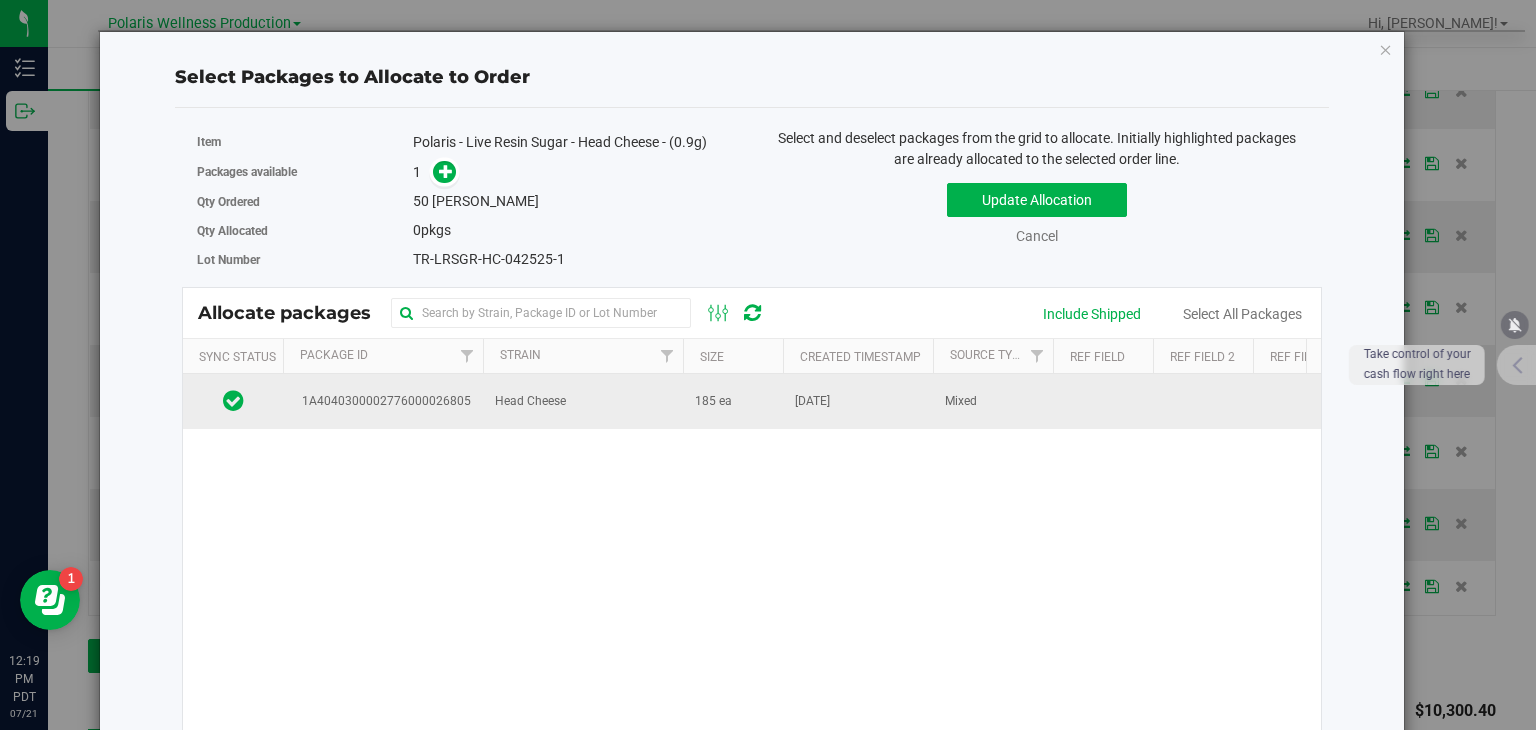 click on "[DATE]" at bounding box center [858, 401] 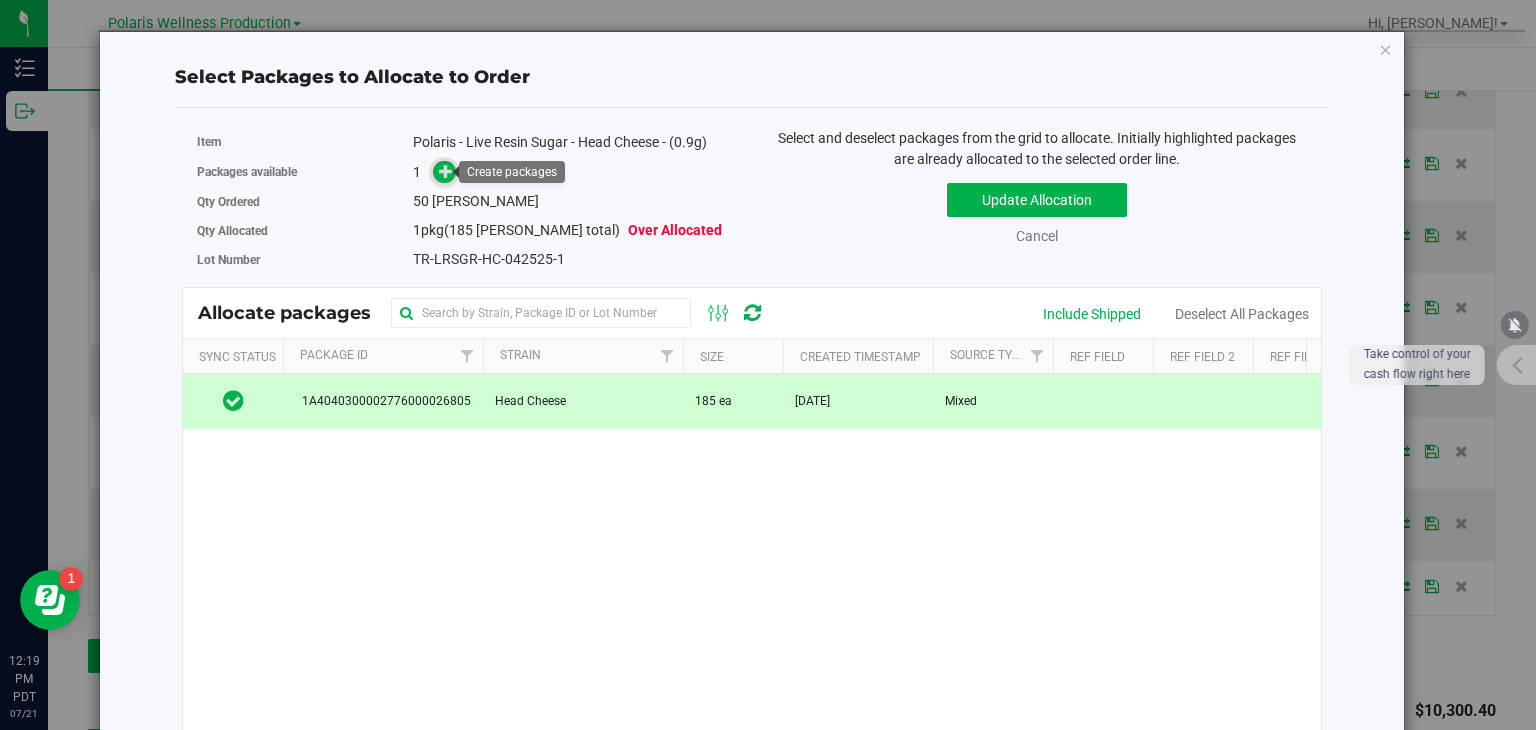 click at bounding box center (446, 171) 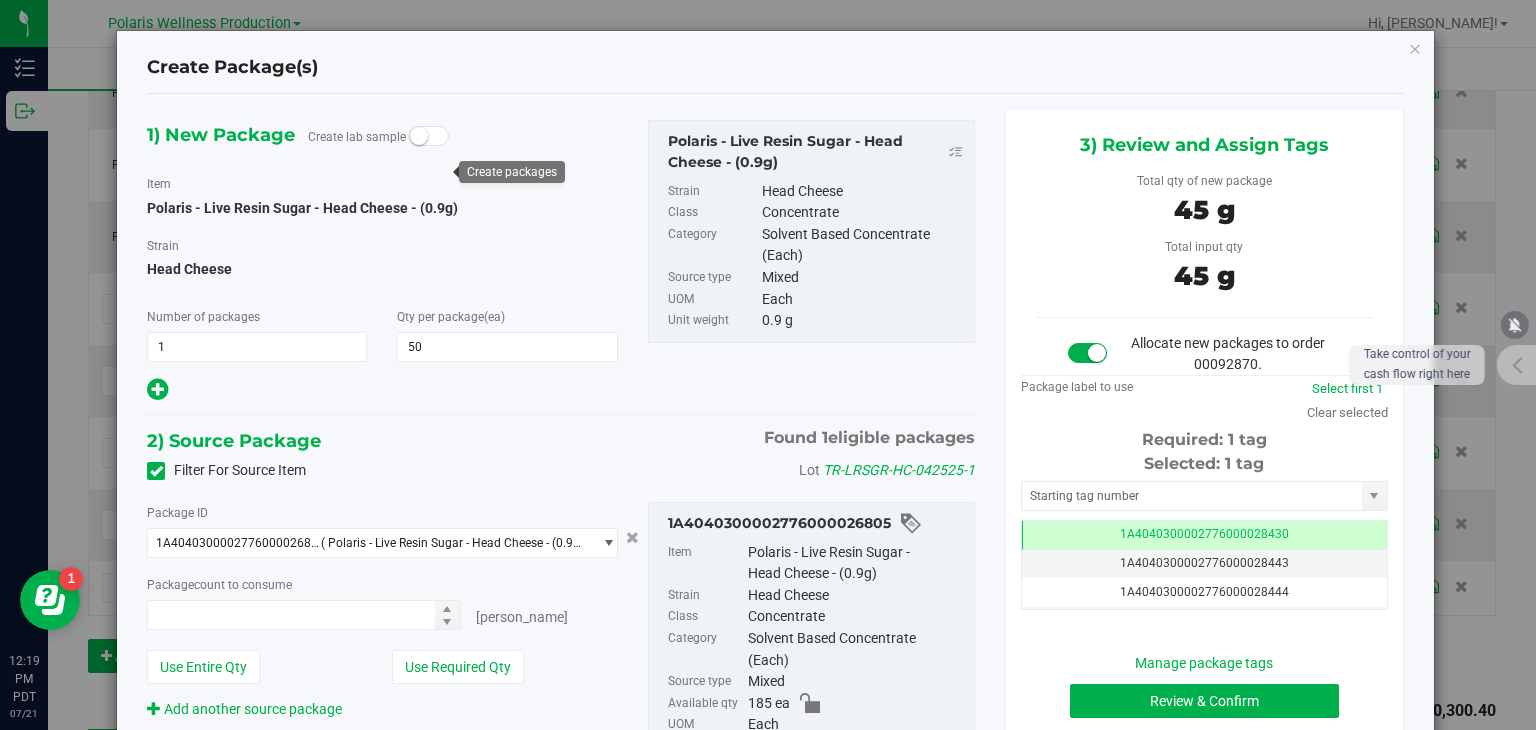 type on "50 ea" 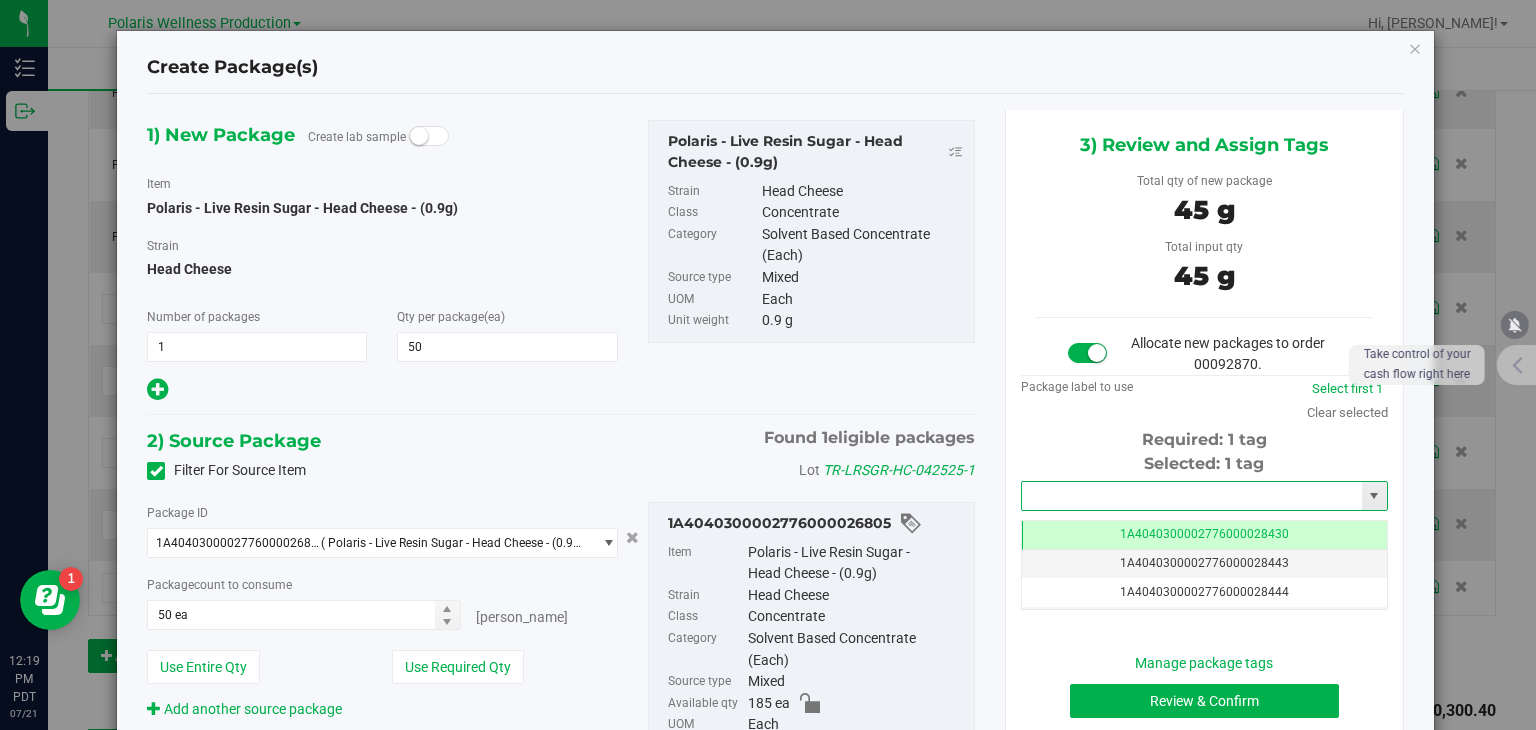 click at bounding box center [1192, 496] 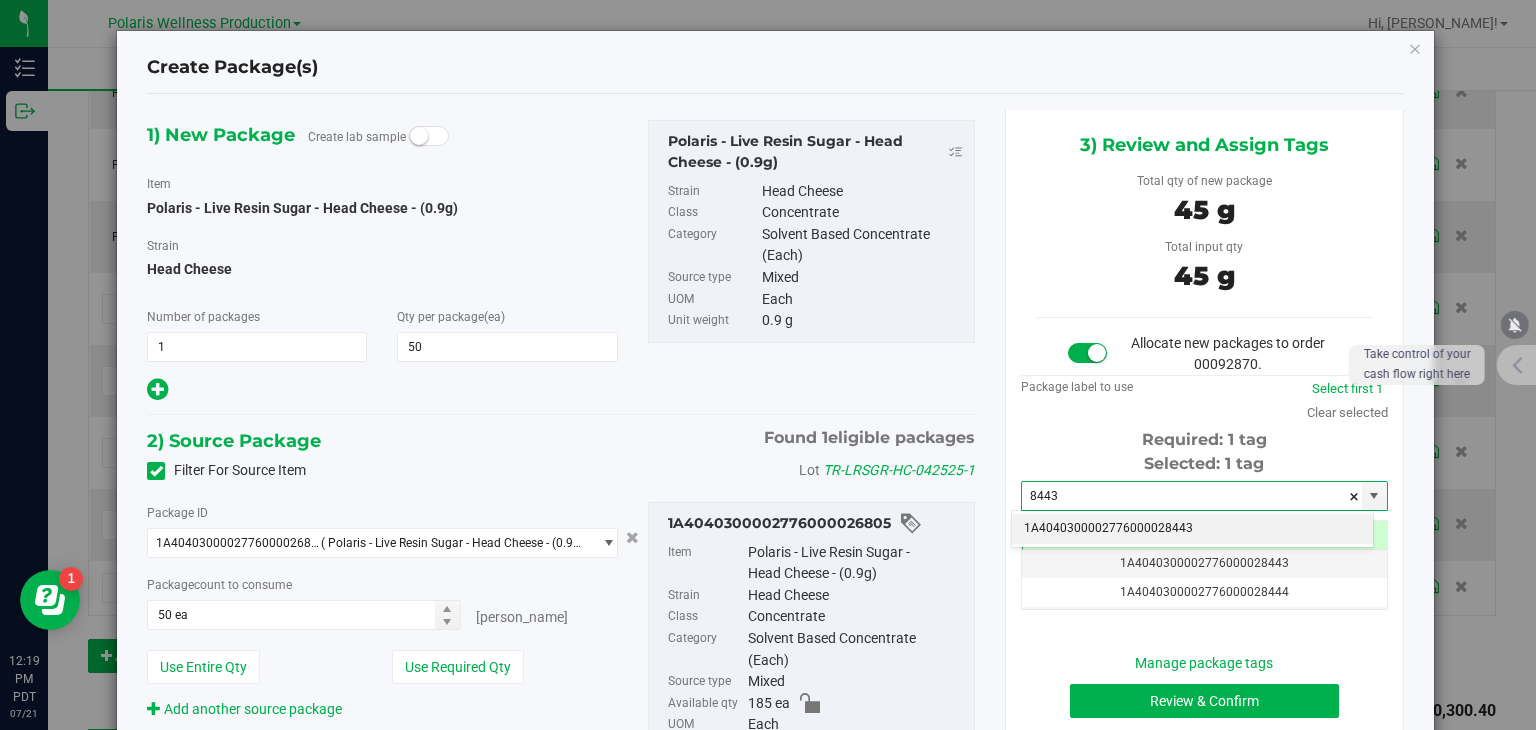 click on "1A4040300002776000028443" at bounding box center (1192, 529) 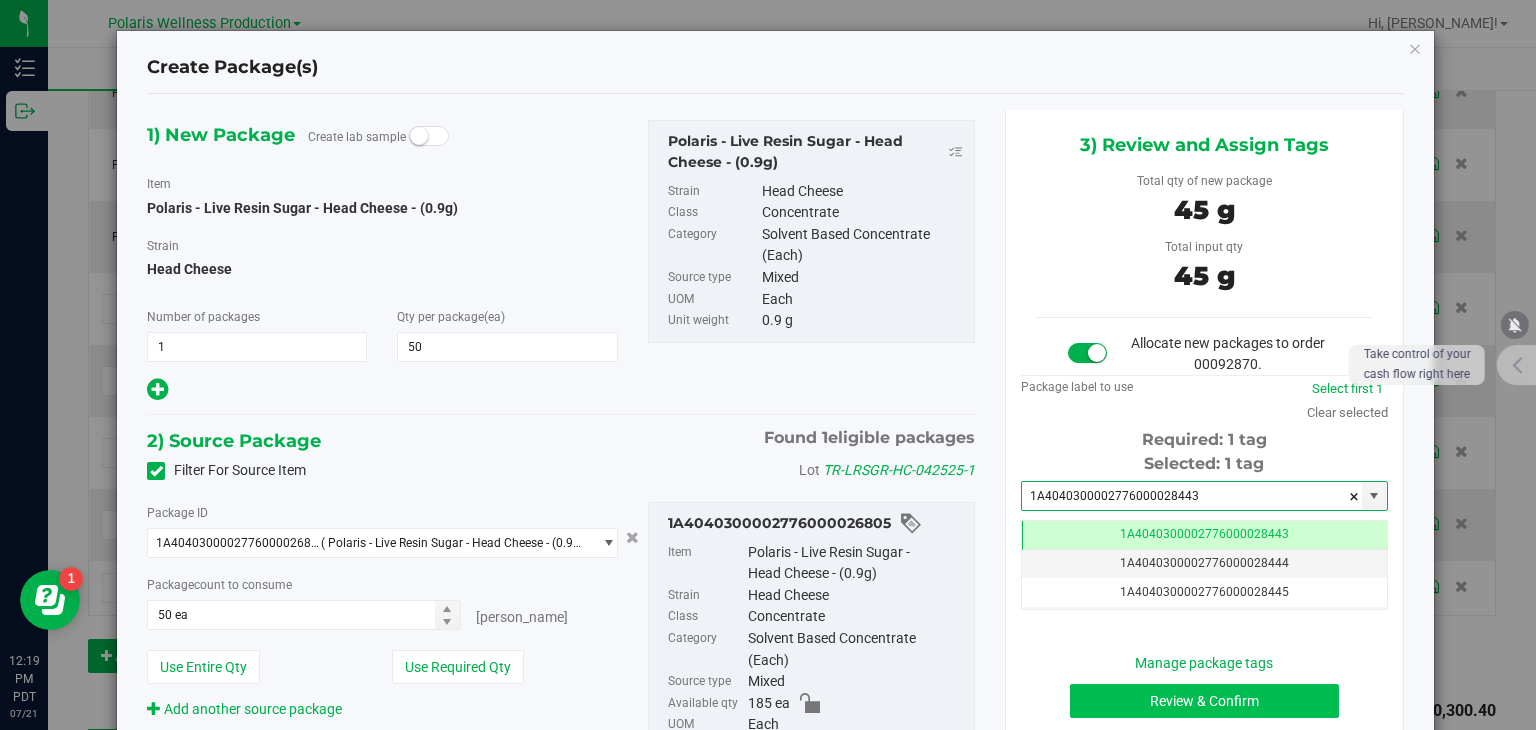 type on "1A4040300002776000028443" 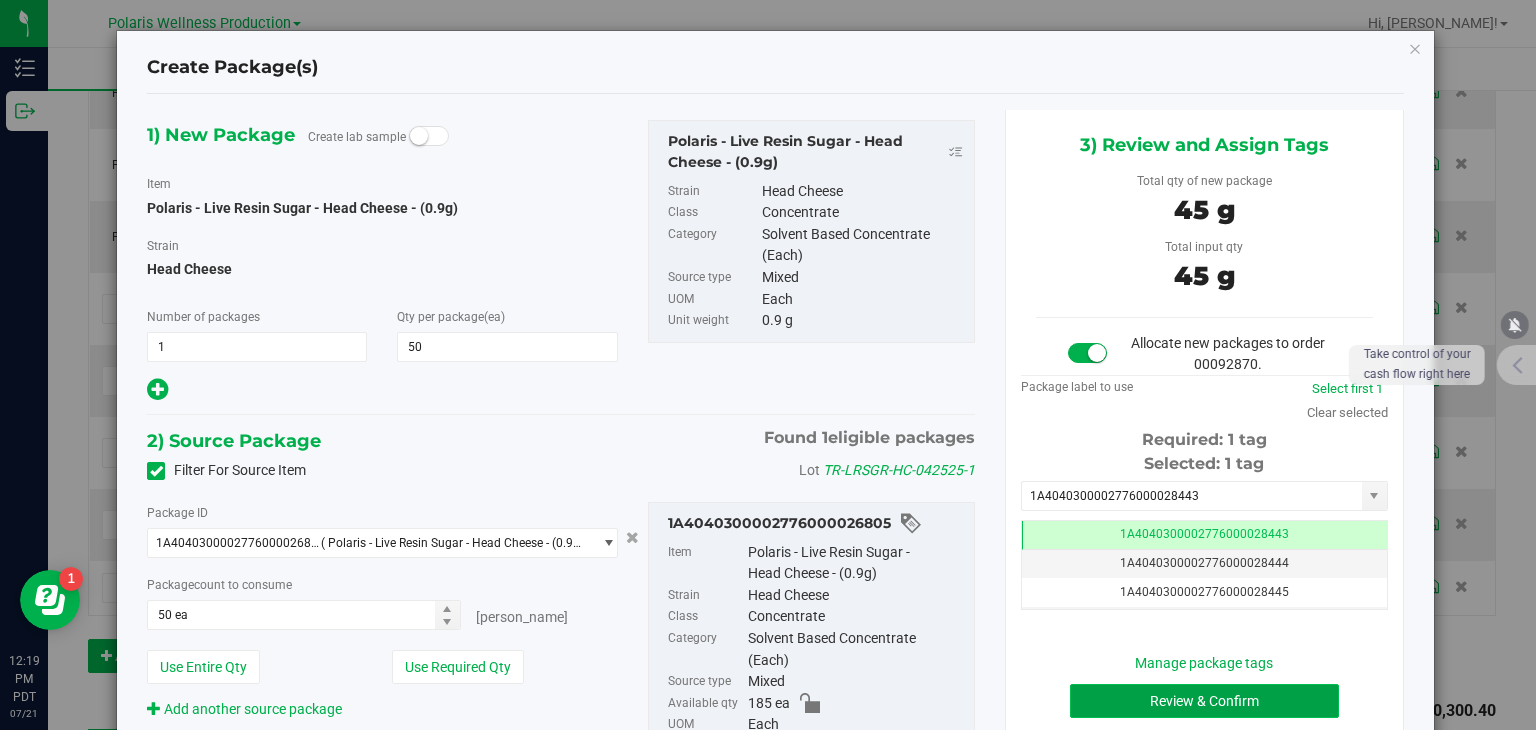 click on "Review & Confirm" at bounding box center [1204, 701] 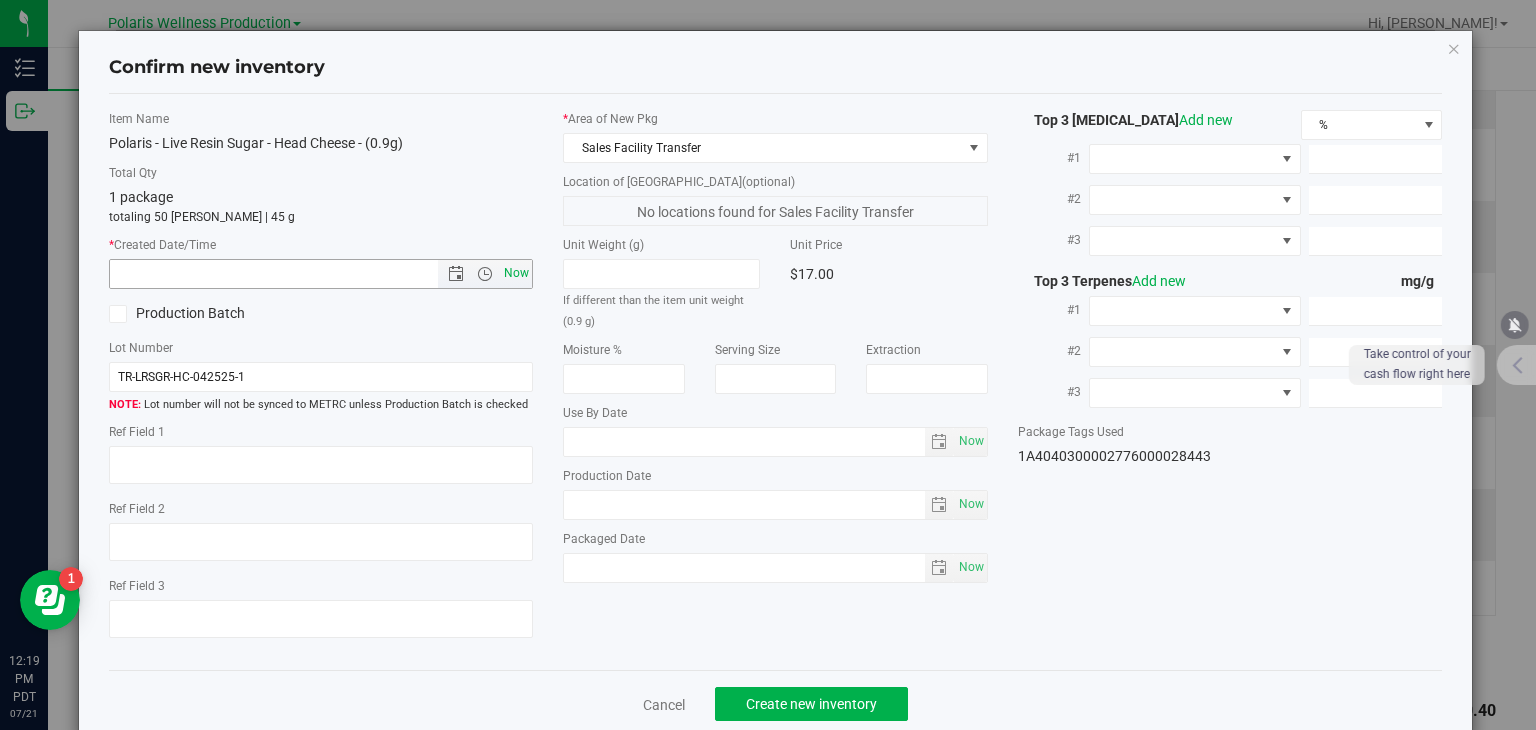 click on "Now" at bounding box center [517, 273] 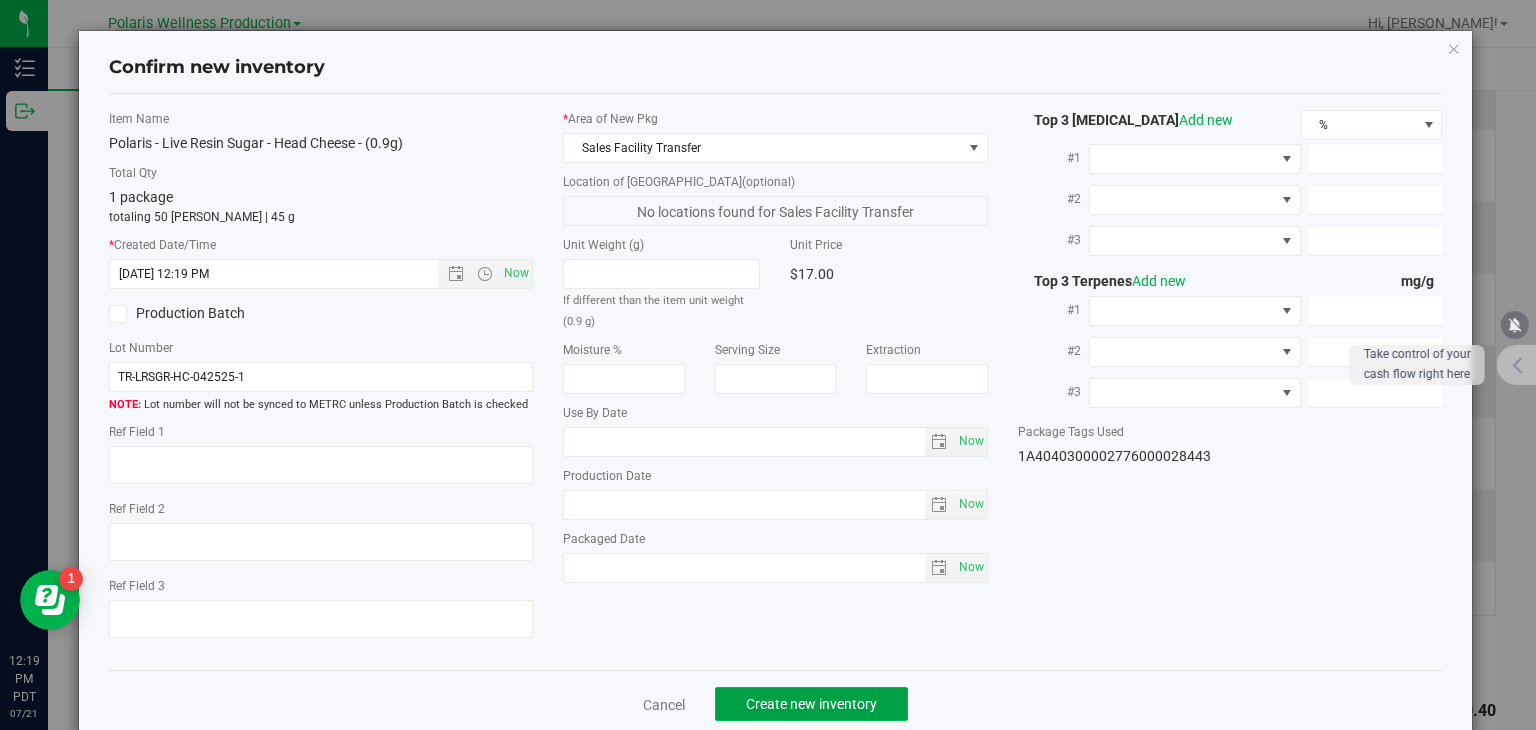 click on "Create new inventory" 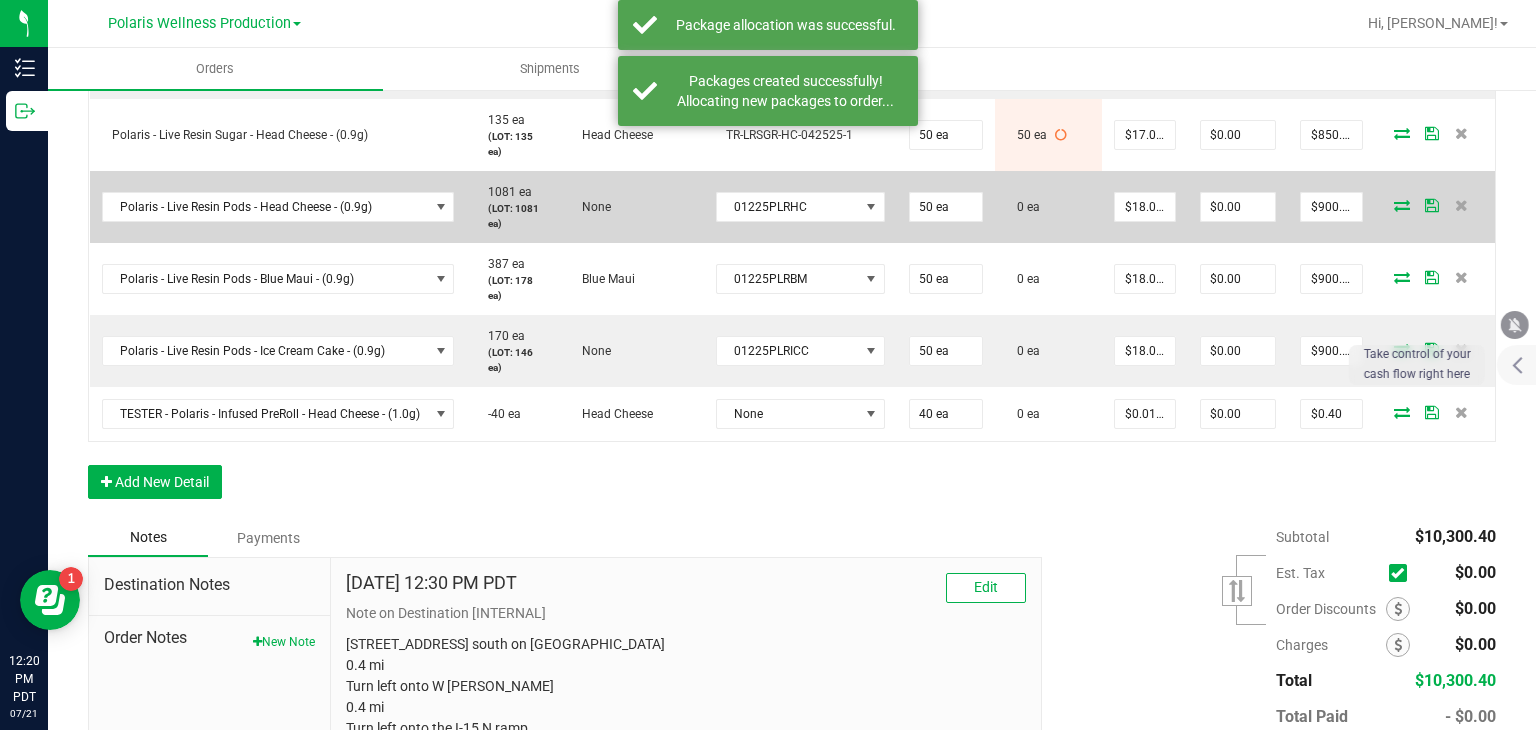 click at bounding box center [1402, 205] 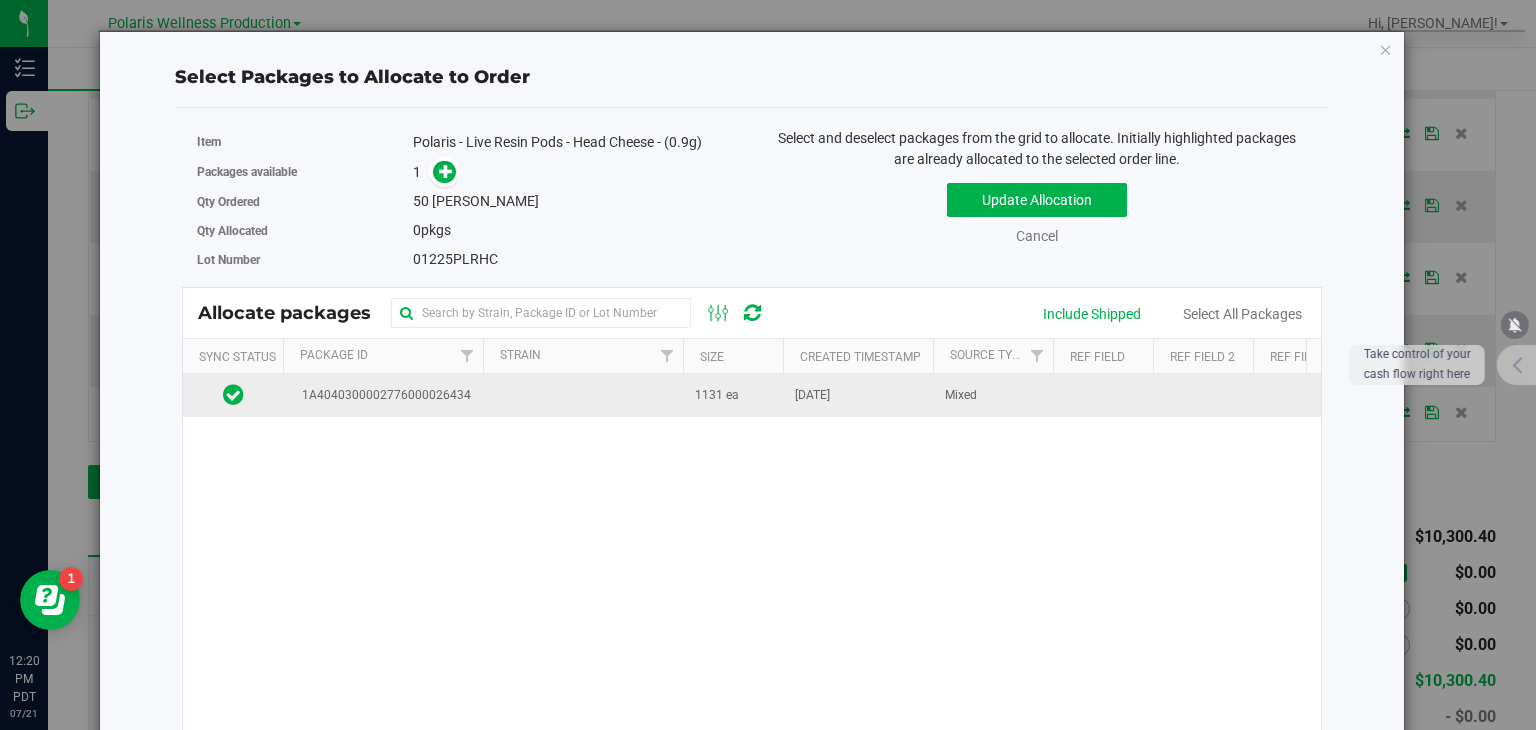 click on "Mixed" at bounding box center (993, 395) 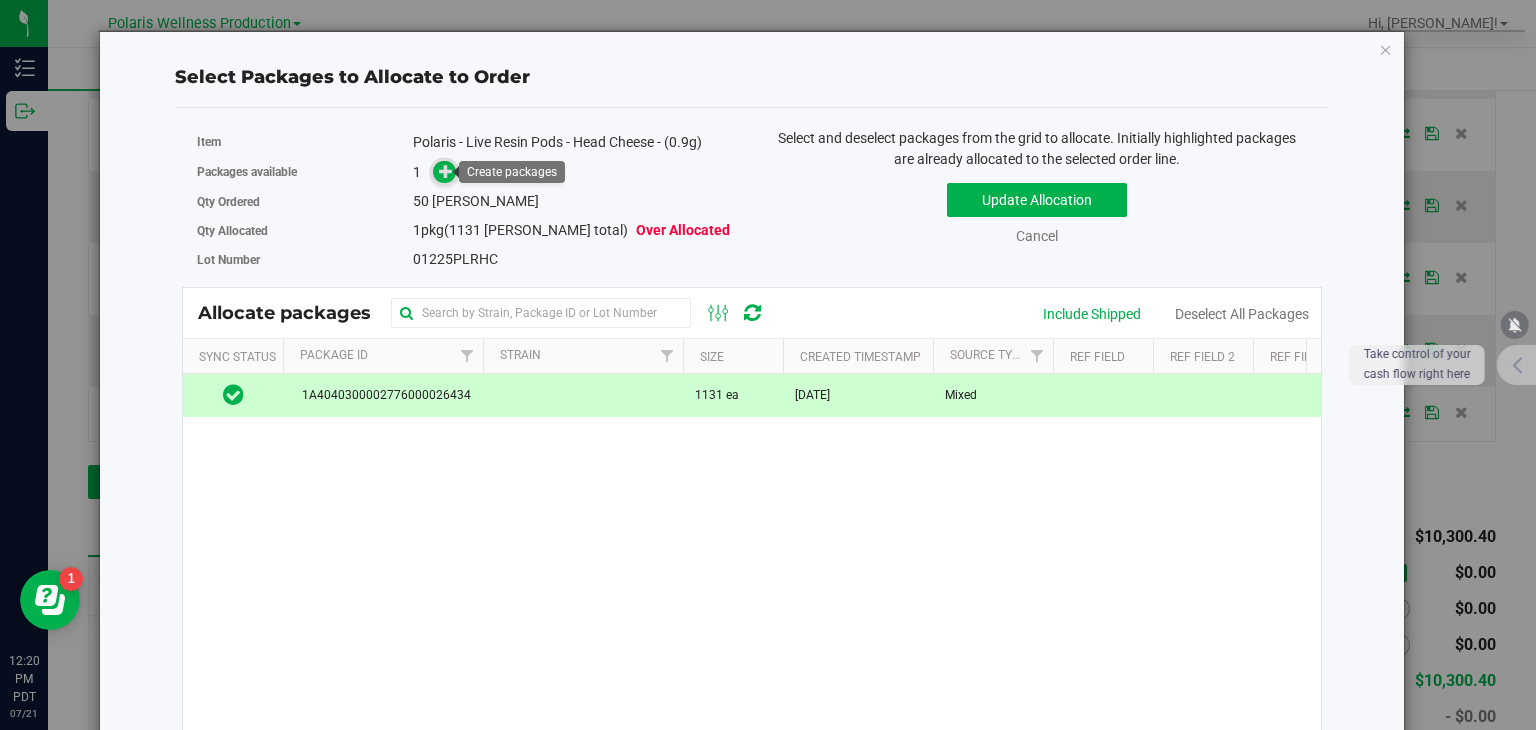 click at bounding box center [444, 172] 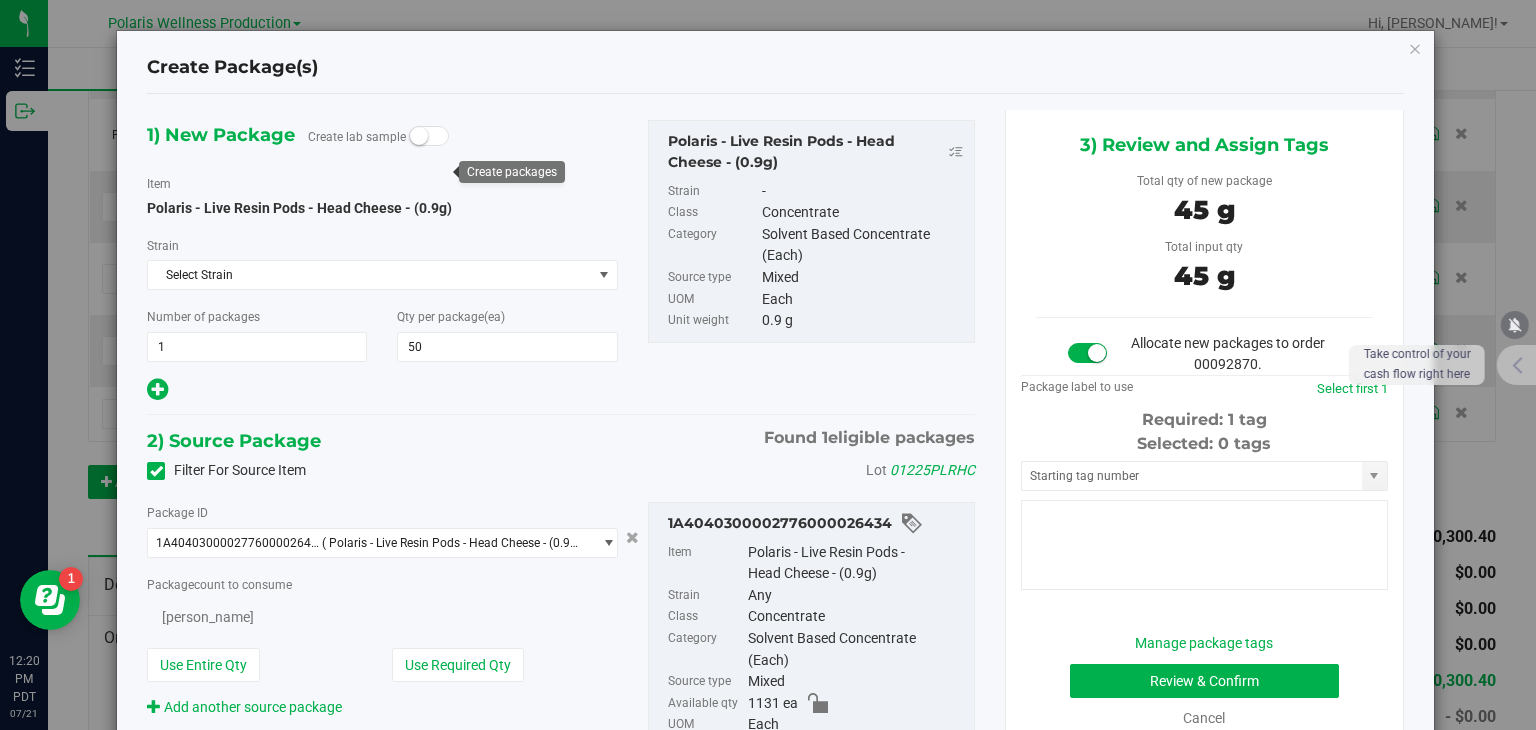 type on "50" 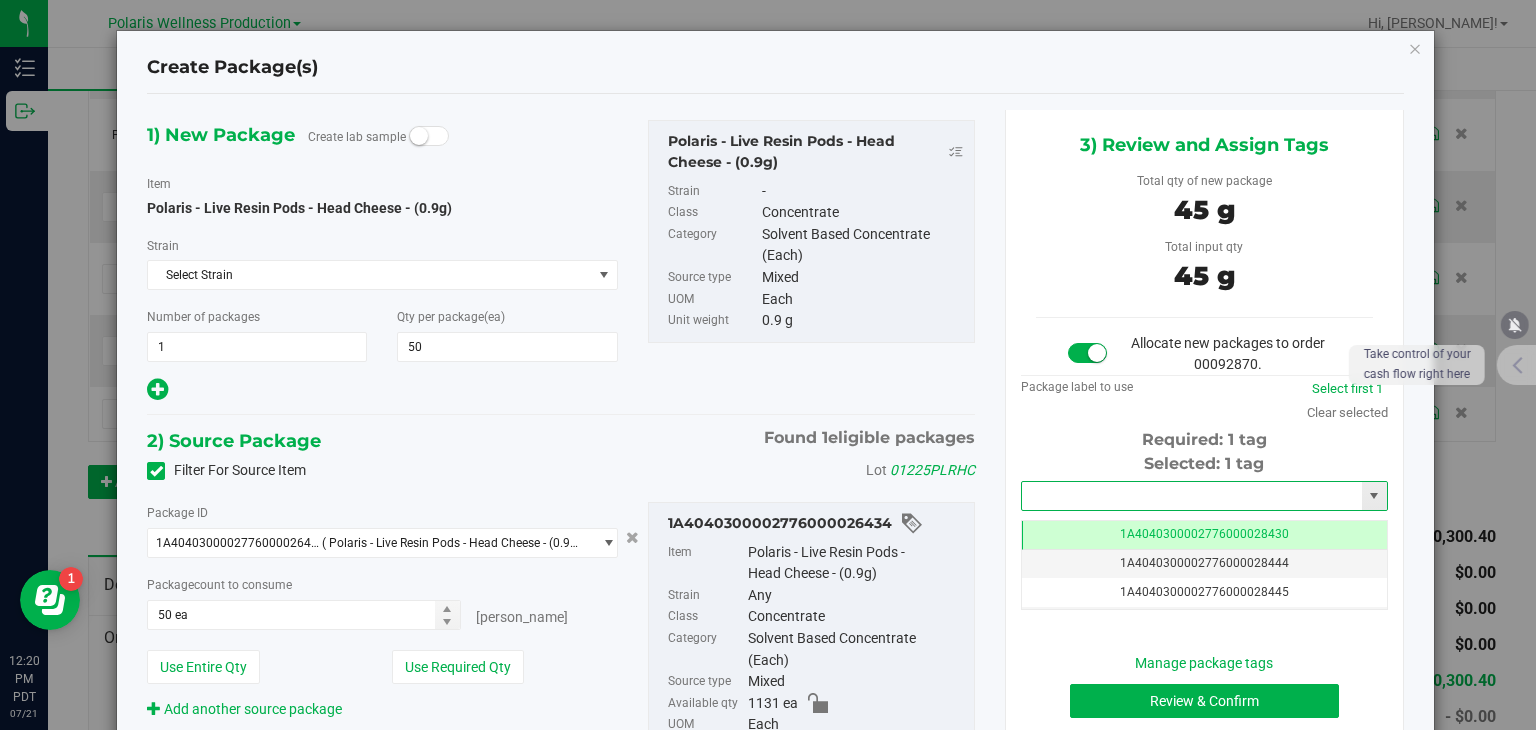 click at bounding box center (1192, 496) 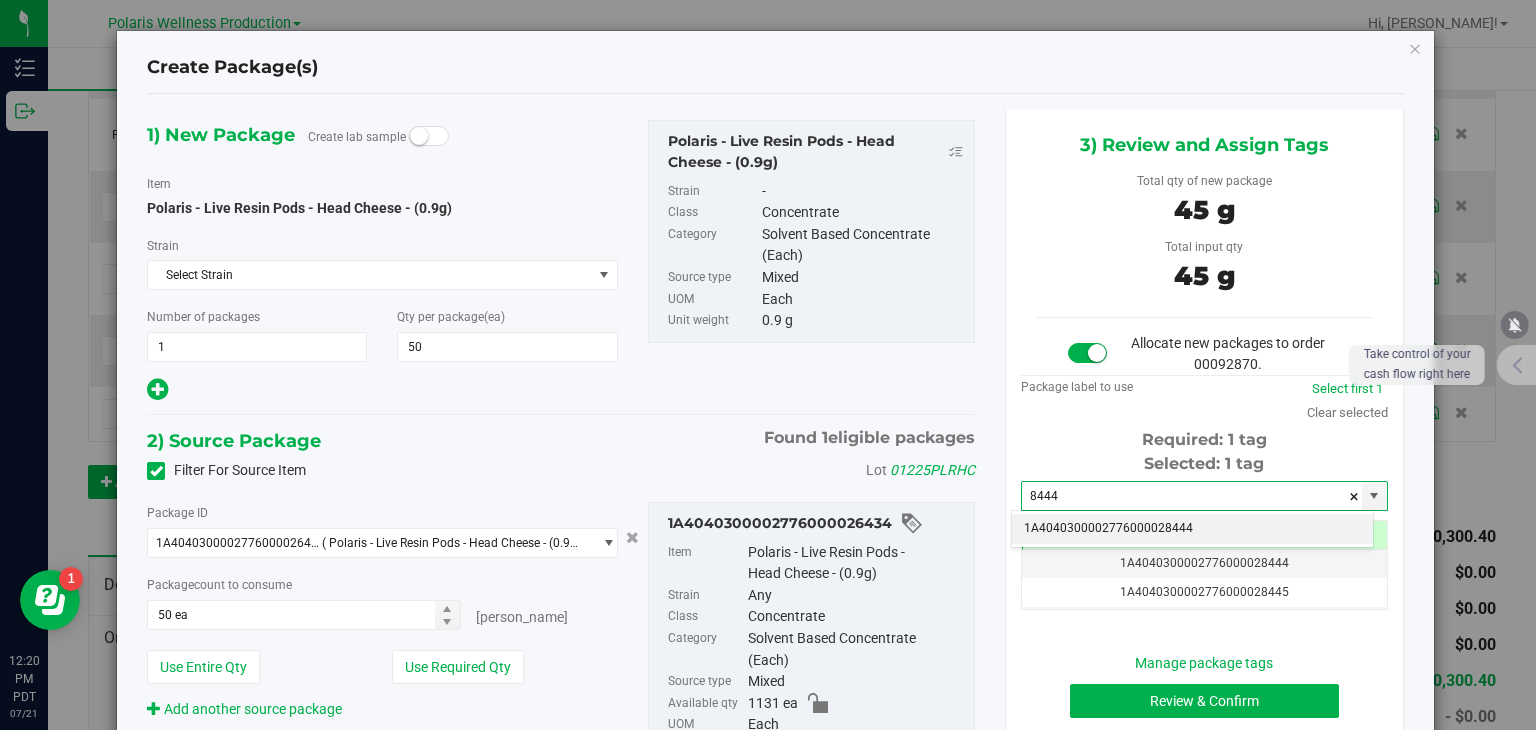click on "1A4040300002776000028444" at bounding box center [1192, 529] 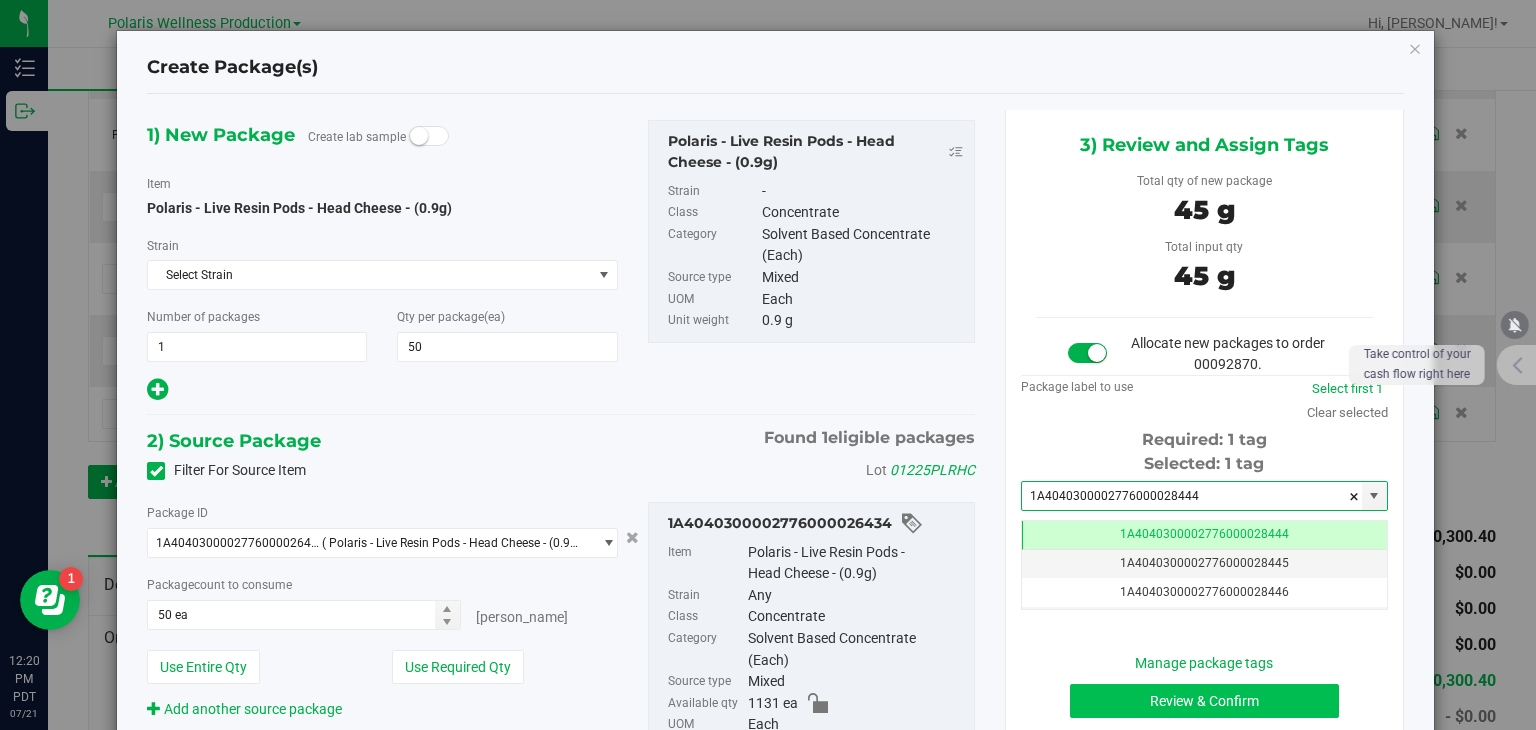 type on "1A4040300002776000028444" 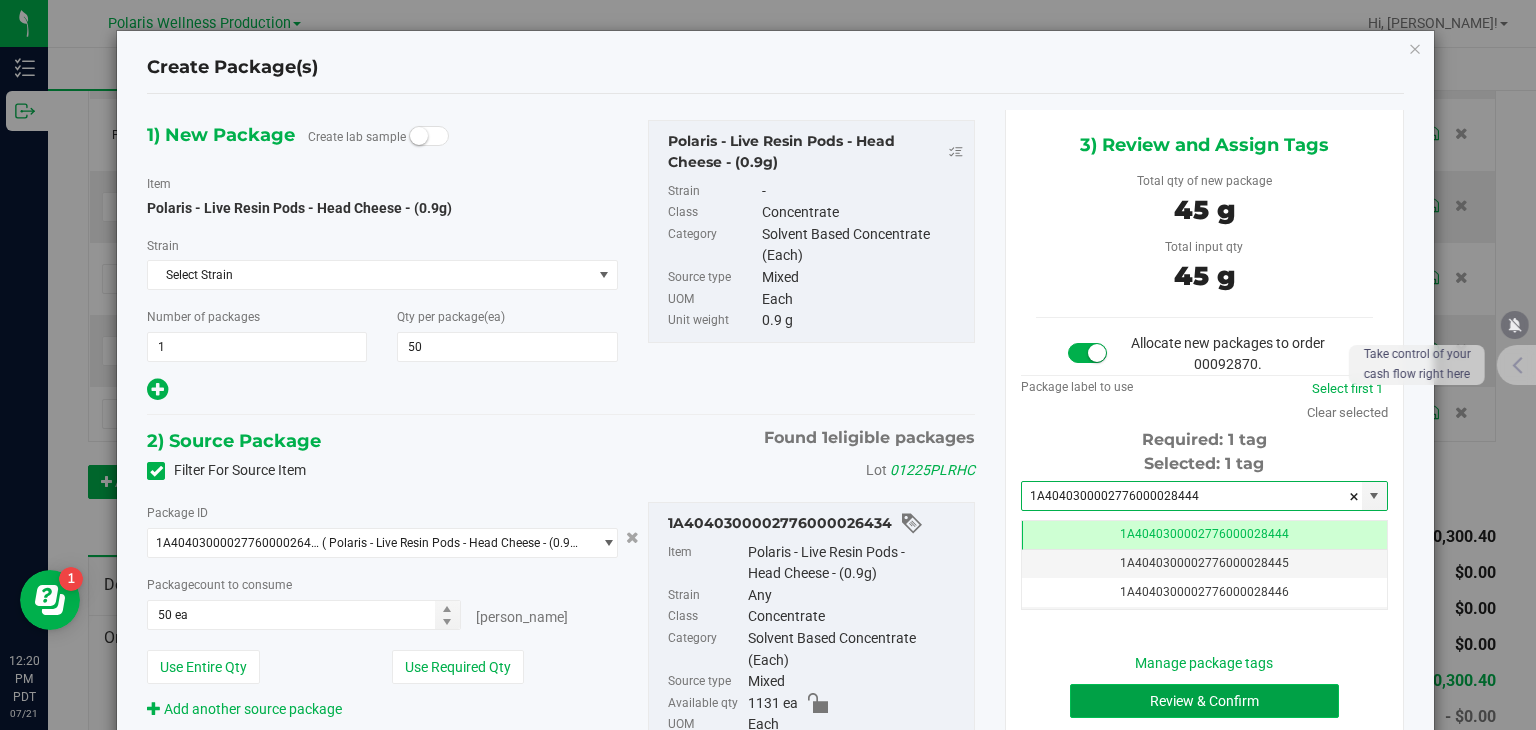 click on "Review & Confirm" at bounding box center (1204, 701) 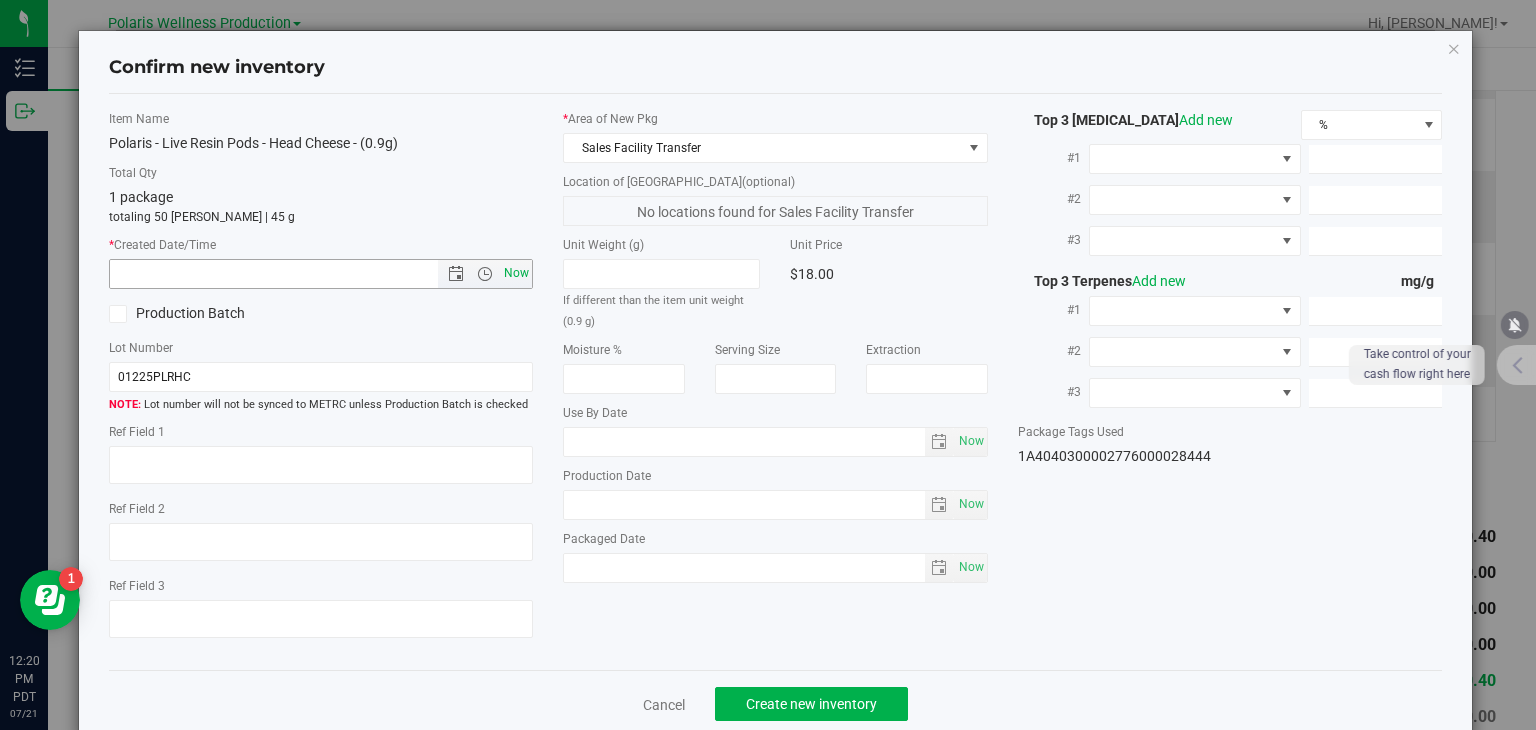 click on "Now" at bounding box center (517, 273) 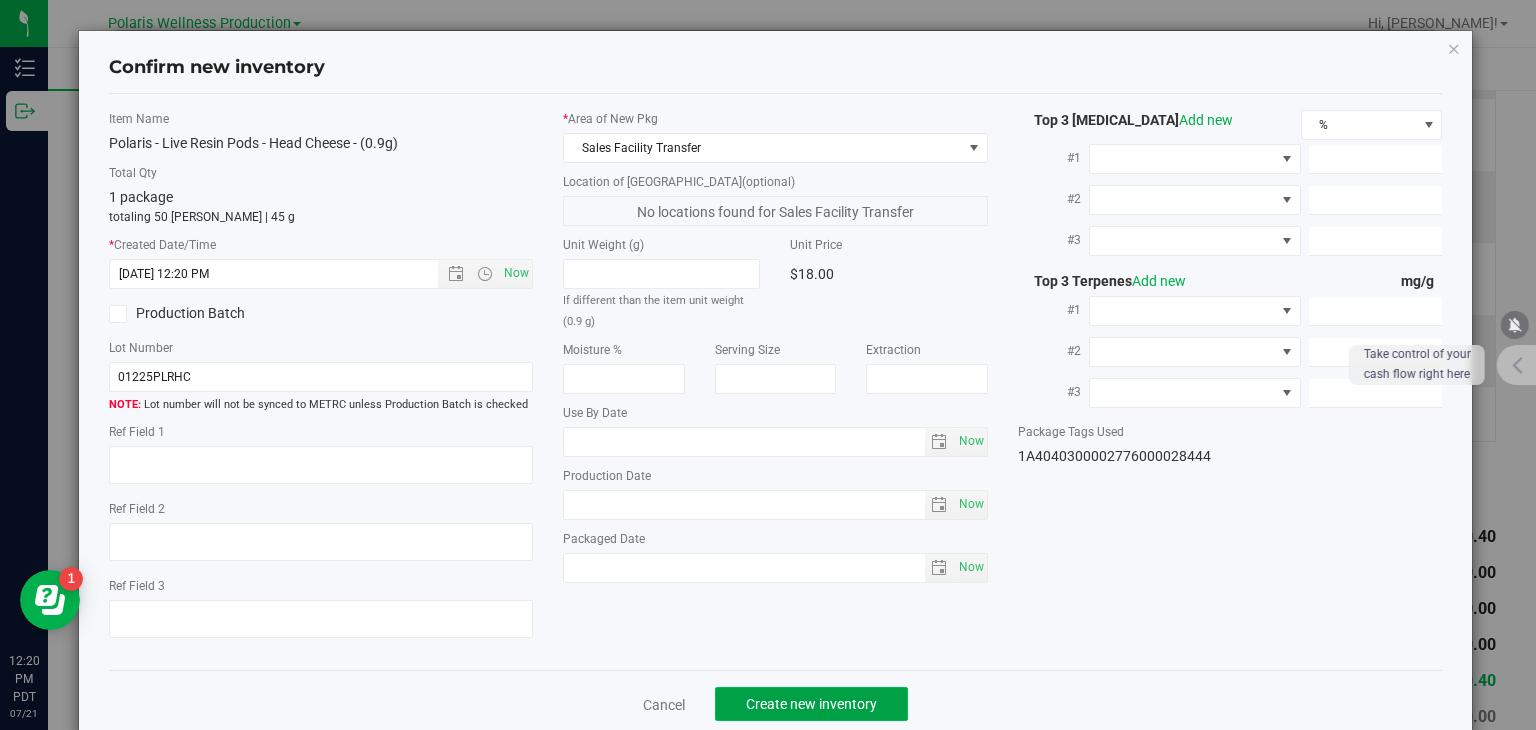 click on "Create new inventory" 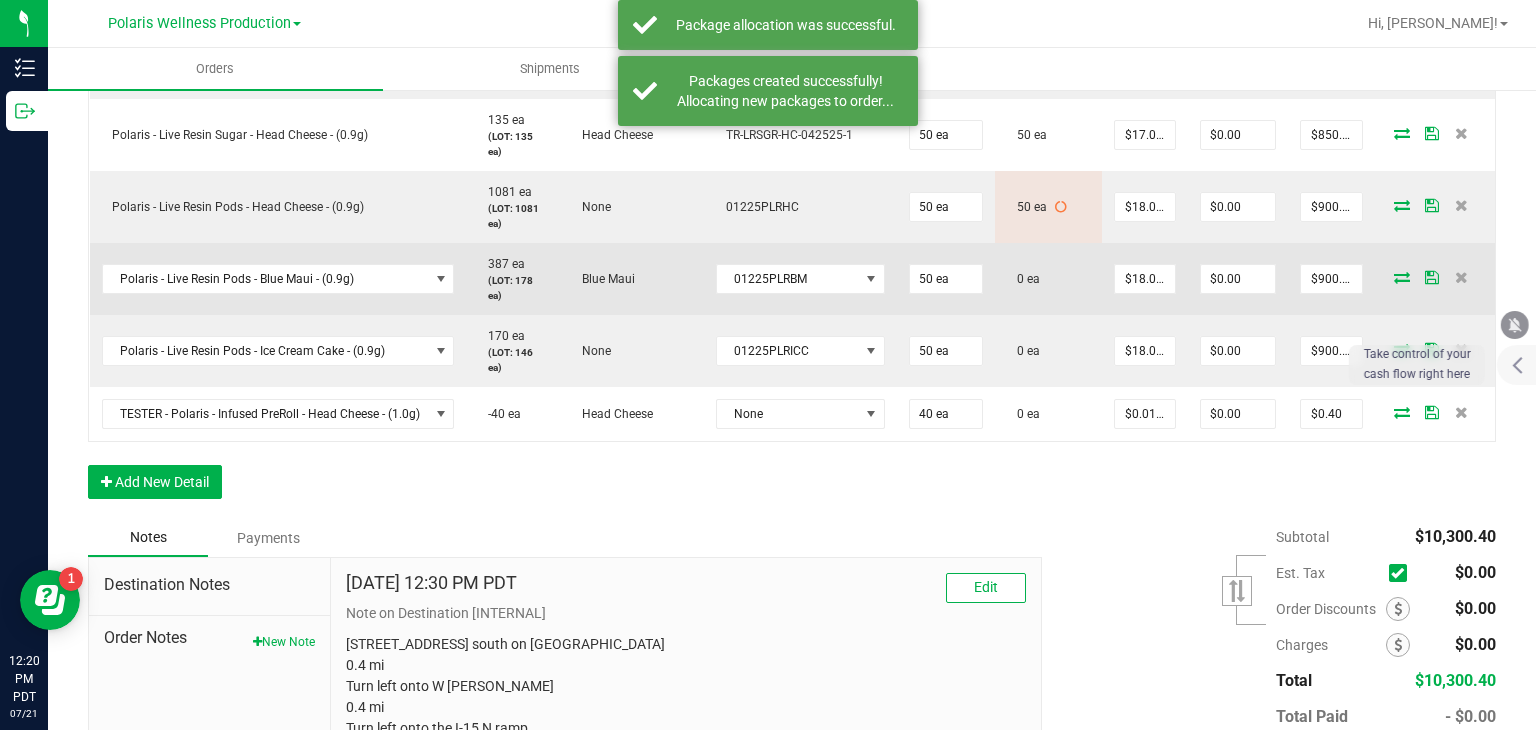 click at bounding box center [1402, 277] 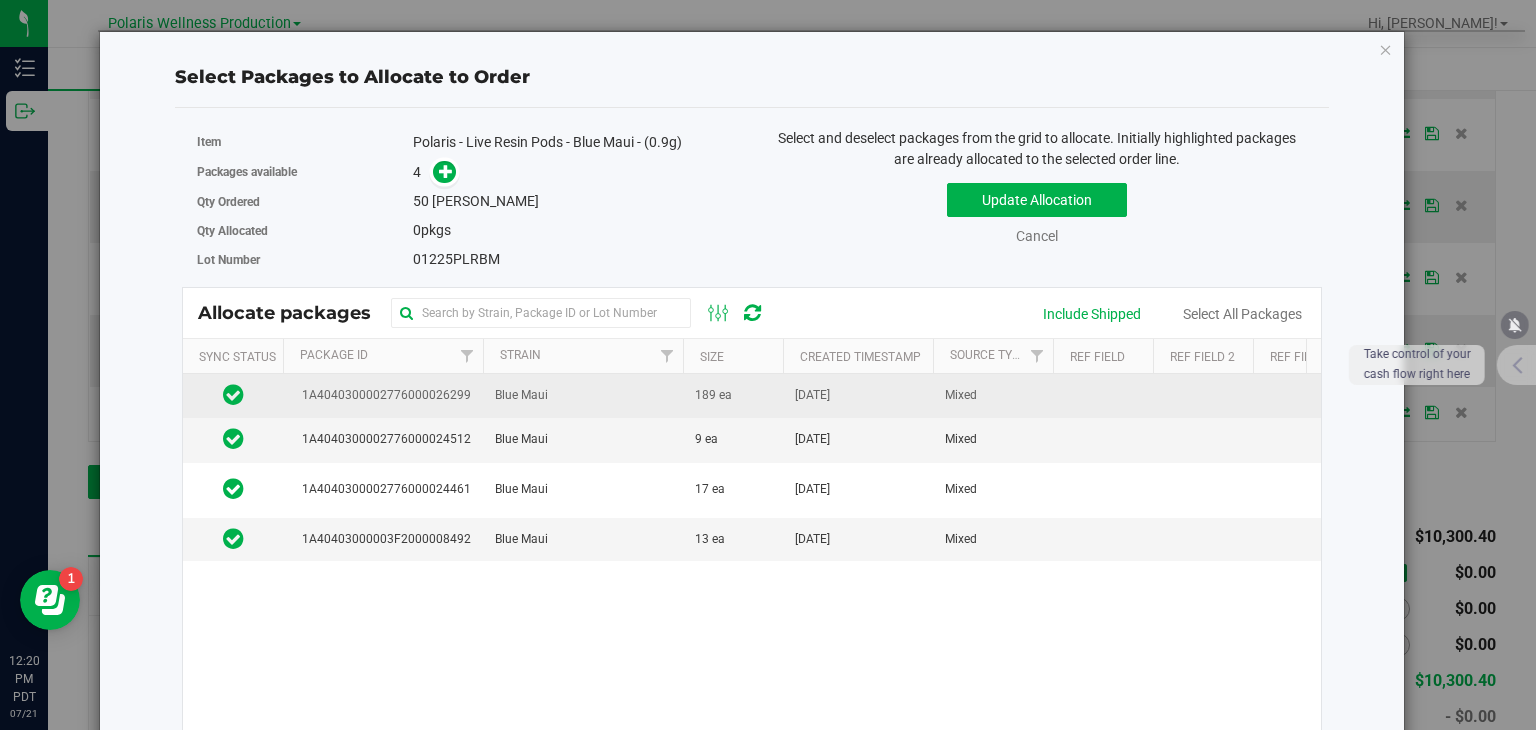 click on "Blue Maui" at bounding box center (583, 396) 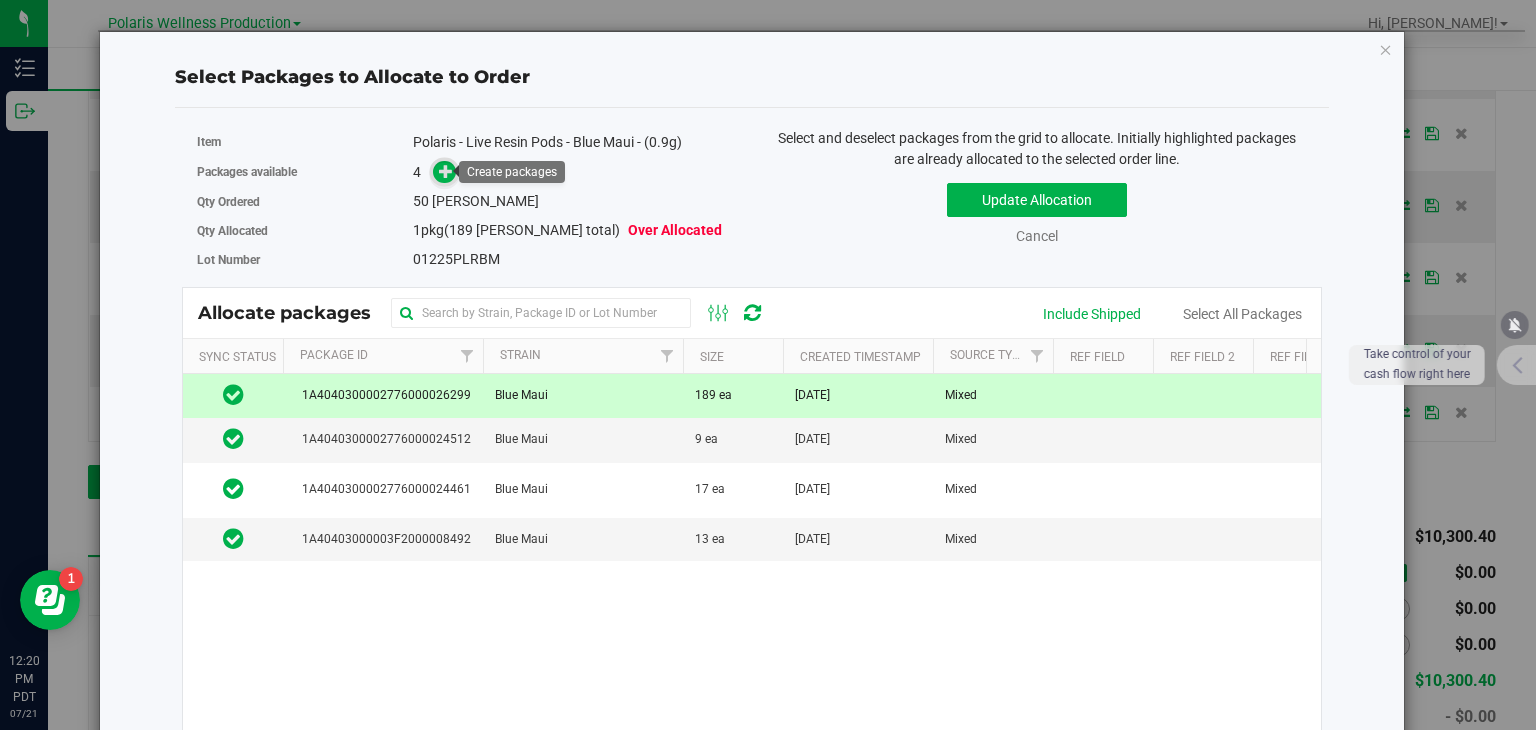 click at bounding box center [446, 171] 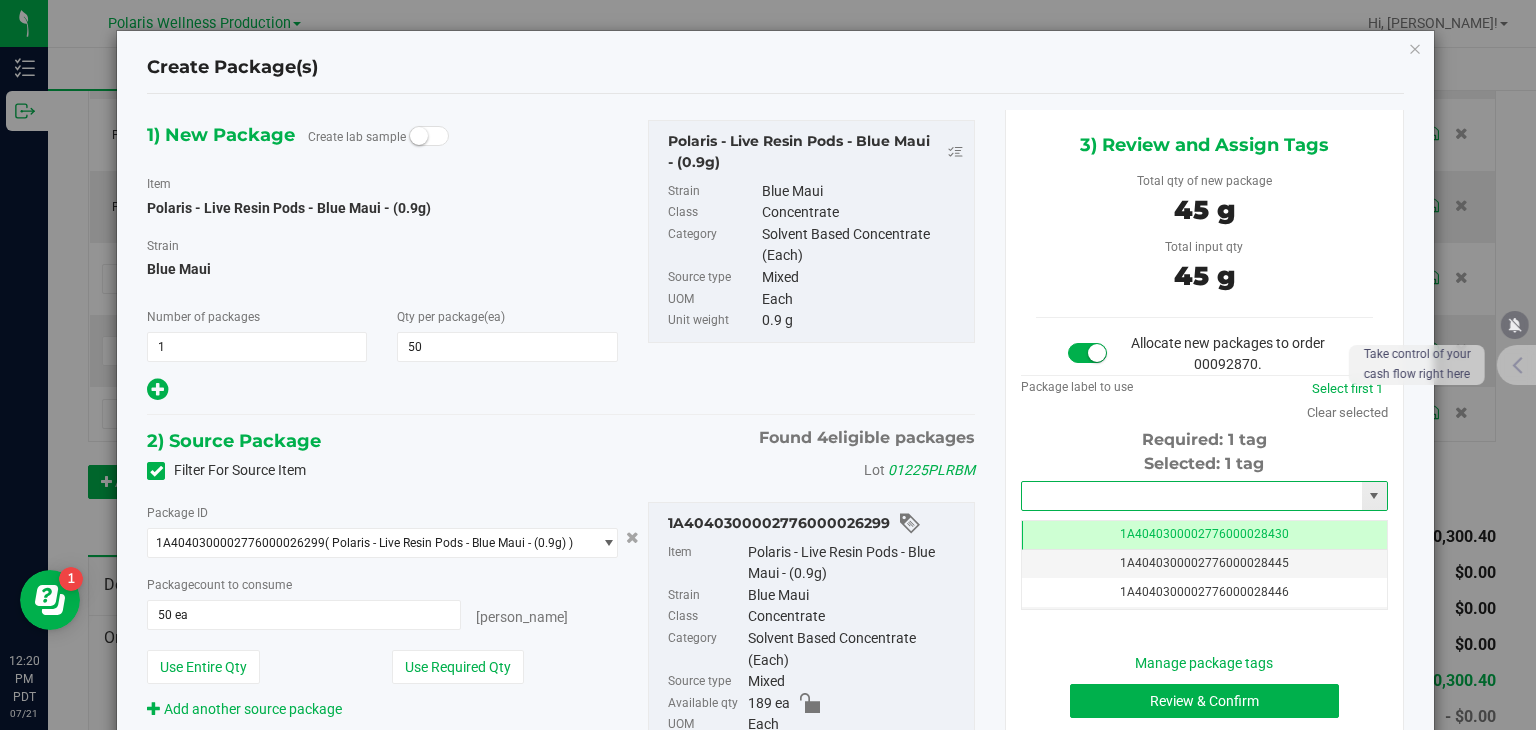 click at bounding box center (1192, 496) 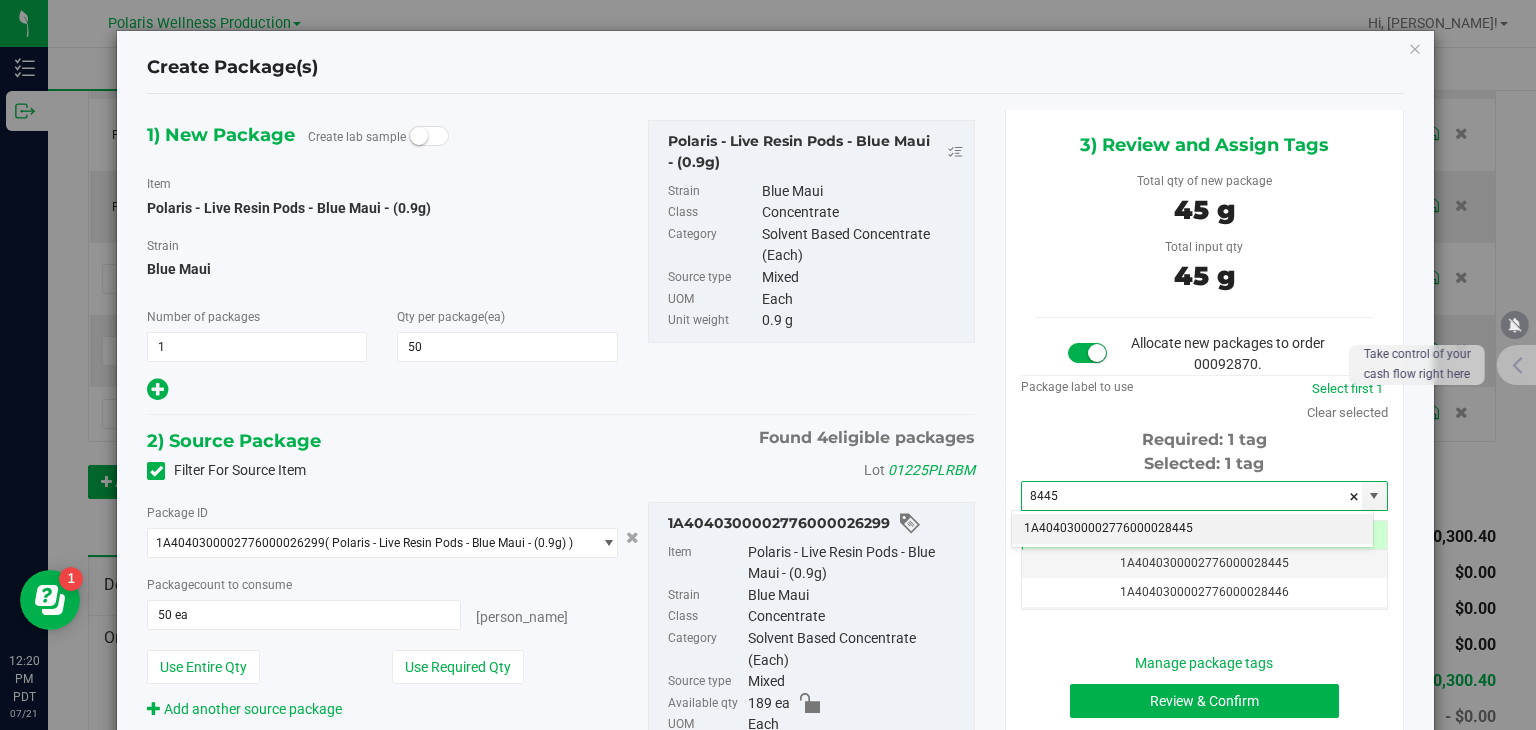 click on "1A4040300002776000028445" at bounding box center [1192, 529] 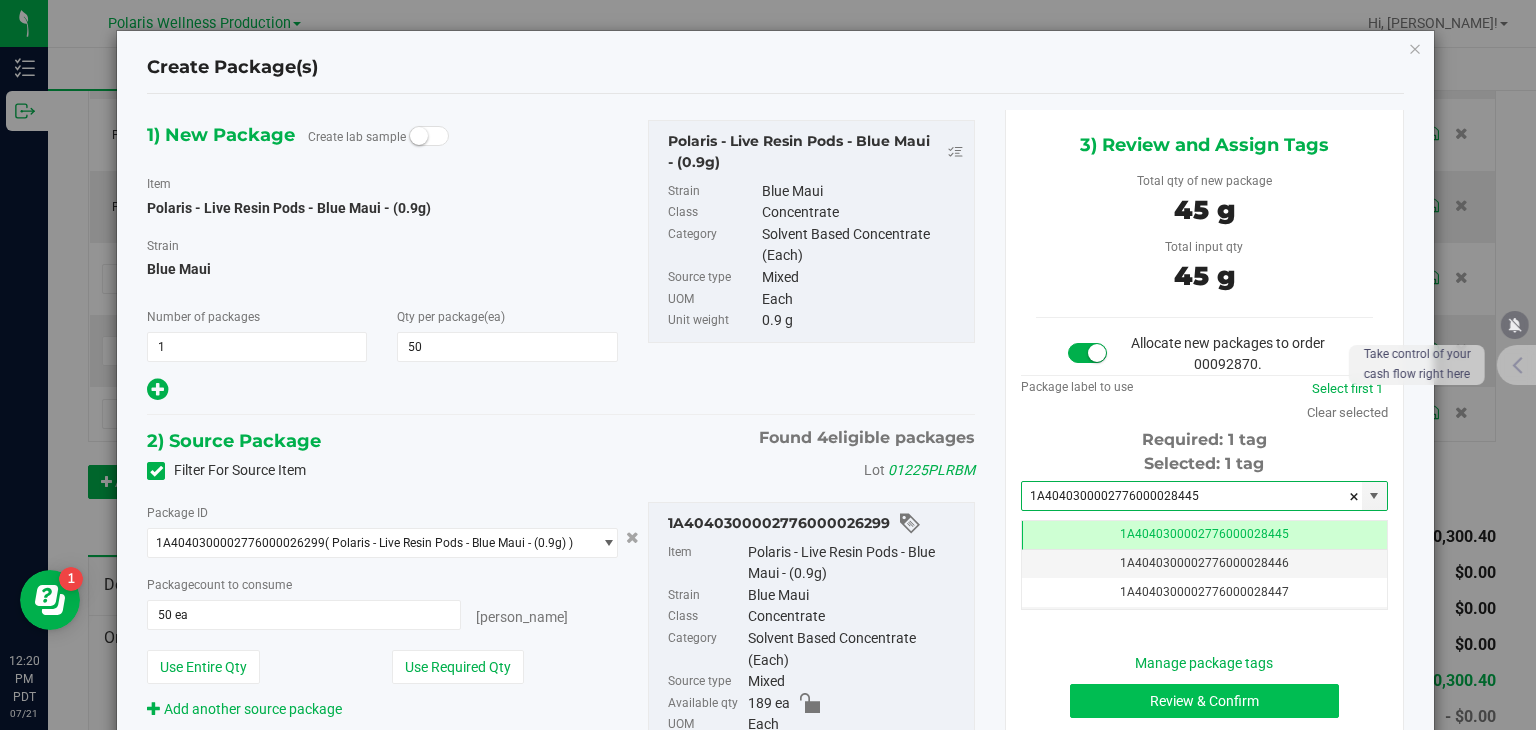 type on "1A4040300002776000028445" 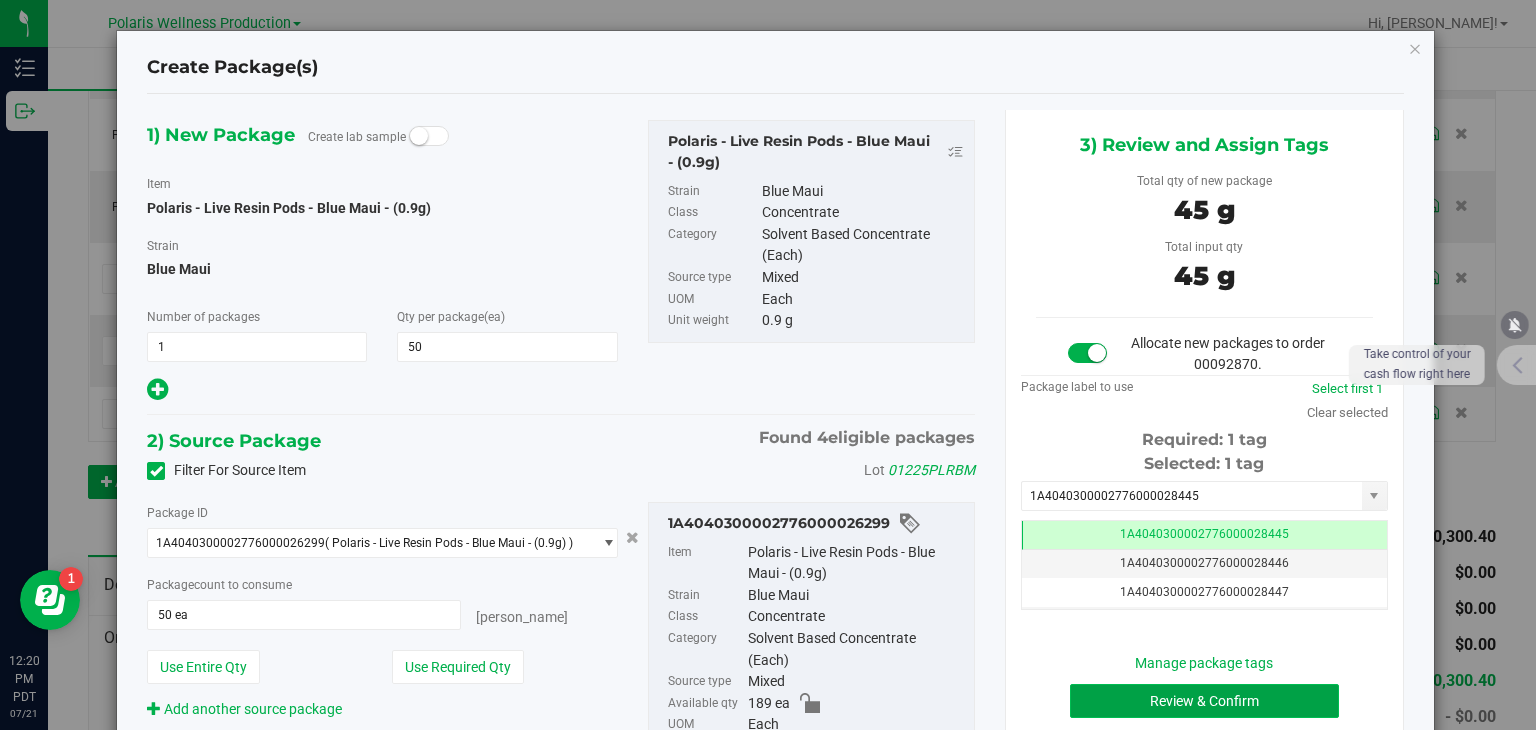 click on "Review & Confirm" at bounding box center [1204, 701] 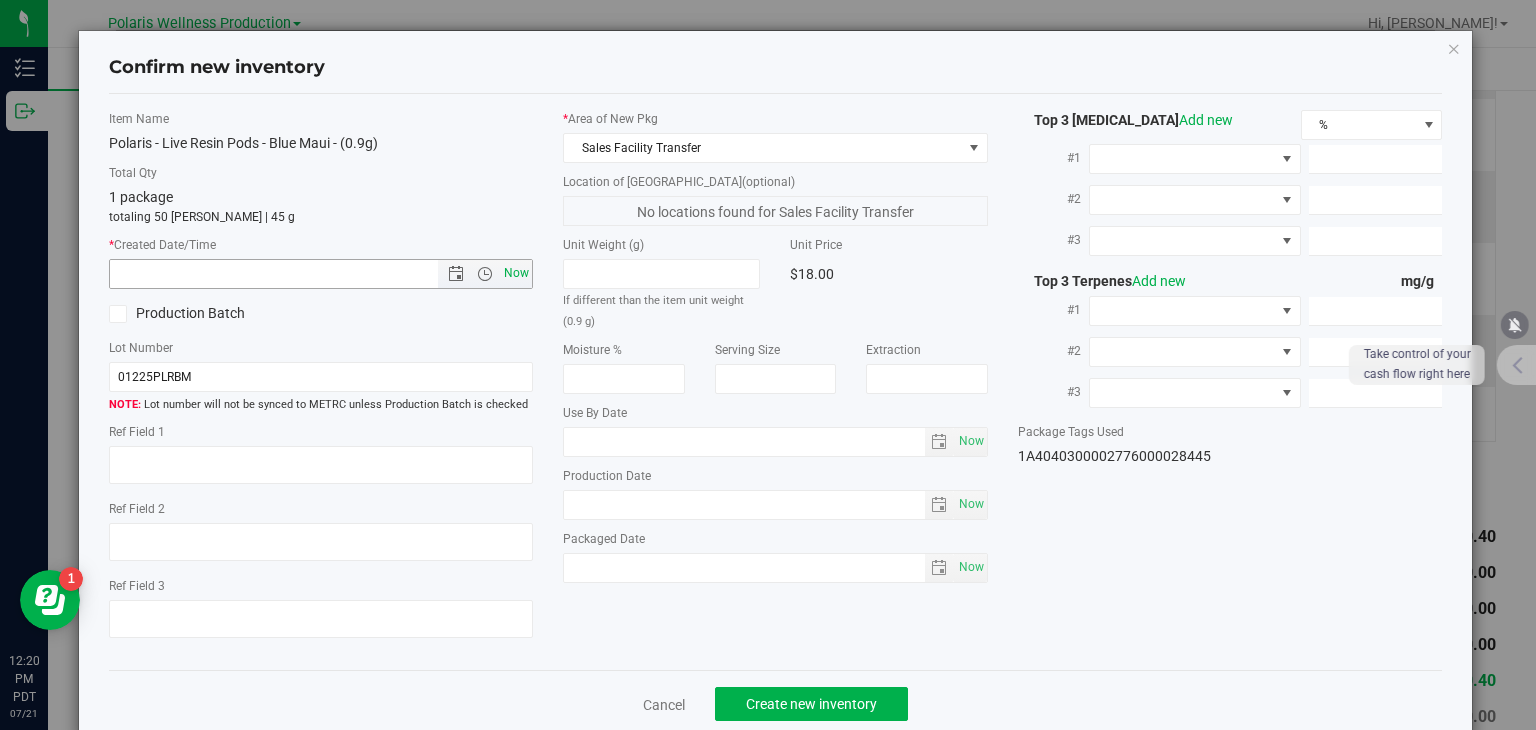 click on "Now" at bounding box center (517, 273) 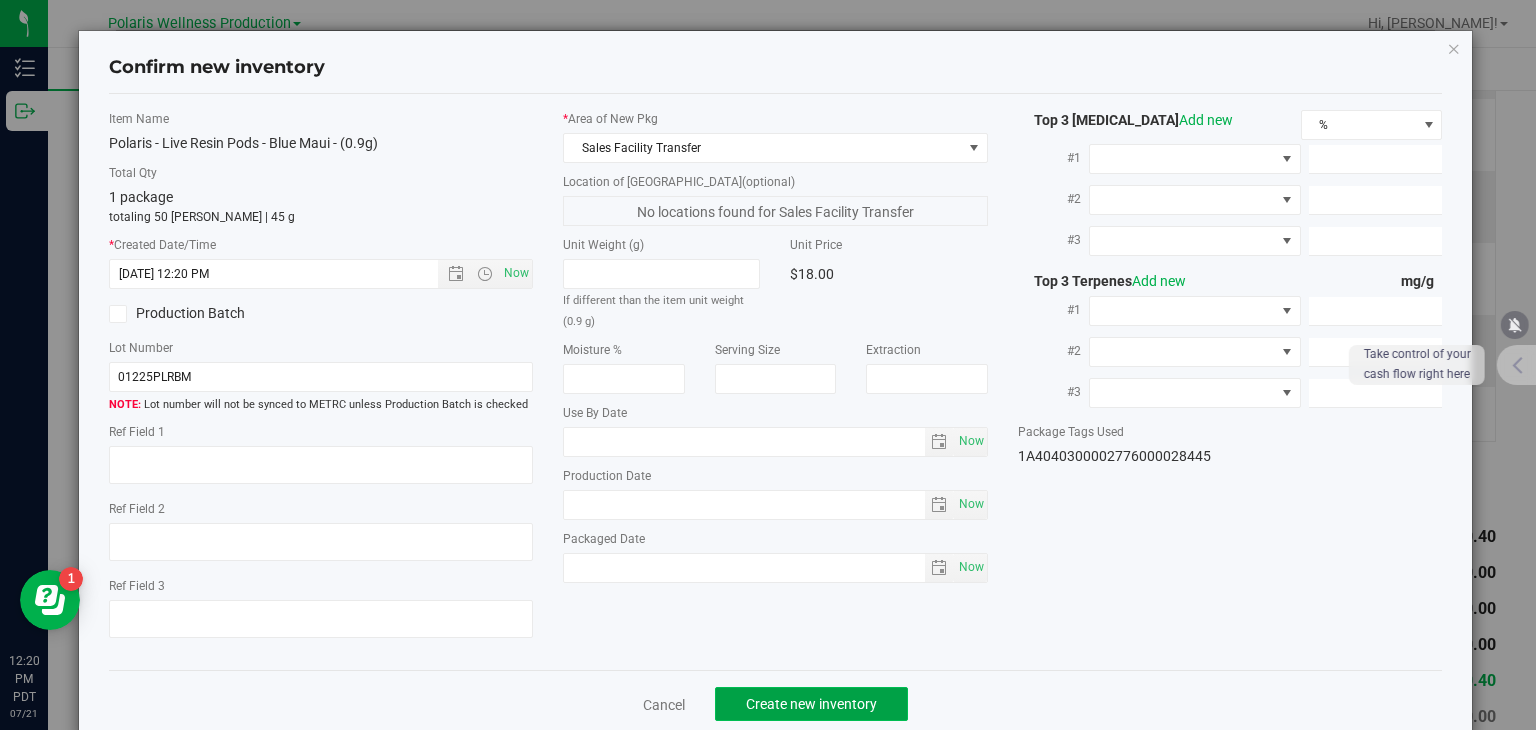click on "Create new inventory" 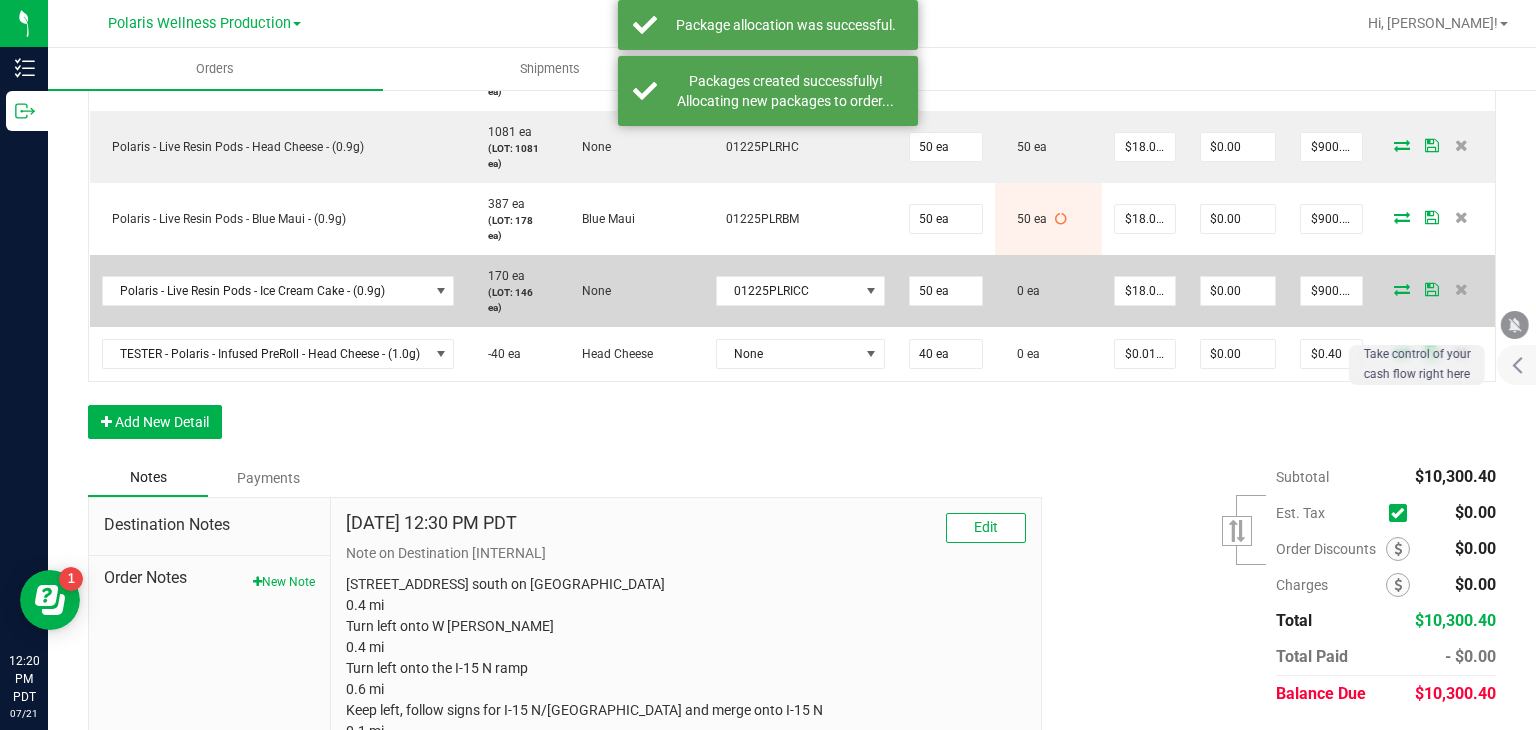 click at bounding box center (1402, 289) 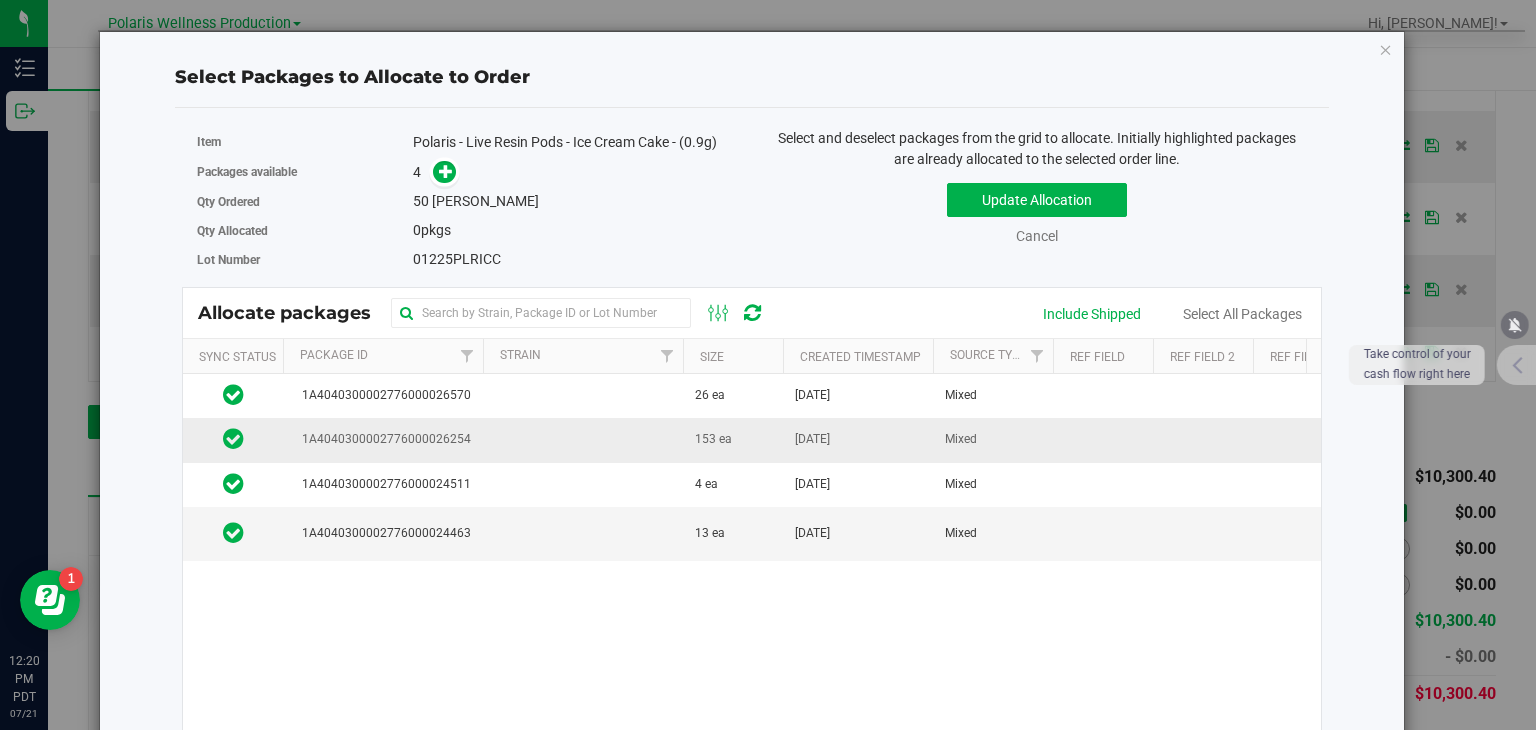 click on "153 ea" at bounding box center [733, 440] 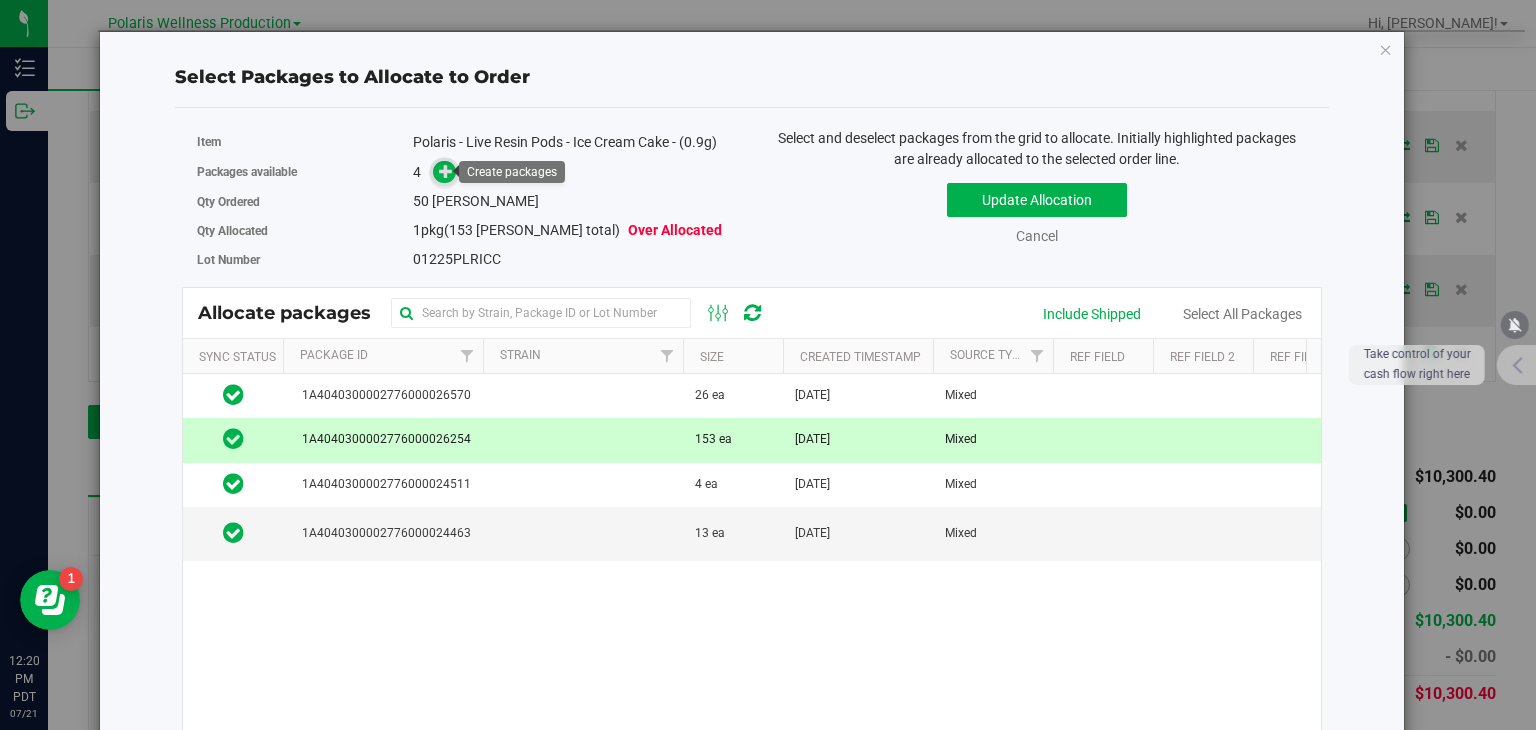 click at bounding box center (446, 171) 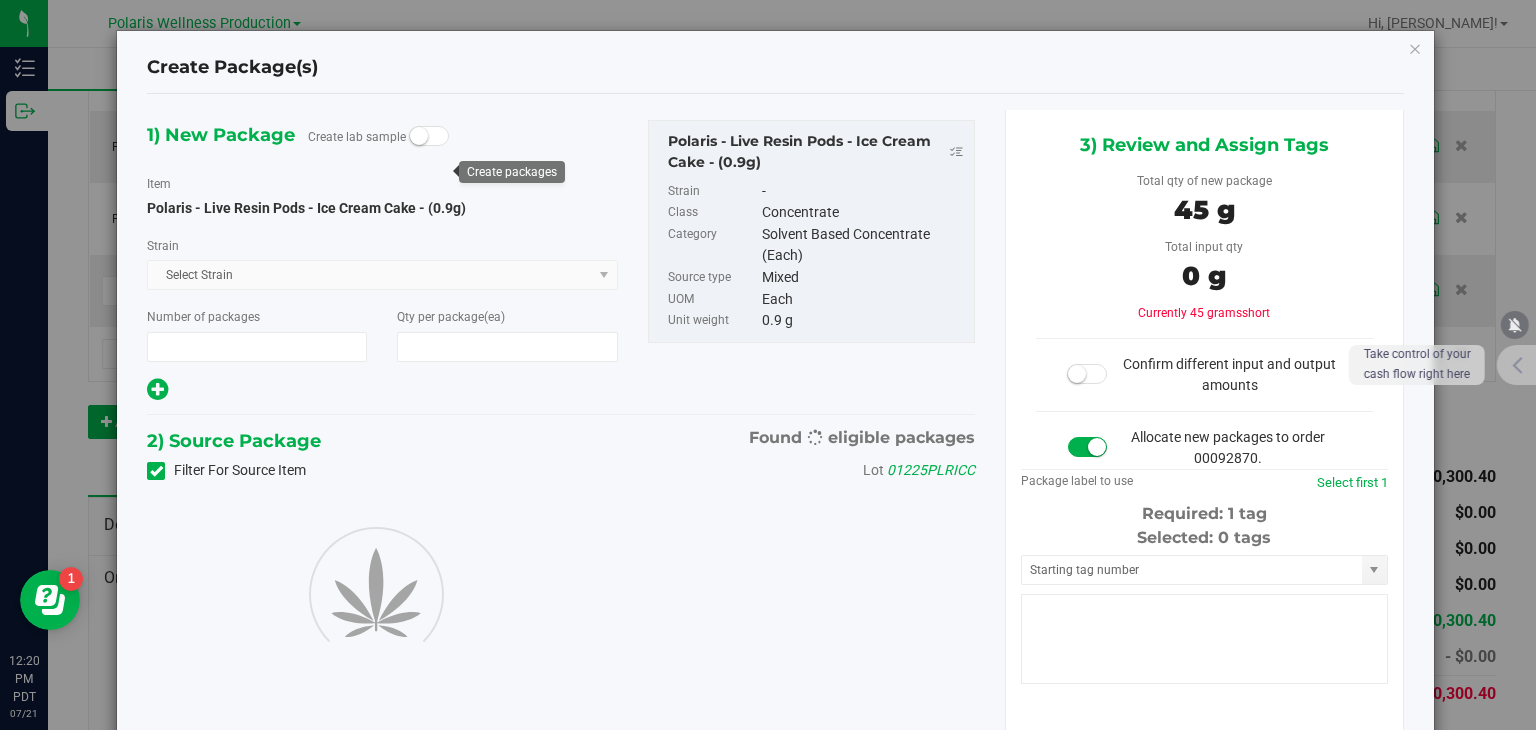 type on "1" 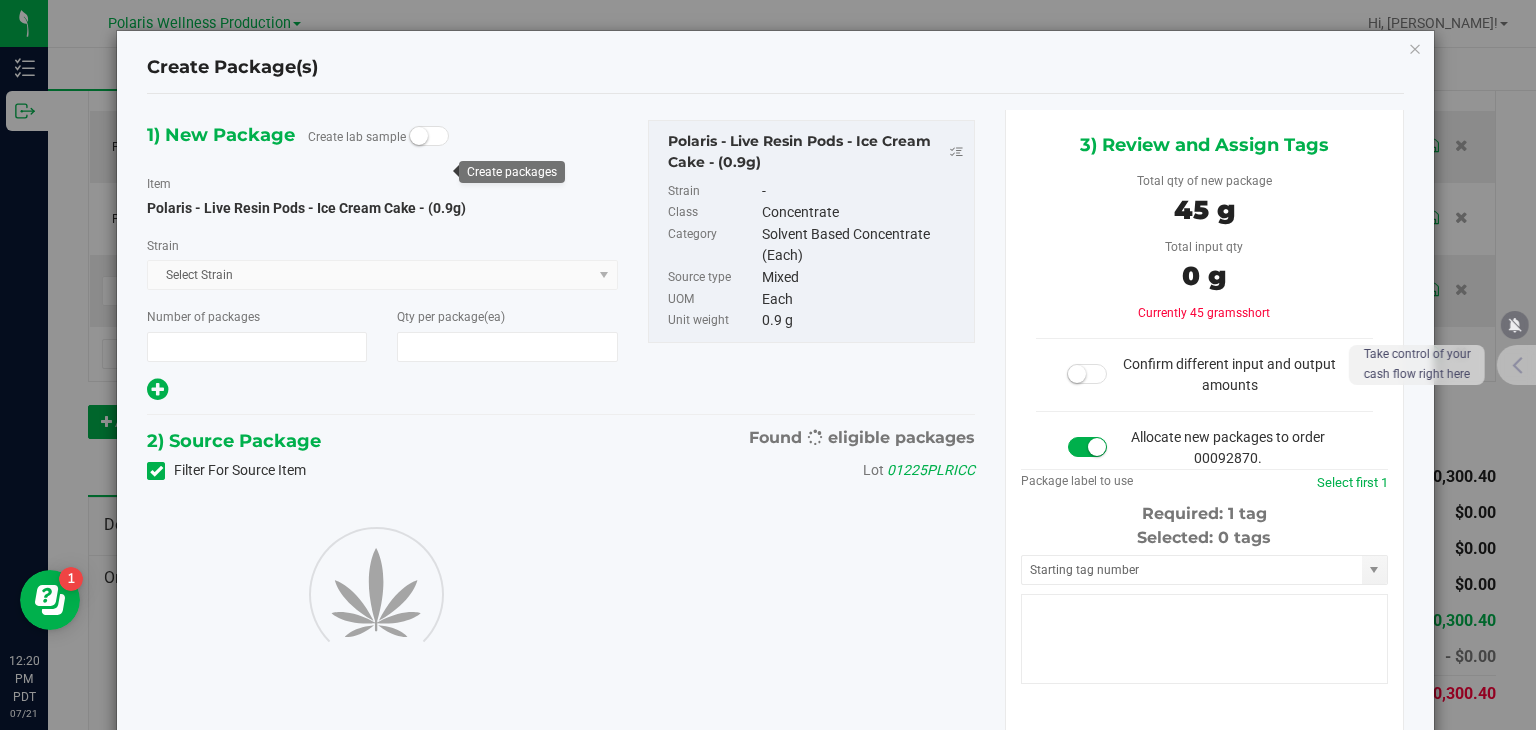 type on "50" 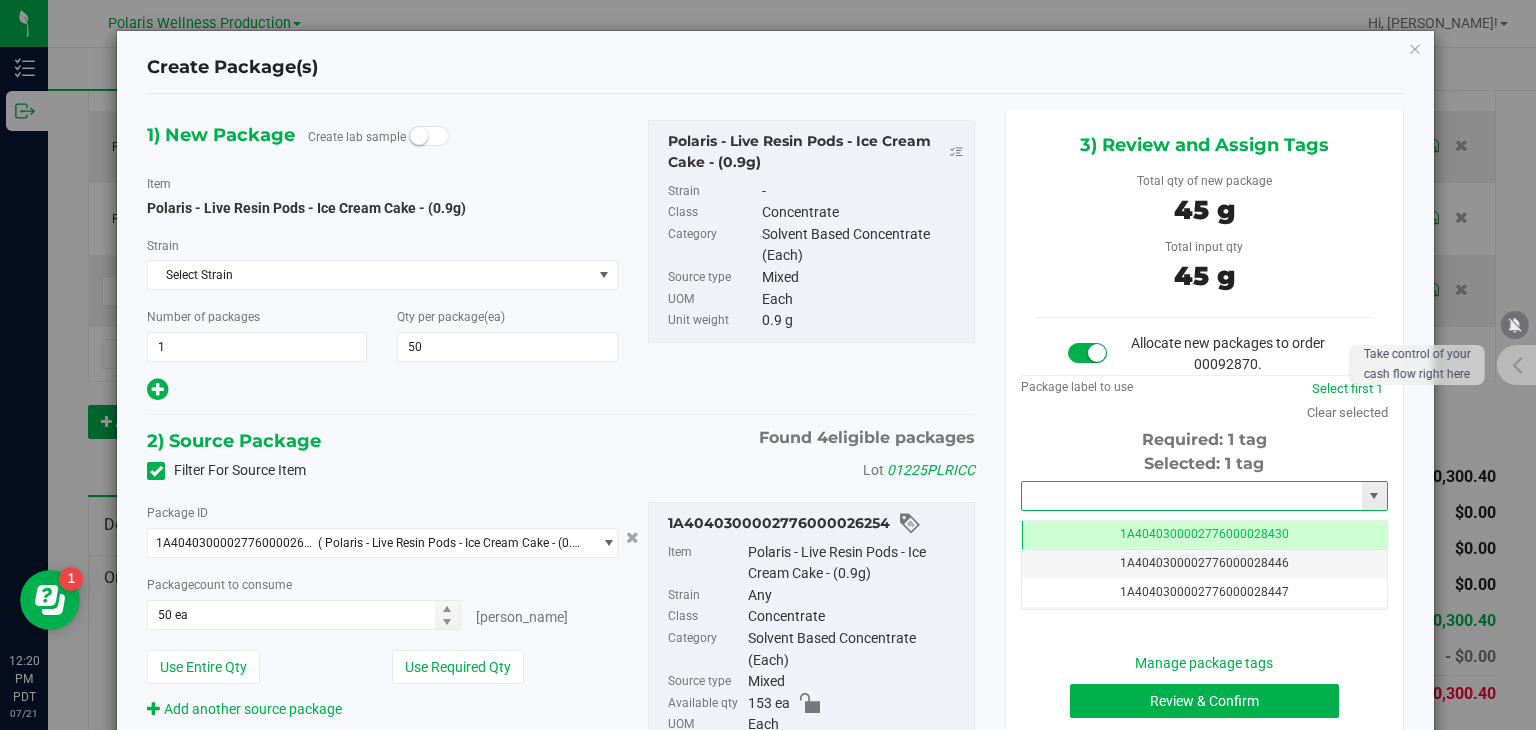 click at bounding box center (1192, 496) 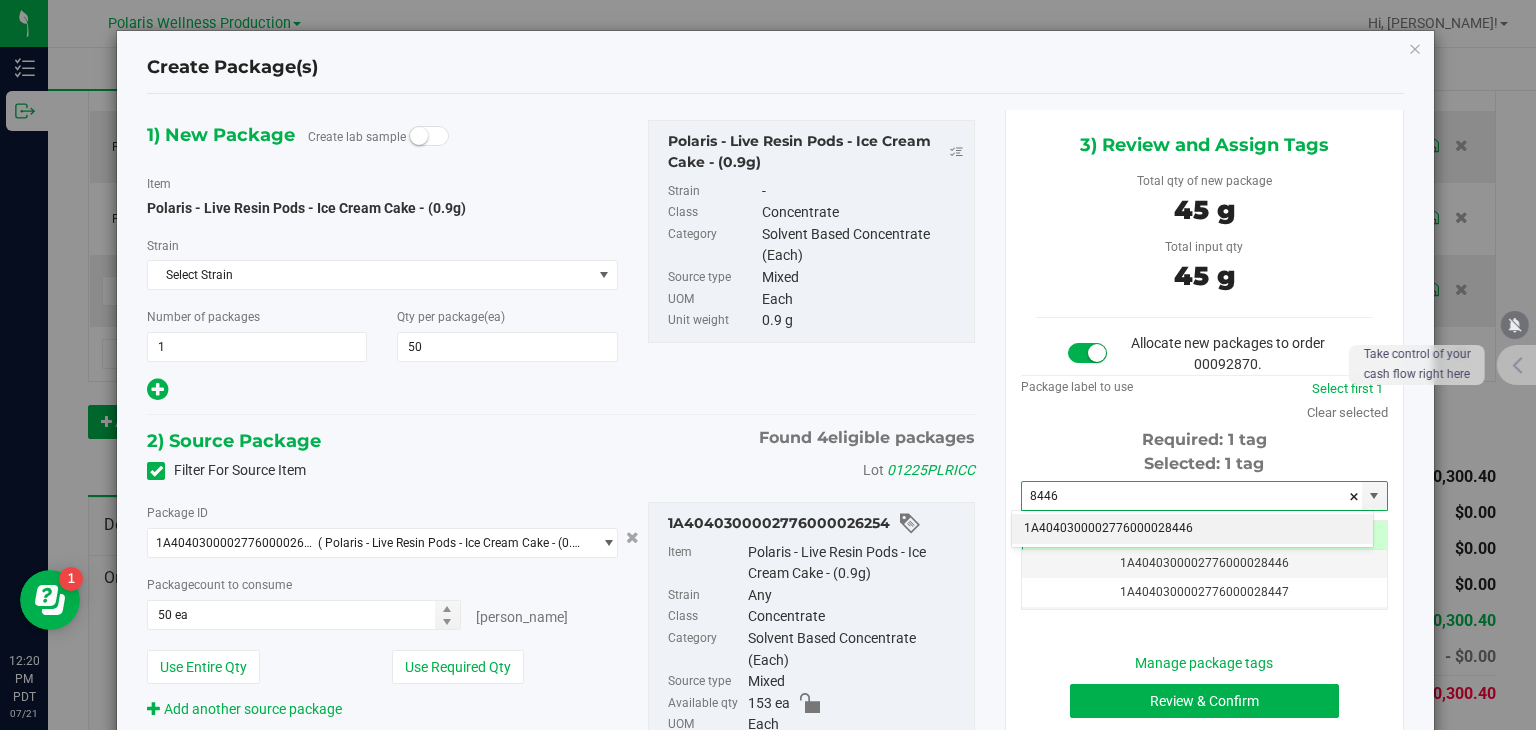 click on "1A4040300002776000028446" at bounding box center (1192, 529) 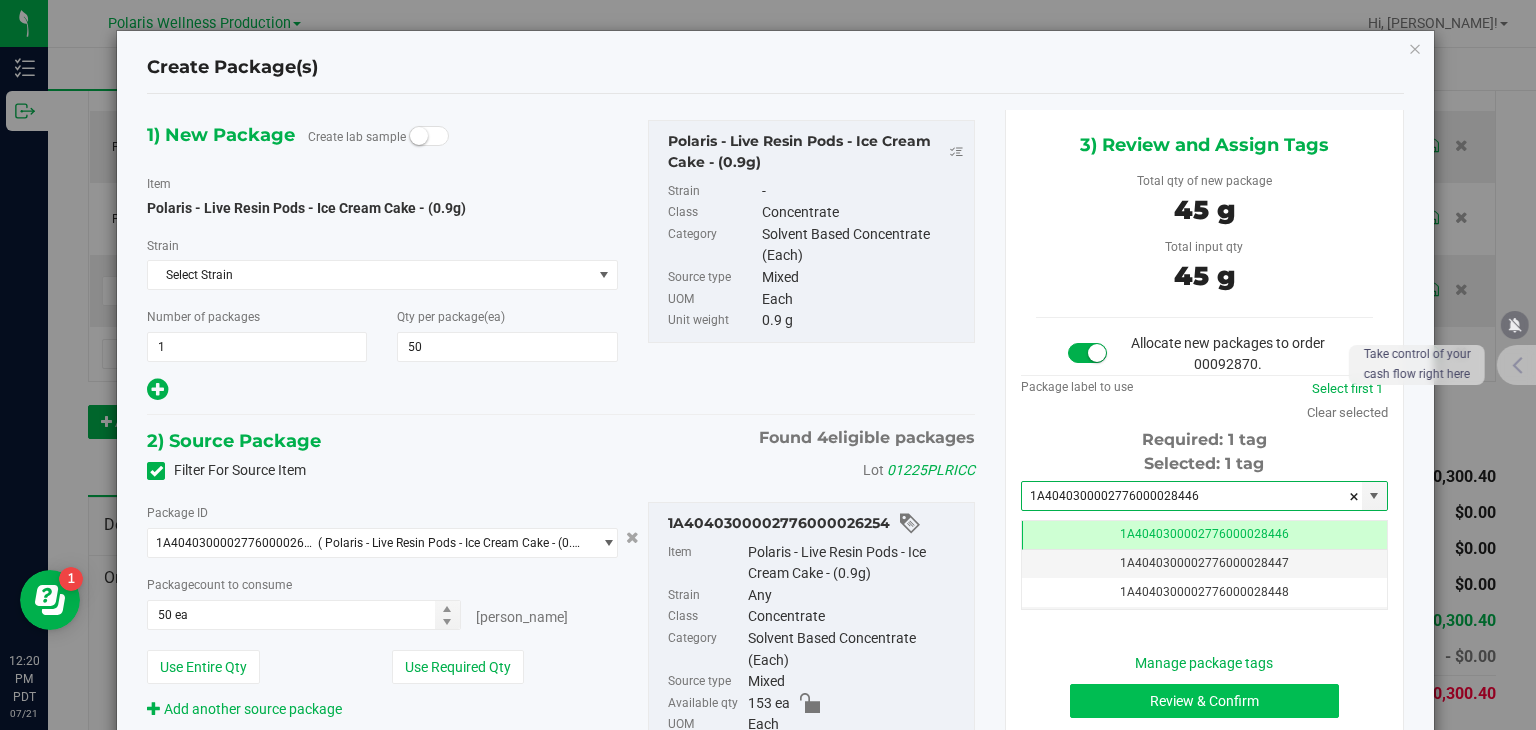 type on "1A4040300002776000028446" 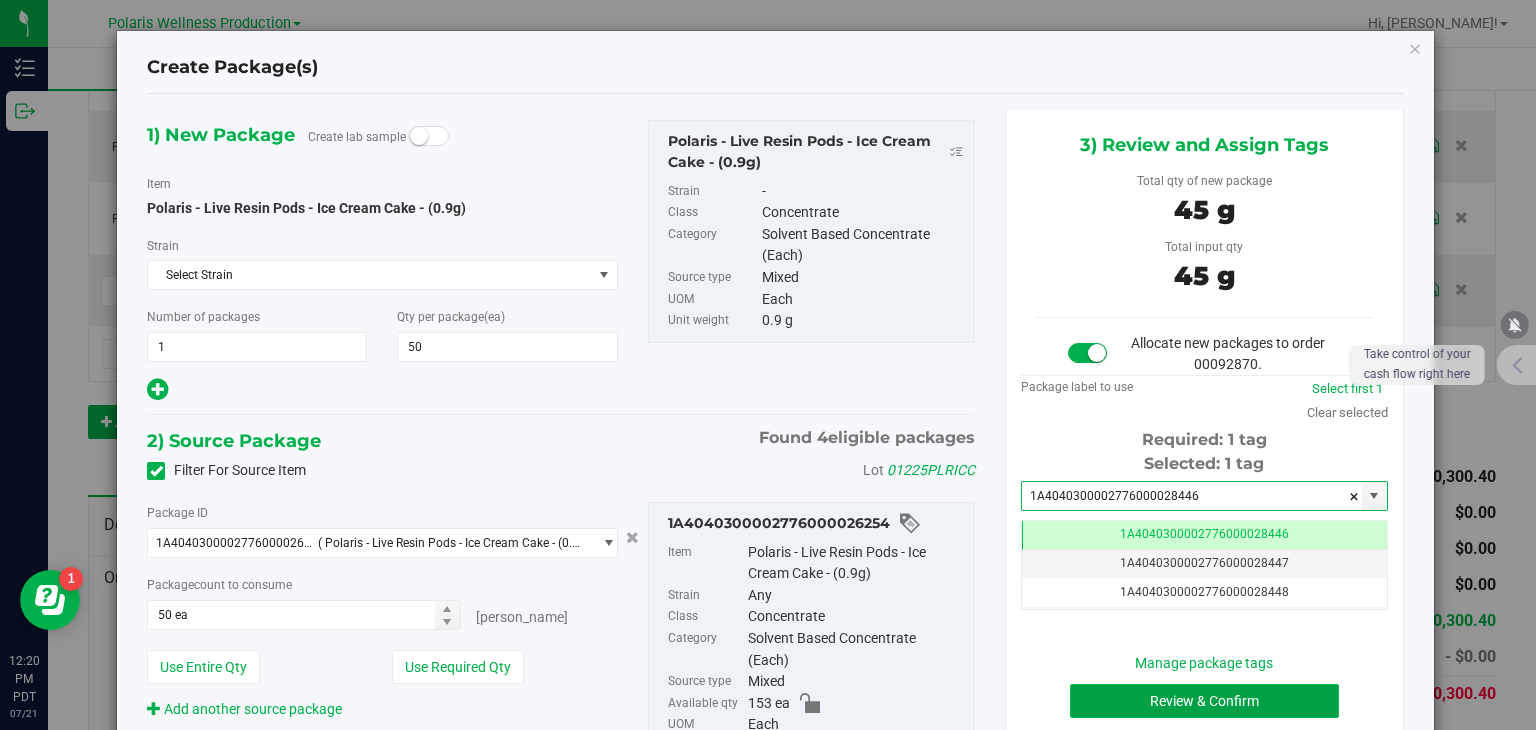 click on "Review & Confirm" at bounding box center (1204, 701) 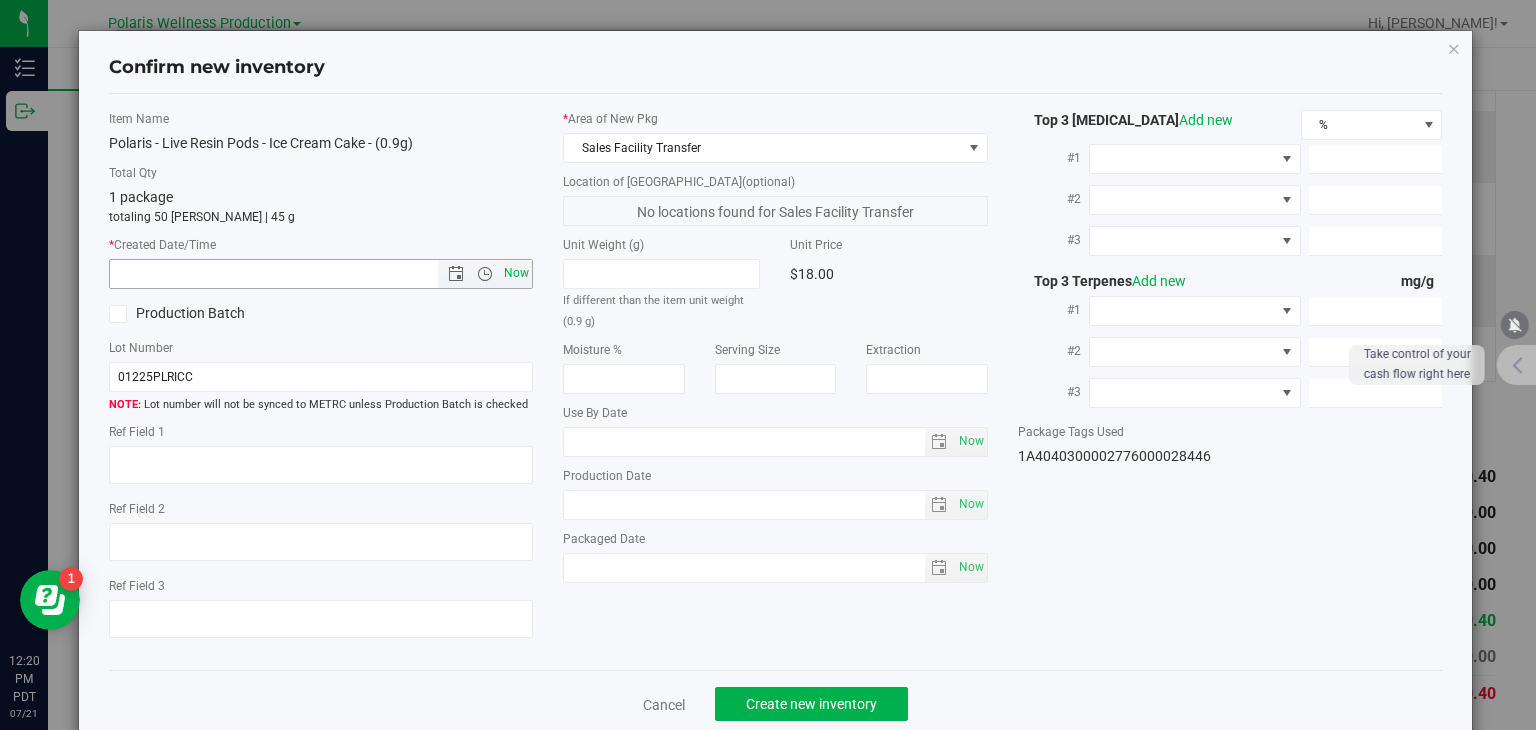 click on "Now" at bounding box center [517, 273] 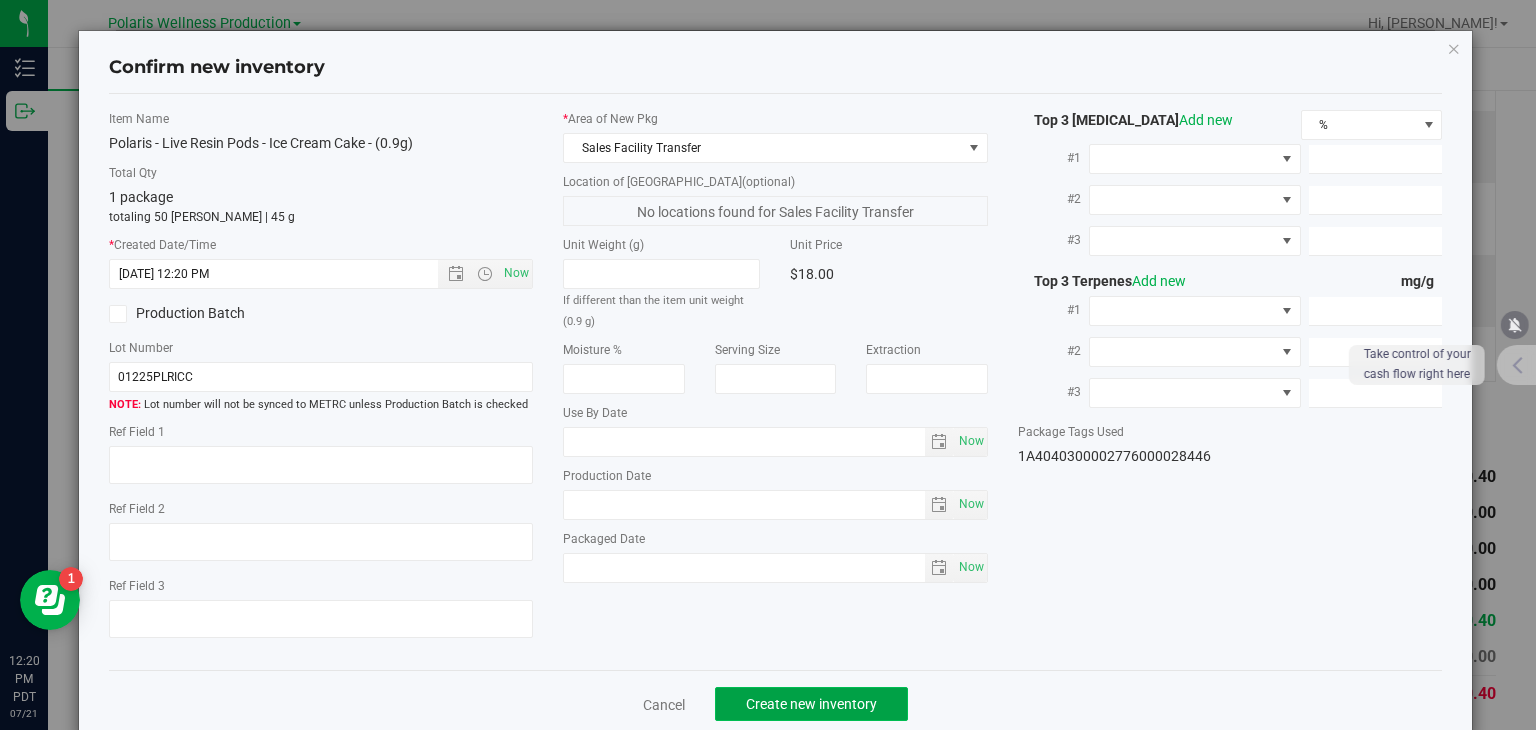 click on "Create new inventory" 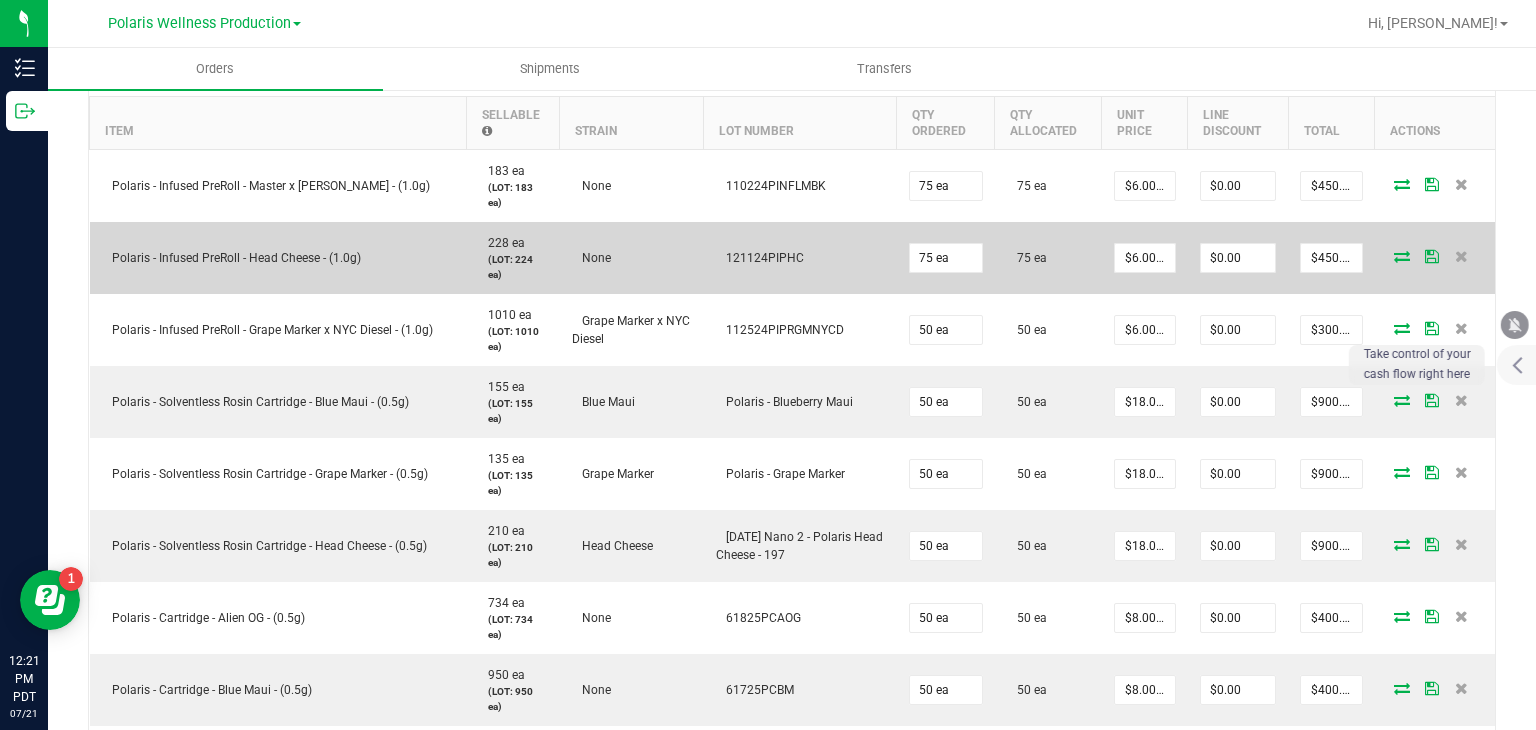 click at bounding box center (1402, 256) 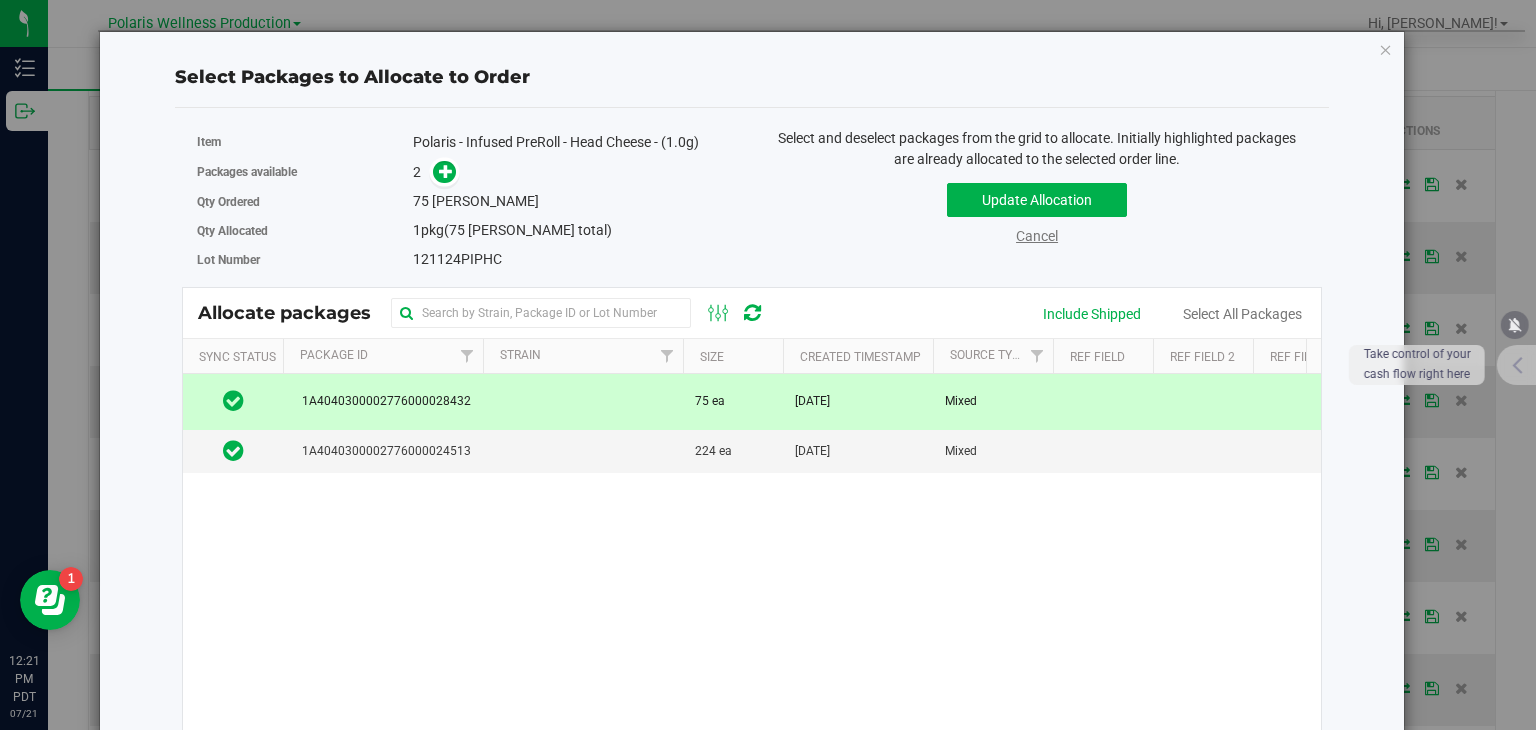 click on "Cancel" at bounding box center [1037, 236] 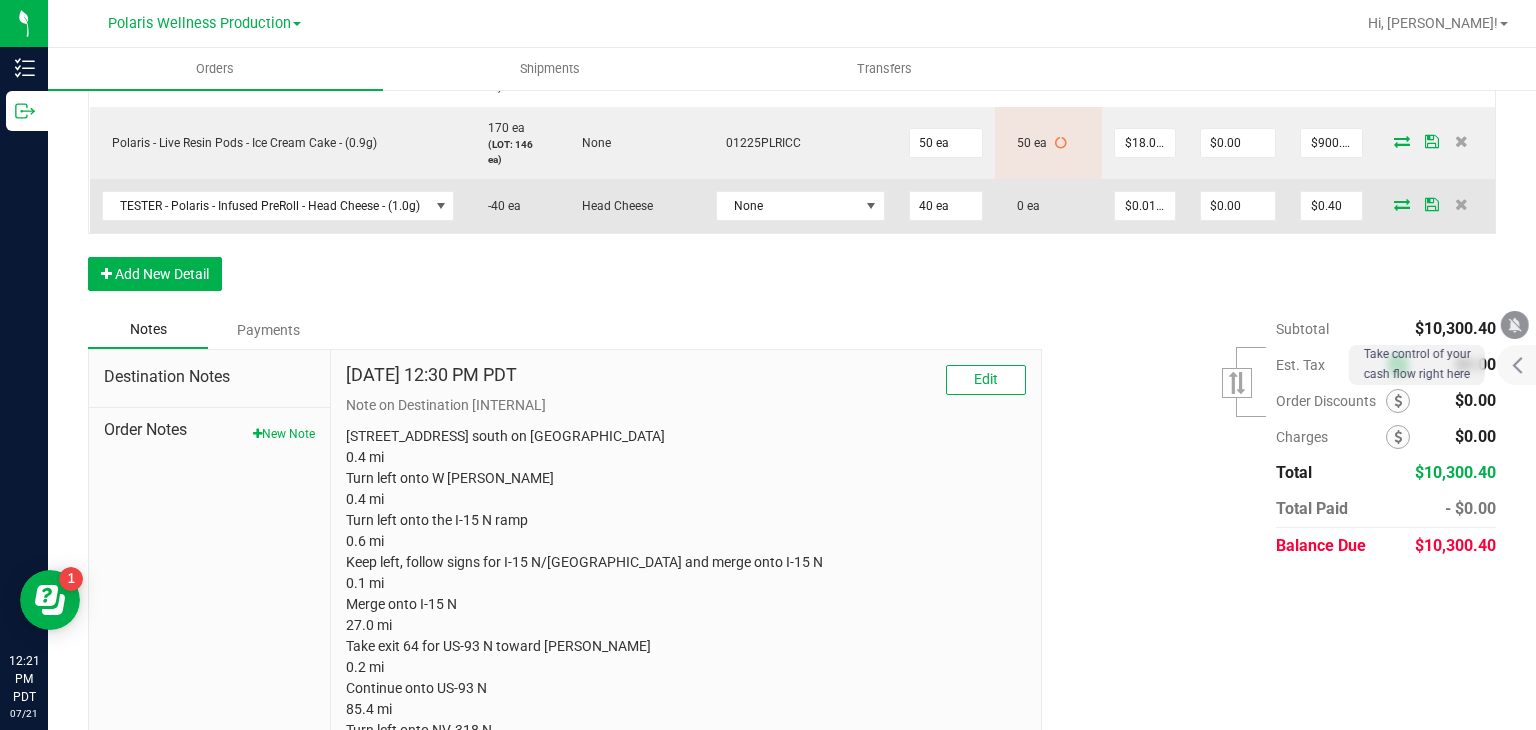 click at bounding box center [1402, 204] 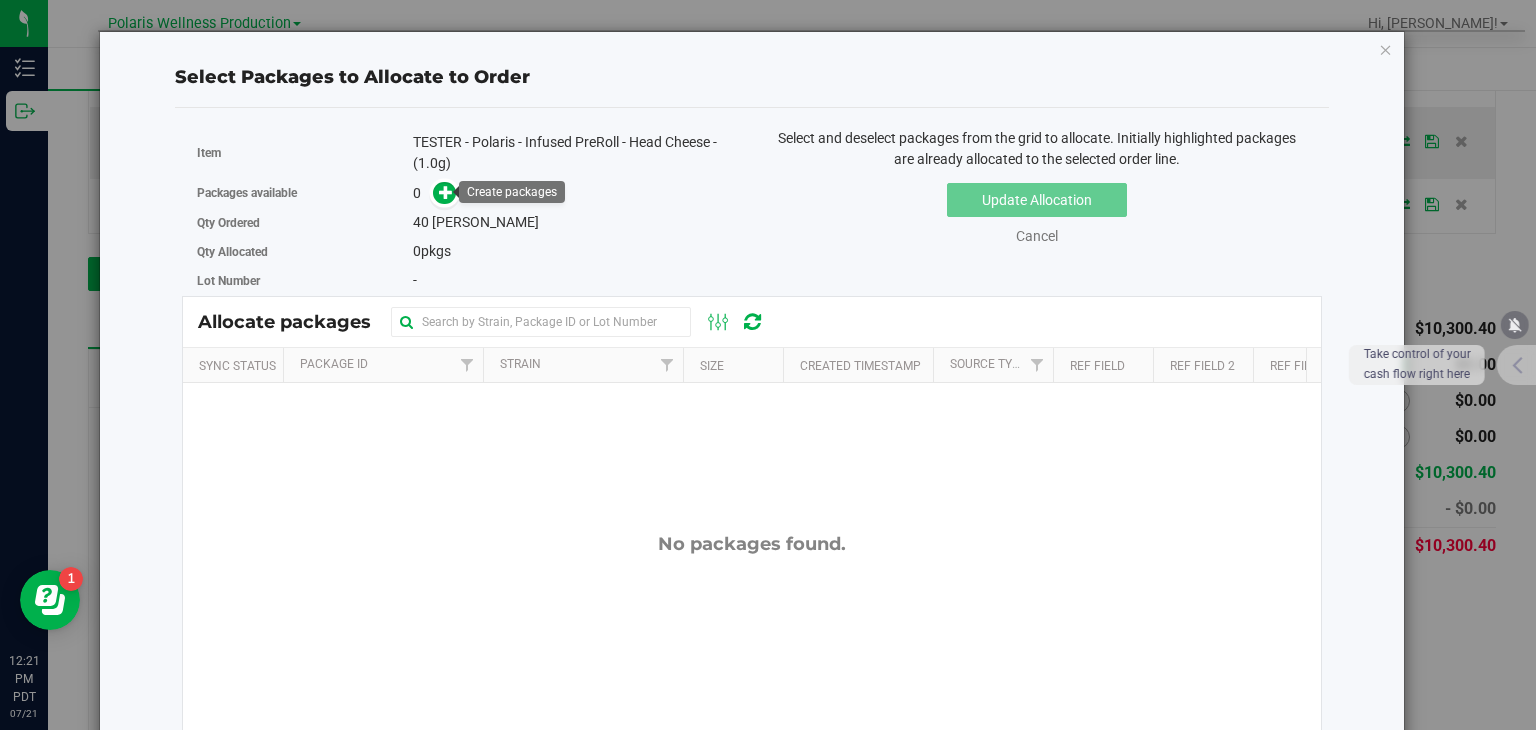 click at bounding box center [444, 193] 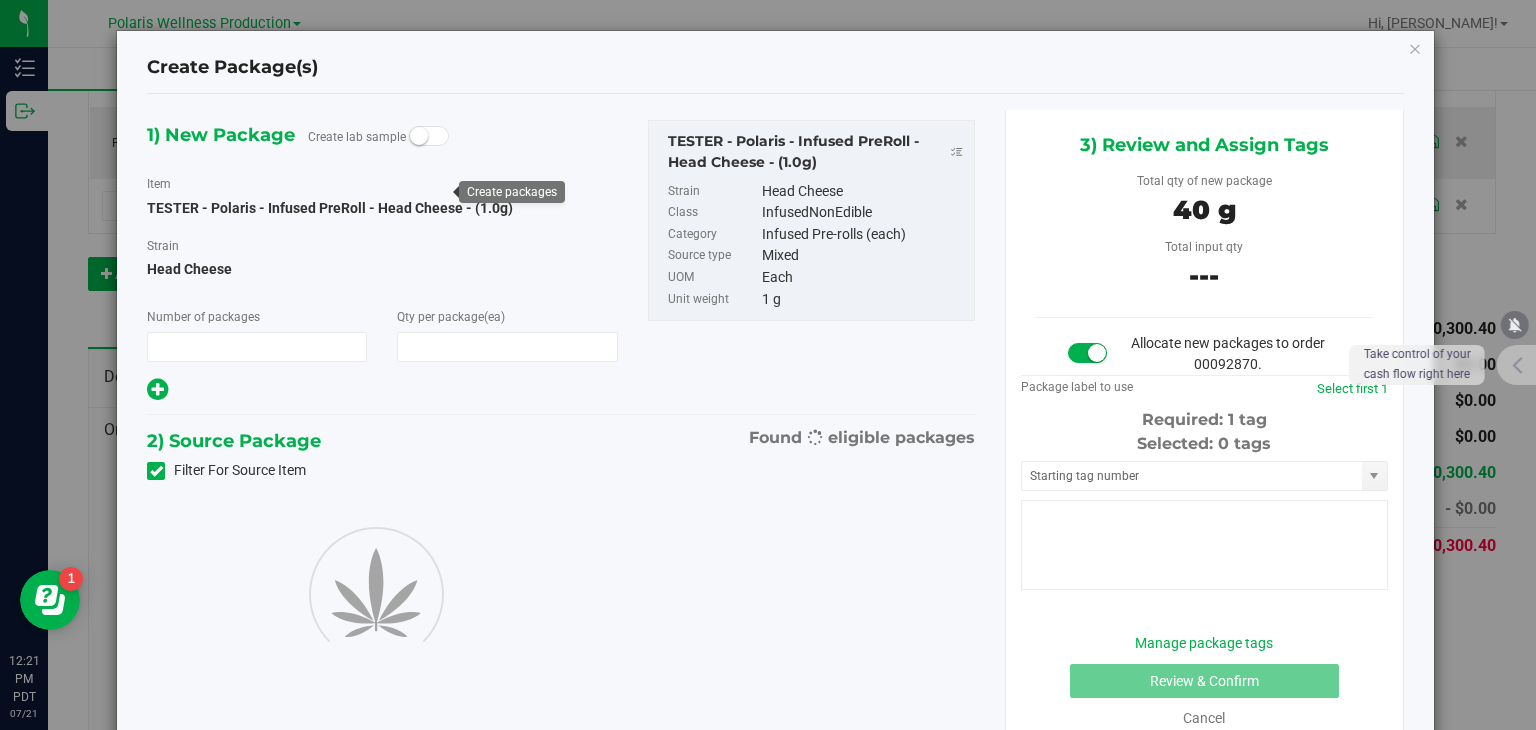 type on "1" 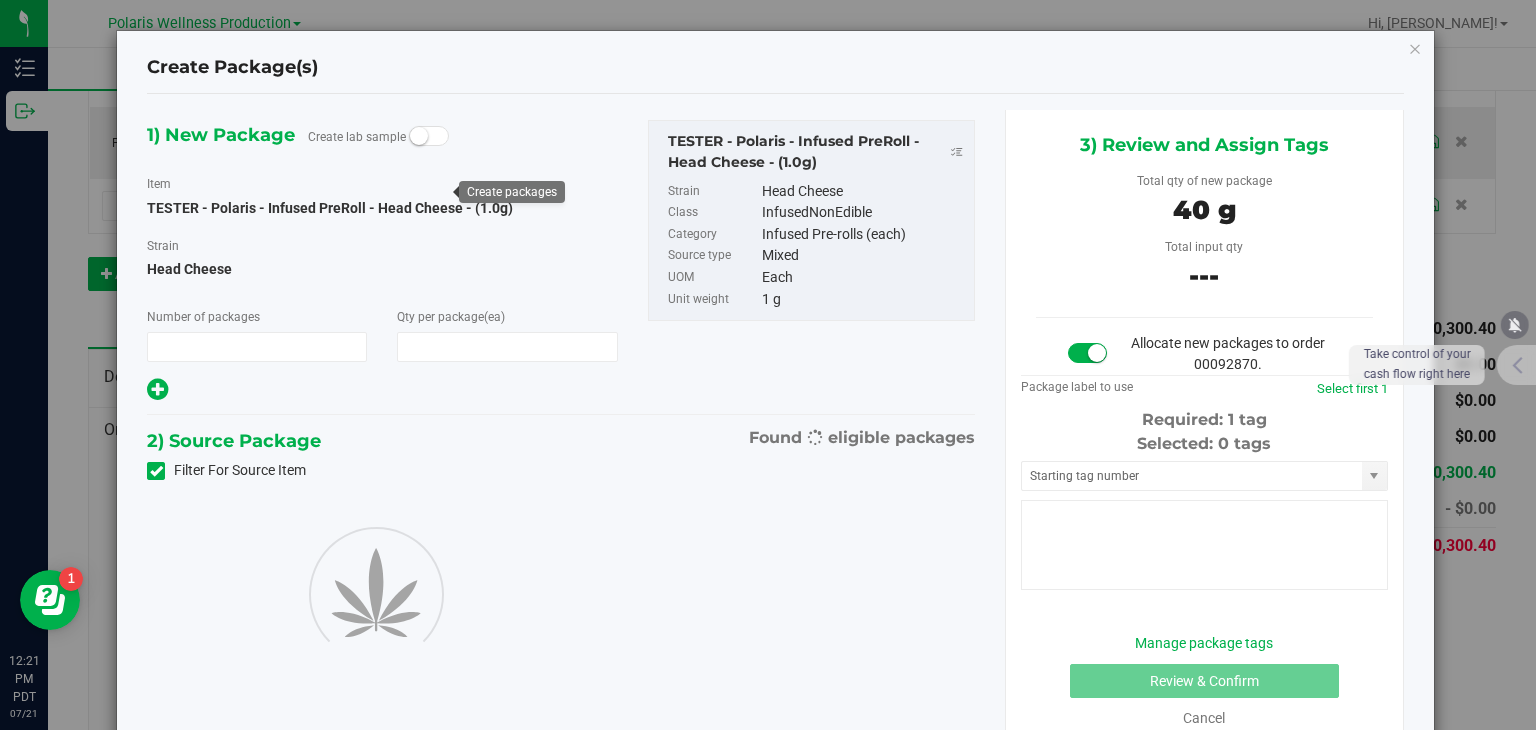 type on "40" 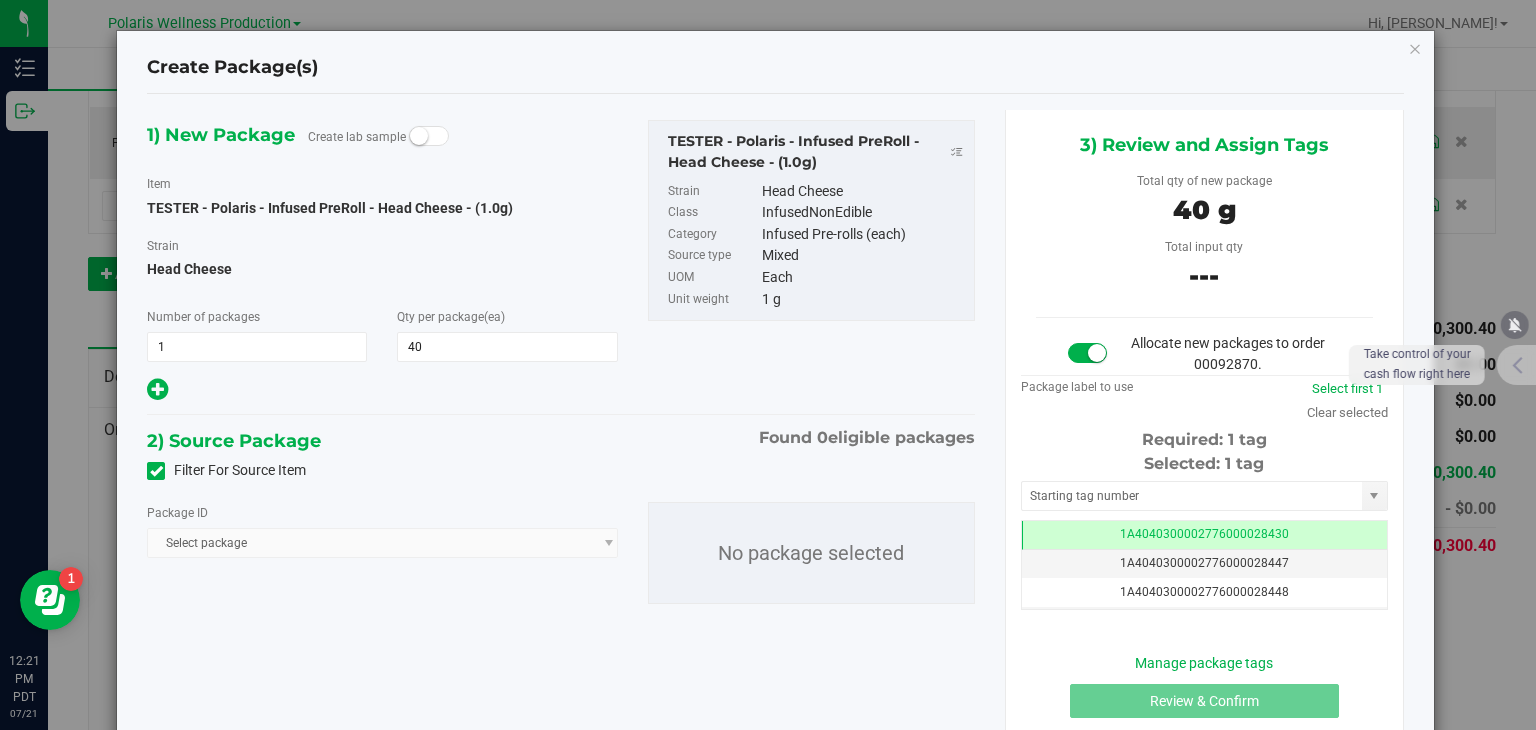 click at bounding box center [156, 471] 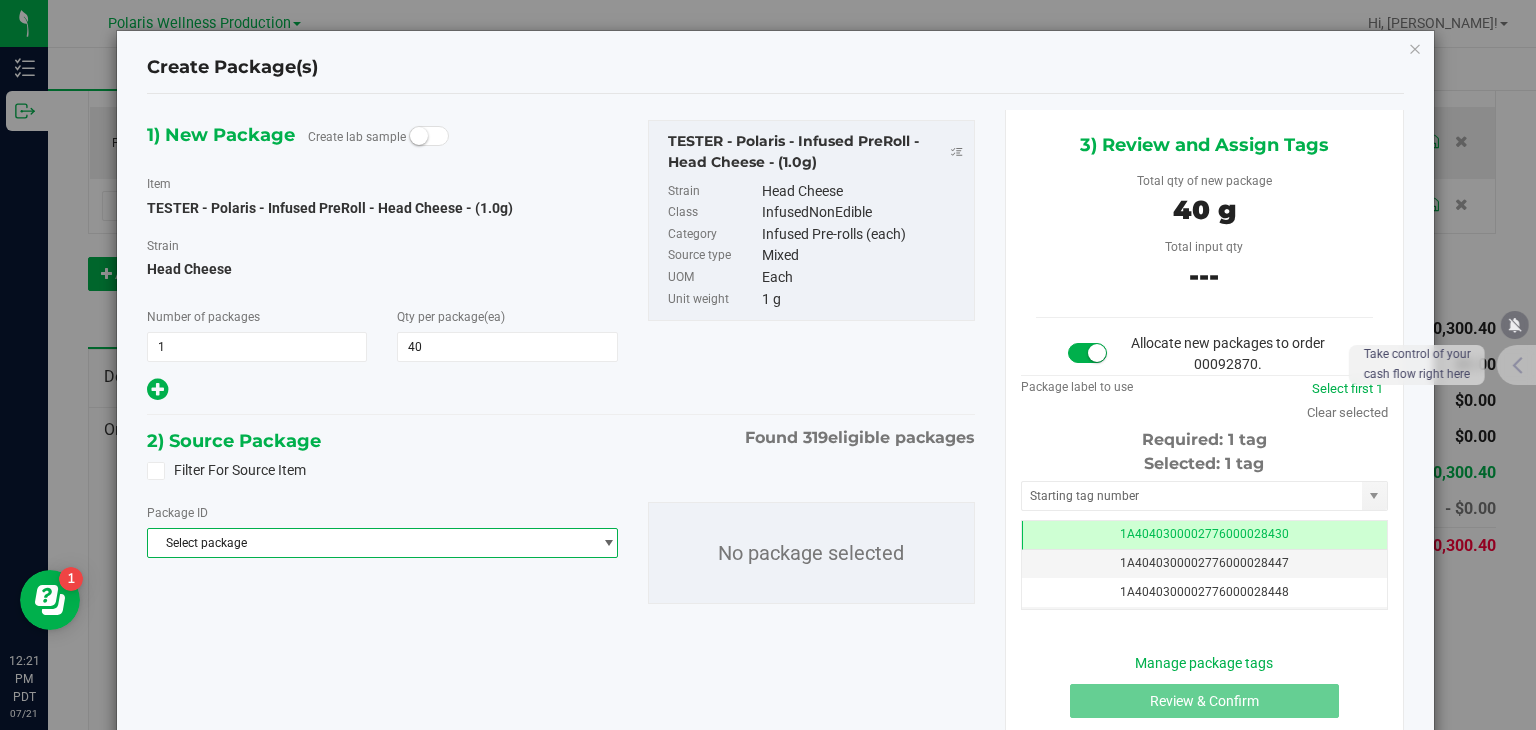 click on "Select package" at bounding box center [369, 543] 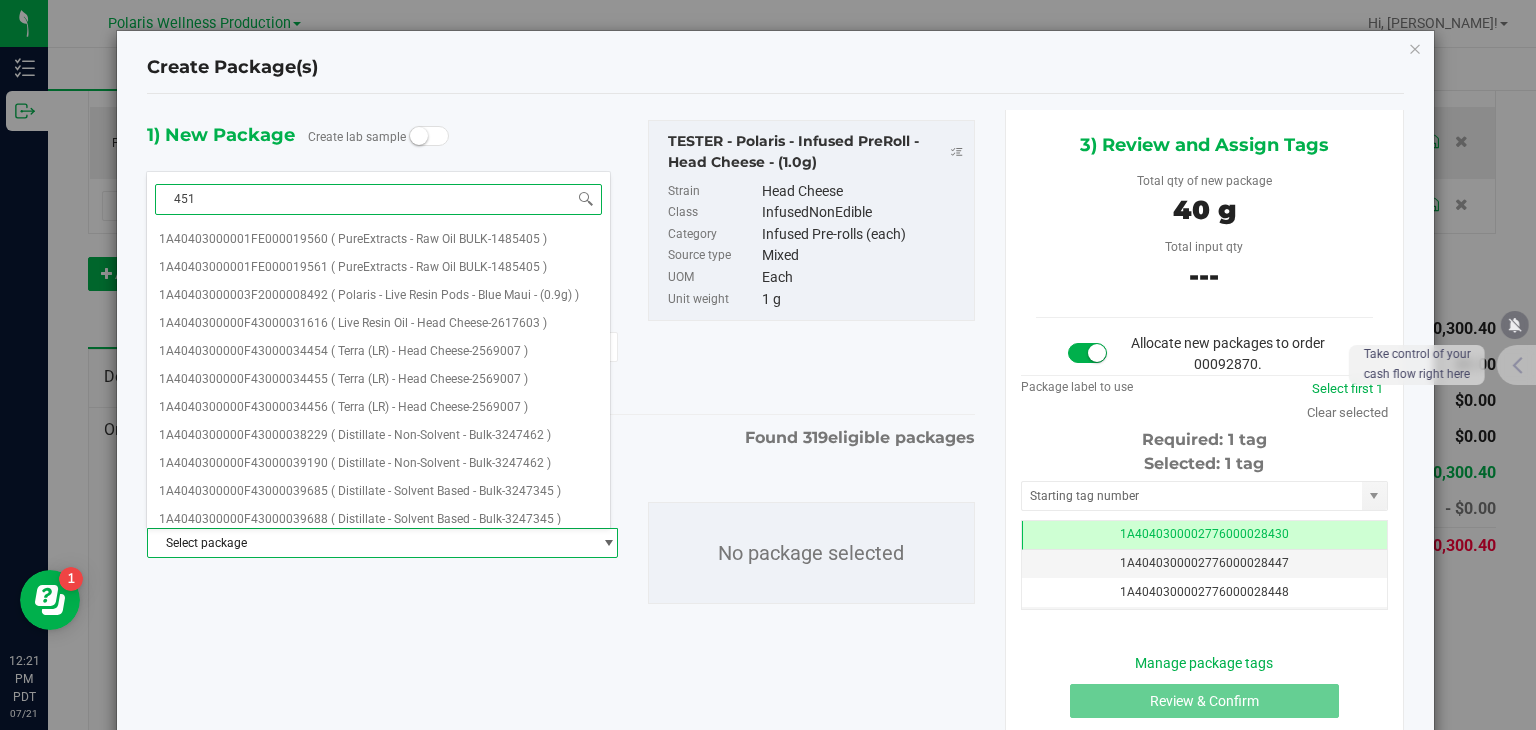 type on "4513" 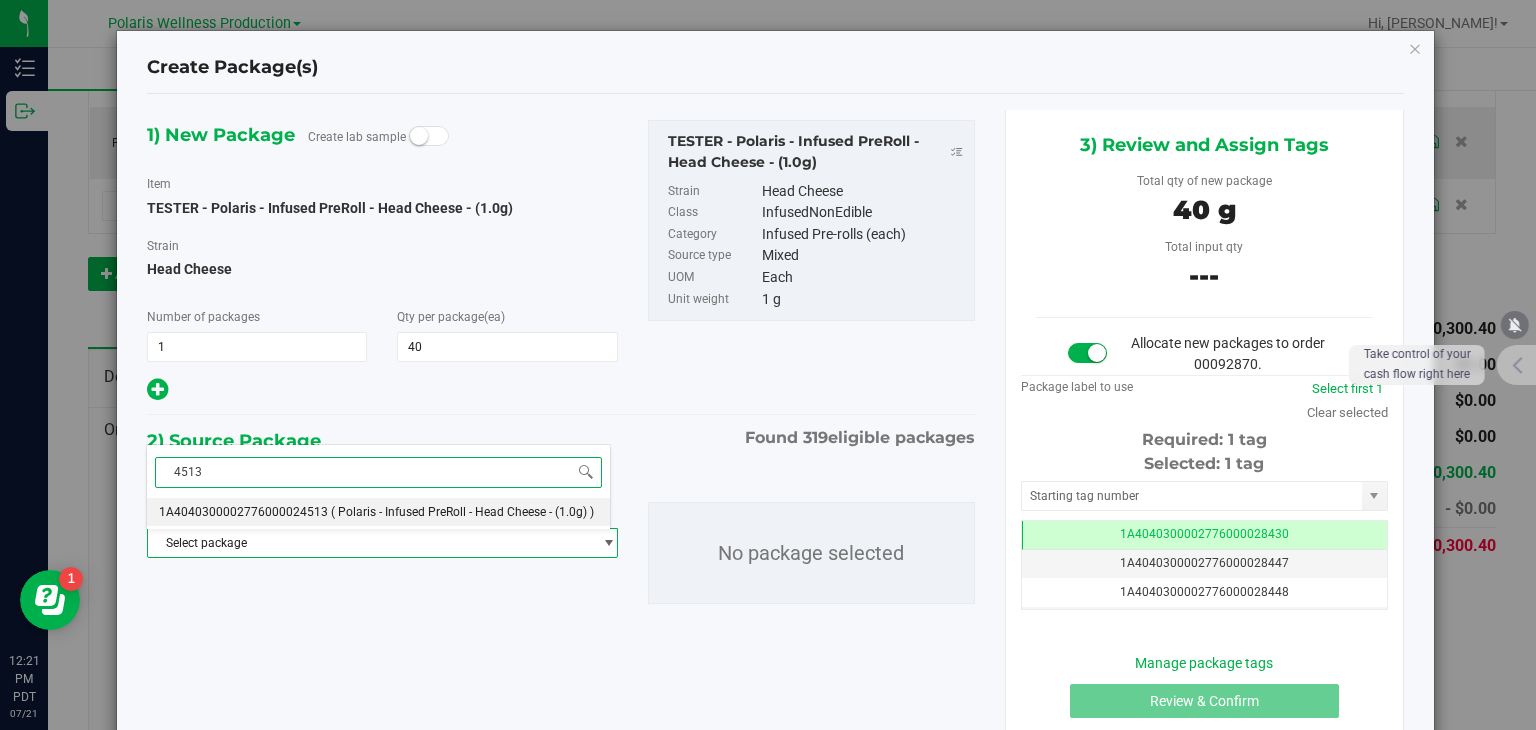 click on "1A4040300002776000024513
(
Polaris - Infused PreRoll - Head Cheese - (1.0g)
)" at bounding box center [378, 512] 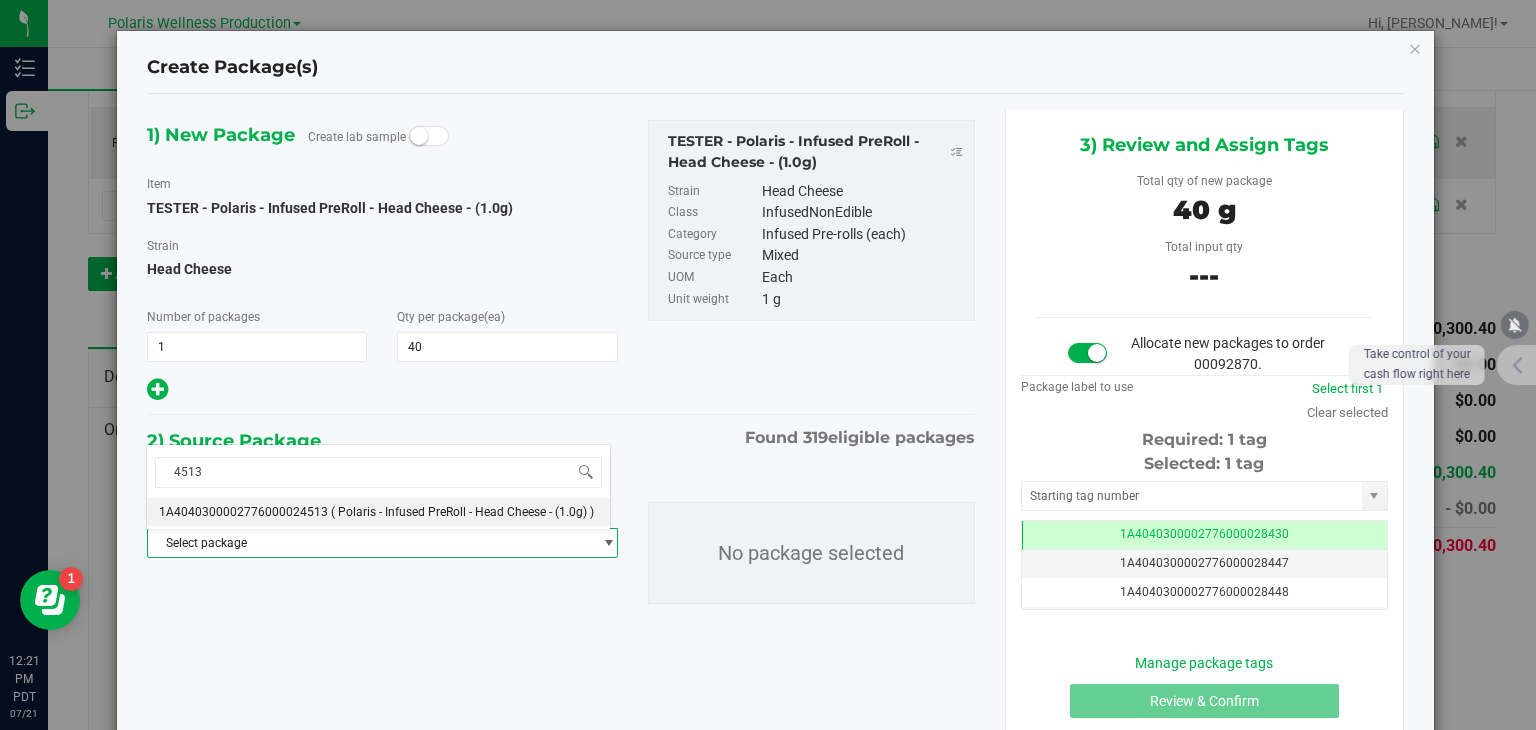 type 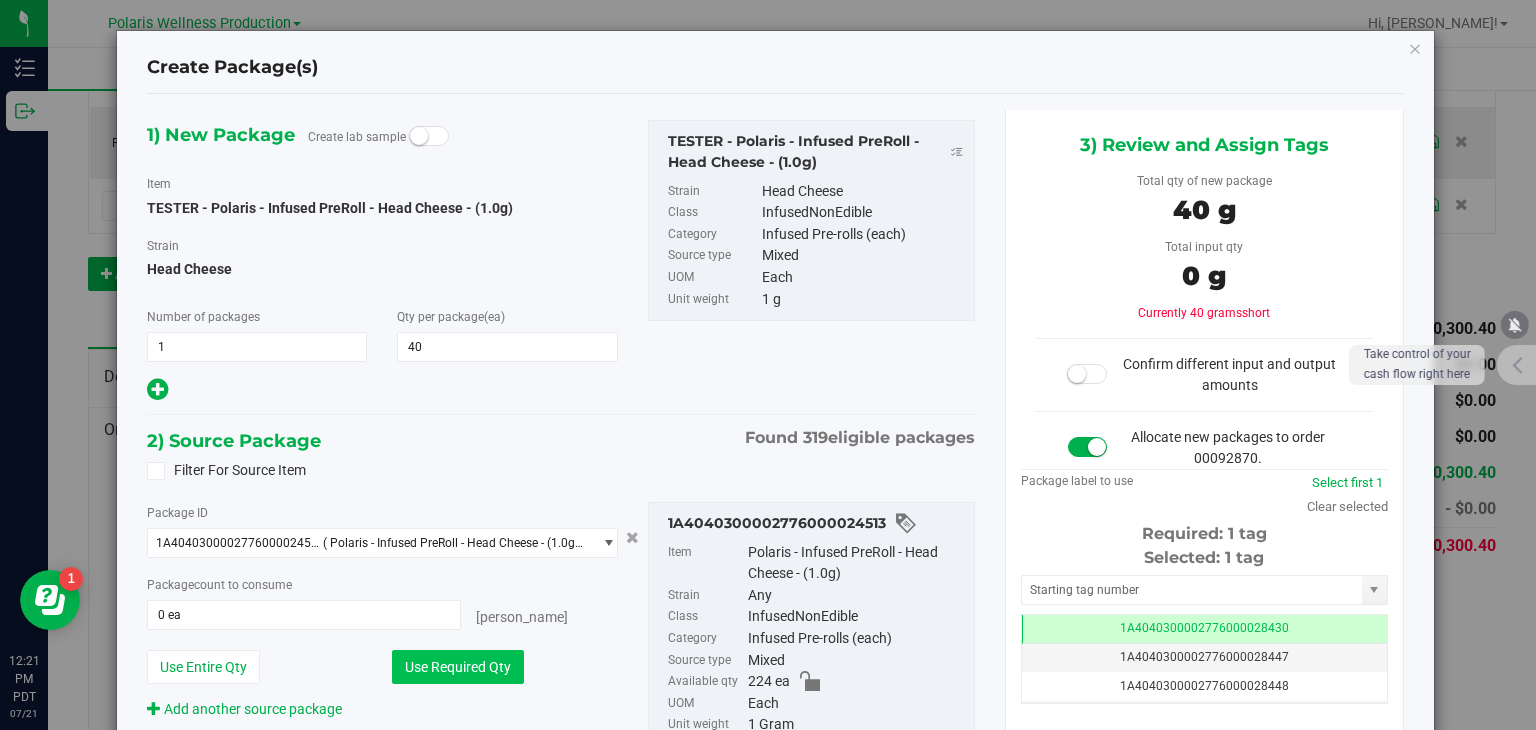 click on "Use Required Qty" at bounding box center (458, 667) 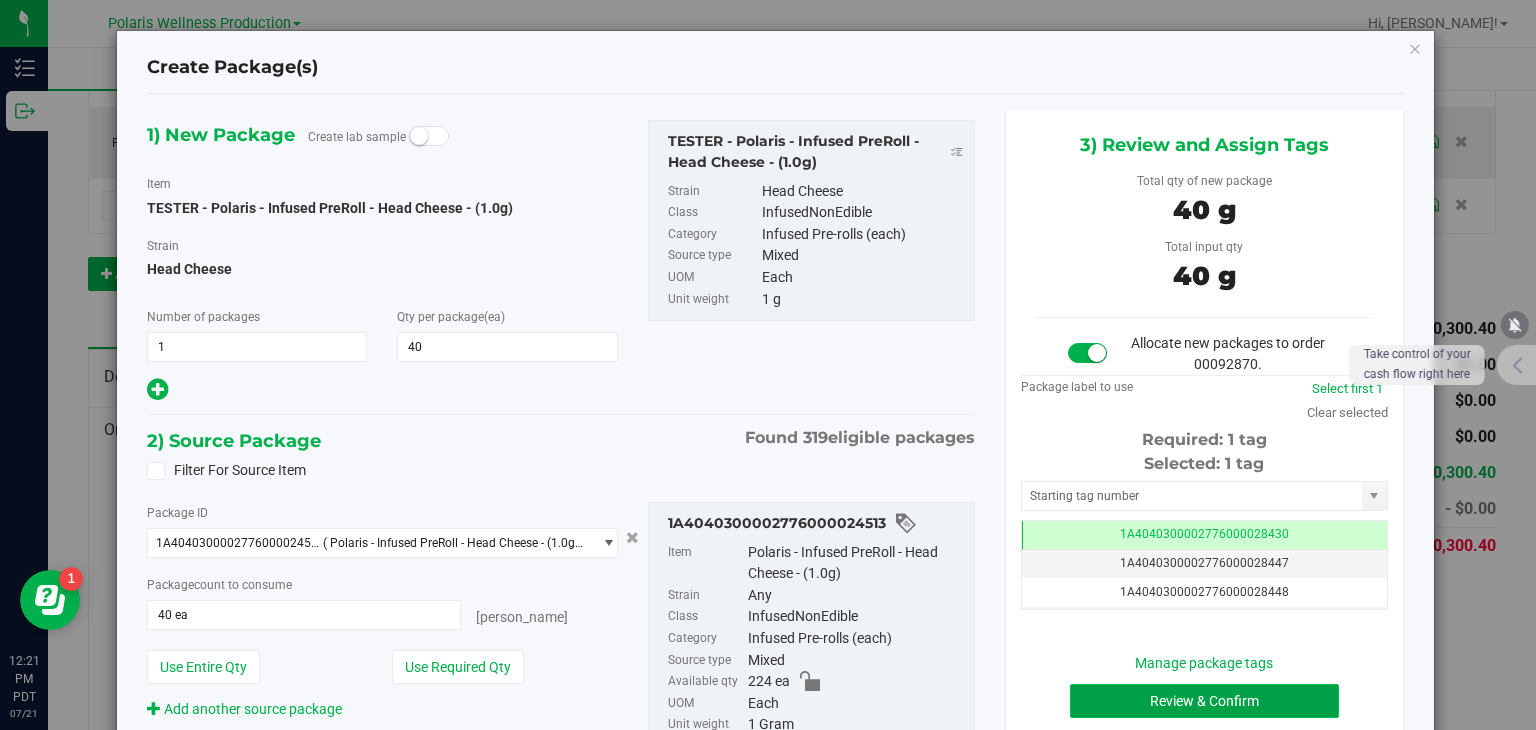 click on "Review & Confirm" at bounding box center (1204, 701) 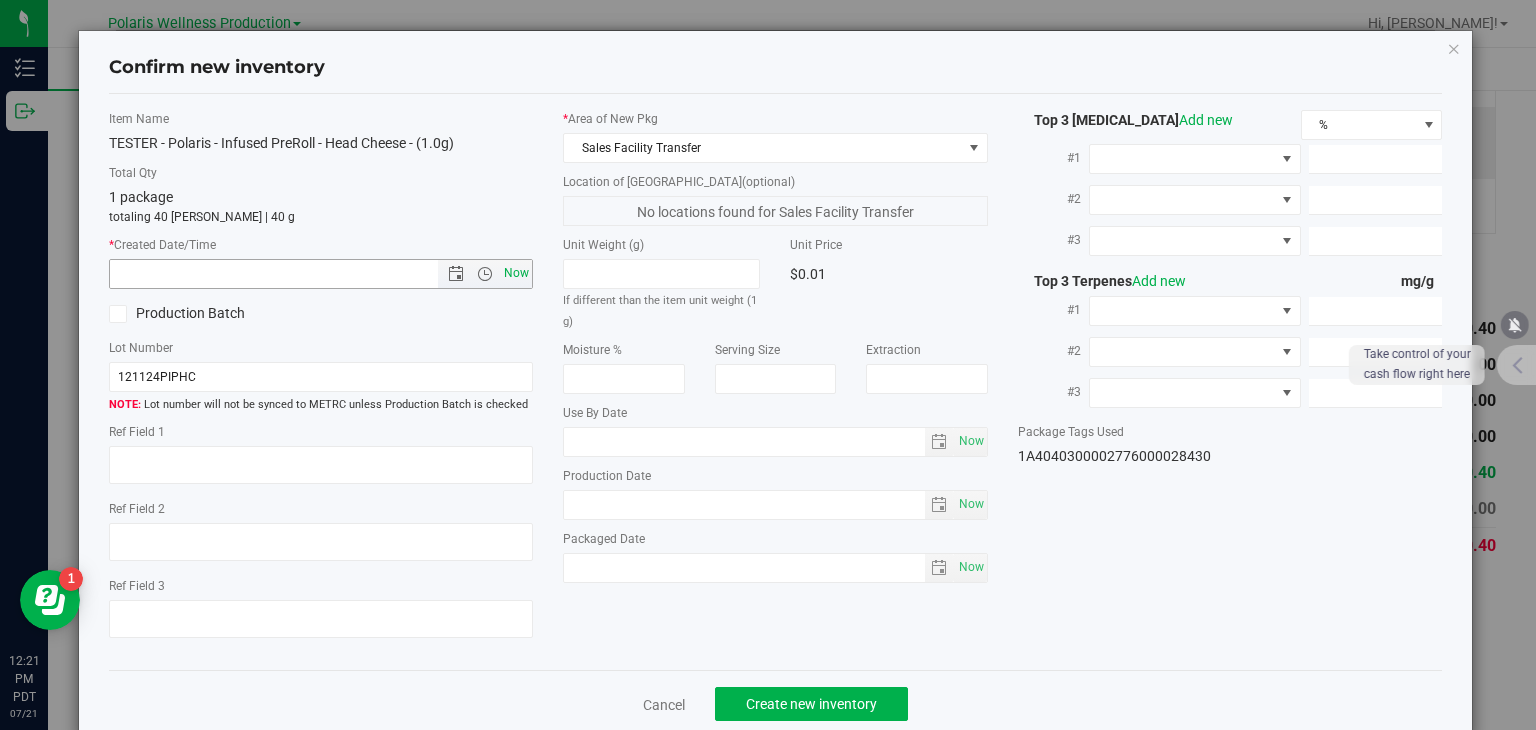 click on "Now" at bounding box center (517, 273) 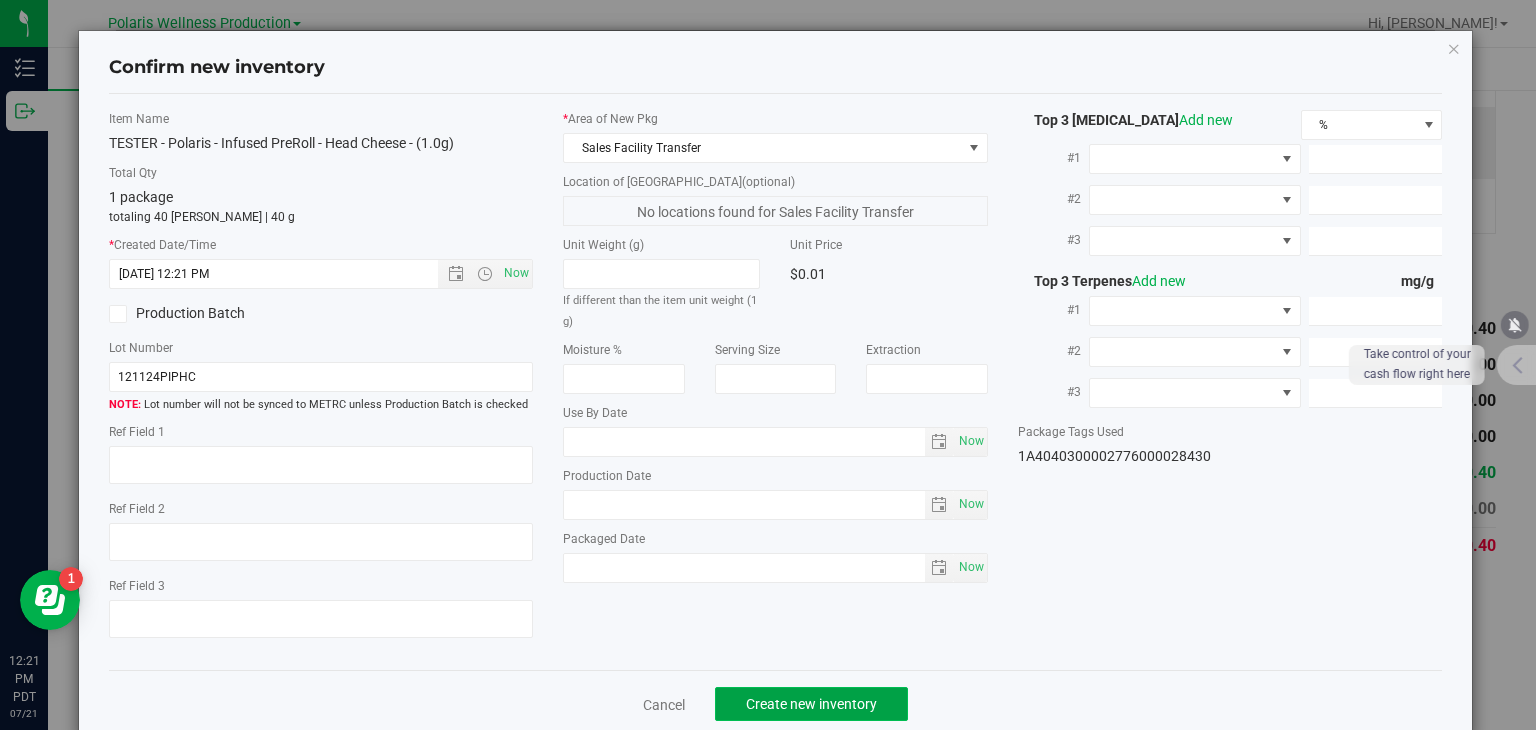 click on "Create new inventory" 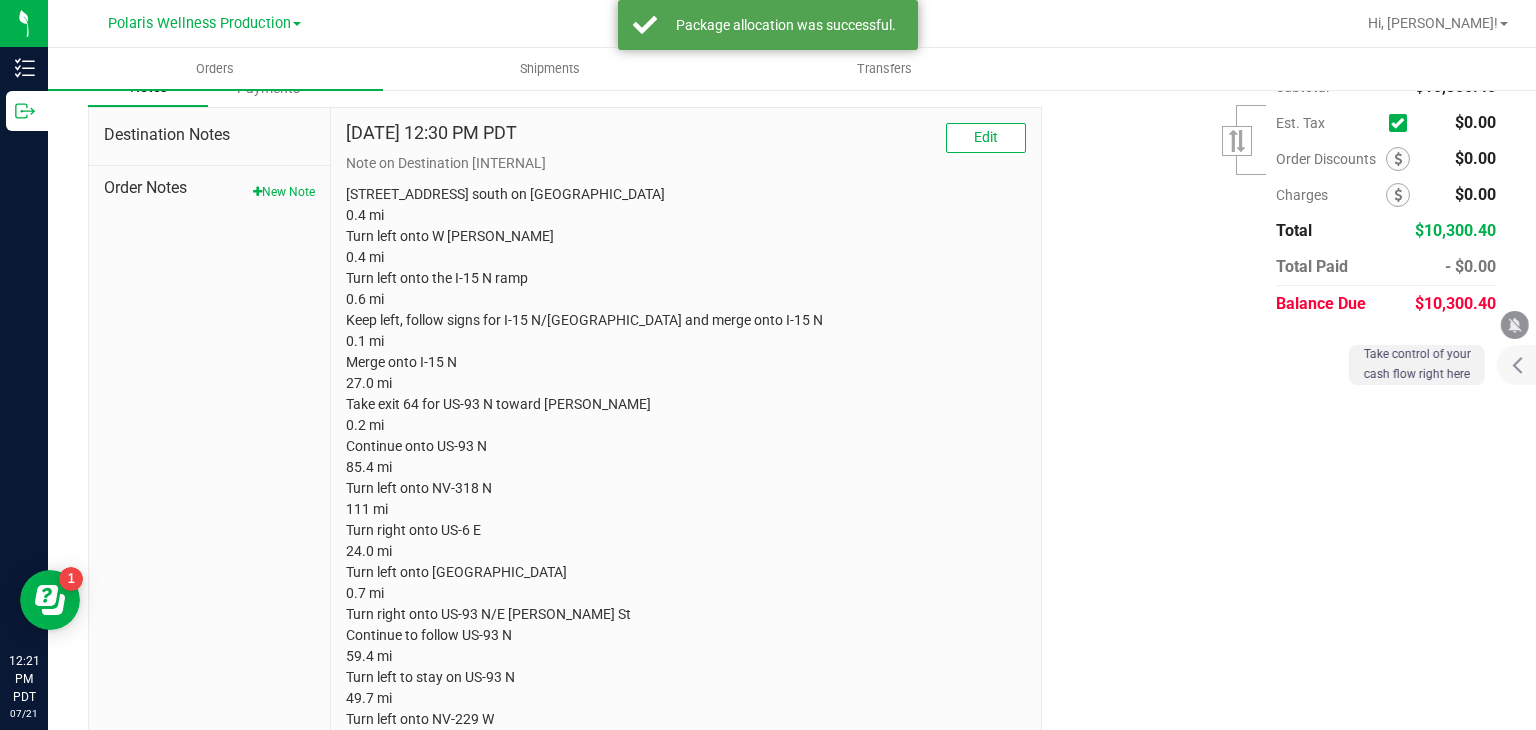 click at bounding box center [1030, -39] 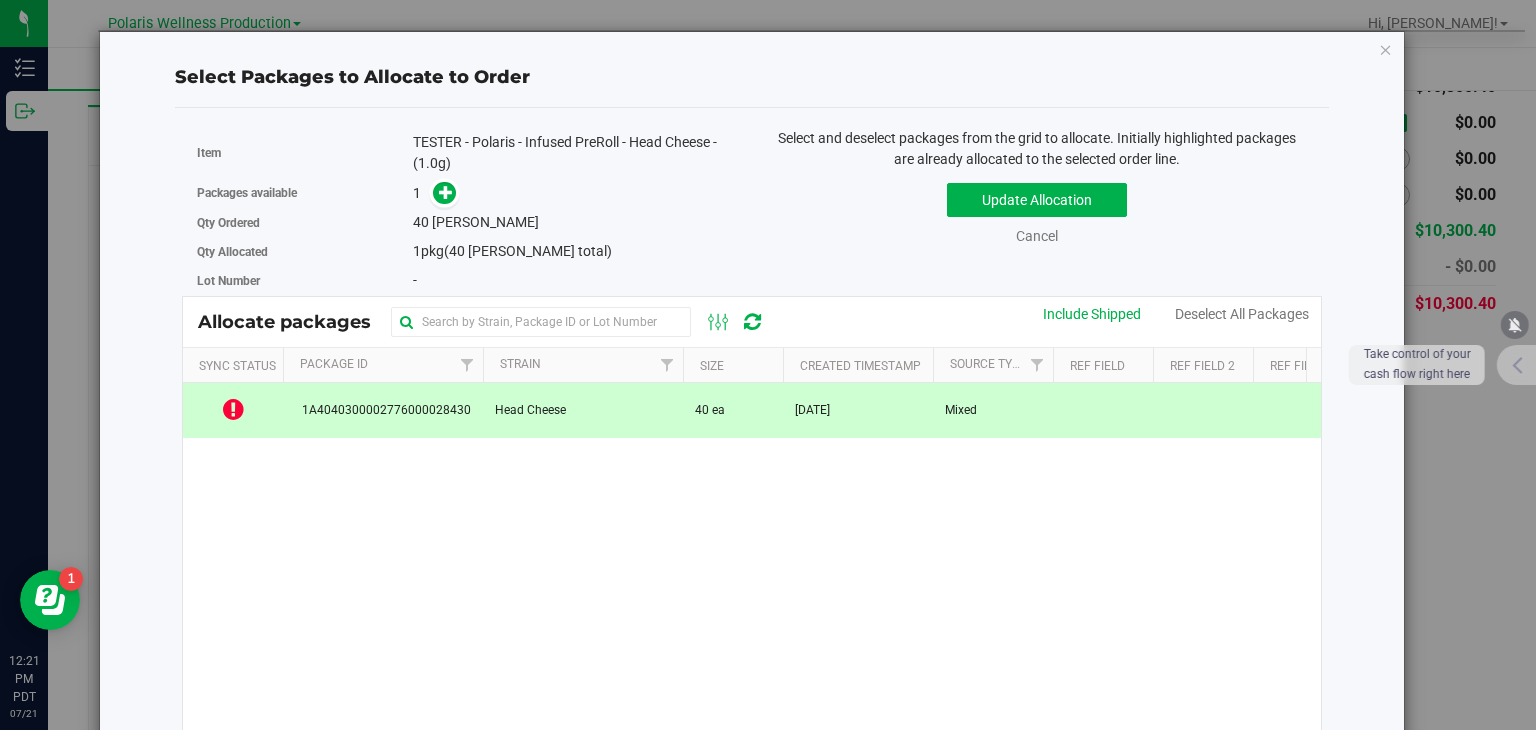 click at bounding box center (233, 409) 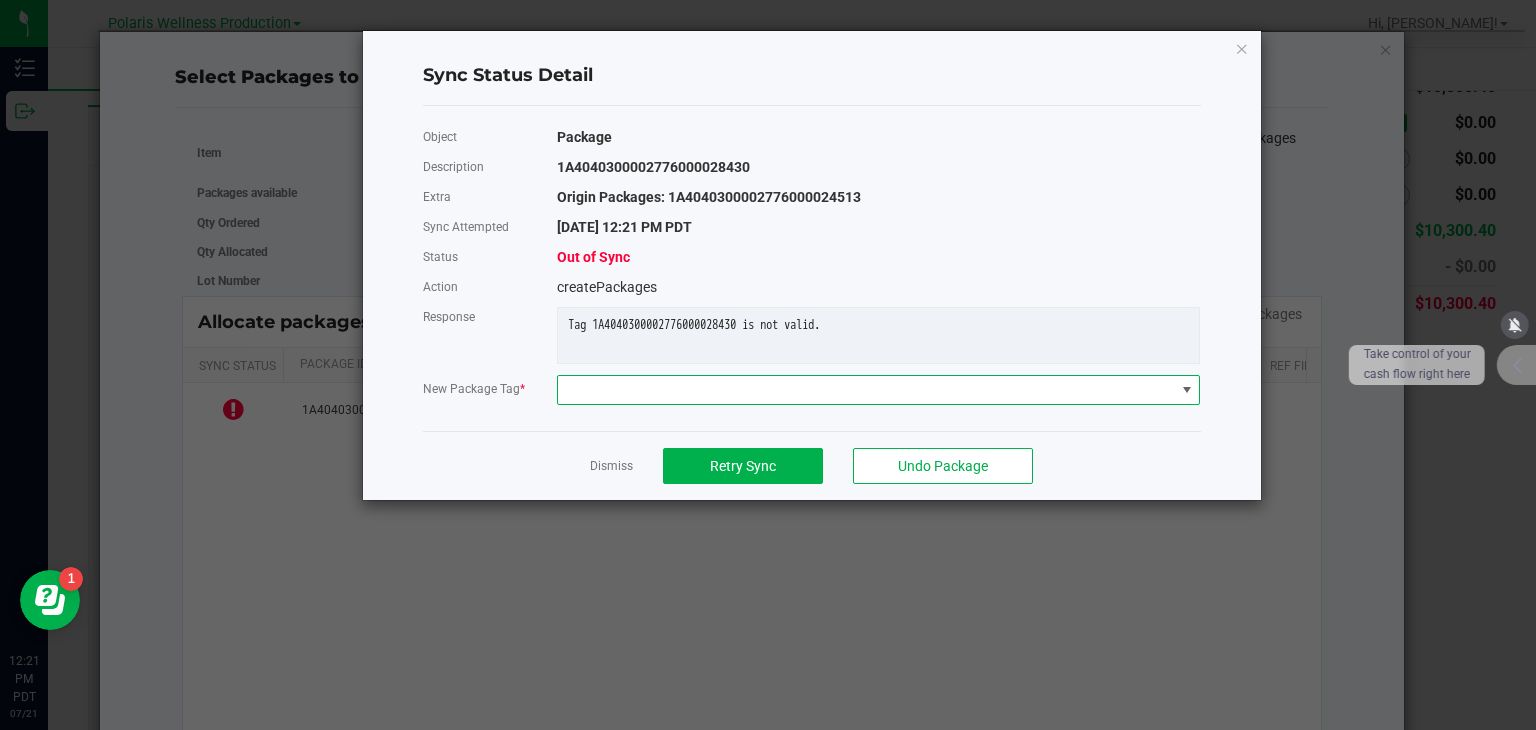 click at bounding box center (866, 390) 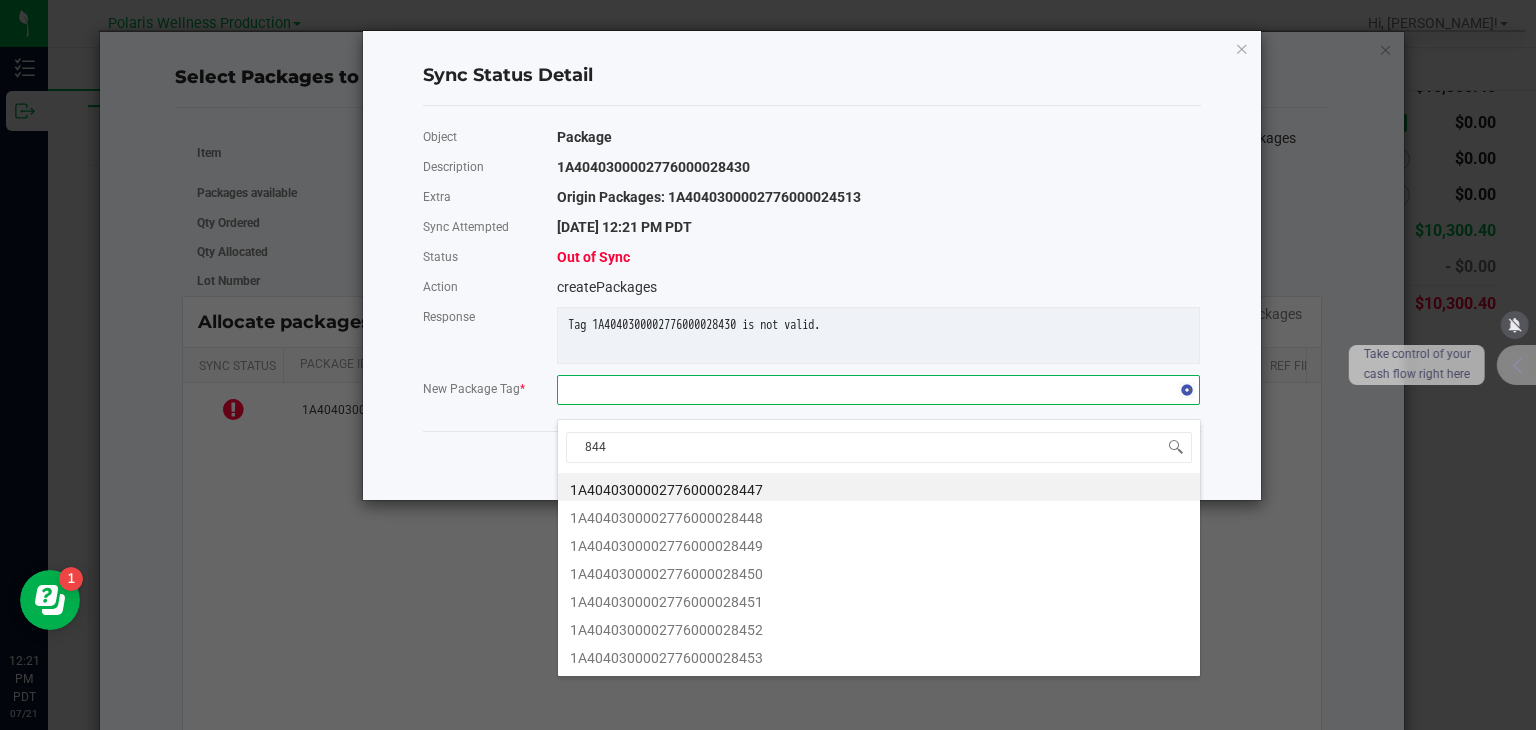 type on "8447" 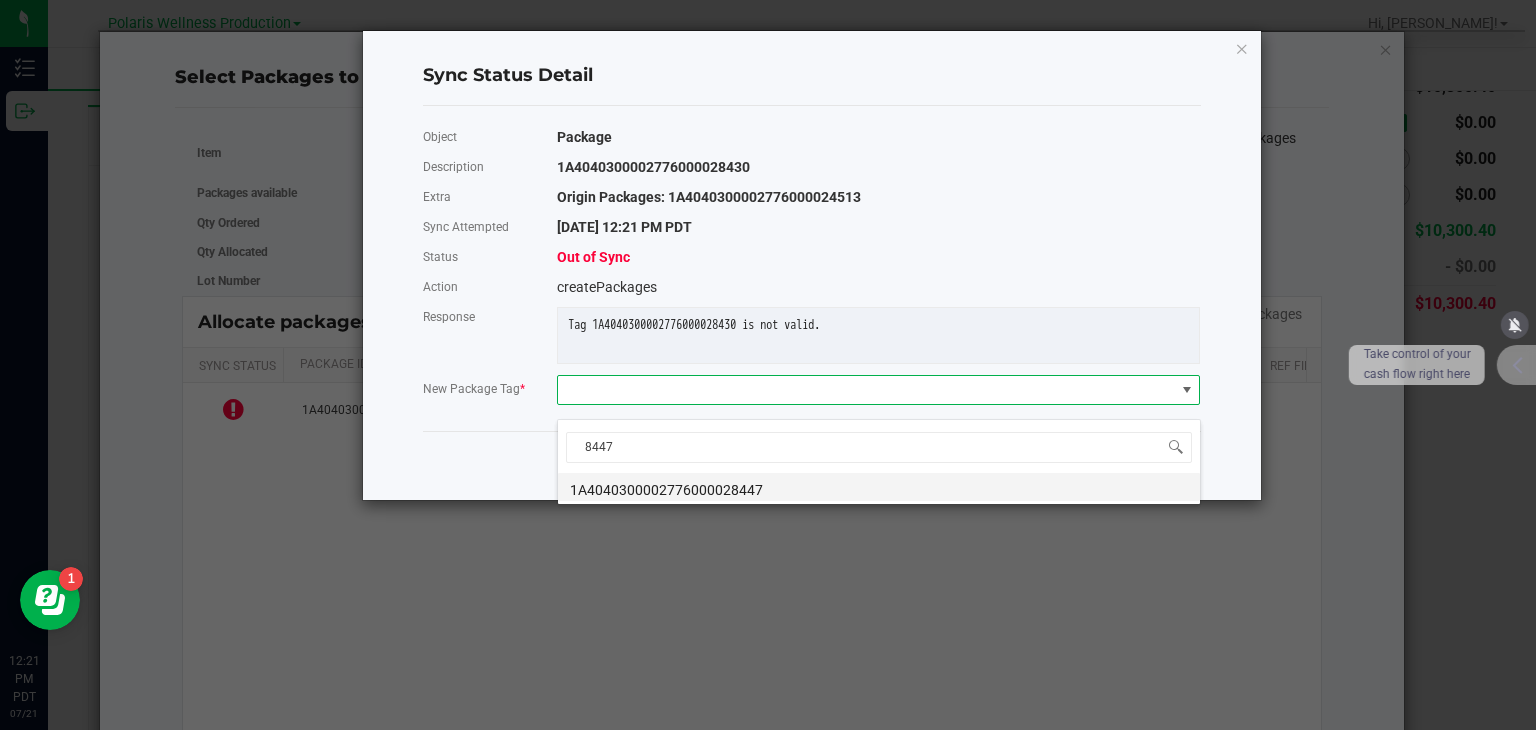 click on "1A4040300002776000028447" at bounding box center [879, 487] 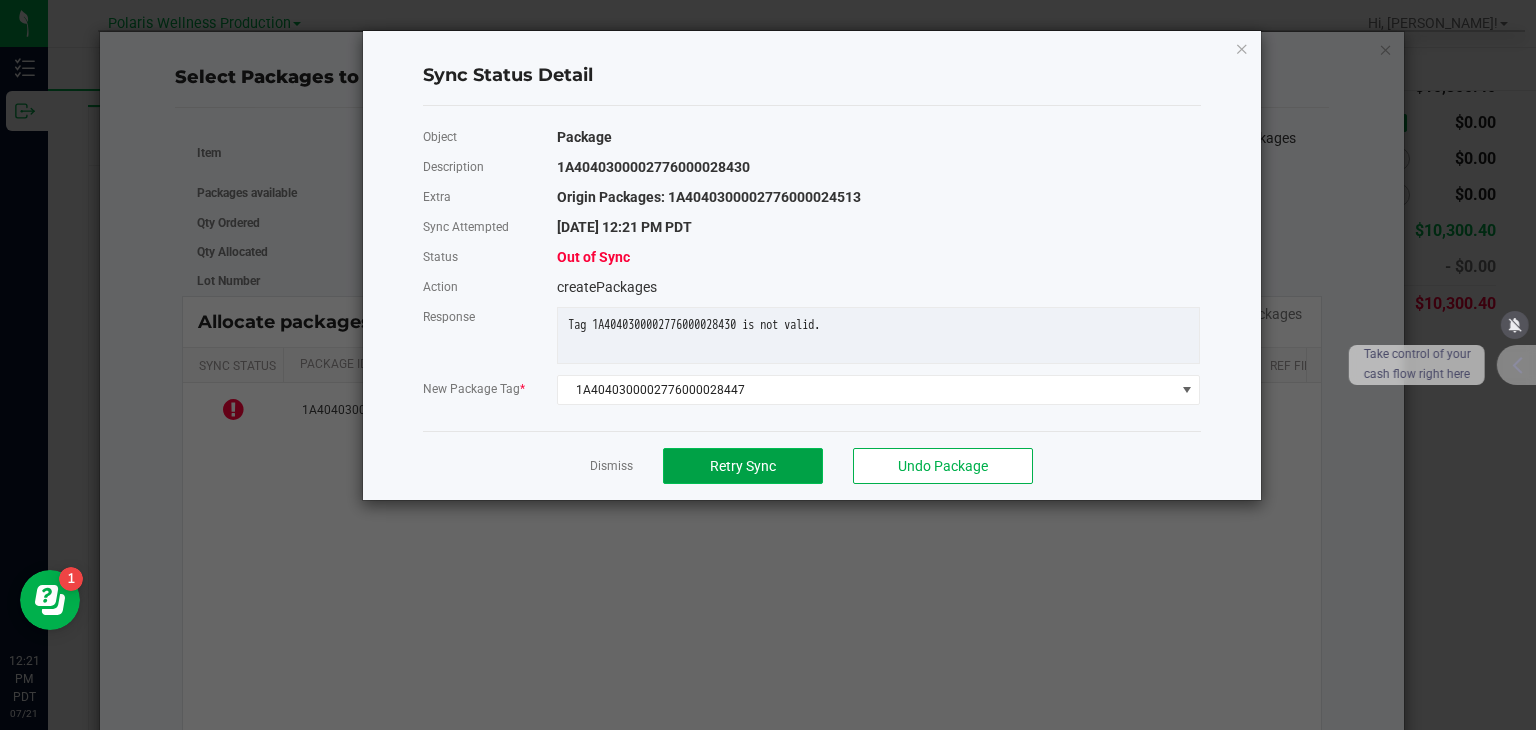 click on "Retry Sync" 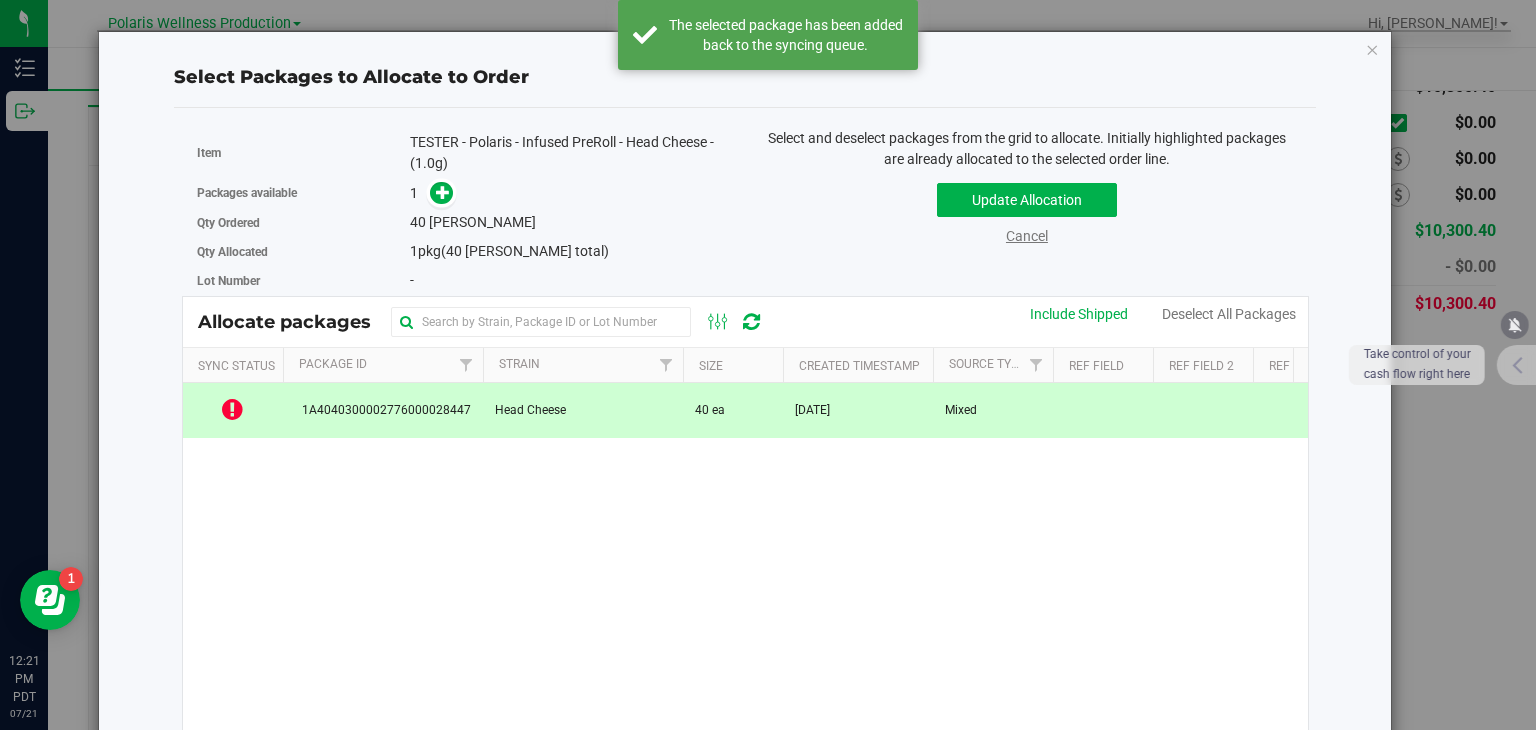 click on "Cancel" at bounding box center [1027, 236] 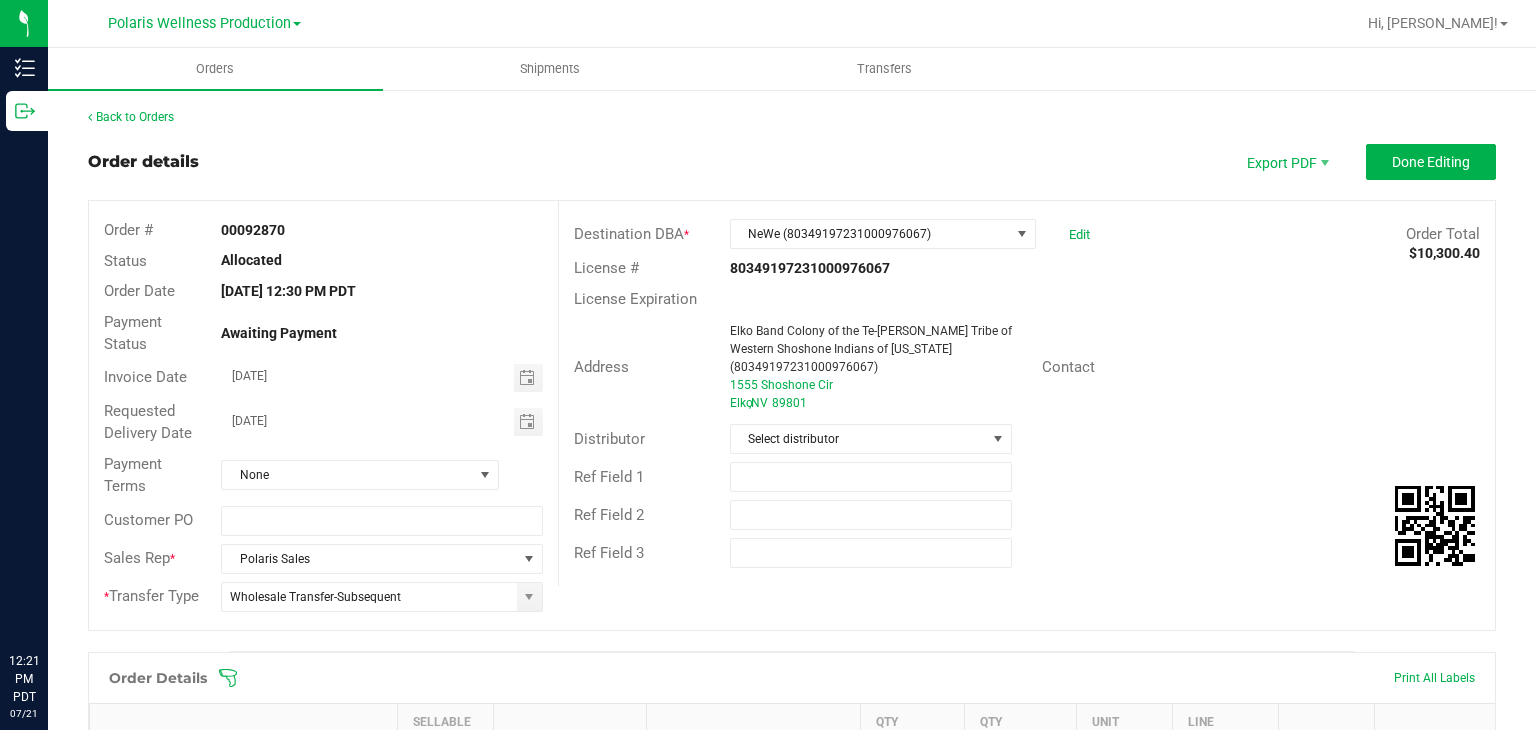 scroll, scrollTop: 0, scrollLeft: 0, axis: both 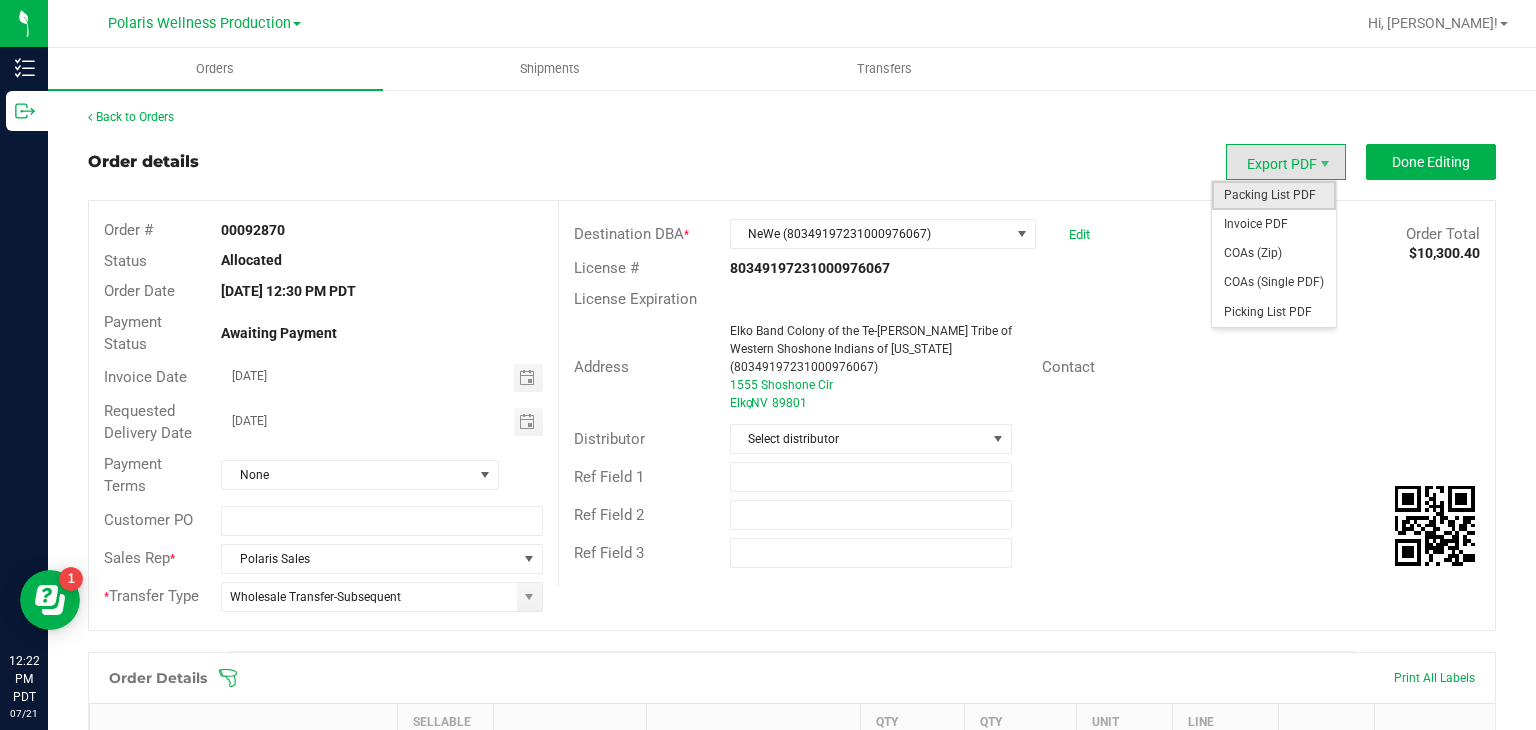 click on "Packing List PDF" at bounding box center [1274, 195] 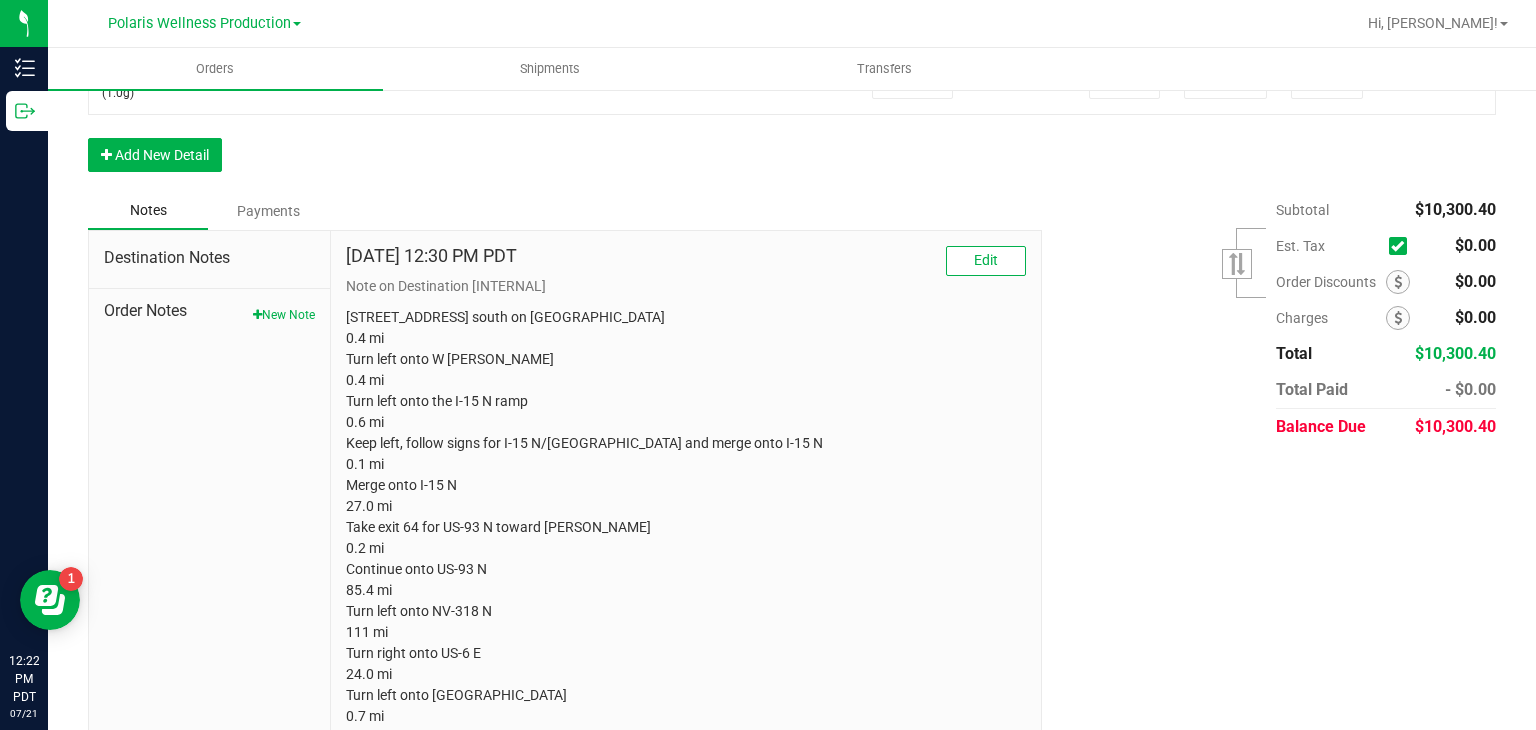 scroll, scrollTop: 1662, scrollLeft: 0, axis: vertical 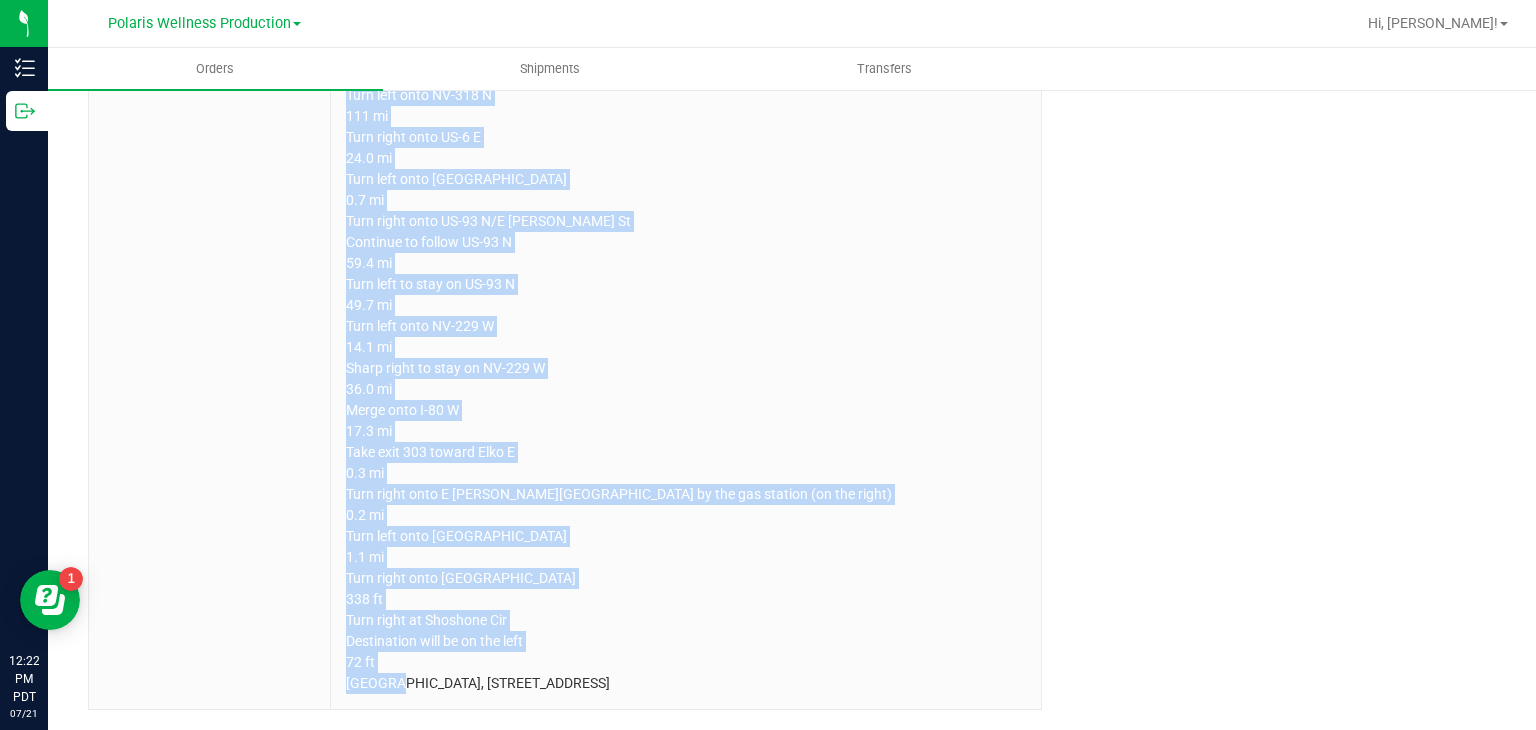 drag, startPoint x: 332, startPoint y: 505, endPoint x: 947, endPoint y: 776, distance: 672.06104 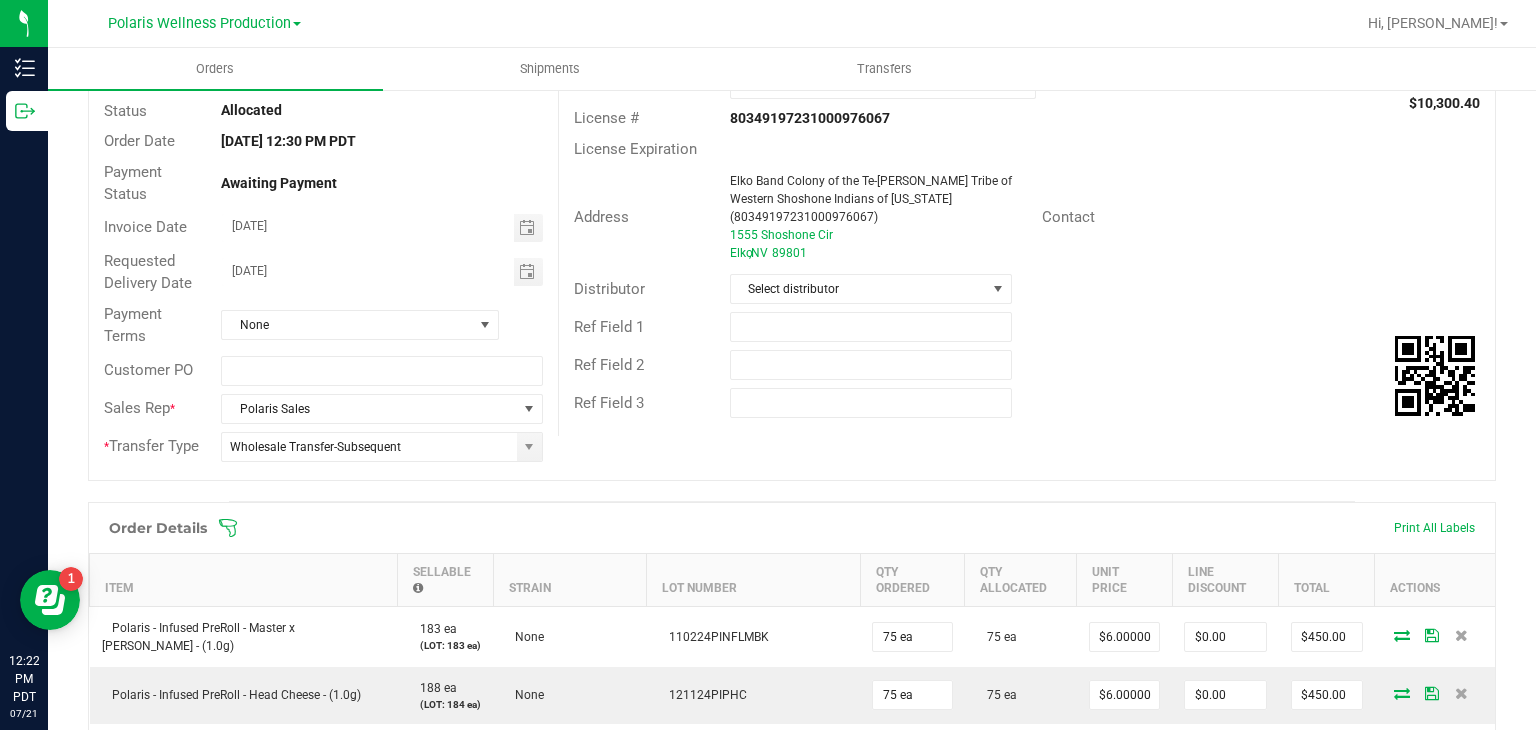 scroll, scrollTop: 0, scrollLeft: 0, axis: both 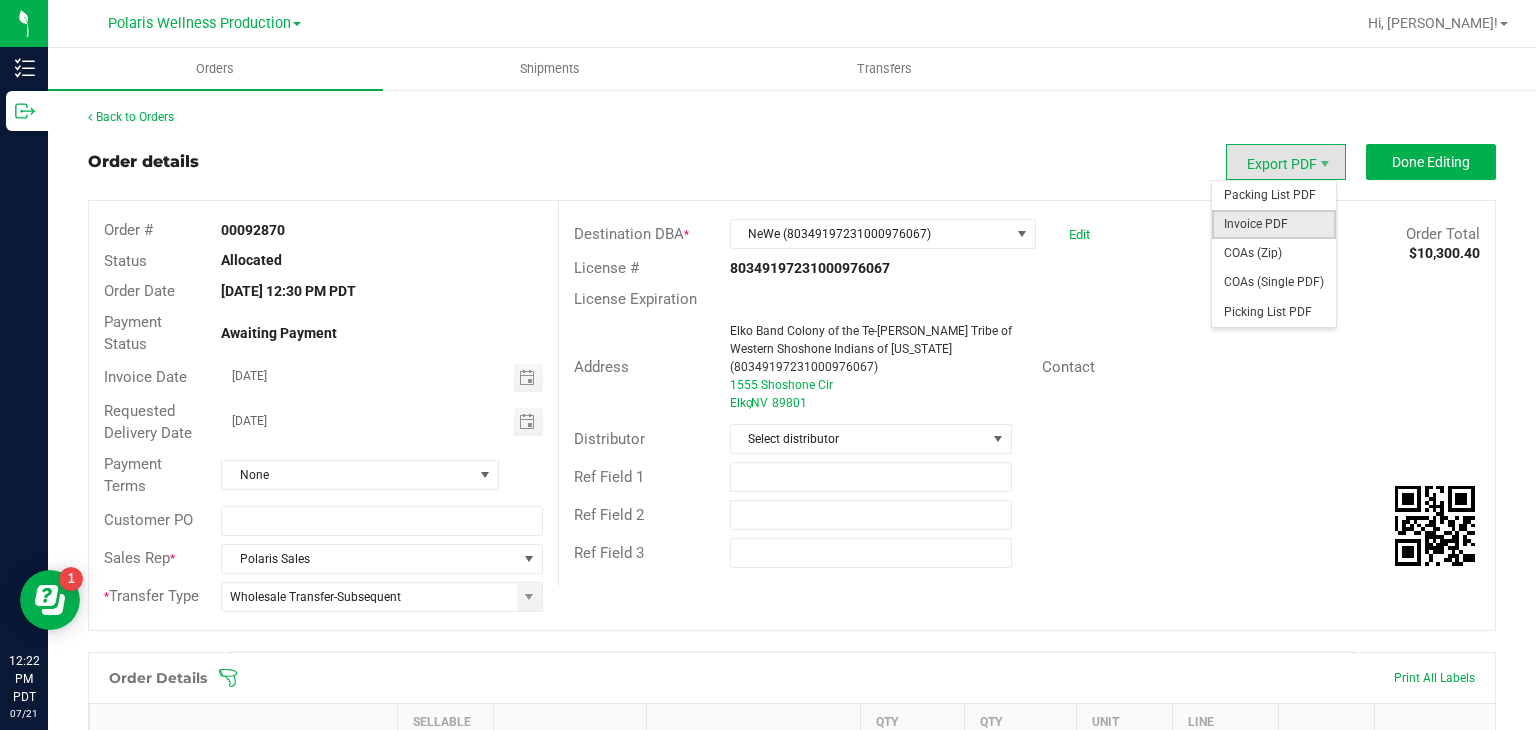 click on "Invoice PDF" at bounding box center [1274, 224] 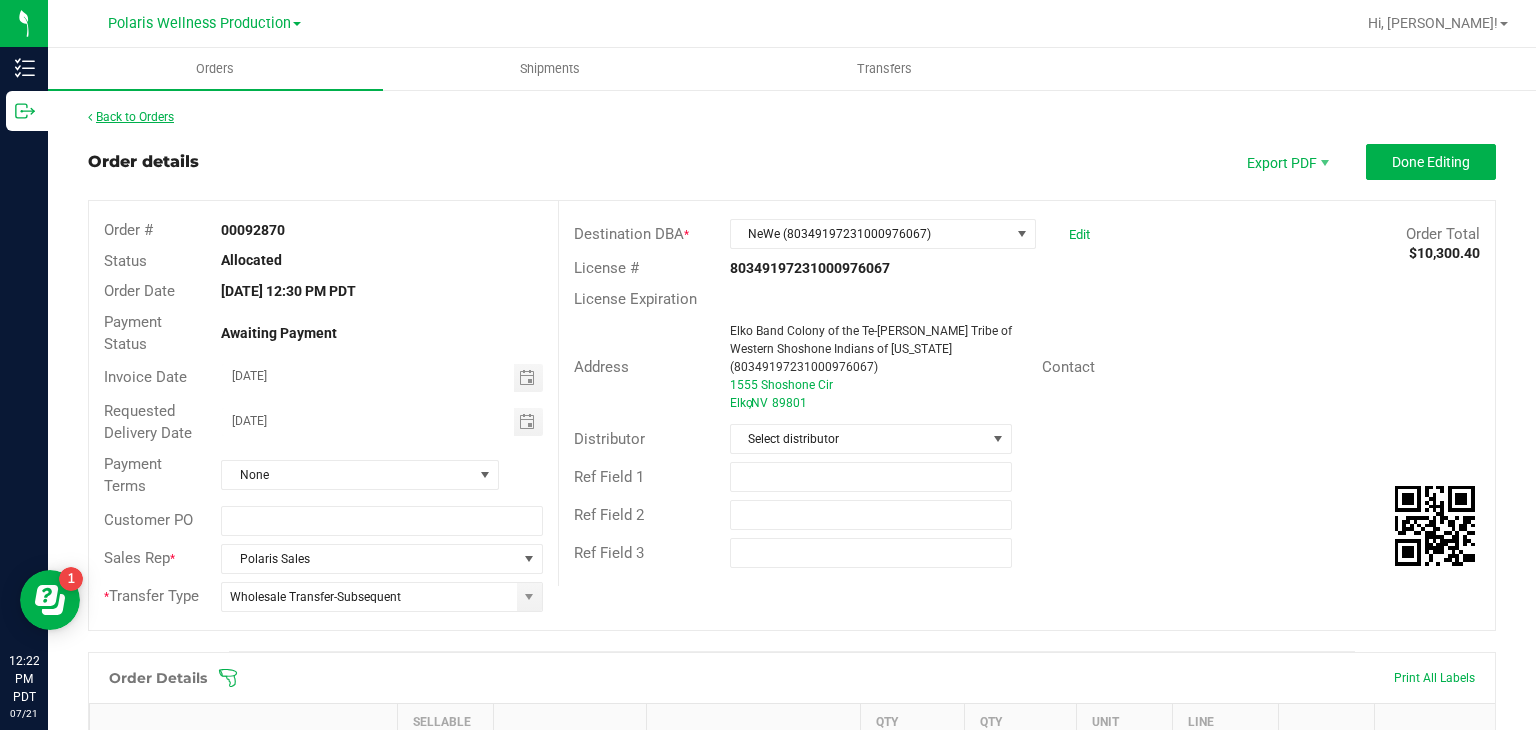 click on "Back to Orders" at bounding box center (131, 117) 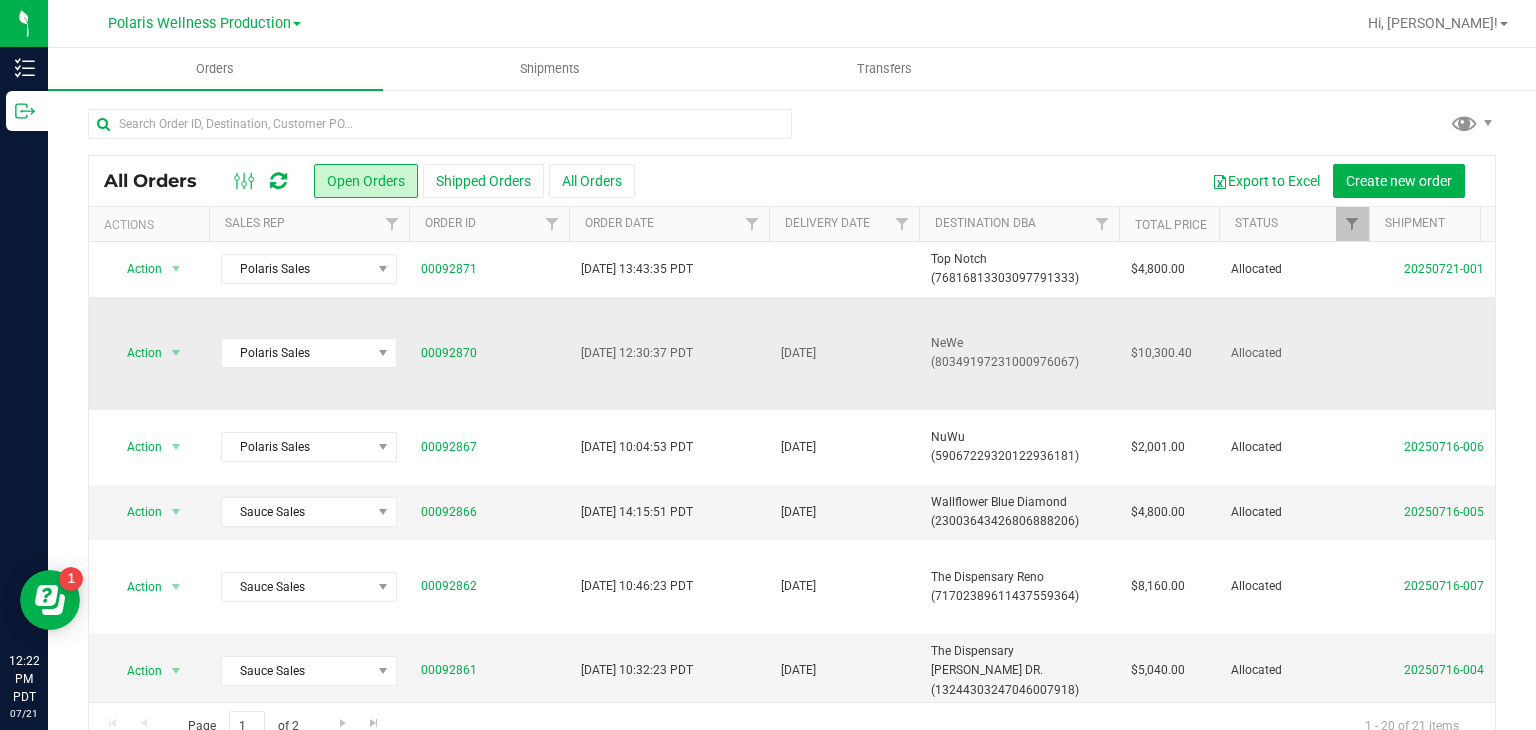click on "[DATE]" at bounding box center (844, 353) 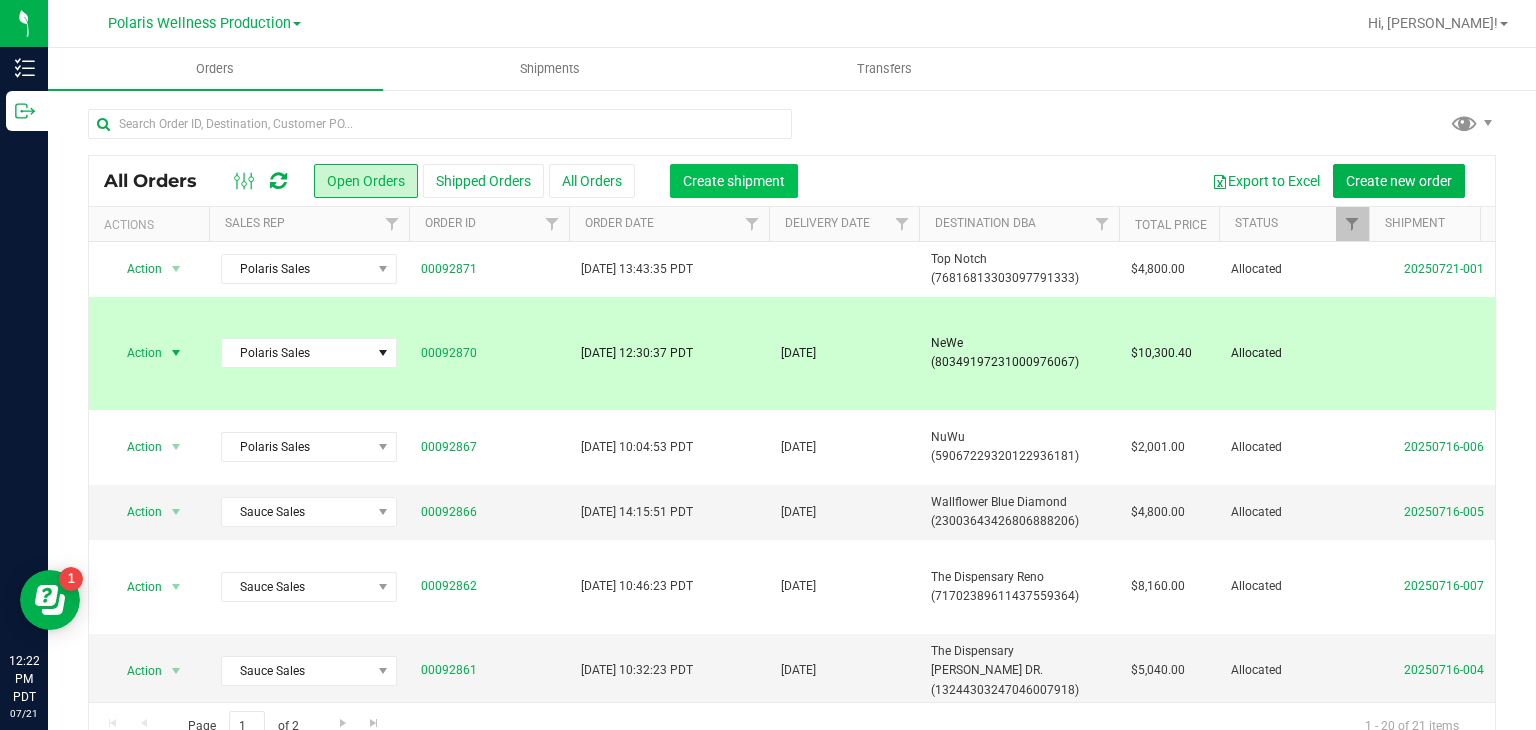 click on "Create shipment" at bounding box center [734, 181] 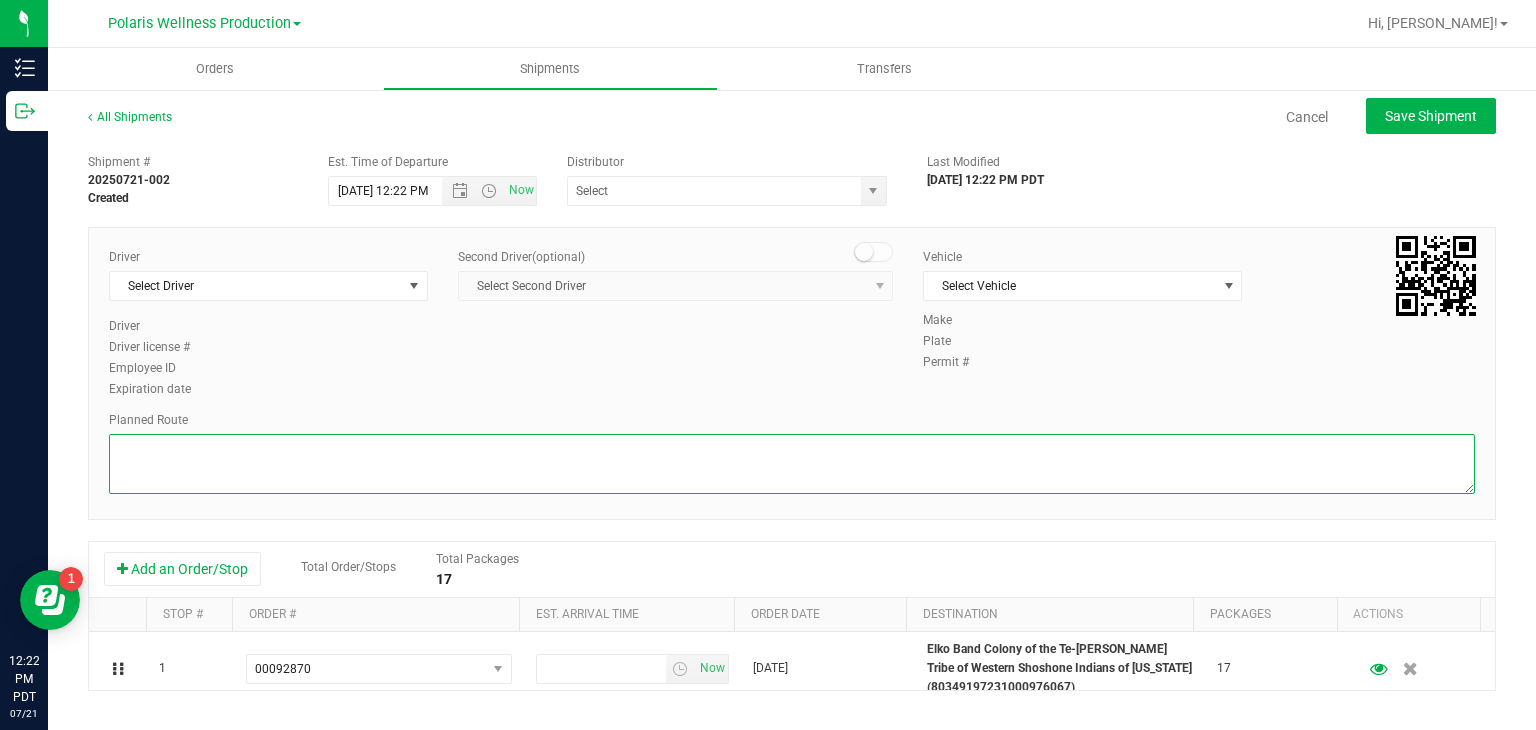 click at bounding box center [792, 464] 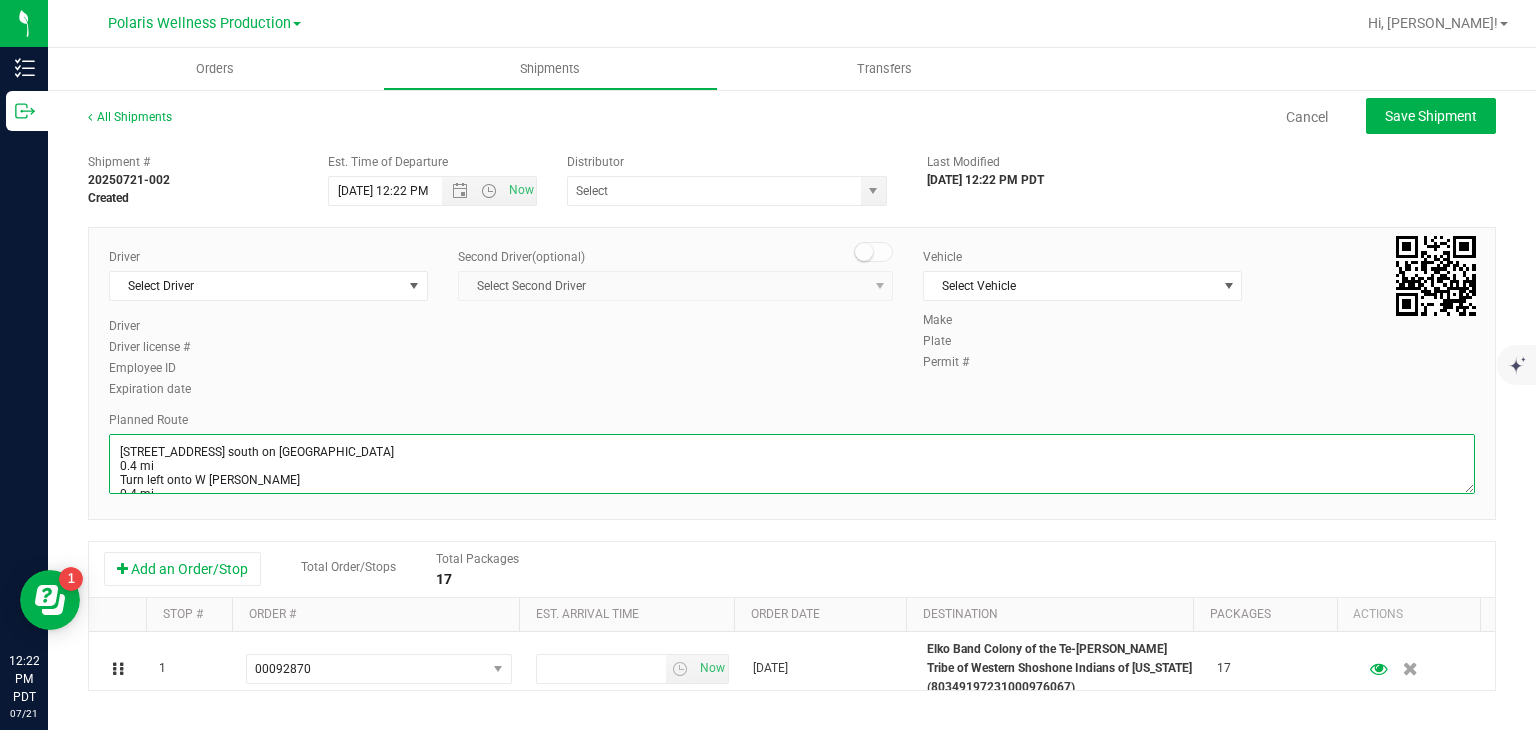 scroll, scrollTop: 600, scrollLeft: 0, axis: vertical 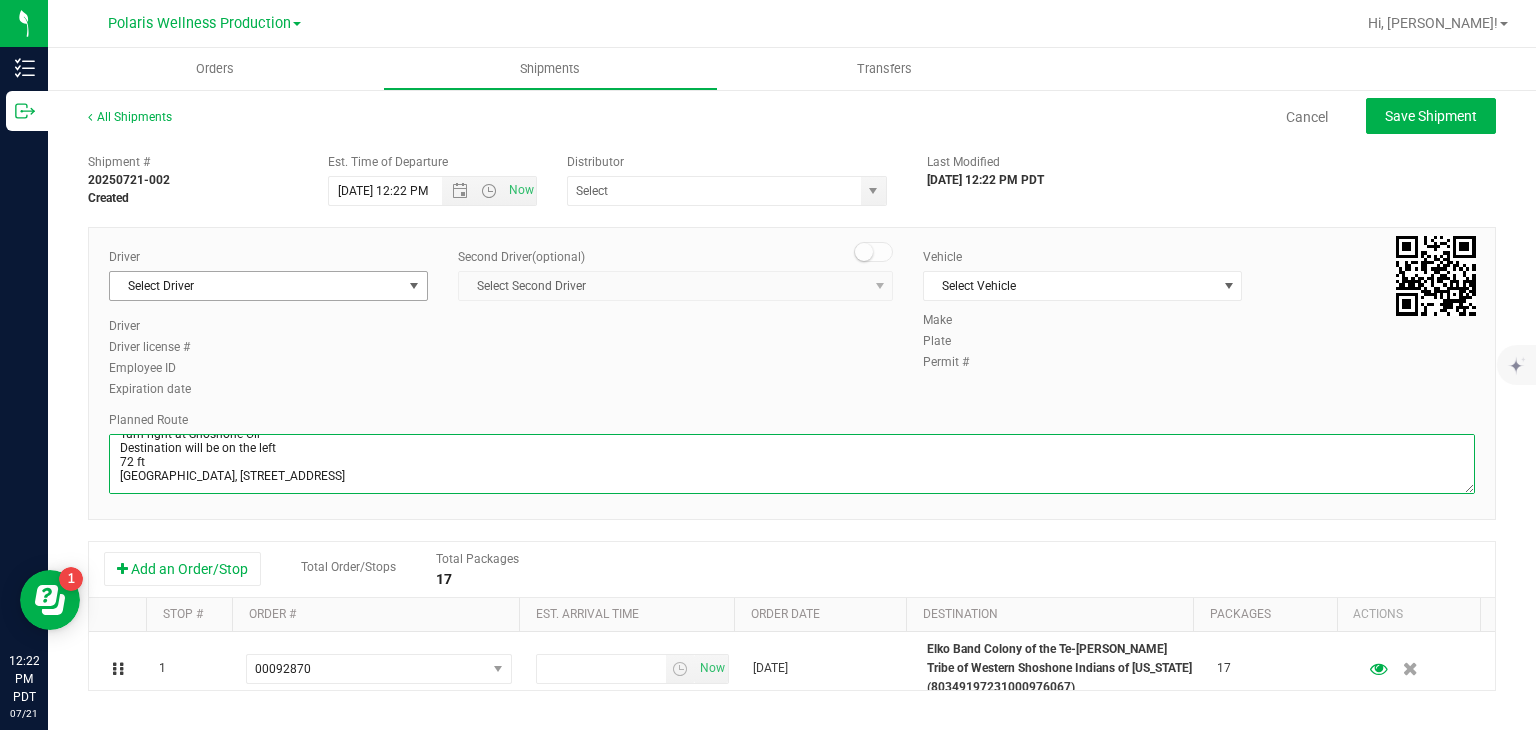 type on "[STREET_ADDRESS] south on [GEOGRAPHIC_DATA]
0.4 mi
Turn left onto W [PERSON_NAME]
0.4 mi
Turn left onto the I-15 N ramp
0.6 mi
Keep left, follow signs for I-15 N/[GEOGRAPHIC_DATA] and merge onto I-15 N
0.1 mi
Merge onto I-15 N
27.0 mi
Take exit 64 for US-93 N toward [PERSON_NAME]
0.2 mi
Continue onto US-93 N
85.4 mi
Turn left onto NV-318 N
111 mi
Turn right onto US-6 E
24.0 mi
Turn left onto [GEOGRAPHIC_DATA]
0.7 mi
Turn right onto US-93 N/E [PERSON_NAME] St
Continue to follow US-93 N
59.4 mi
Turn left to stay on US-93 N
49.7 mi
Turn left onto NV-229 W
14.1 mi
Sharp right to stay on NV-229 W
36.0 mi
Merge onto I-80 W
17.3 mi
Take exit 303 toward Elko E
0.3 mi
Turn right onto E [PERSON_NAME][GEOGRAPHIC_DATA] by the gas station (on the right)
0.2 mi
Turn left onto [GEOGRAPHIC_DATA]
1.1 mi
Turn right onto [GEOGRAPHIC_DATA]
338 ft
Turn right at Shoshone Cir
Destination will be on the left
72 ft
[GEOGRAPHIC_DATA], [STREET_ADDRESS]" 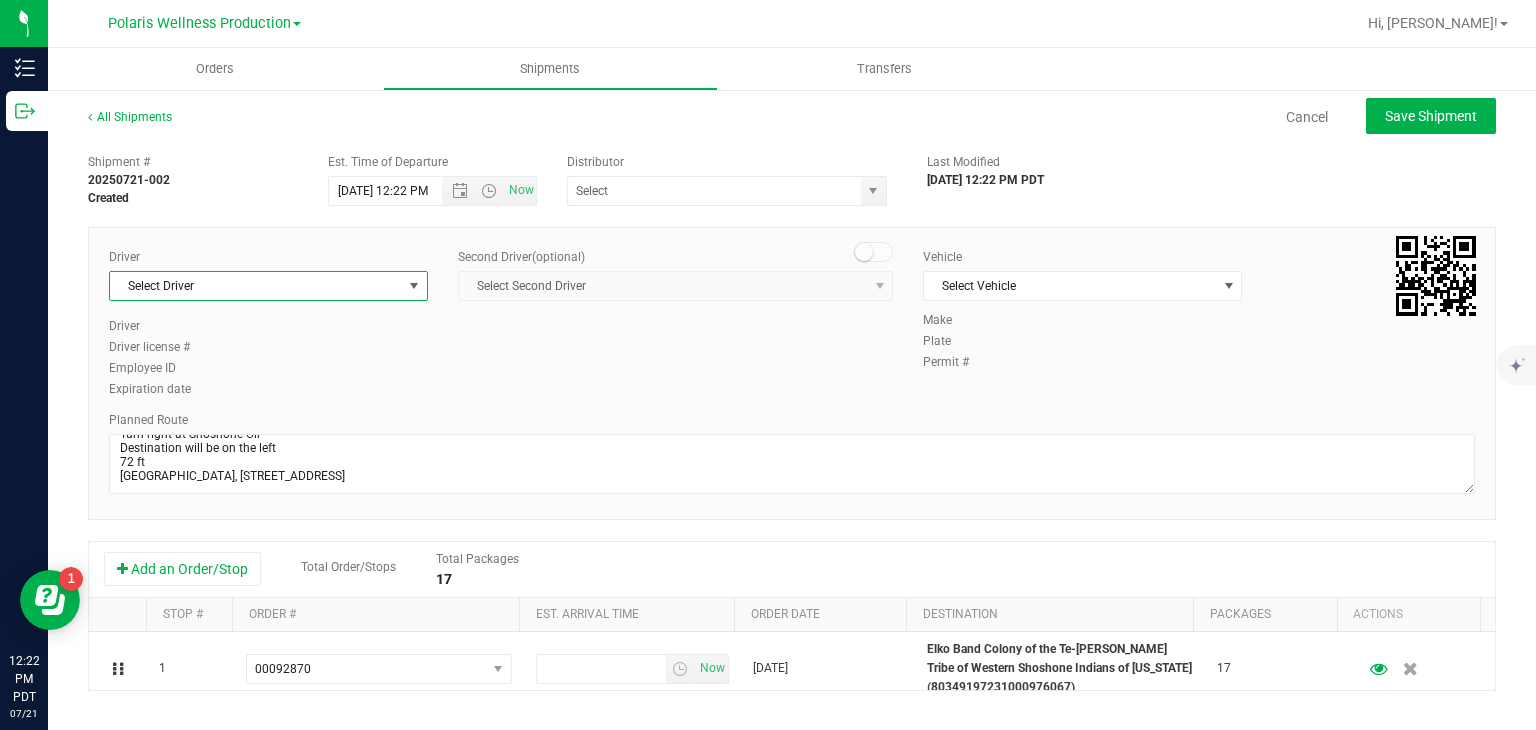 click at bounding box center (414, 286) 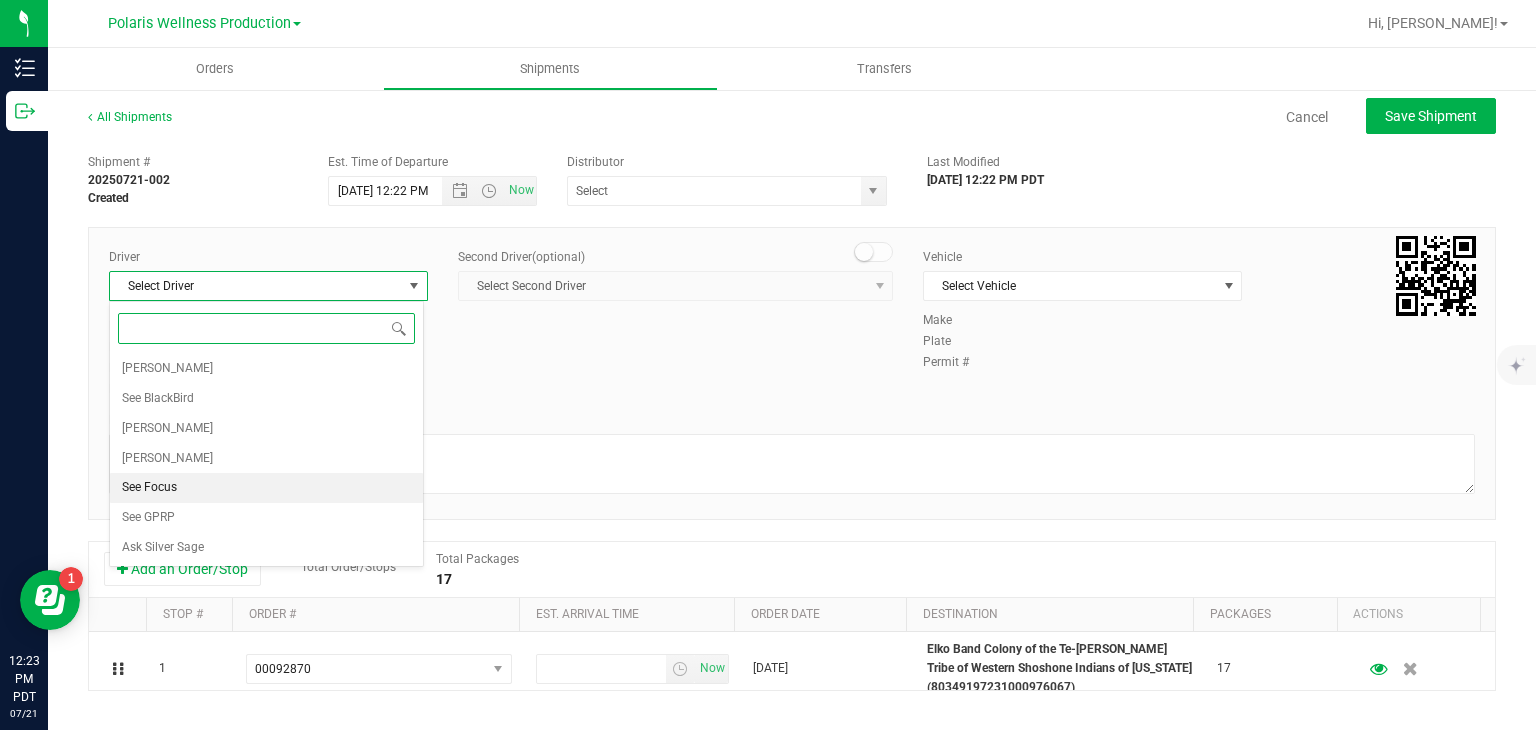click on "See Focus" at bounding box center (266, 488) 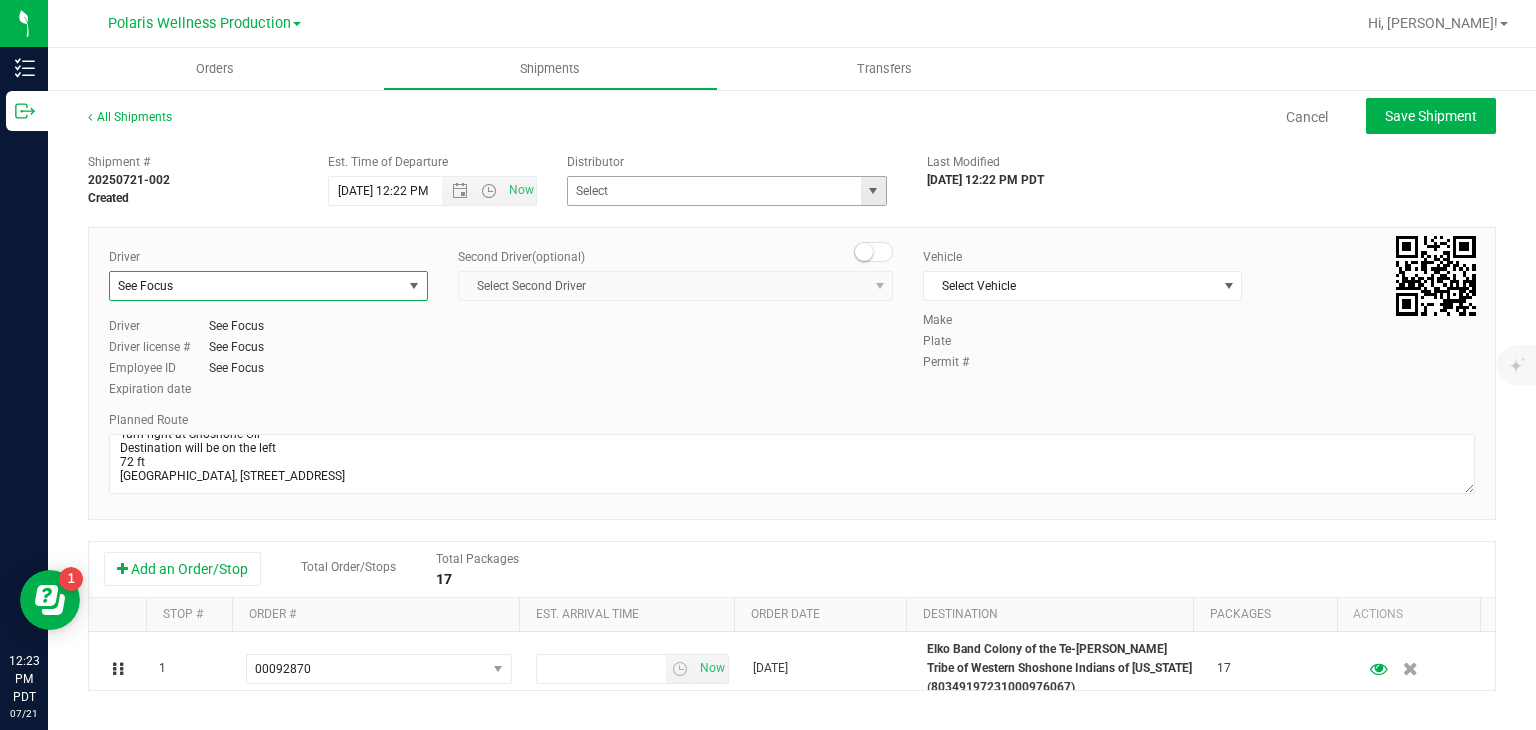 click at bounding box center (873, 191) 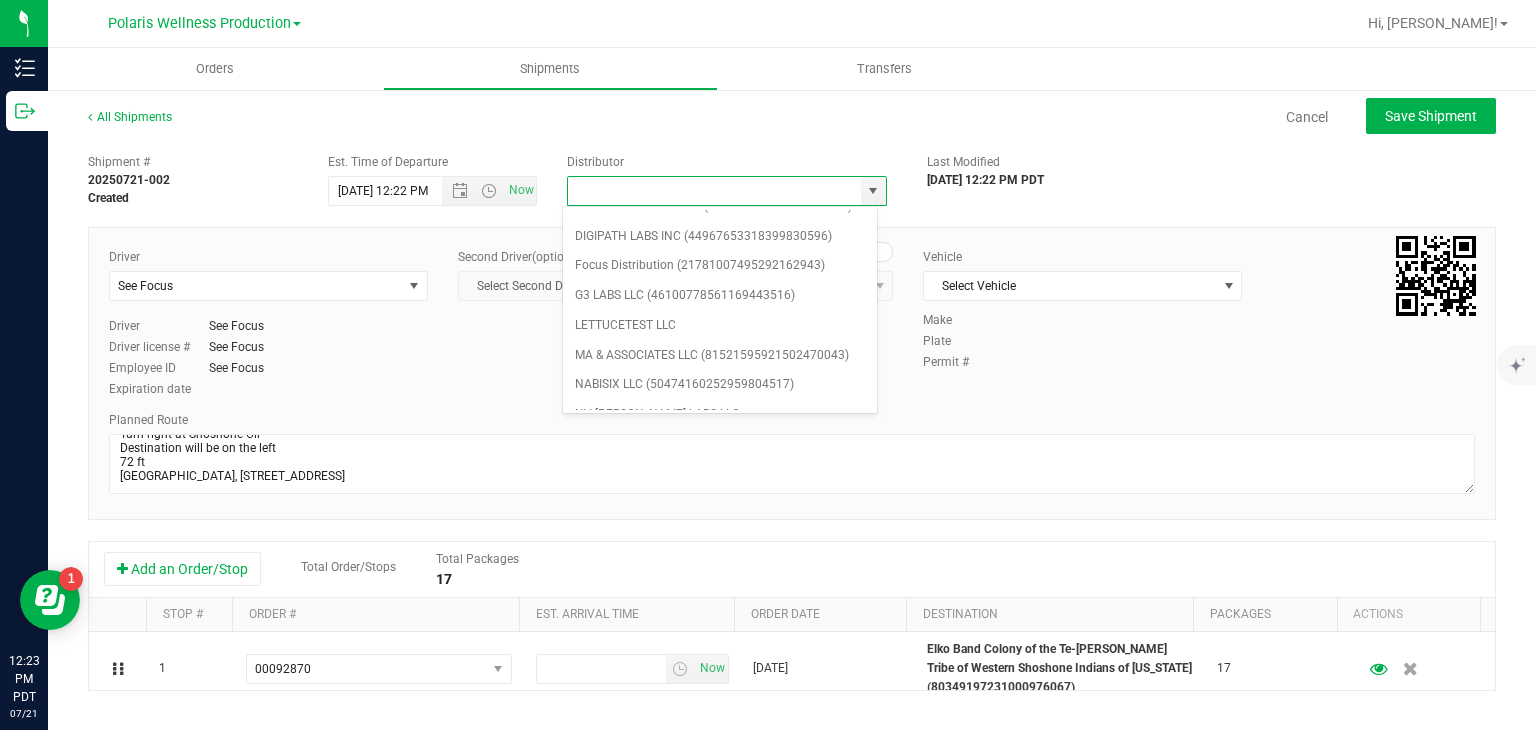 scroll, scrollTop: 170, scrollLeft: 0, axis: vertical 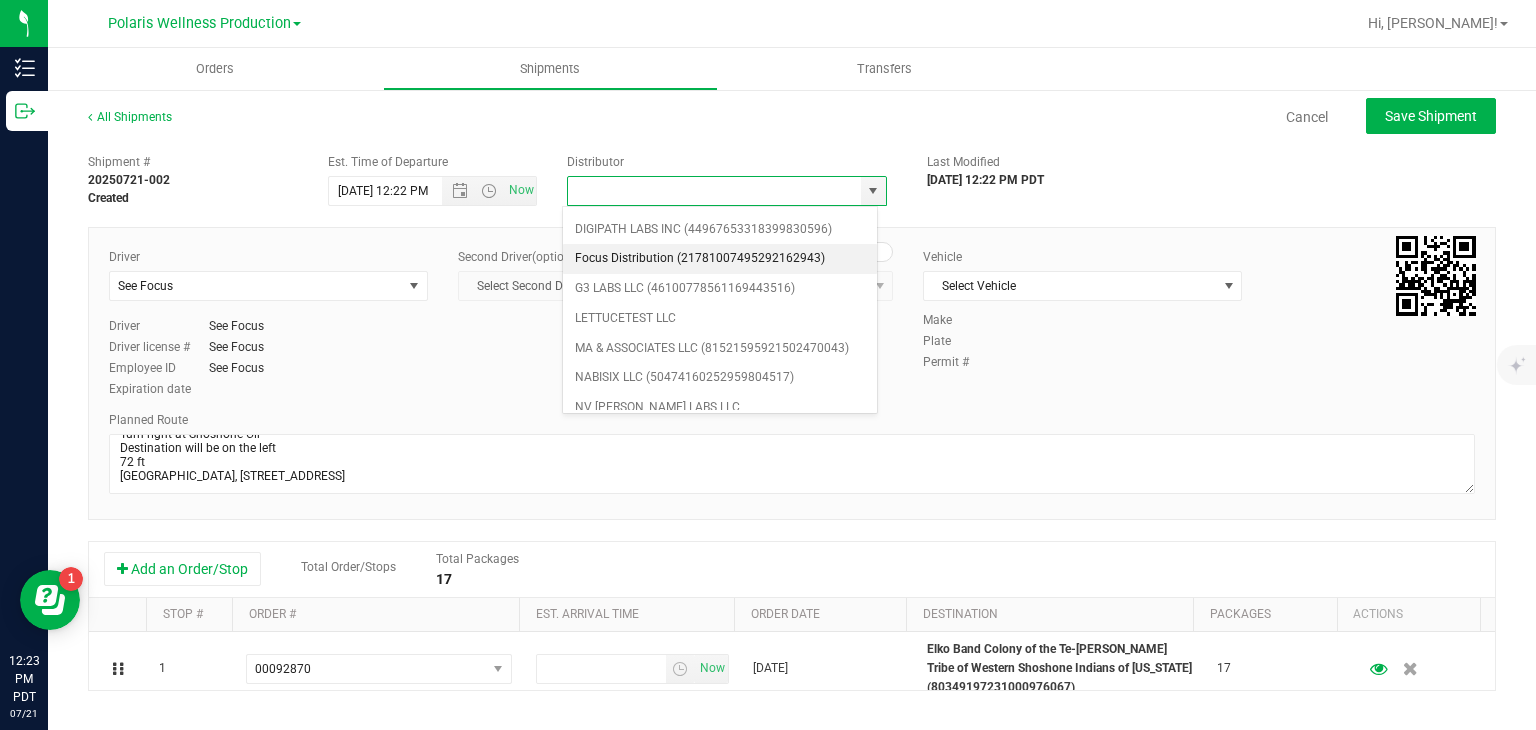 click on "Focus Distribution (21781007495292162943)" at bounding box center [720, 259] 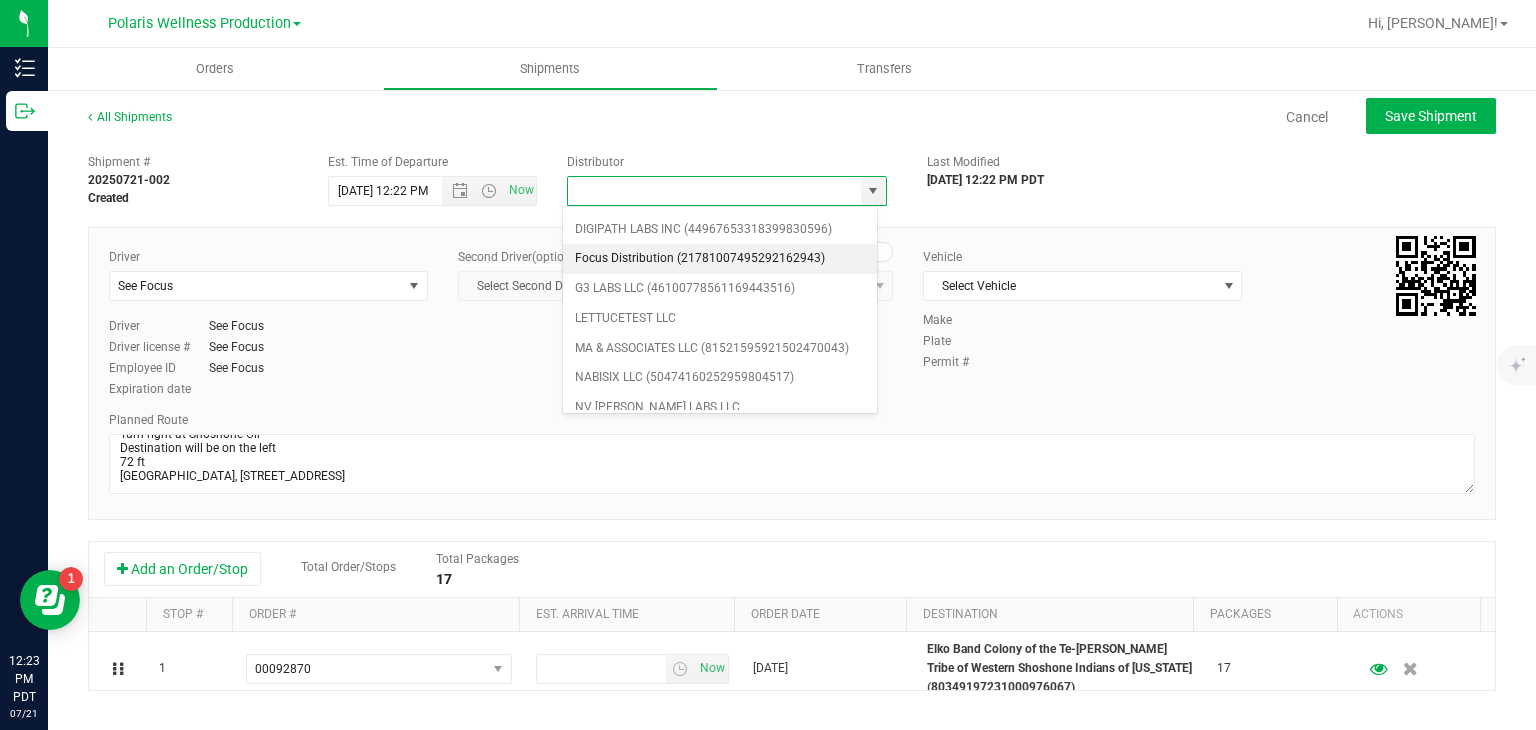 type on "Focus Distribution (21781007495292162943)" 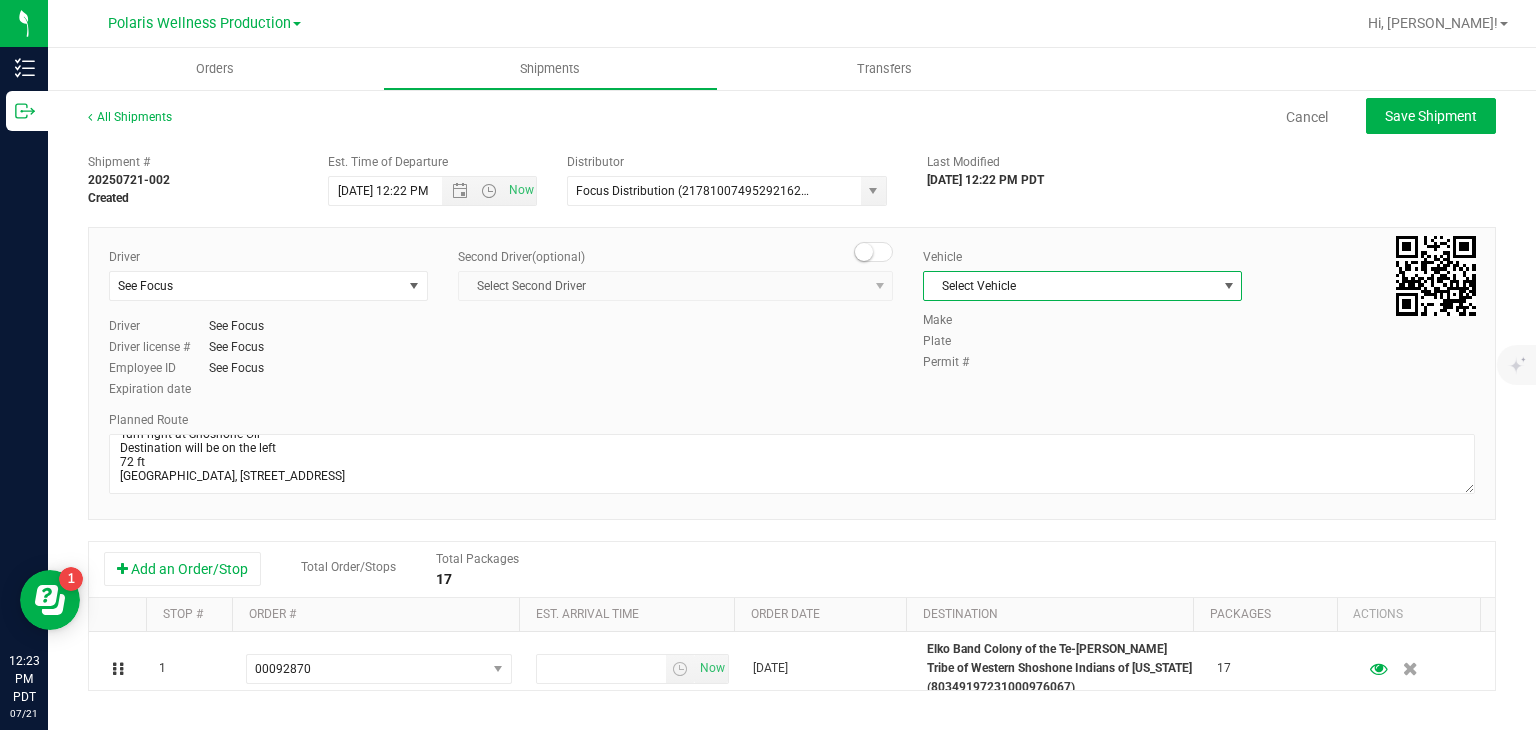 click on "Select Vehicle" at bounding box center (1070, 286) 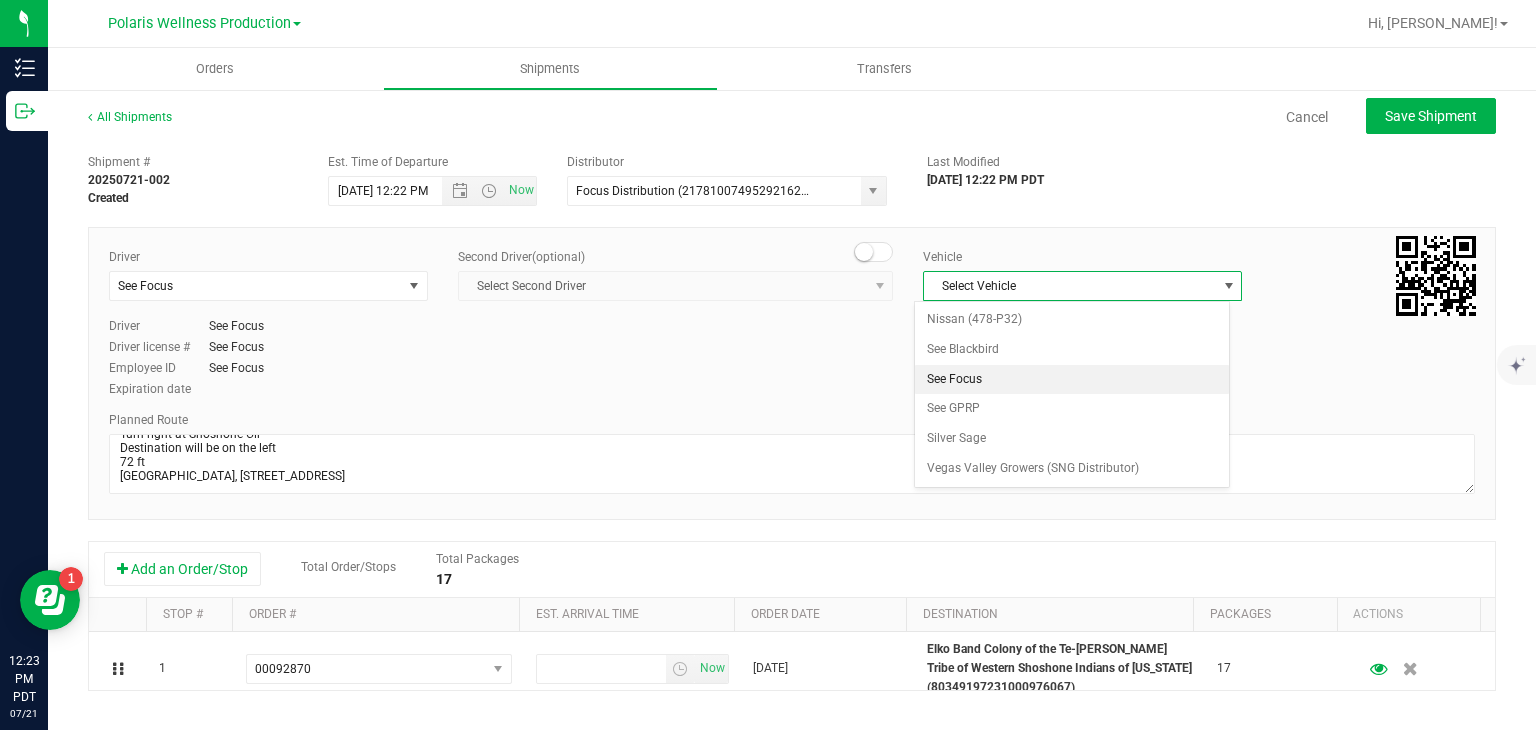 click on "See Focus" at bounding box center [1071, 380] 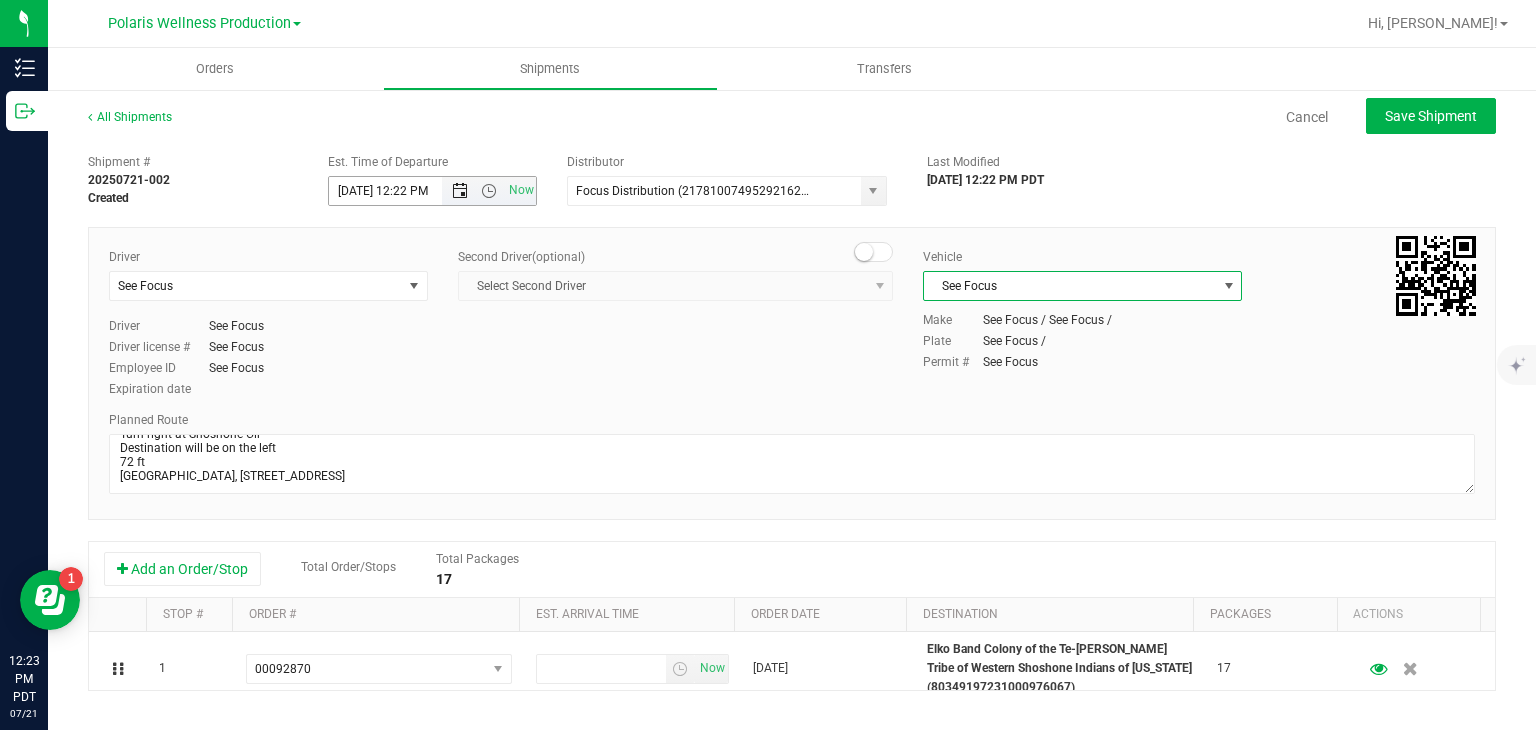 click at bounding box center (460, 191) 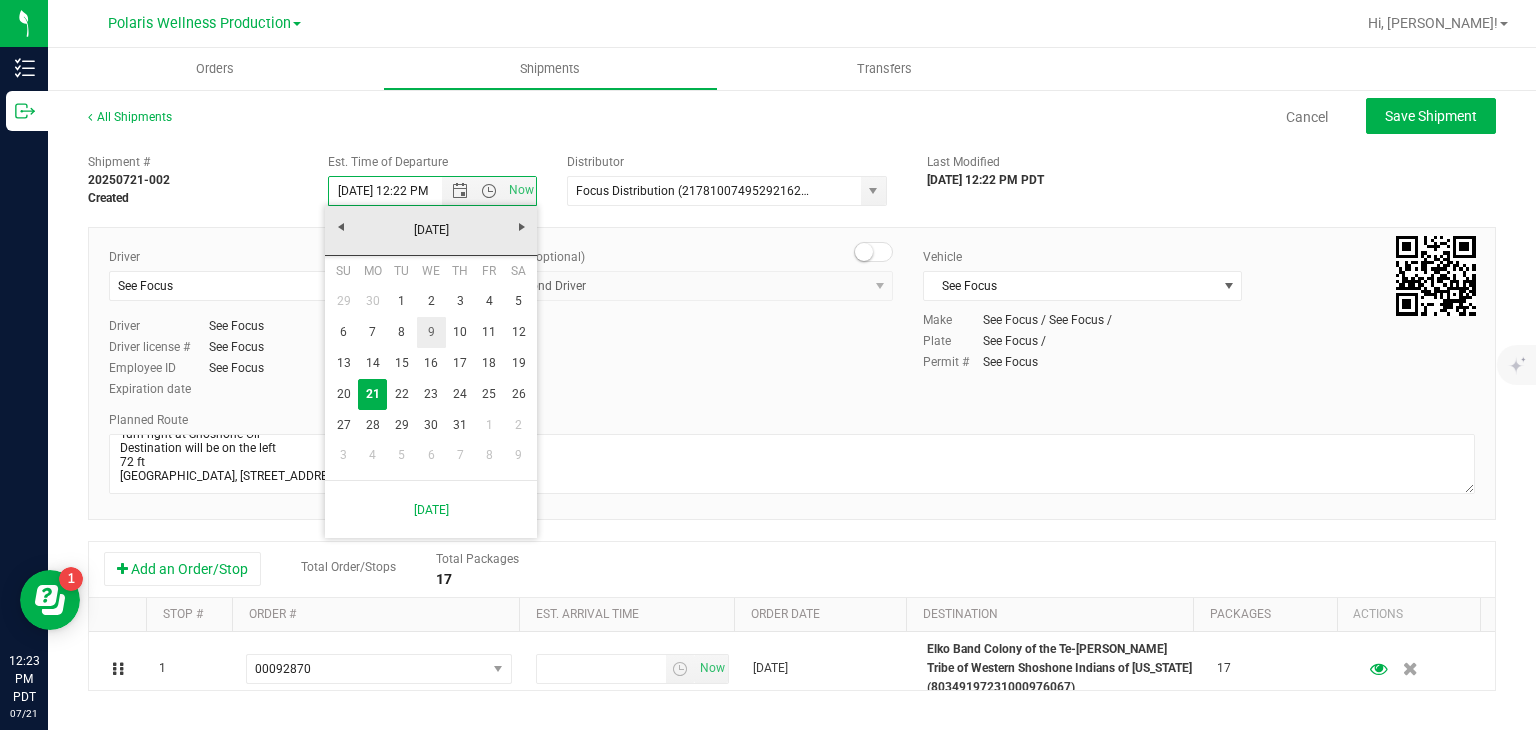 click on "9" at bounding box center (431, 332) 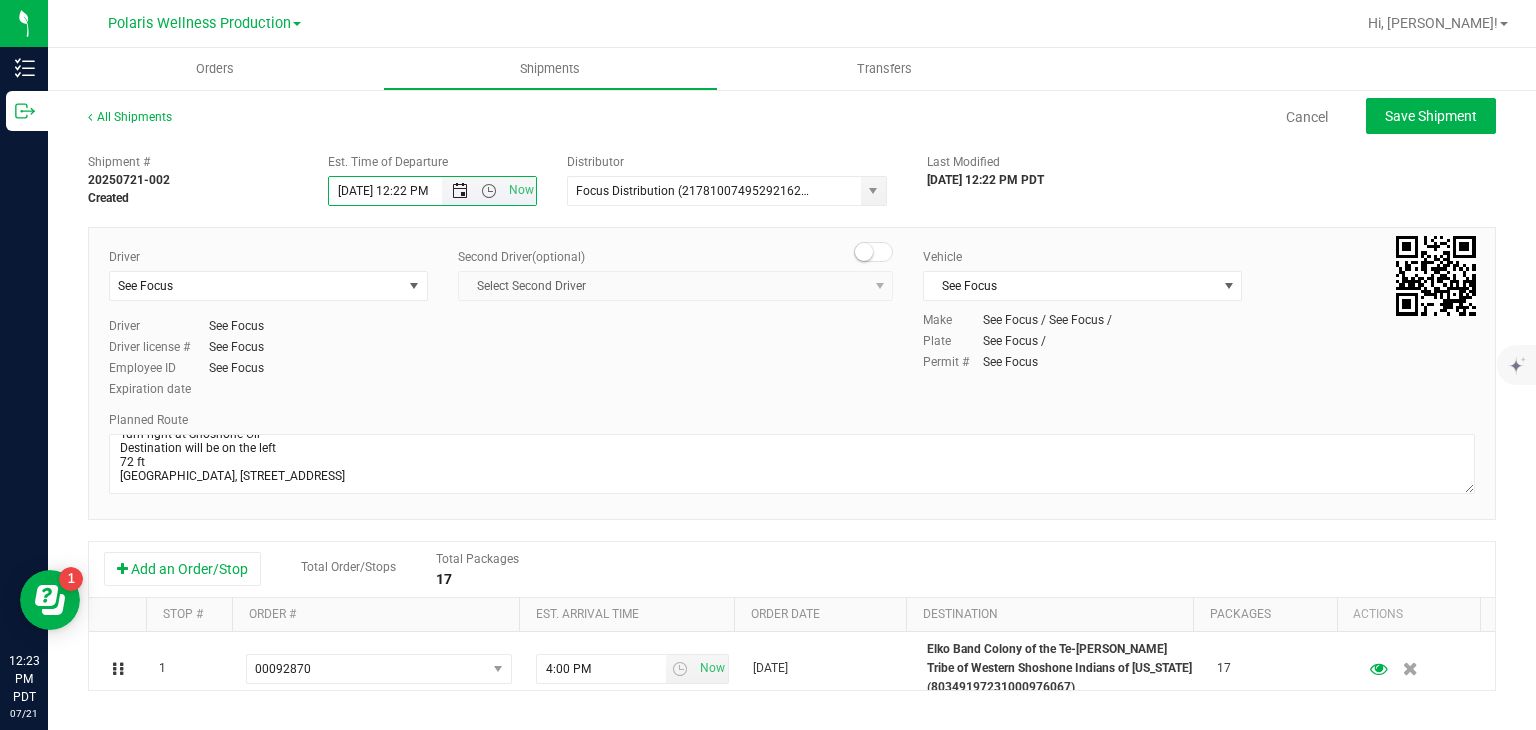 click at bounding box center [460, 191] 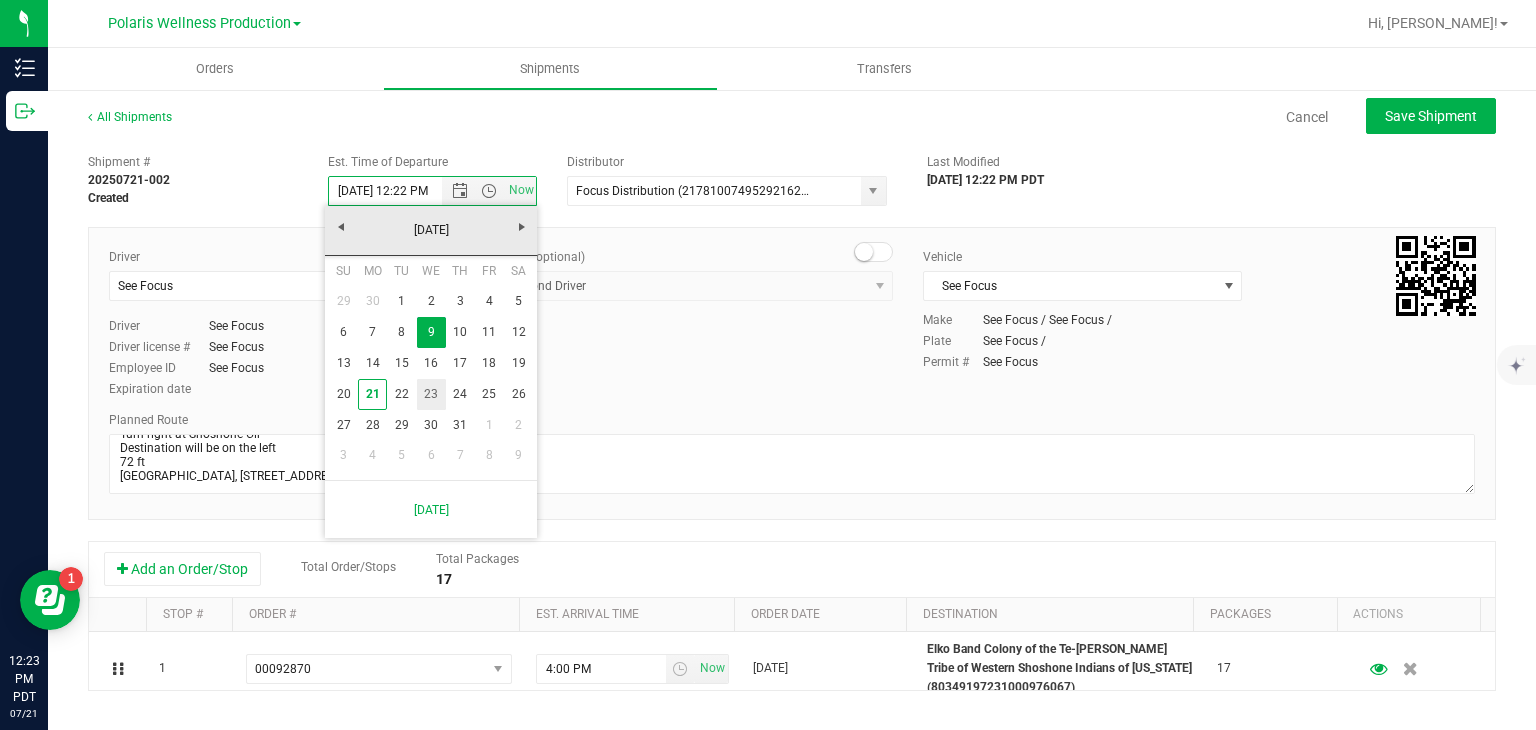 click on "23" at bounding box center (431, 394) 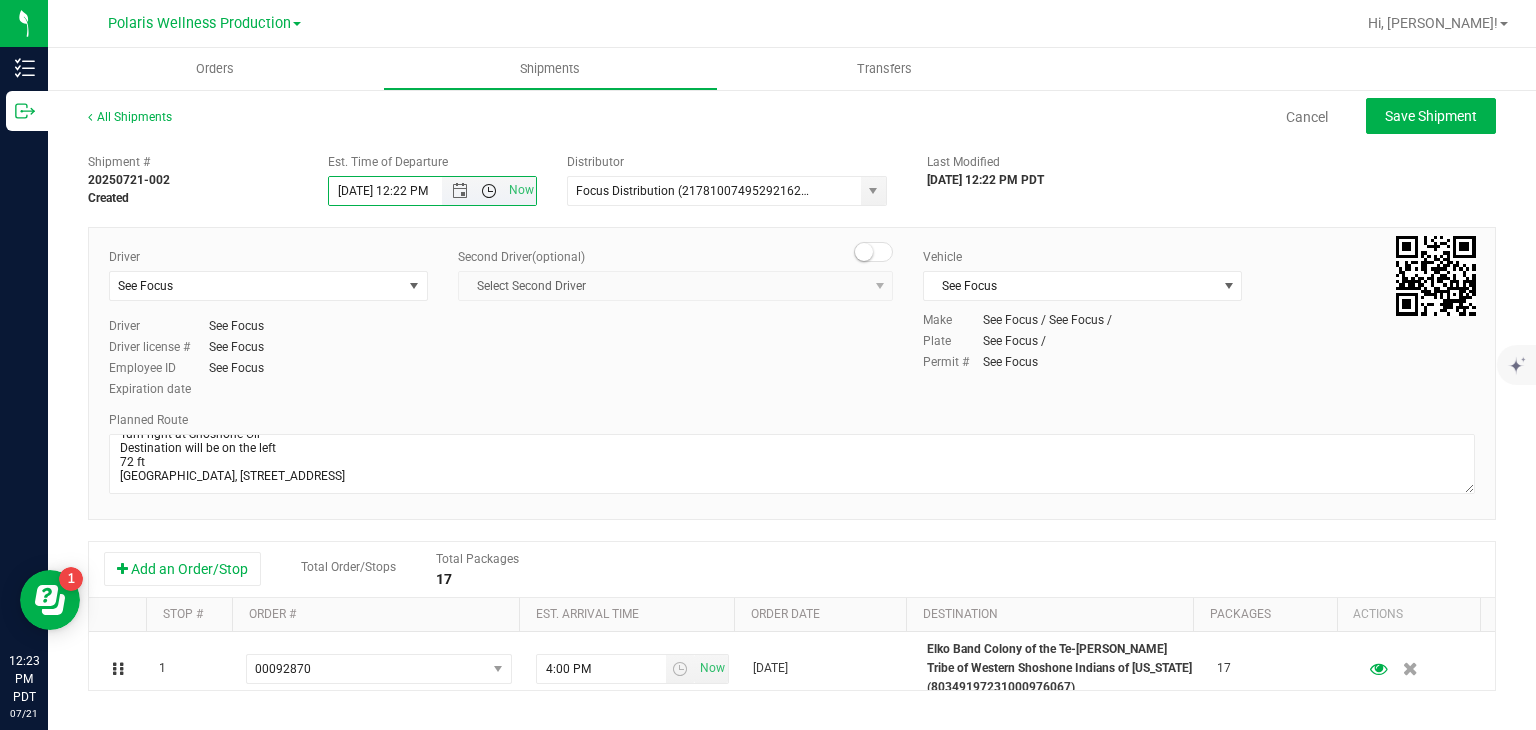 click at bounding box center [489, 191] 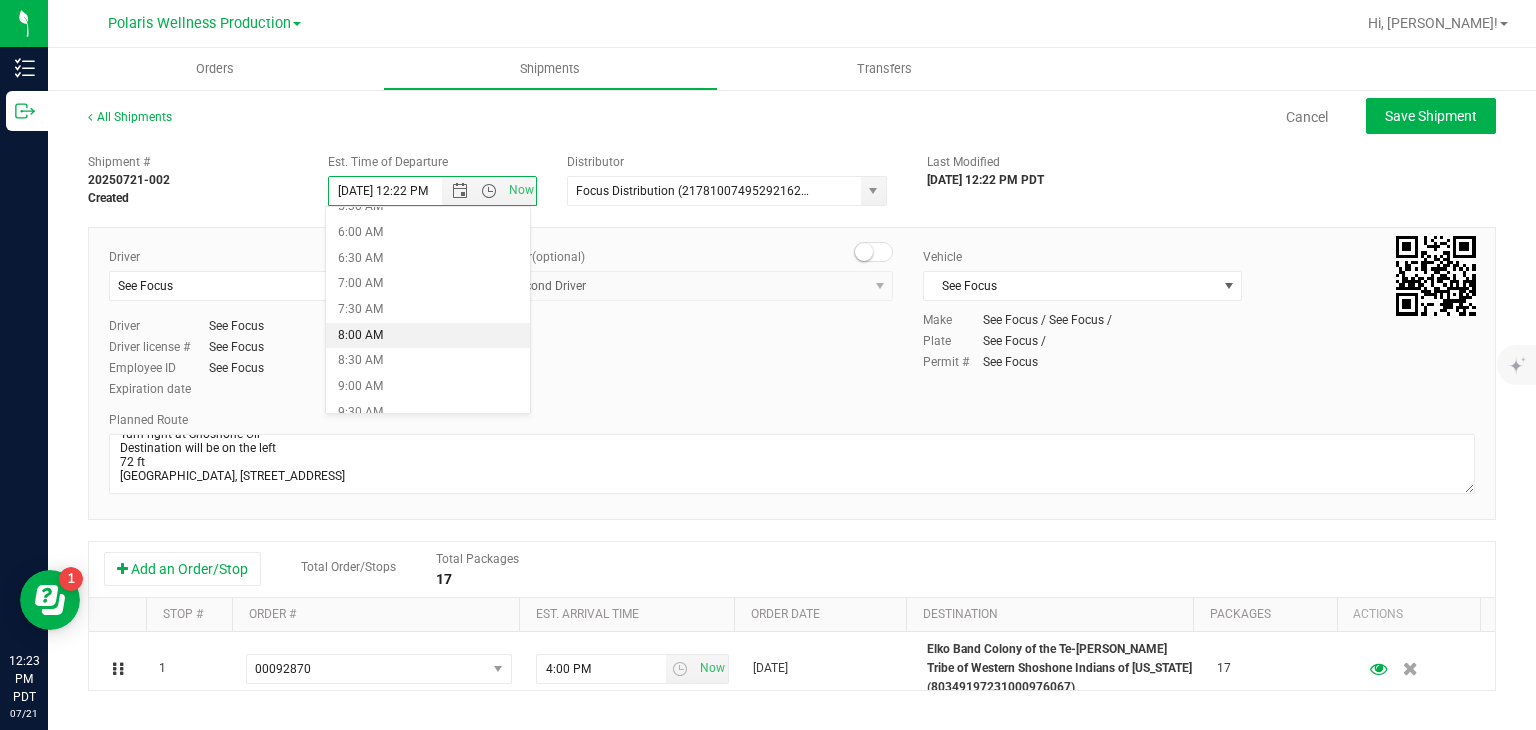 scroll, scrollTop: 304, scrollLeft: 0, axis: vertical 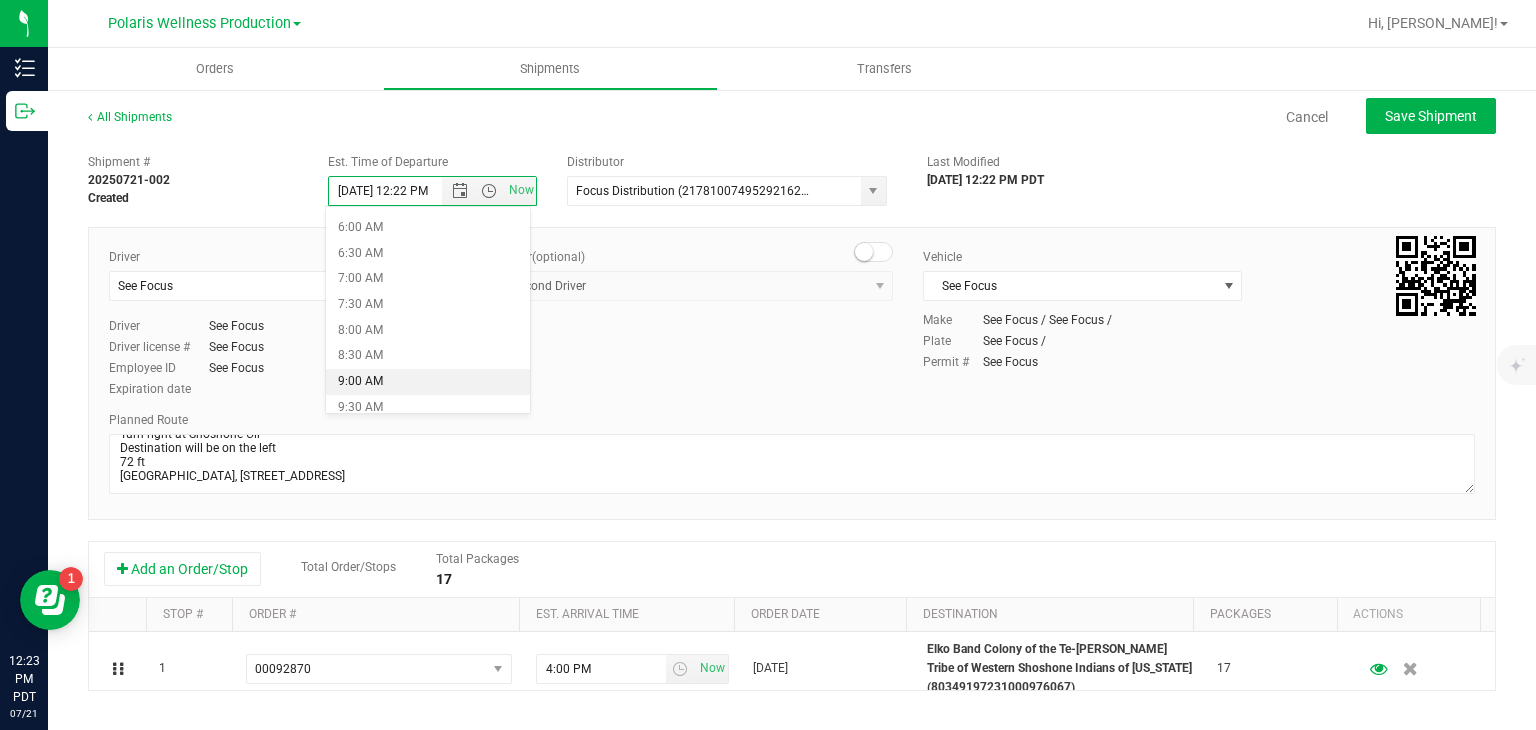 click on "9:00 AM" at bounding box center (428, 382) 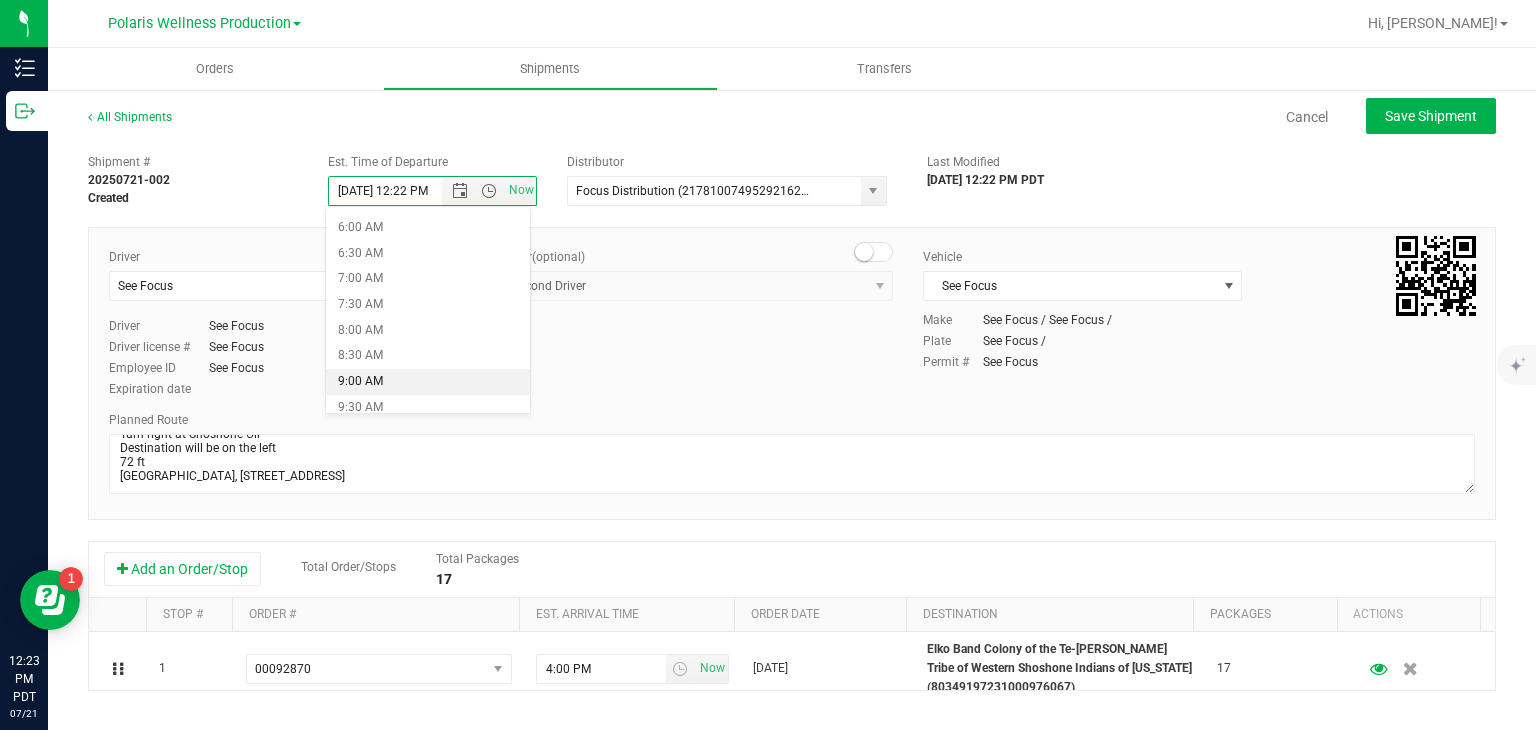 type on "7/23/2025 9:00 AM" 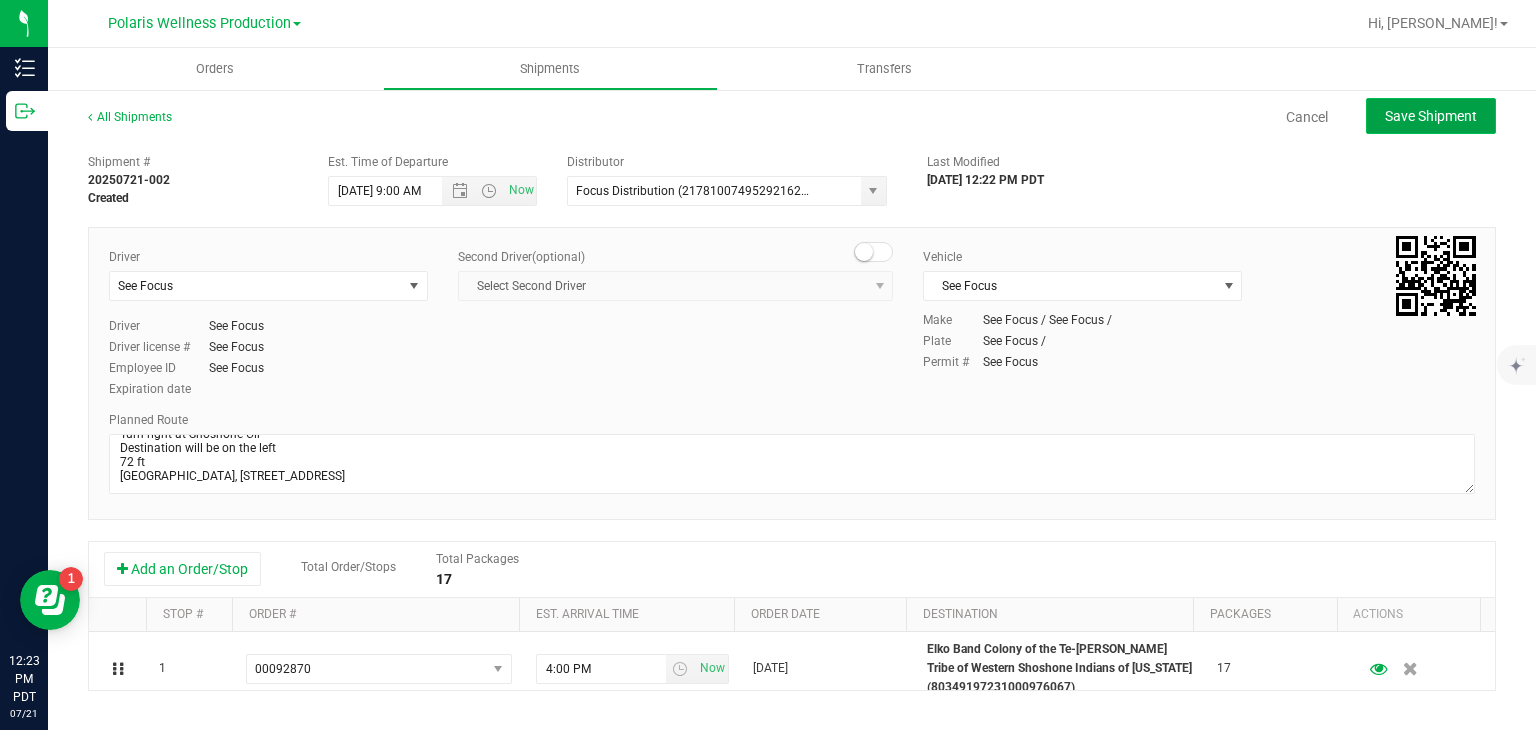 click on "Save Shipment" 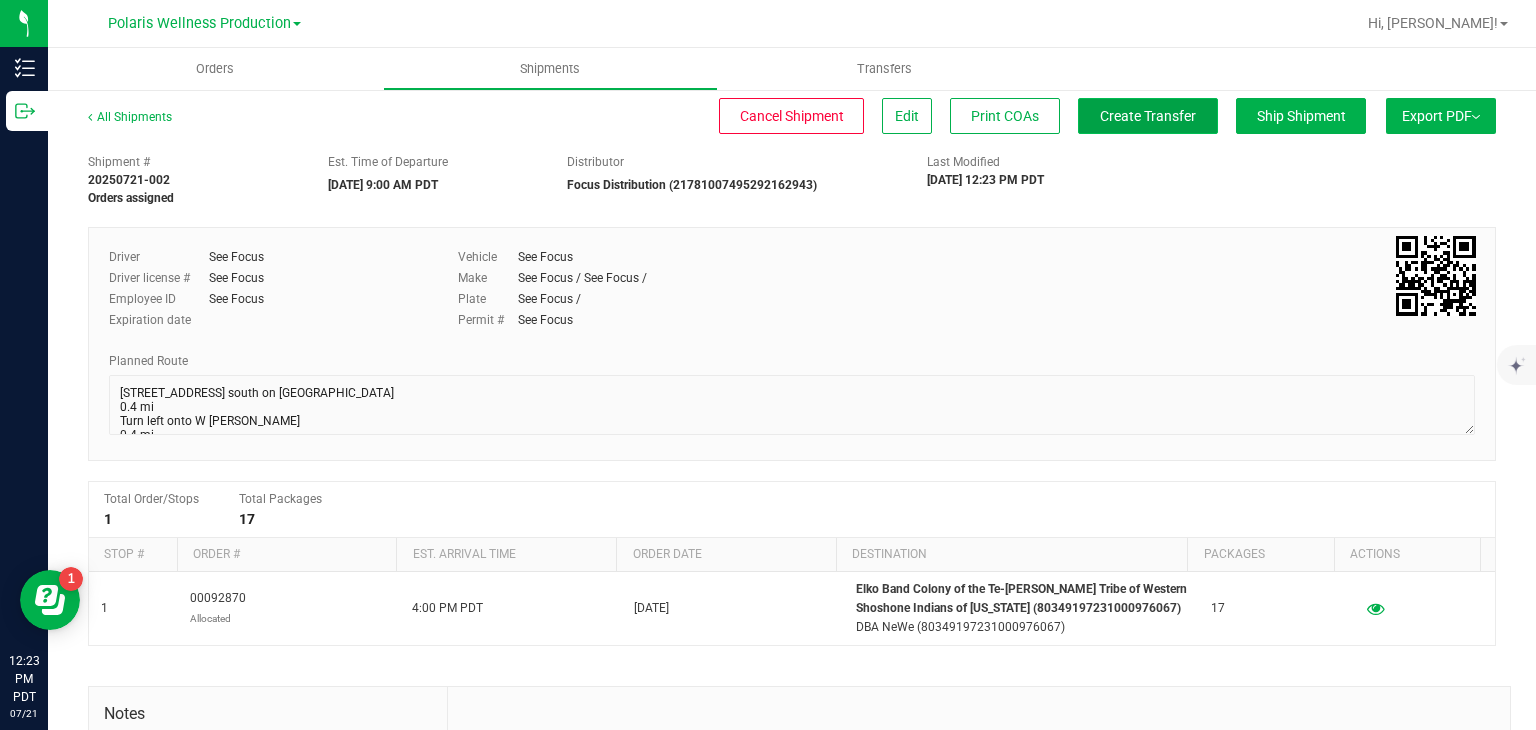 click on "Create Transfer" at bounding box center (1148, 116) 